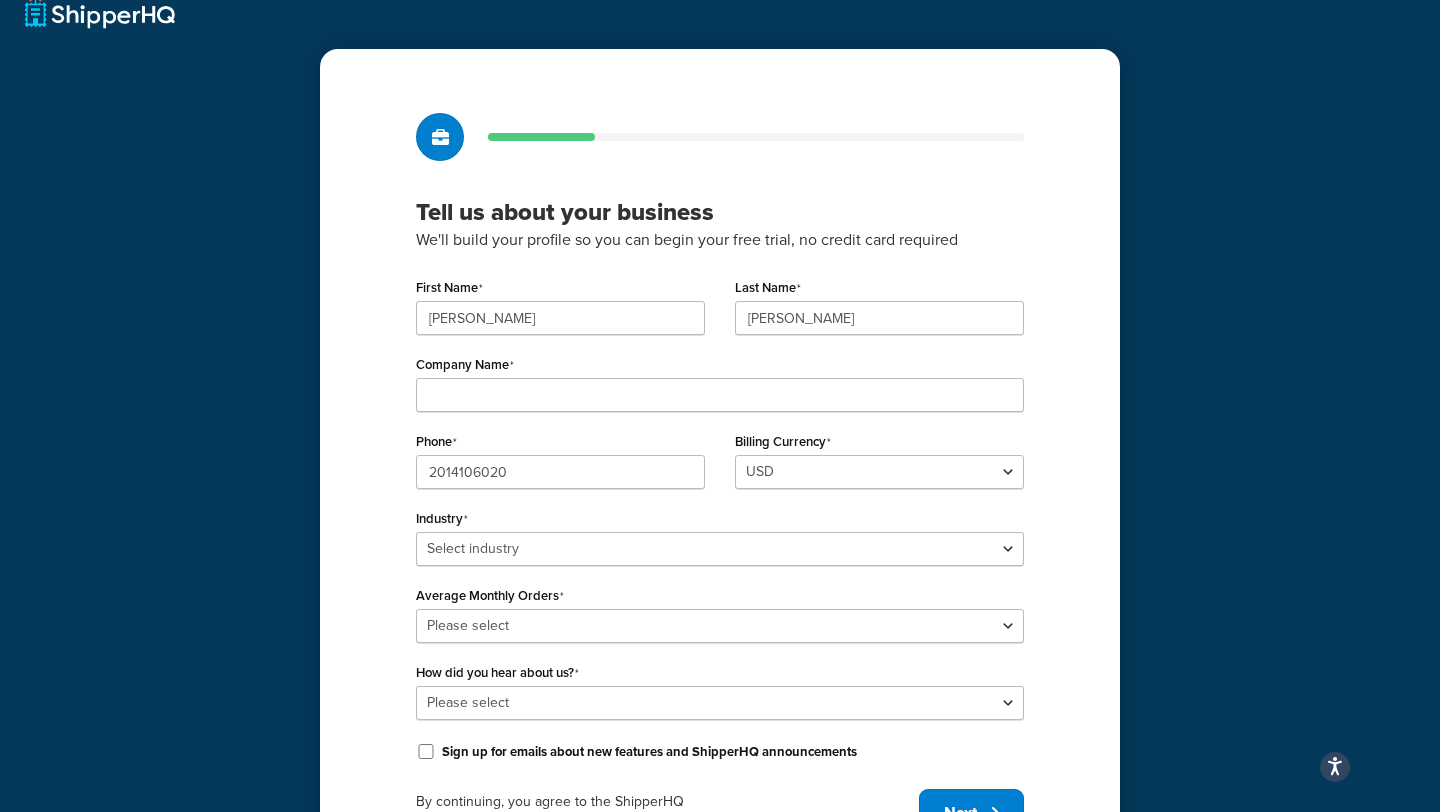 scroll, scrollTop: 27, scrollLeft: 0, axis: vertical 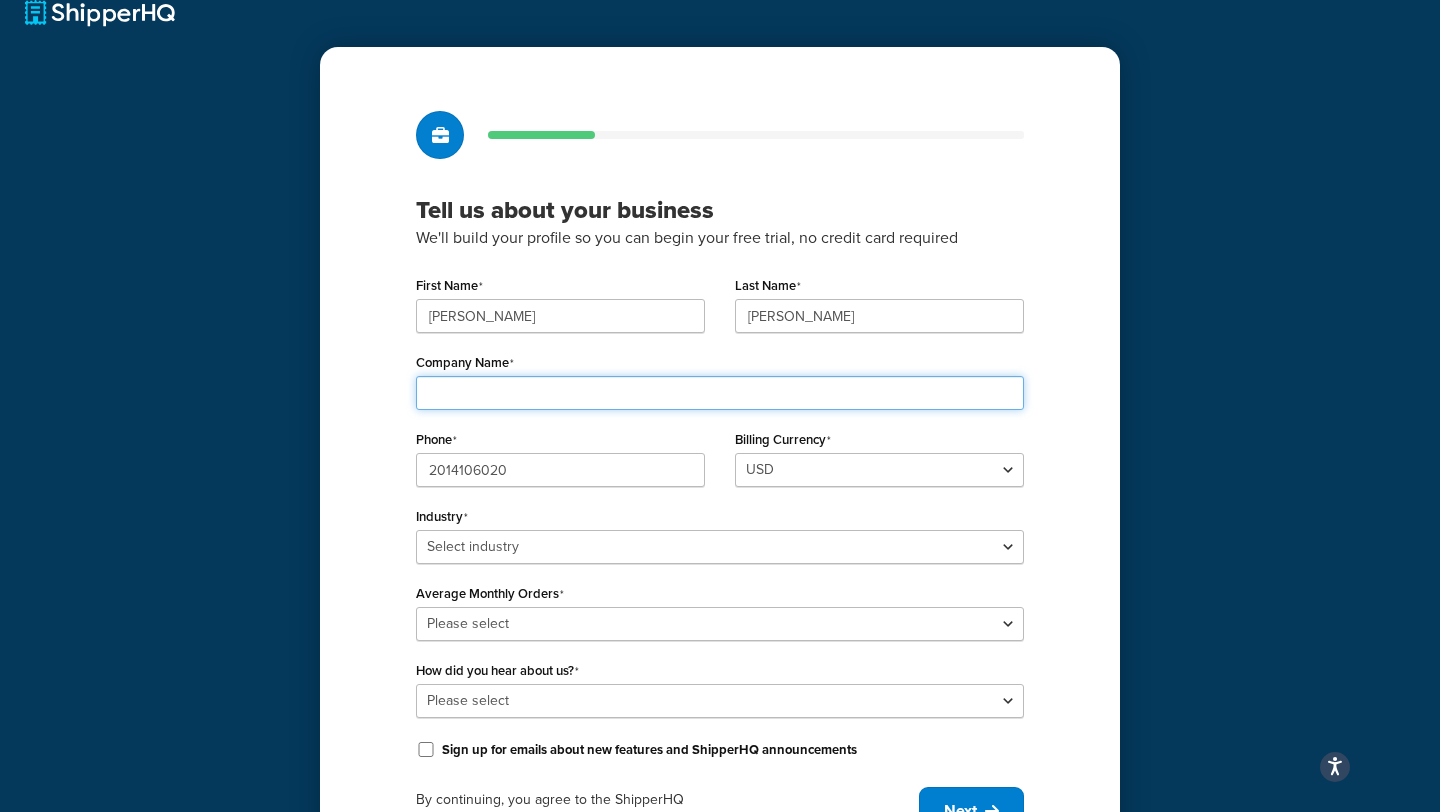 click on "Company Name" at bounding box center [720, 393] 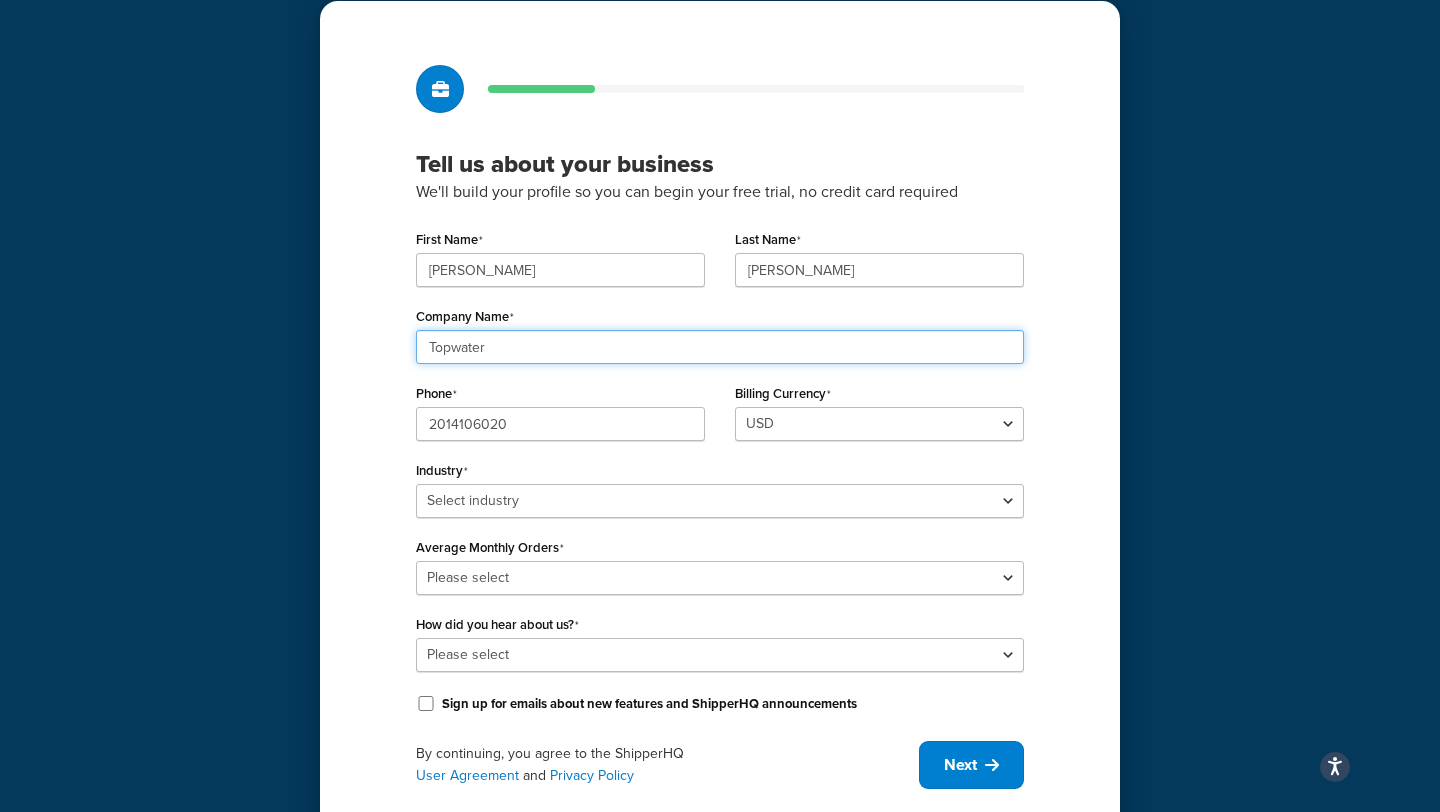 scroll, scrollTop: 134, scrollLeft: 0, axis: vertical 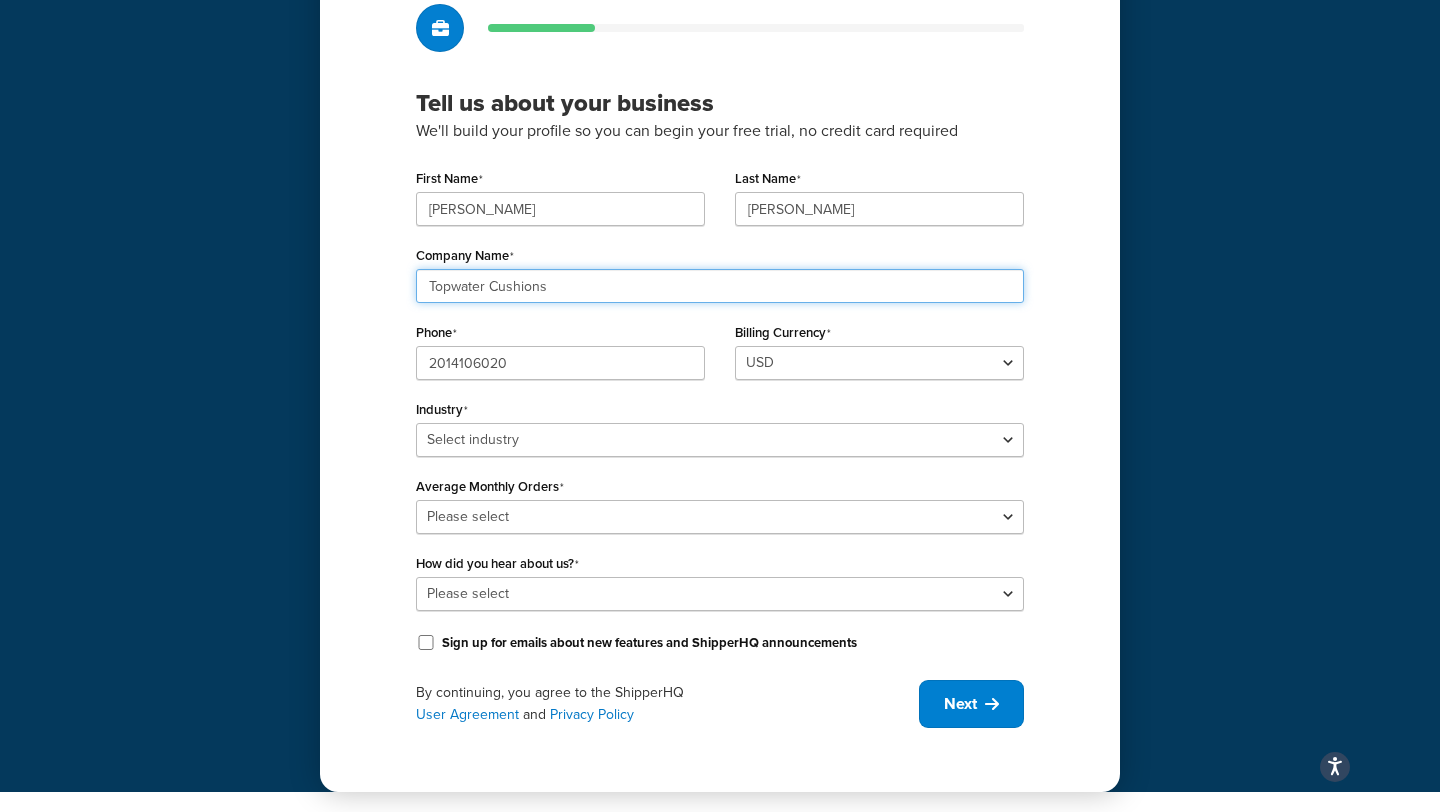 type on "Topwater Cushions" 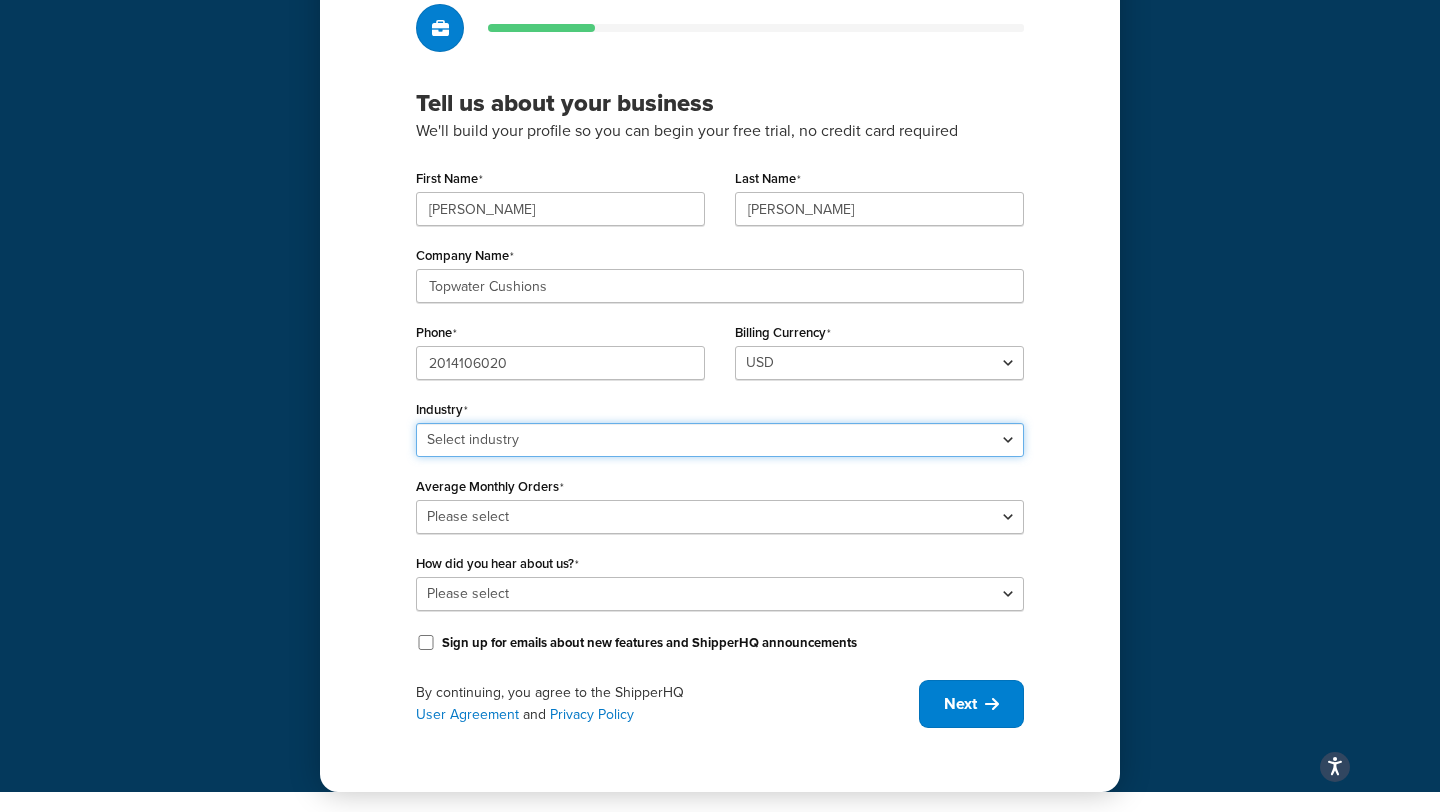 click on "Select industry  Automotive  Adult  Agriculture  Alcohol, Tobacco & CBD  Arts & Crafts  Baby  Books, Music & Entertainment  Business Equipment & Supplies  Chemical & Hazardous Materials  Computer & Electronics  Construction  Displays & Staging  Education  Fashion & Beauty  Food & Nutrition  Gym & Fitness  Home & Garden  Machinery & Manufacturing  Medical & Pharmacy  Pet Supplies & Live Animals  Restaurant & Catering Equipment  Sporting Goods & Recreation  Toys, Games, Hobbies & Party  Wholesale  Other" at bounding box center [720, 440] 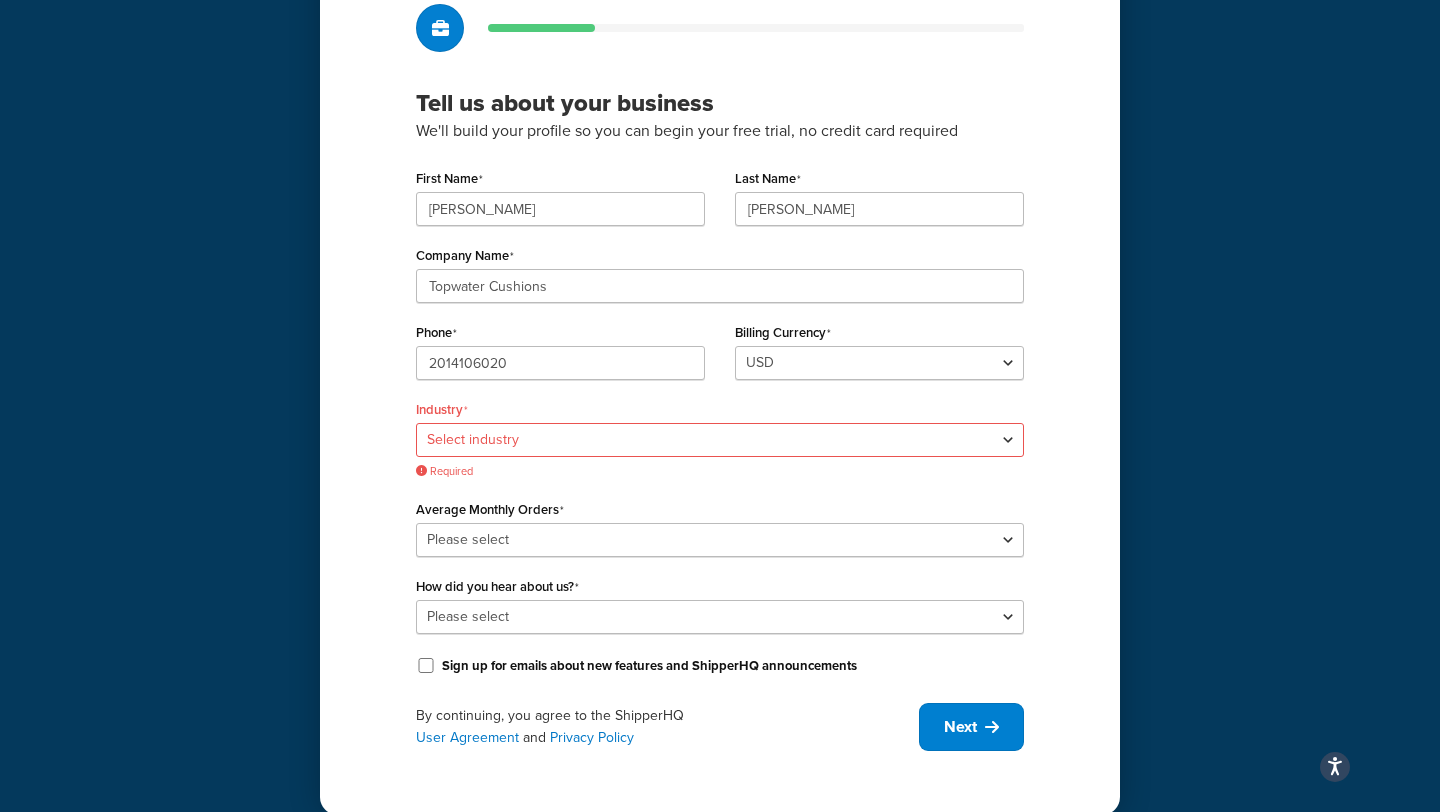 click on "Select industry  Automotive  Adult  Agriculture  Alcohol, Tobacco & CBD  Arts & Crafts  Baby  Books, Music & Entertainment  Business Equipment & Supplies  Chemical & Hazardous Materials  Computer & Electronics  Construction  Displays & Staging  Education  Fashion & Beauty  Food & Nutrition  Gym & Fitness  Home & Garden  Machinery & Manufacturing  Medical & Pharmacy  Pet Supplies & Live Animals  Restaurant & Catering Equipment  Sporting Goods & Recreation  Toys, Games, Hobbies & Party  Wholesale  Other    Required" at bounding box center [720, 451] 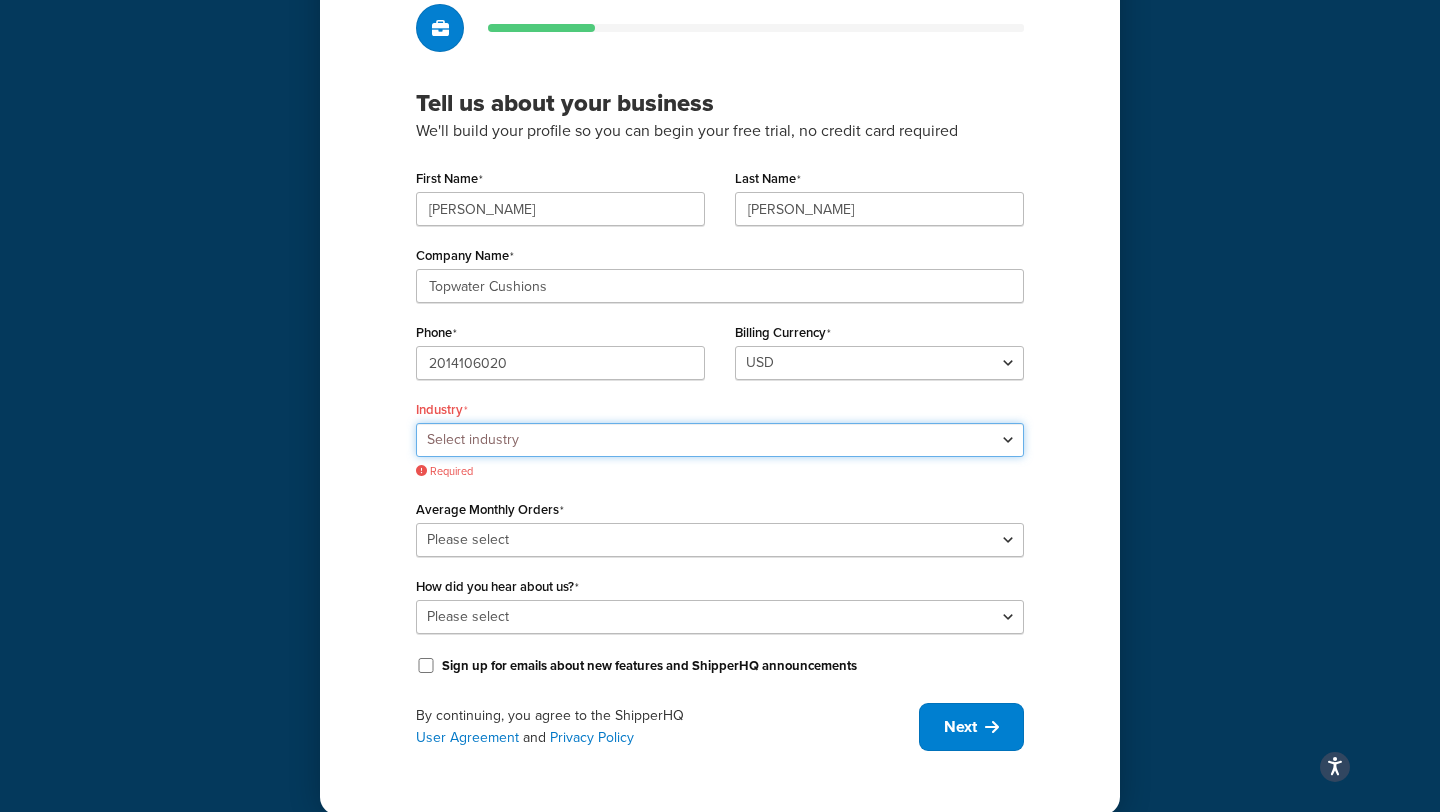 click on "Select industry  Automotive  Adult  Agriculture  Alcohol, Tobacco & CBD  Arts & Crafts  Baby  Books, Music & Entertainment  Business Equipment & Supplies  Chemical & Hazardous Materials  Computer & Electronics  Construction  Displays & Staging  Education  Fashion & Beauty  Food & Nutrition  Gym & Fitness  Home & Garden  Machinery & Manufacturing  Medical & Pharmacy  Pet Supplies & Live Animals  Restaurant & Catering Equipment  Sporting Goods & Recreation  Toys, Games, Hobbies & Party  Wholesale  Other" at bounding box center [720, 440] 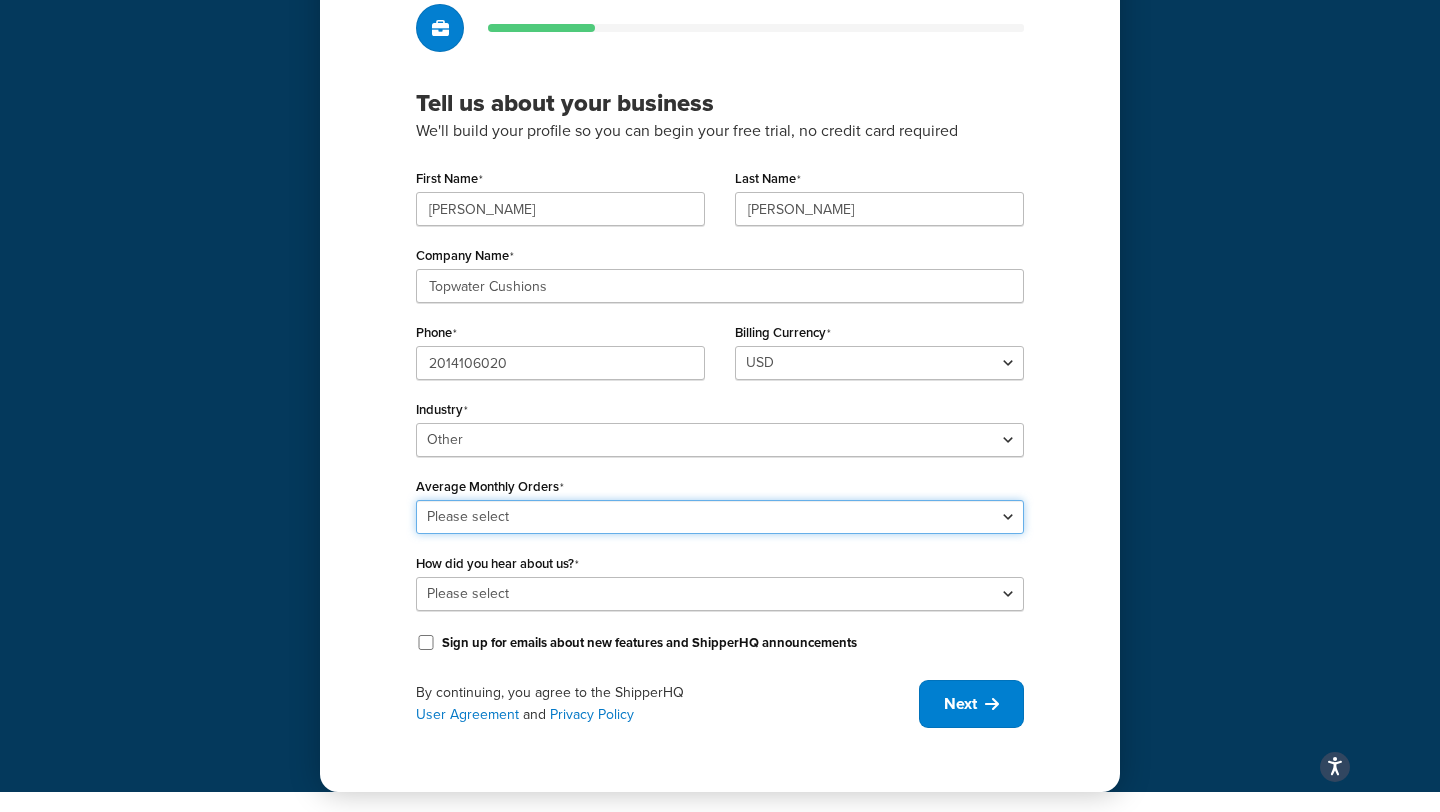 click on "Please select  0-500  501-1,000  1,001-10,000  10,001-20,000  Over 20,000" at bounding box center [720, 517] 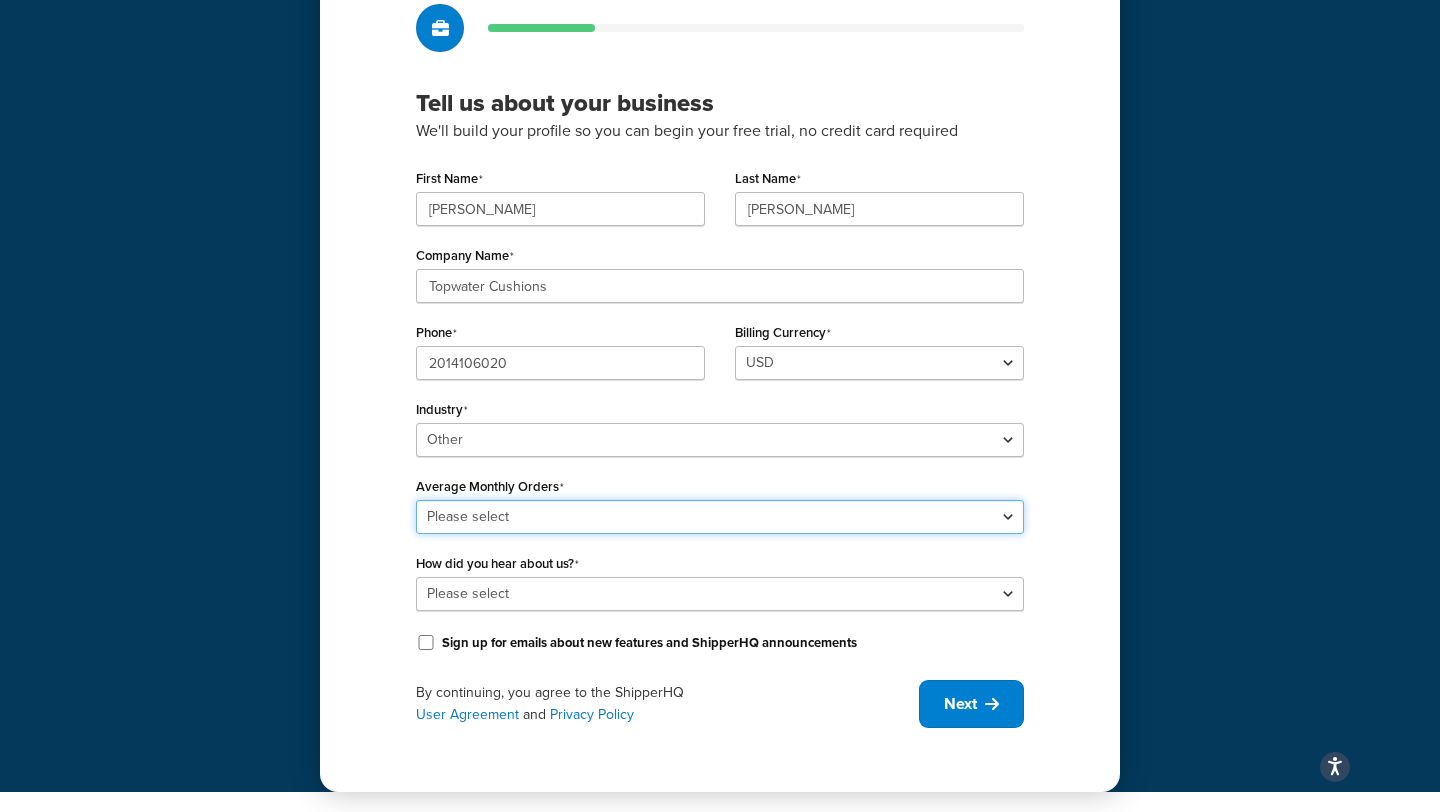 select on "1" 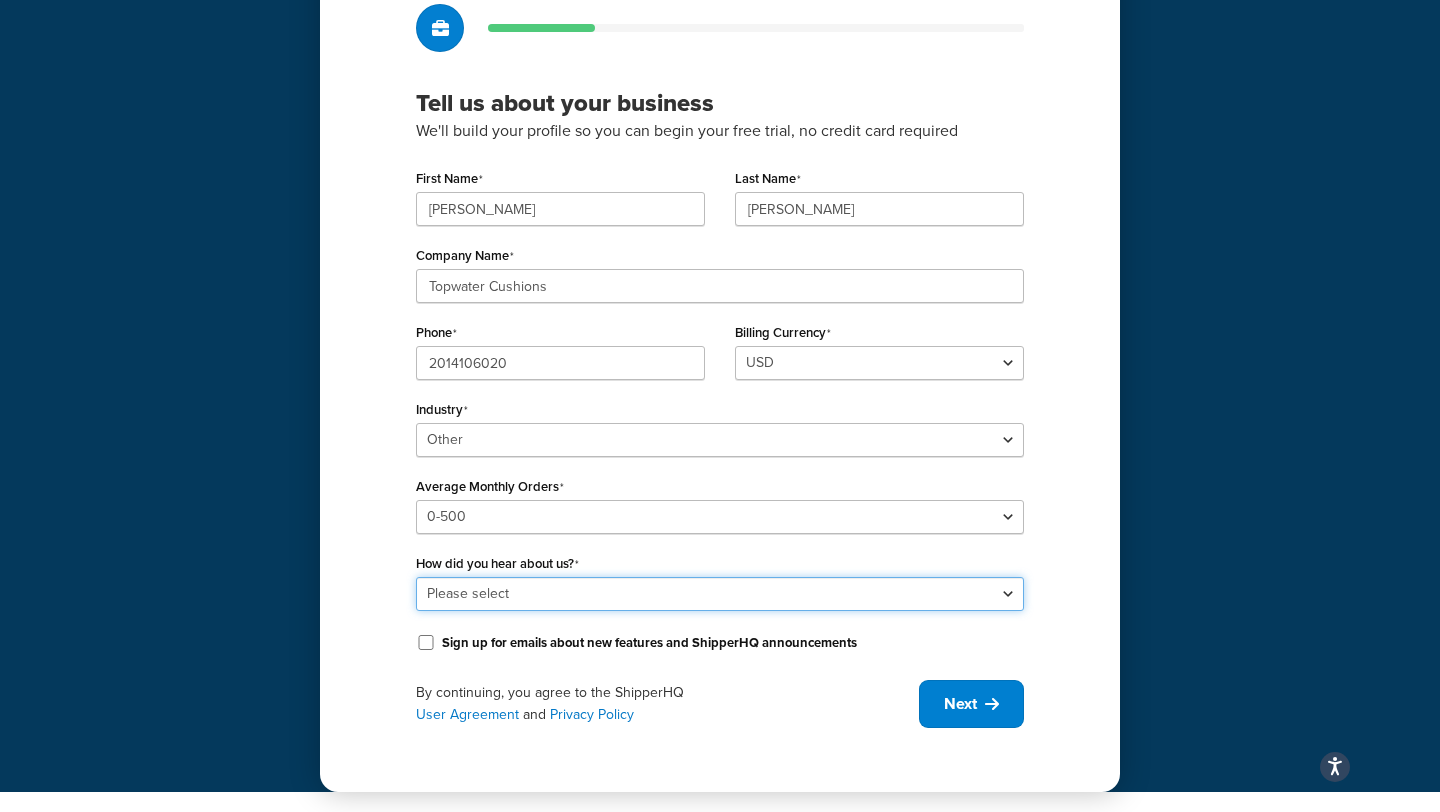 click on "Please select  Online Search  App Store or Marketplace Listing  Referred by Agency  Social Media  Industry Event or Meetup  Blog Post  Community Forum  Software Review Site  AI Recommendation  Other" at bounding box center [720, 594] 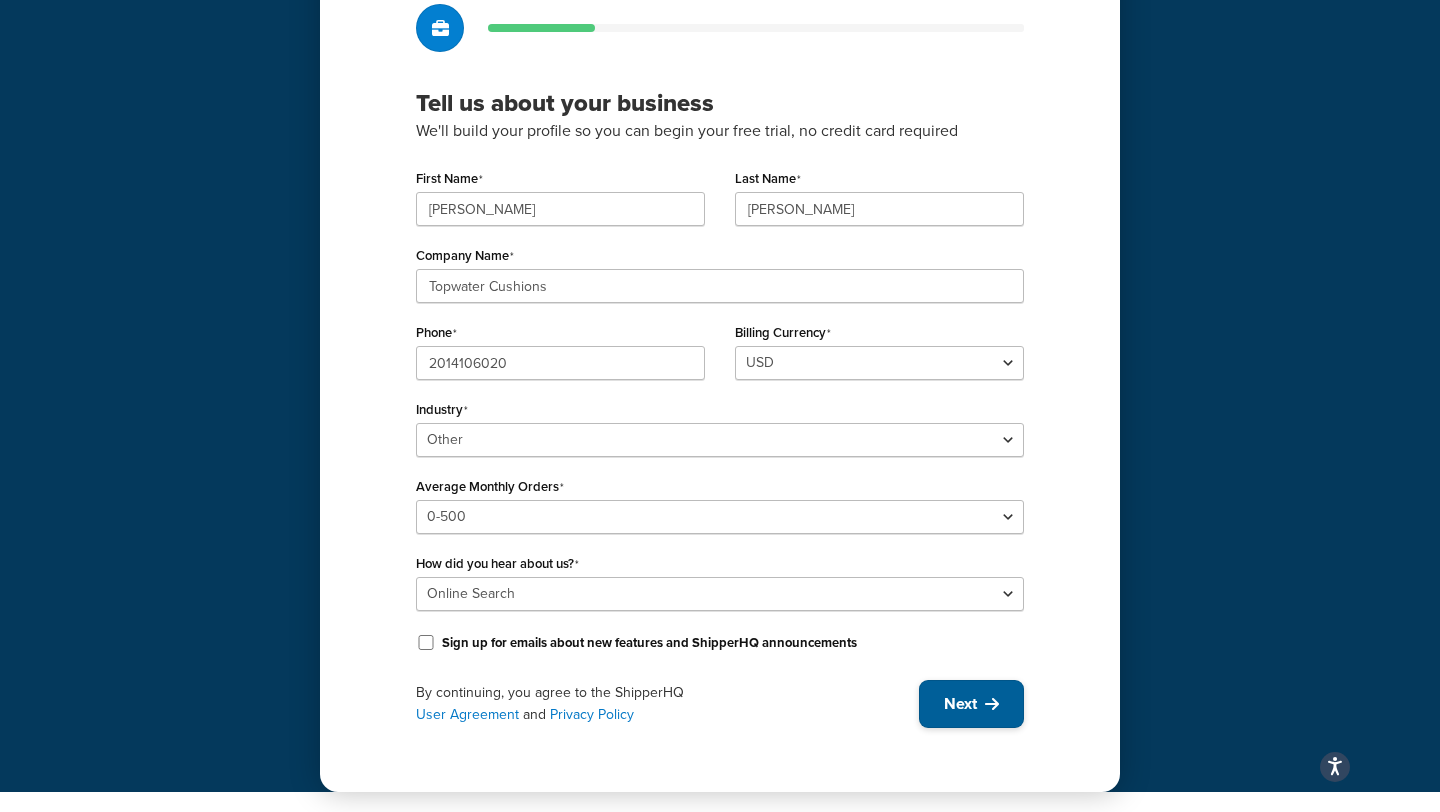 click on "Next" at bounding box center (960, 704) 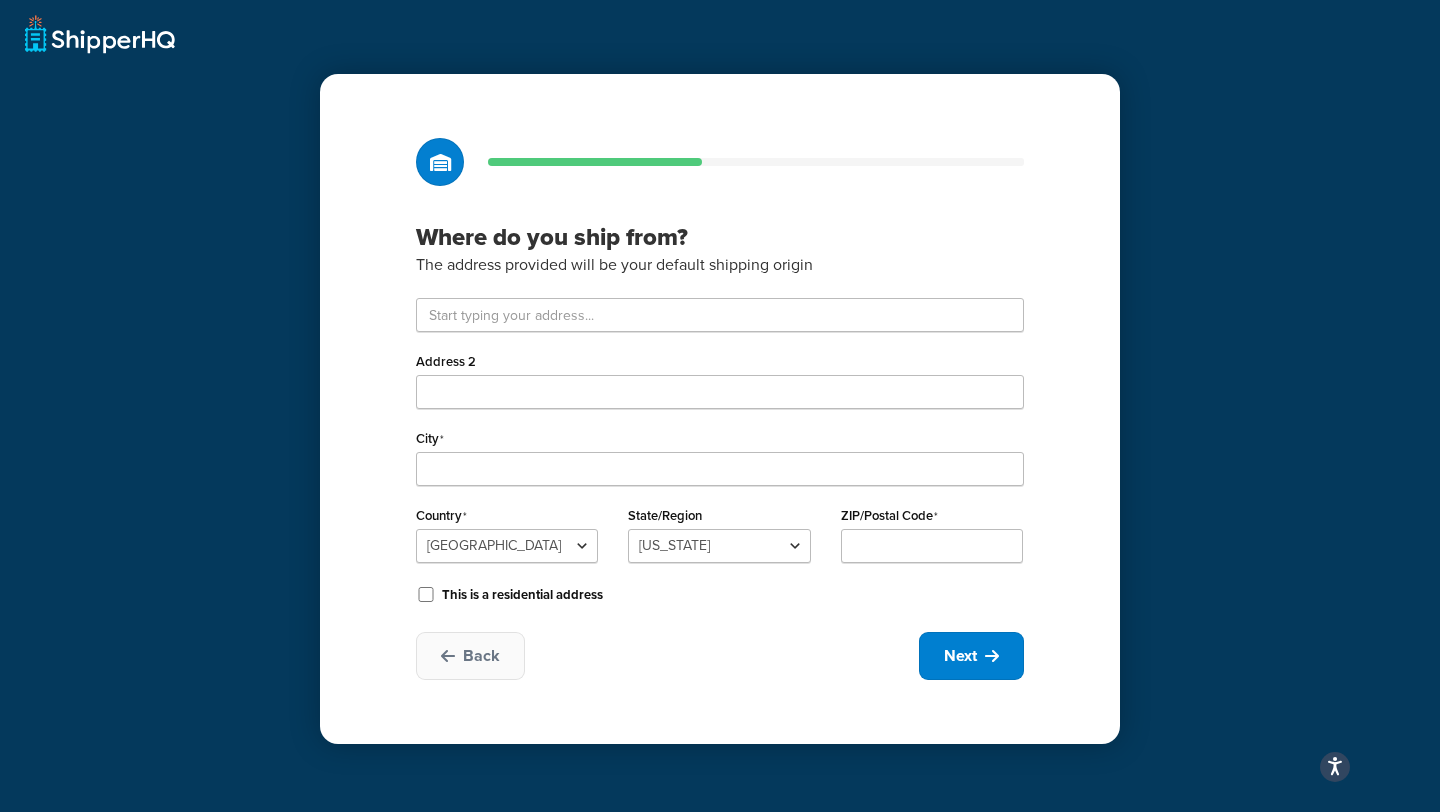 scroll, scrollTop: 0, scrollLeft: 0, axis: both 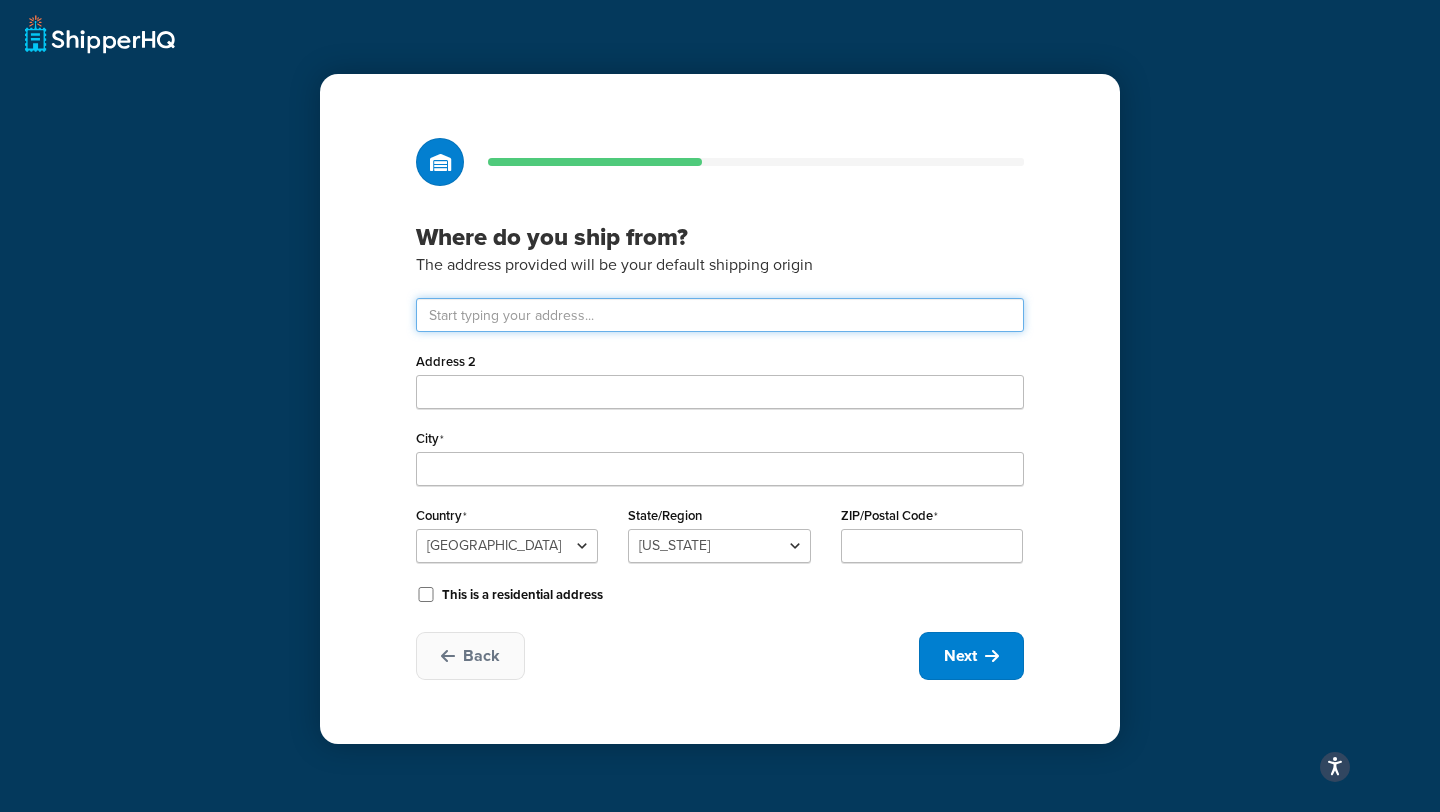 click at bounding box center (720, 315) 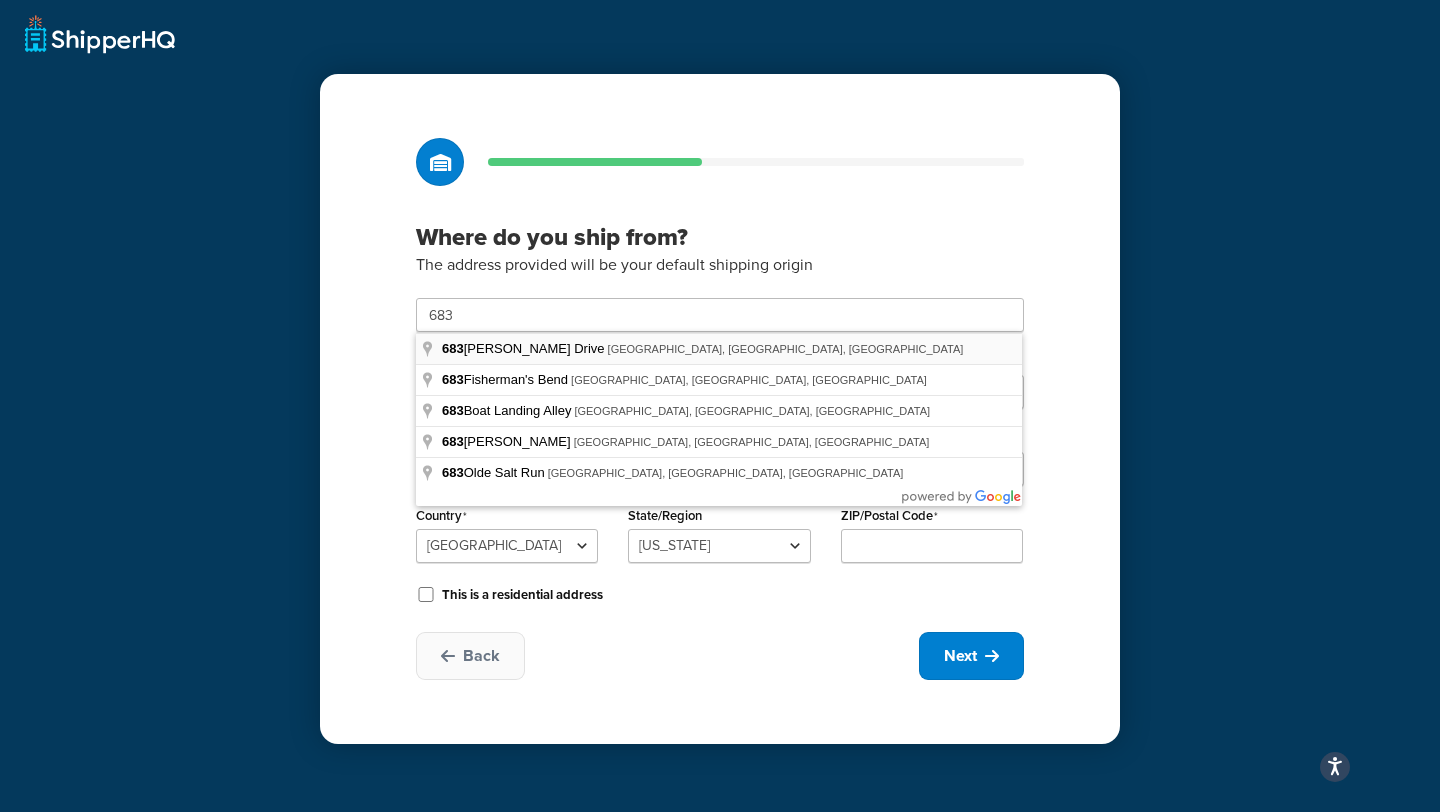type on "683 Faulkner Dr" 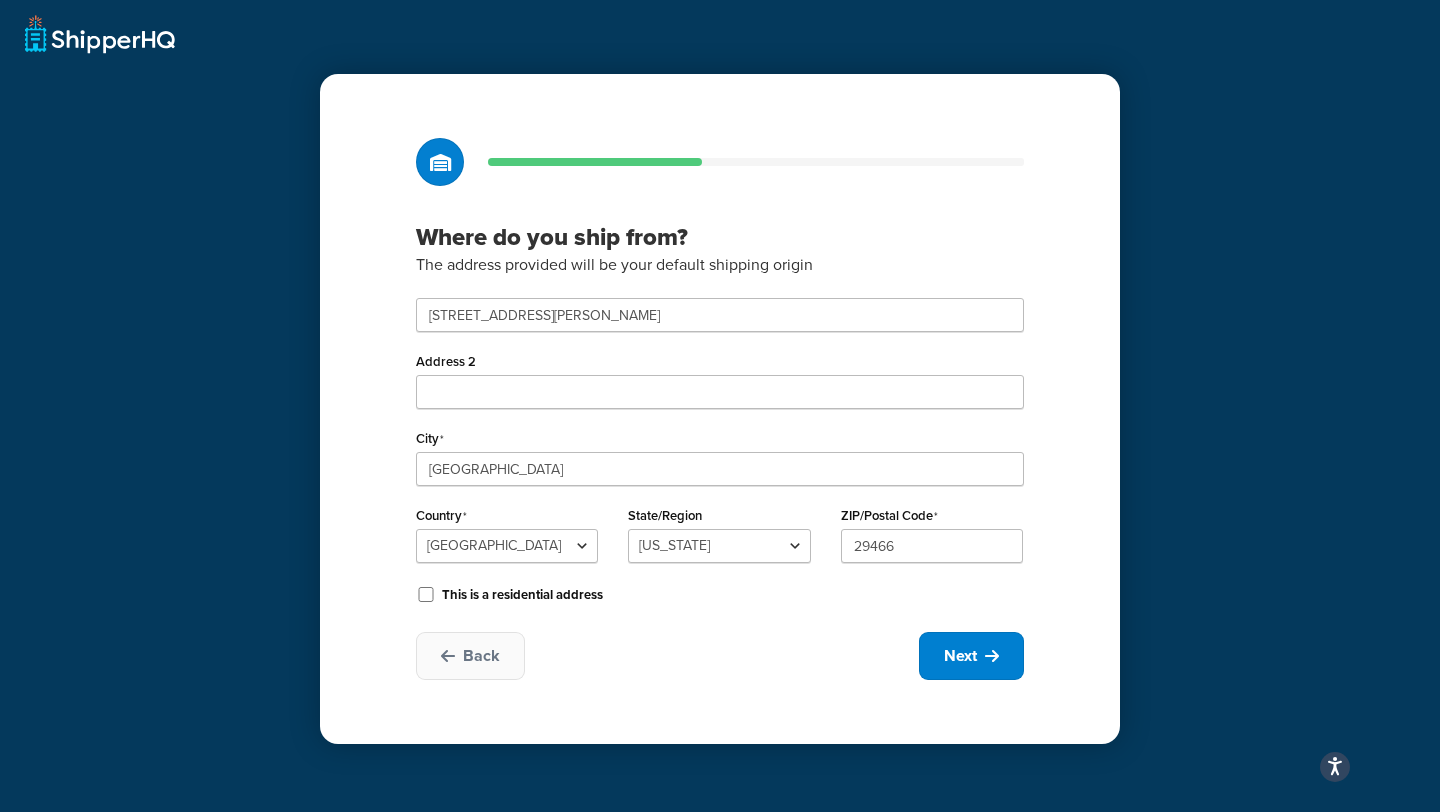 click on "This is a residential address" at bounding box center [522, 595] 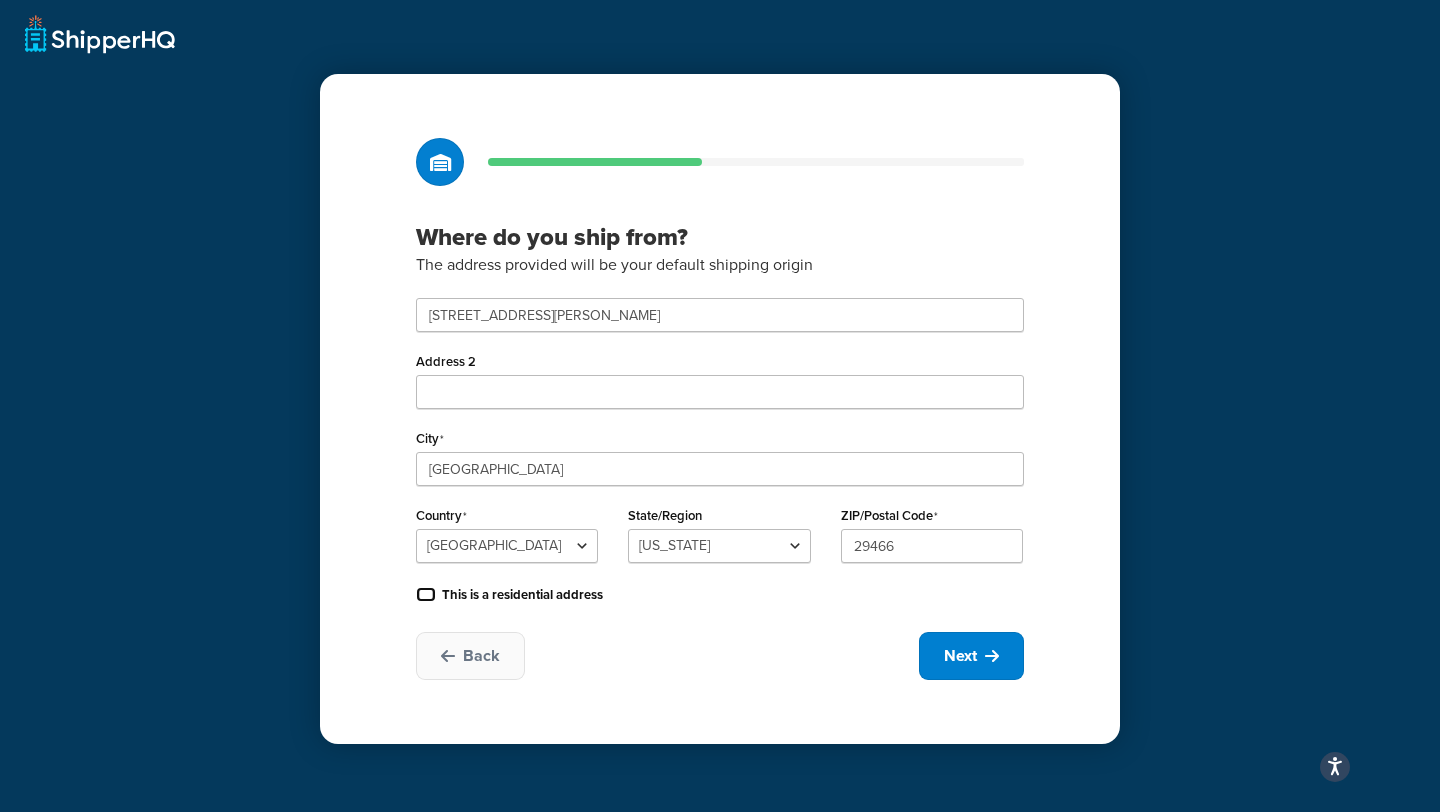click on "This is a residential address" at bounding box center [426, 594] 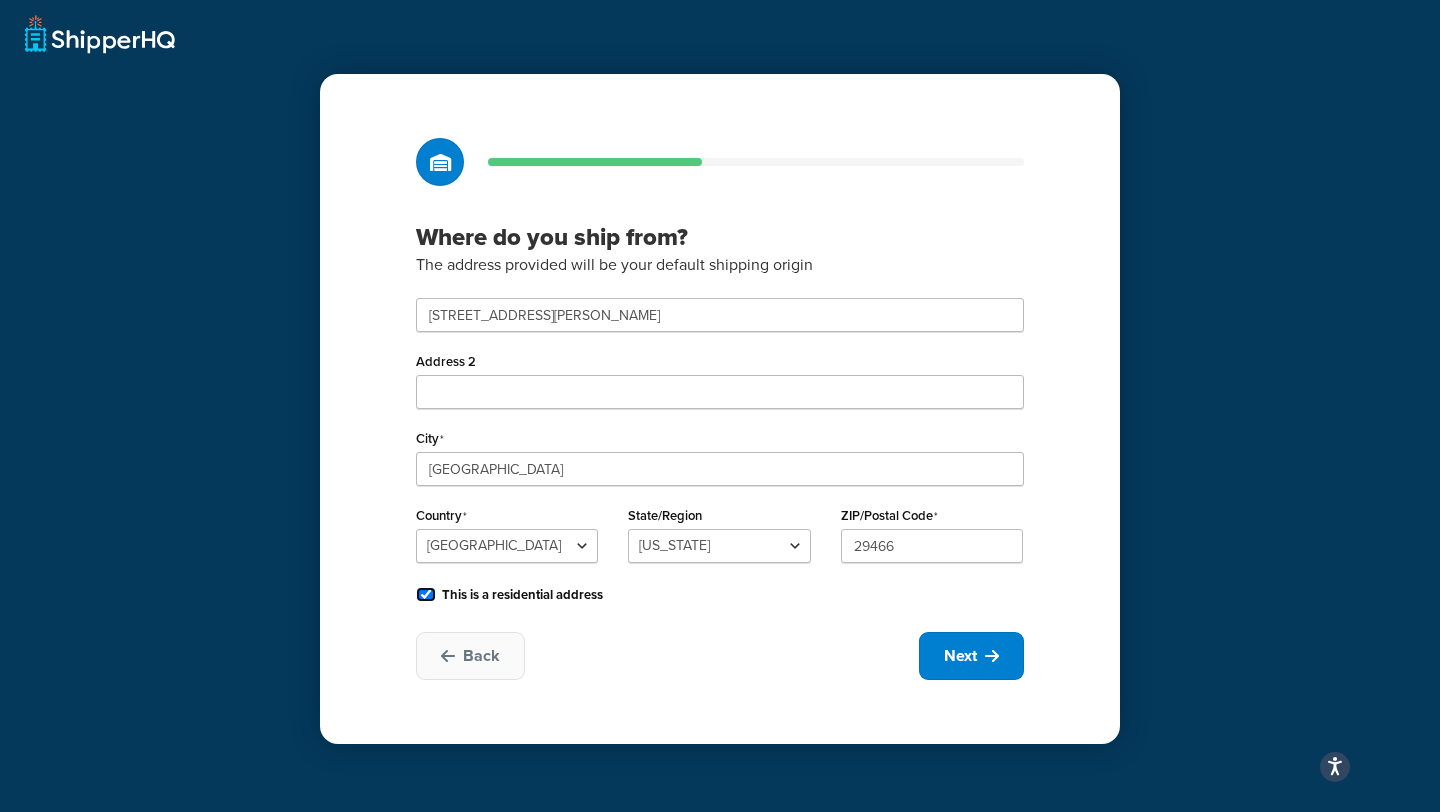 checkbox on "true" 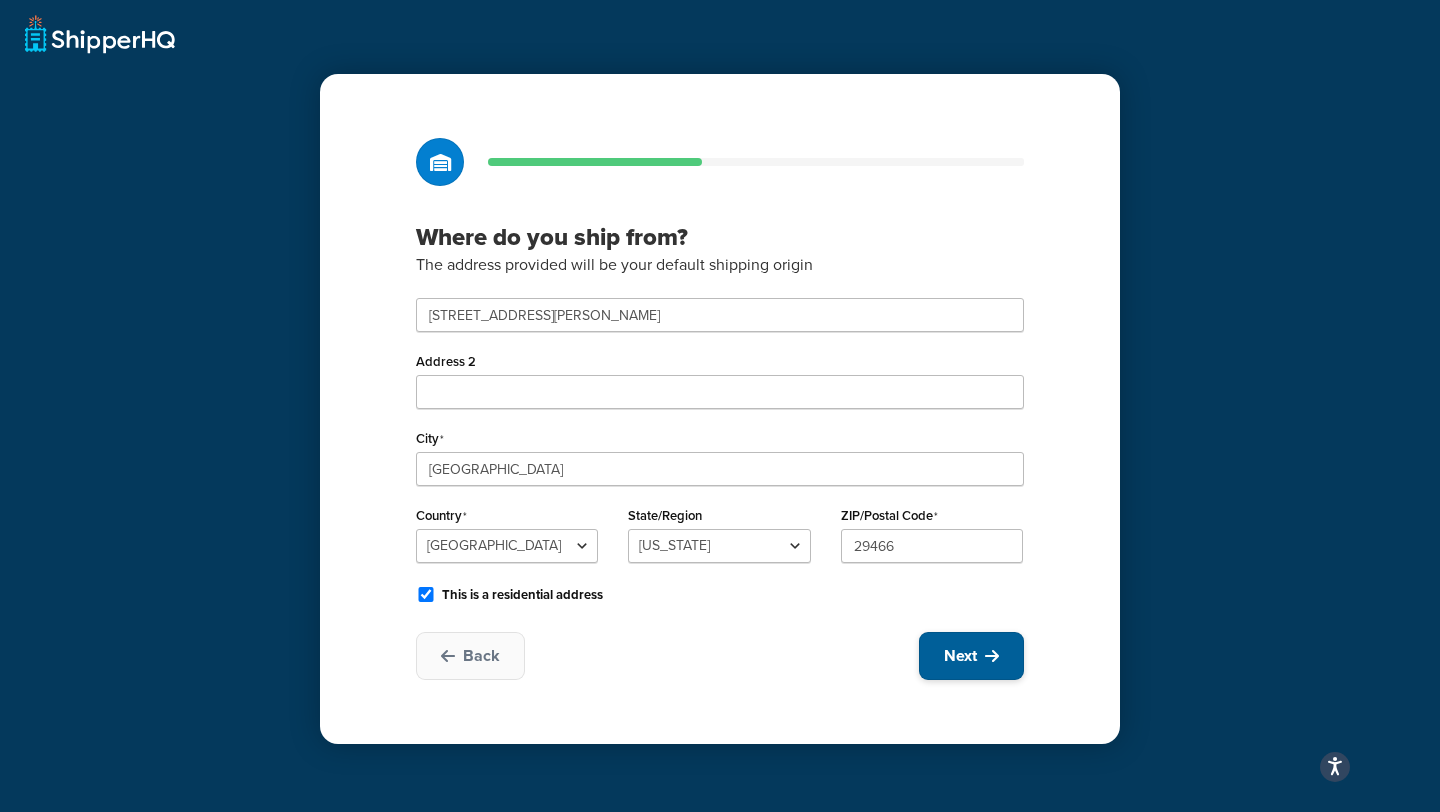 click on "Next" at bounding box center (960, 656) 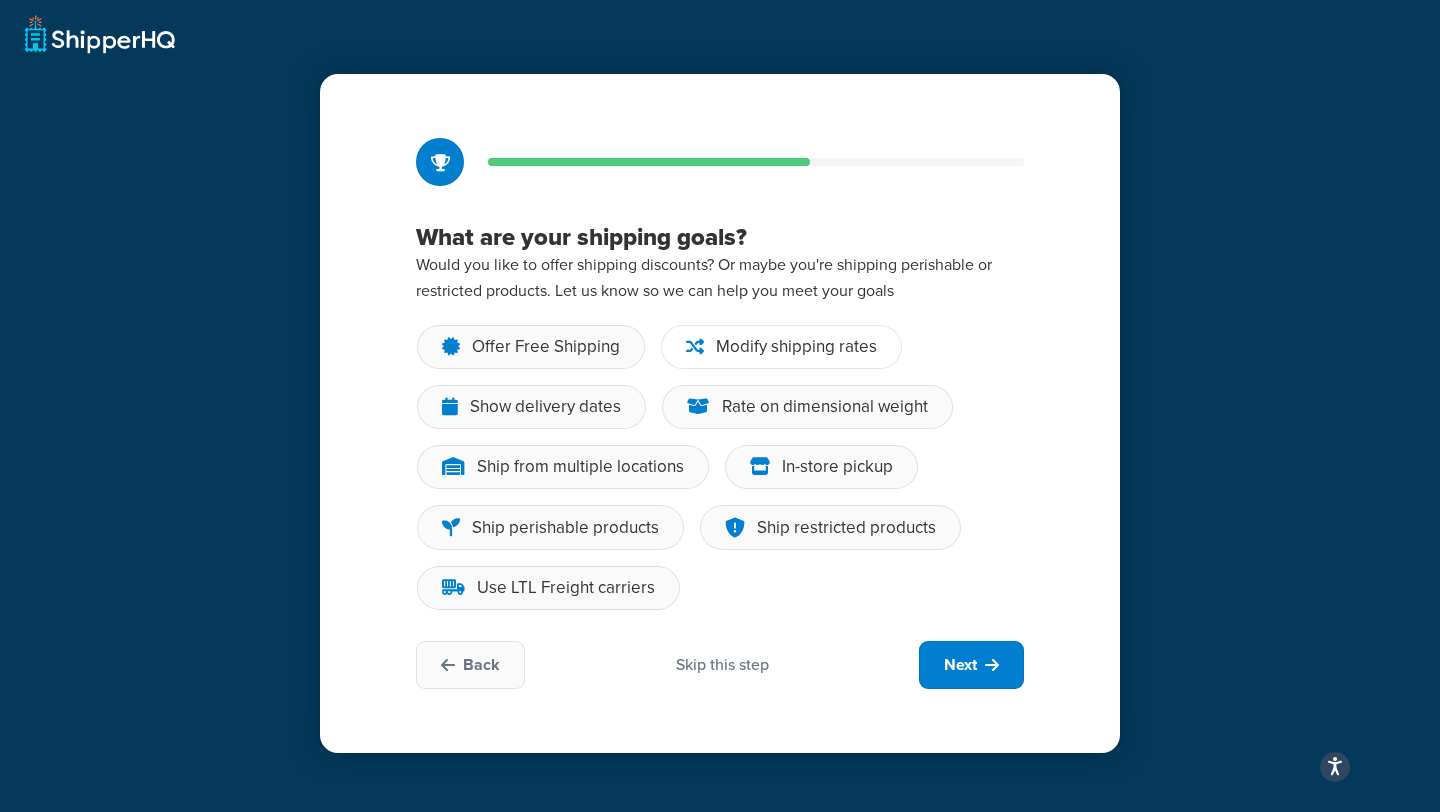 click on "Modify shipping rates" at bounding box center [796, 347] 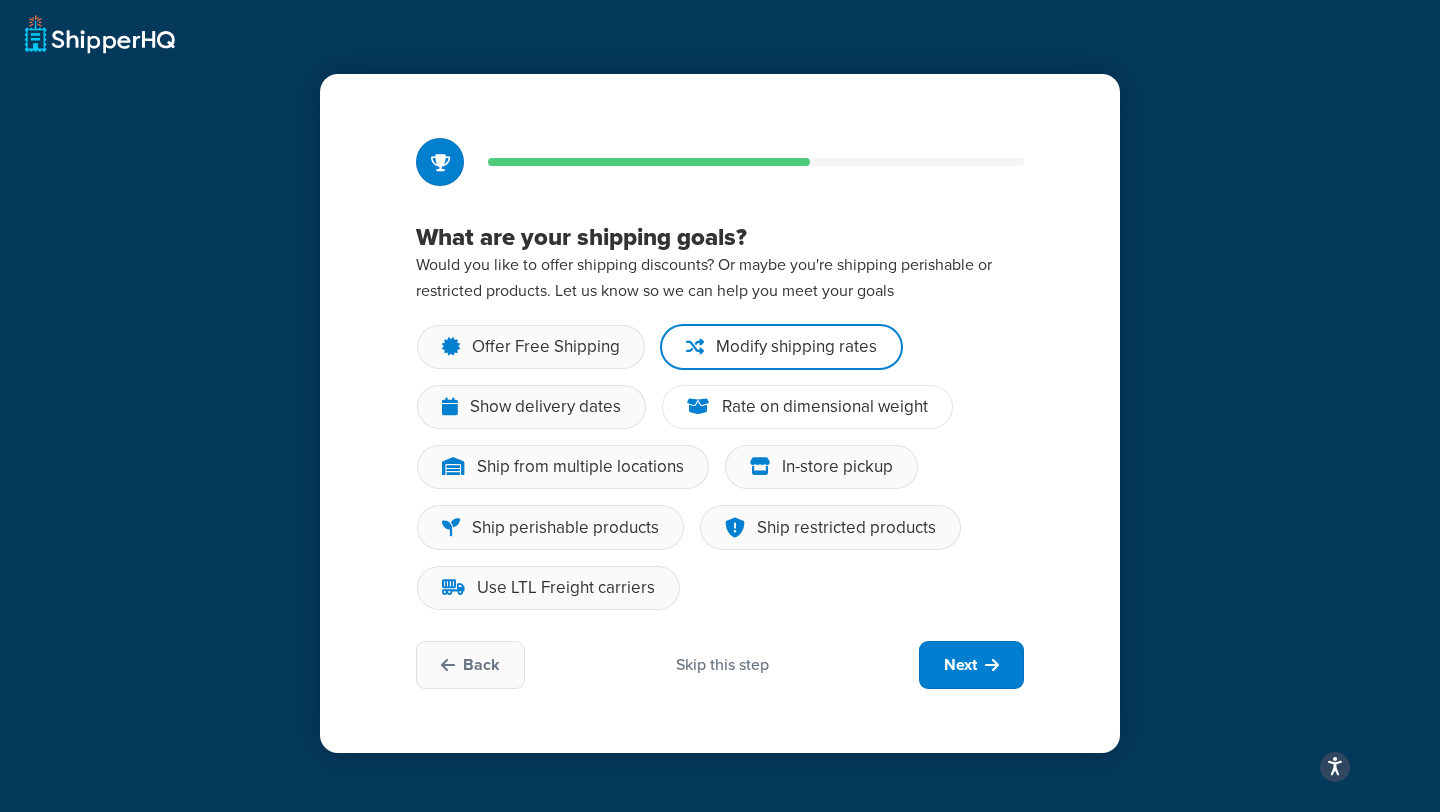 click on "Rate on dimensional weight" at bounding box center (825, 407) 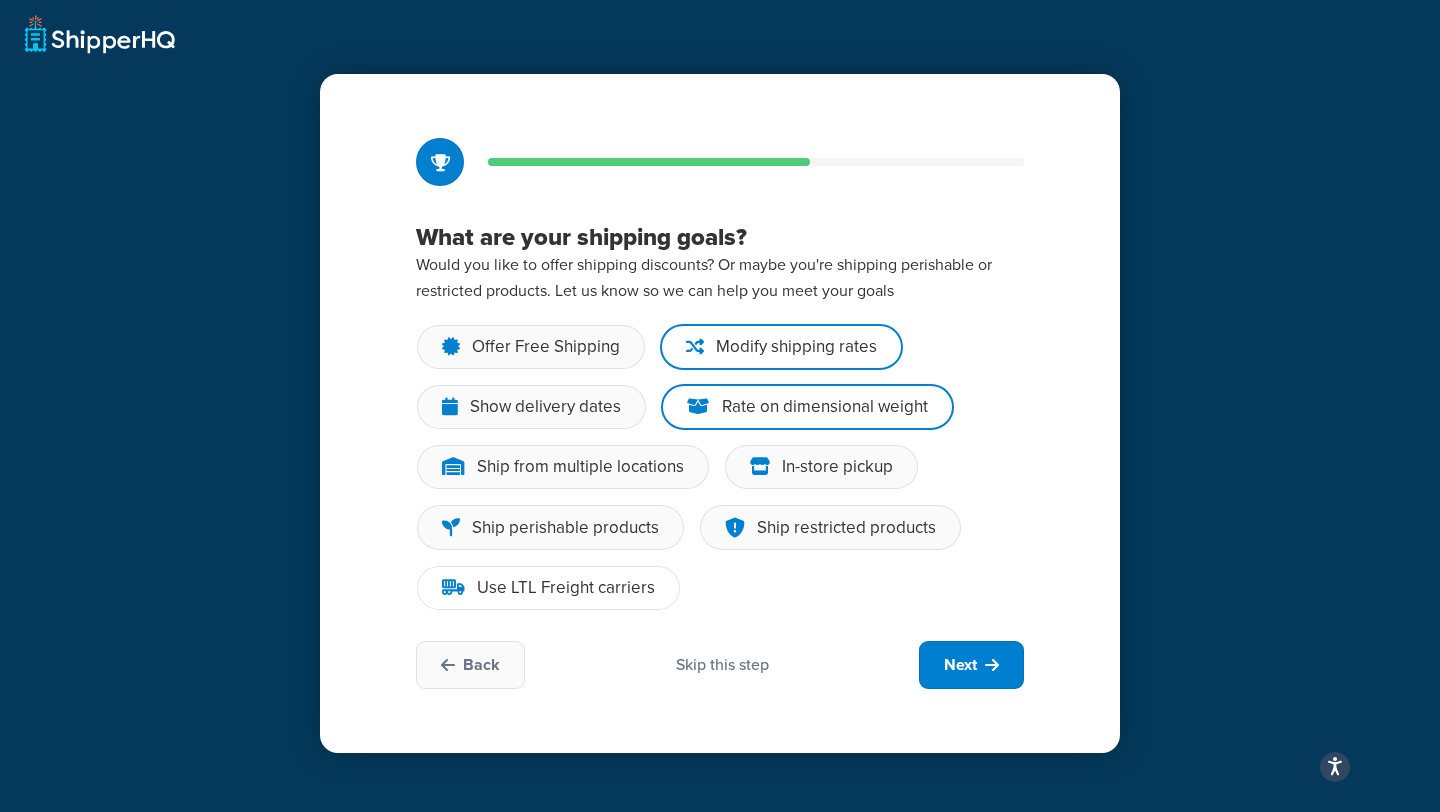 click on "Use LTL Freight carriers" at bounding box center [548, 588] 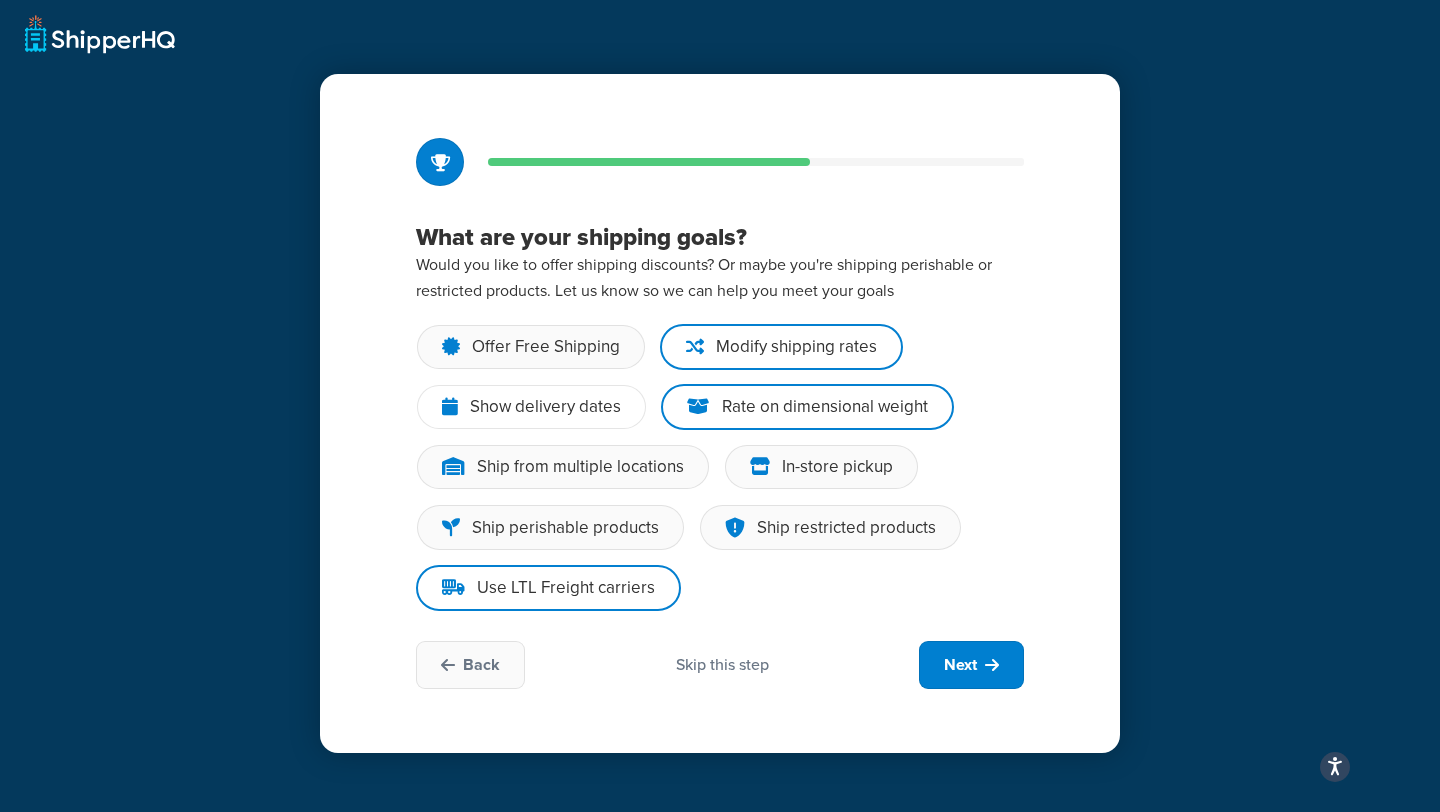 click on "Show delivery dates" at bounding box center (545, 407) 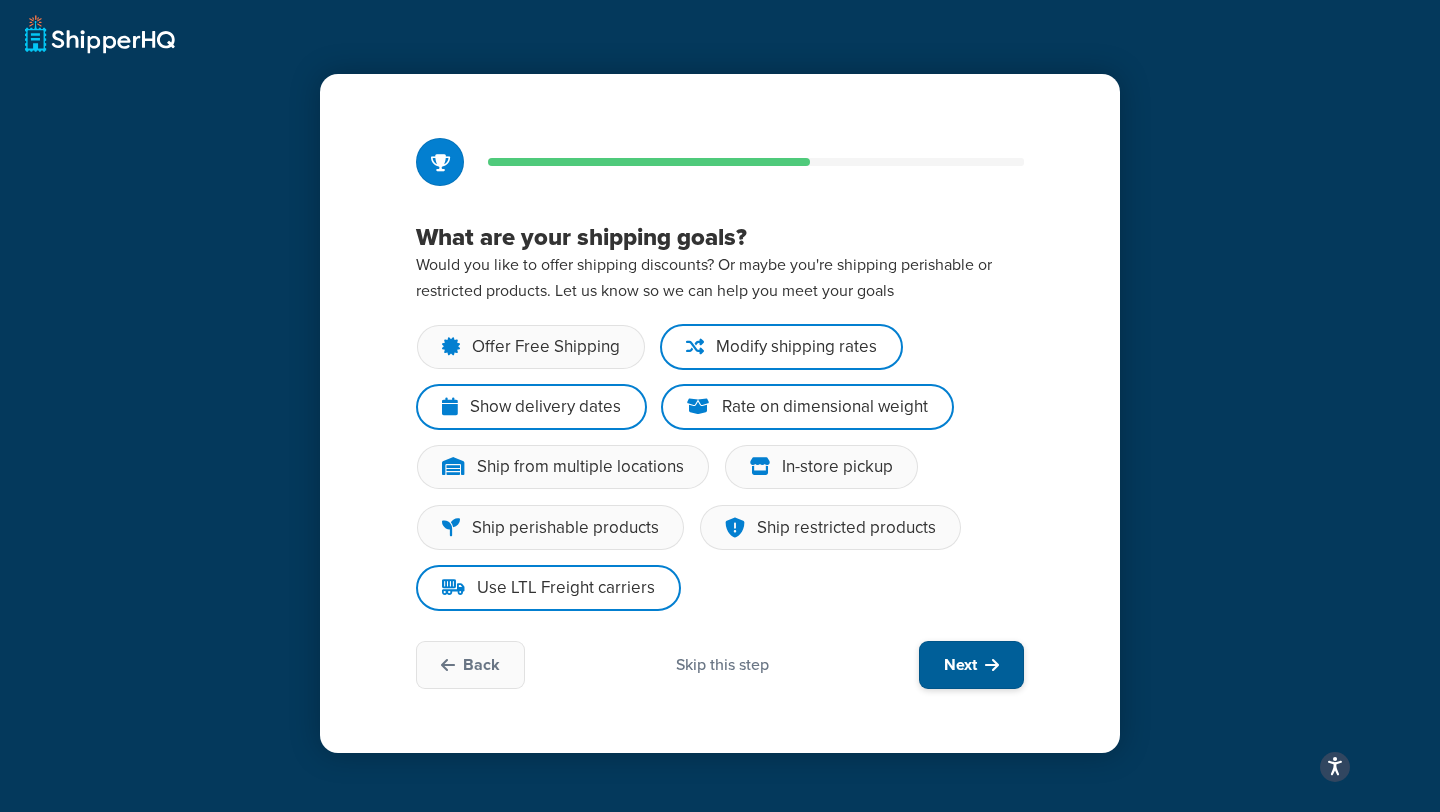 click on "Next" at bounding box center (971, 665) 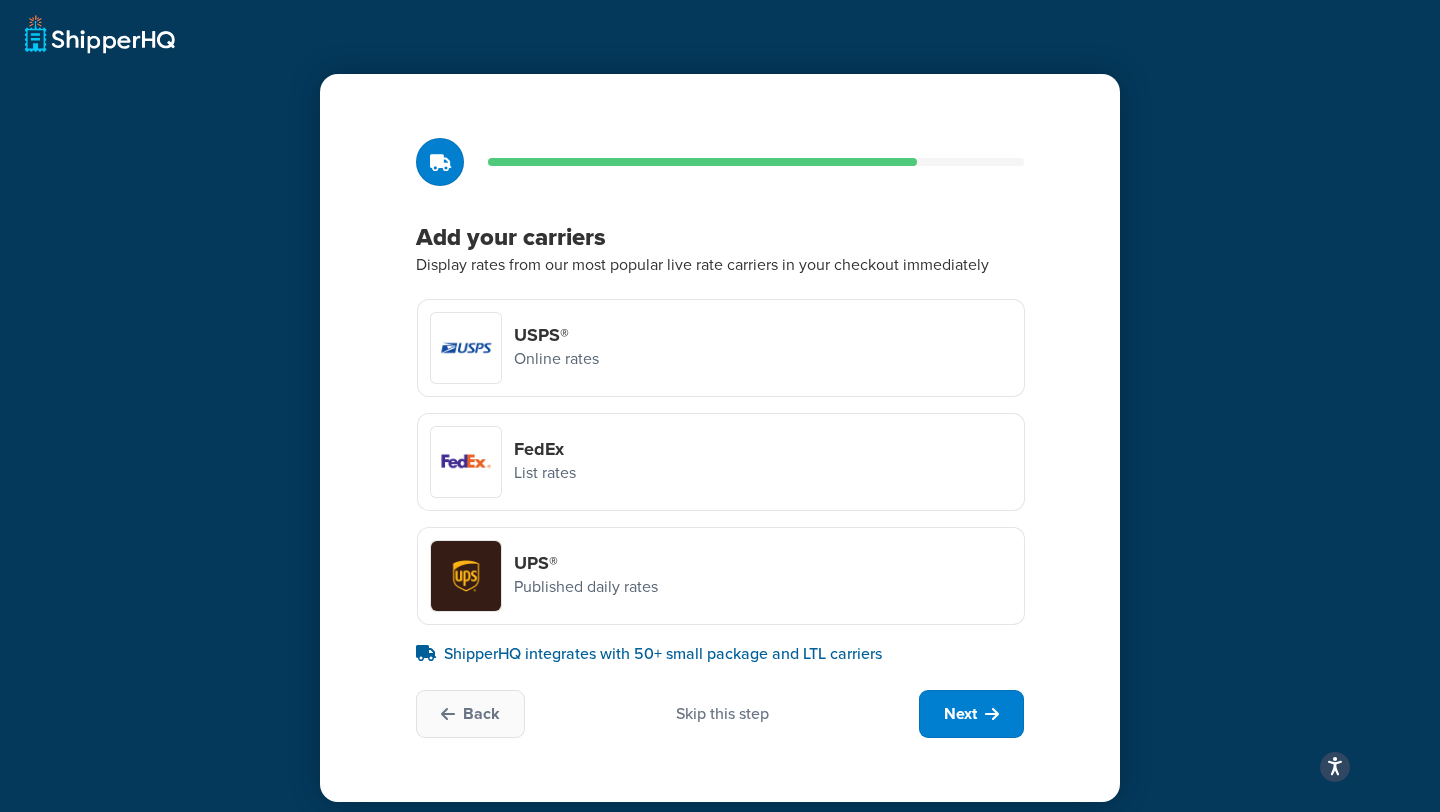click on "Online rates" at bounding box center (556, 359) 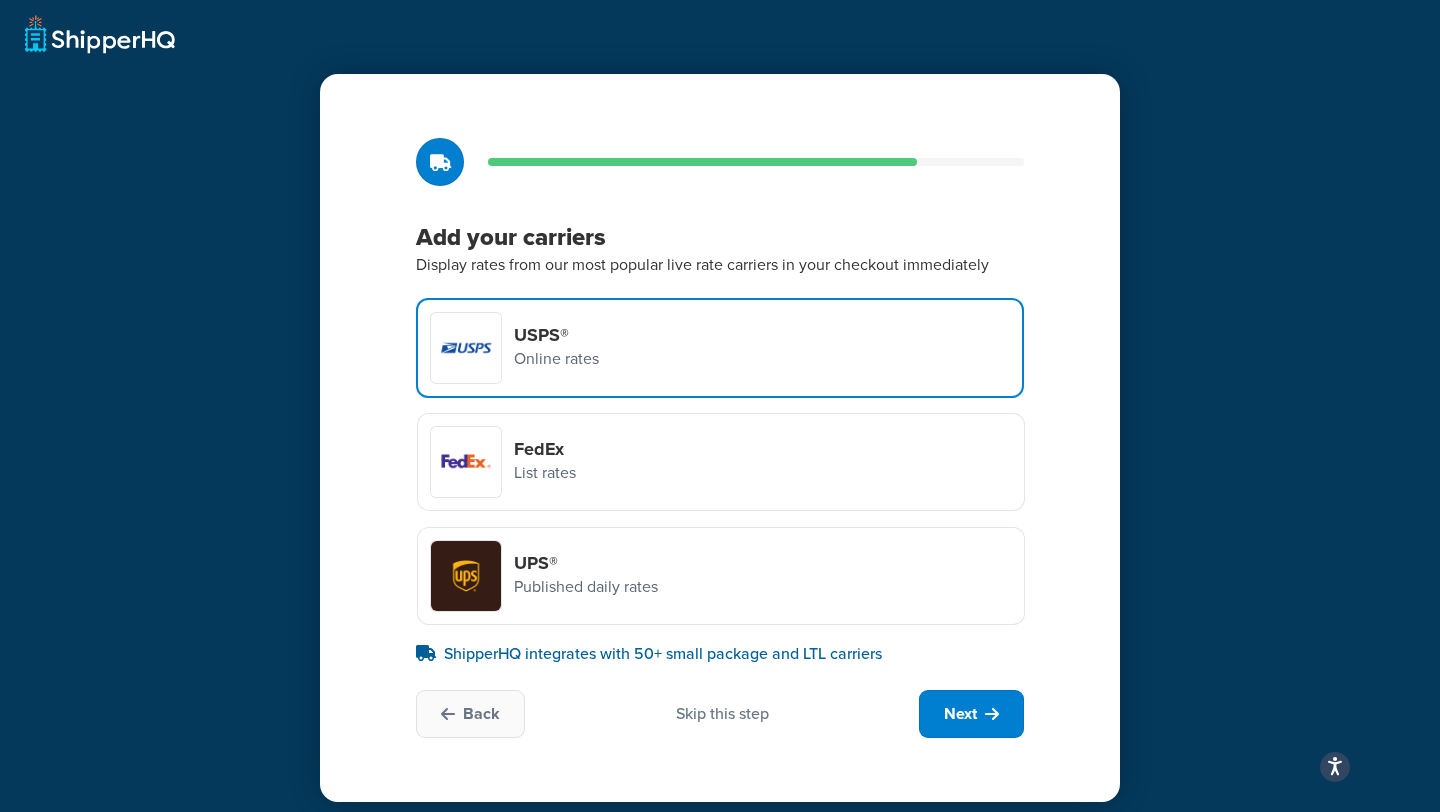 click on "FedEx" at bounding box center [545, 449] 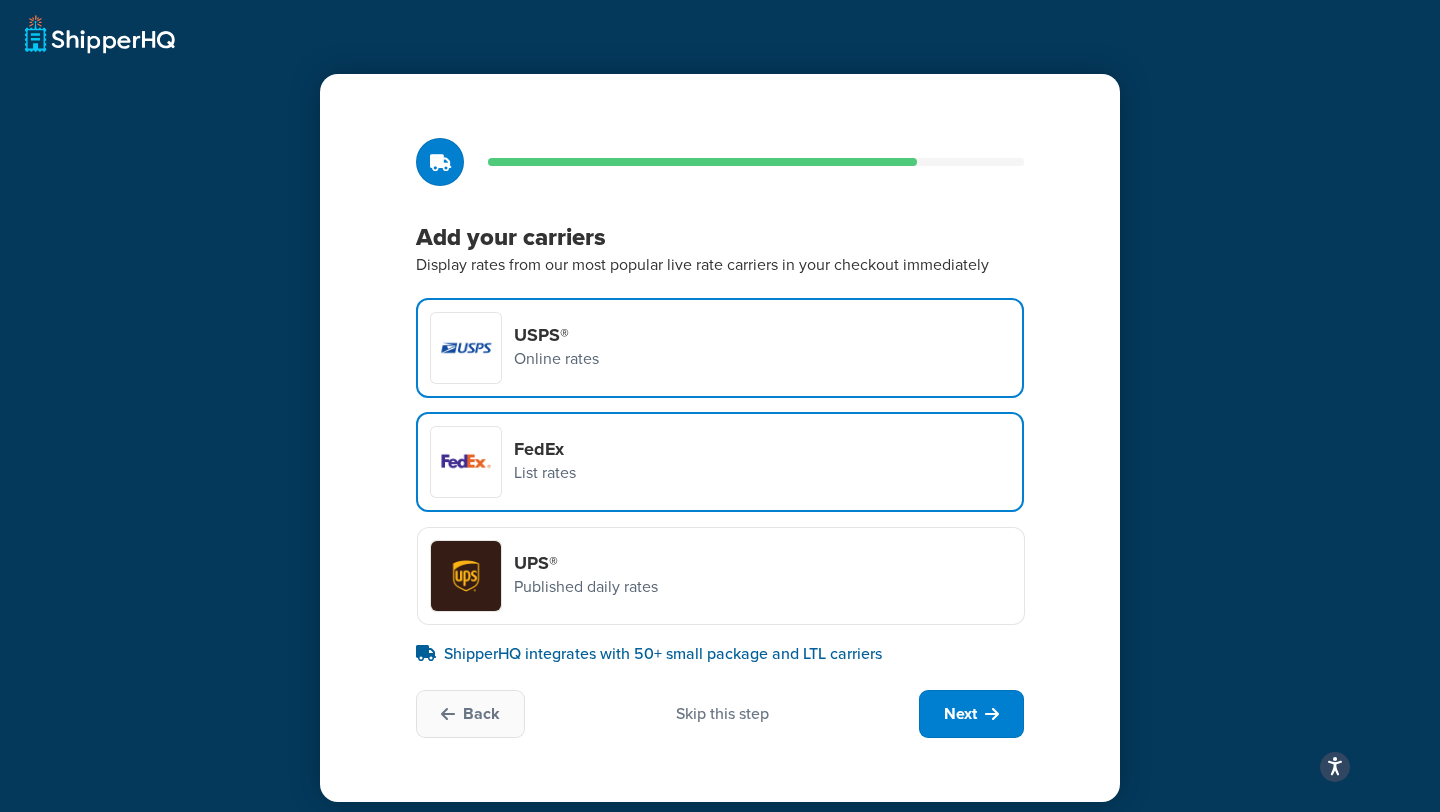 click on "UPS®" at bounding box center [586, 563] 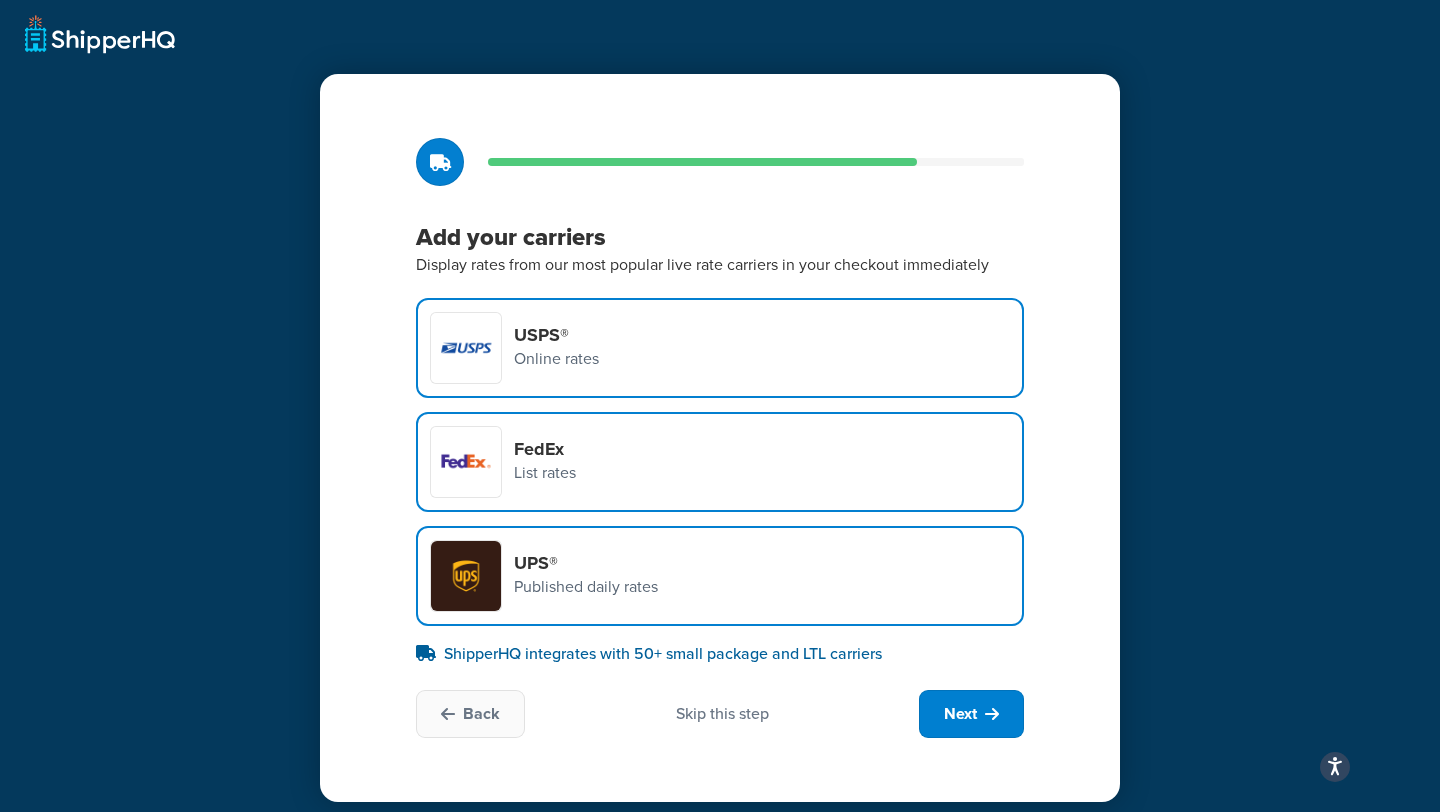click on "FedEx List rates" at bounding box center (720, 462) 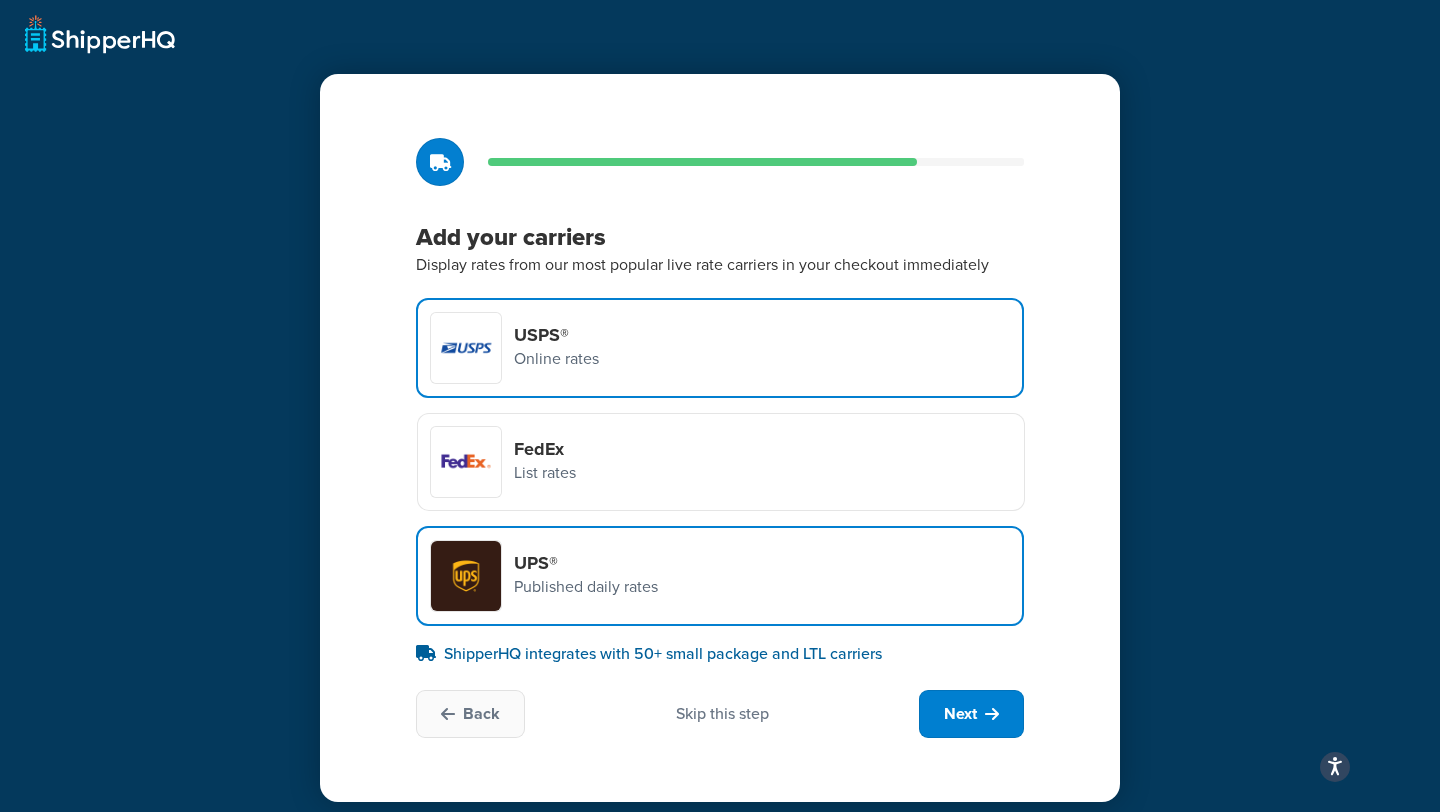 click on "FedEx List rates" at bounding box center (721, 462) 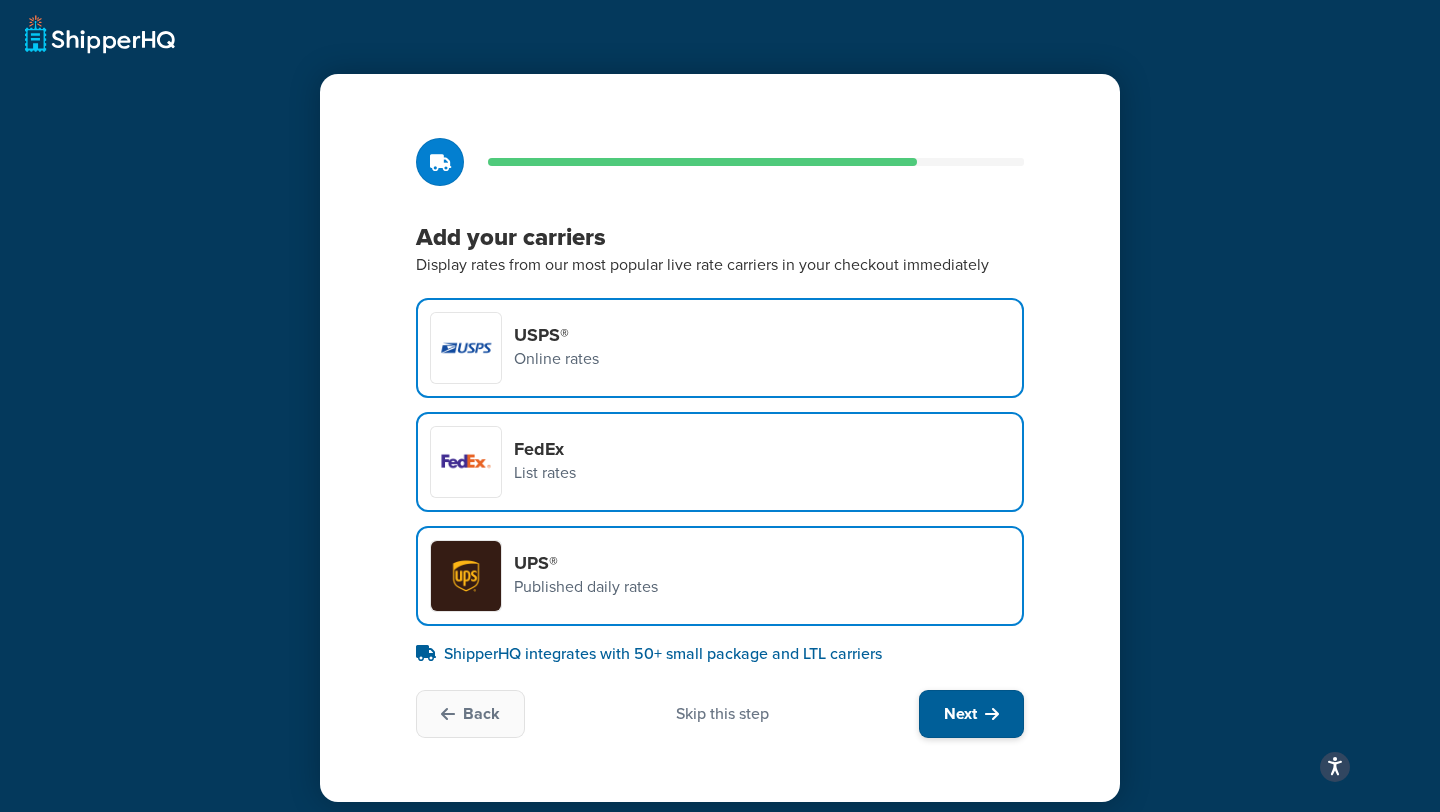 click on "Next" at bounding box center (971, 714) 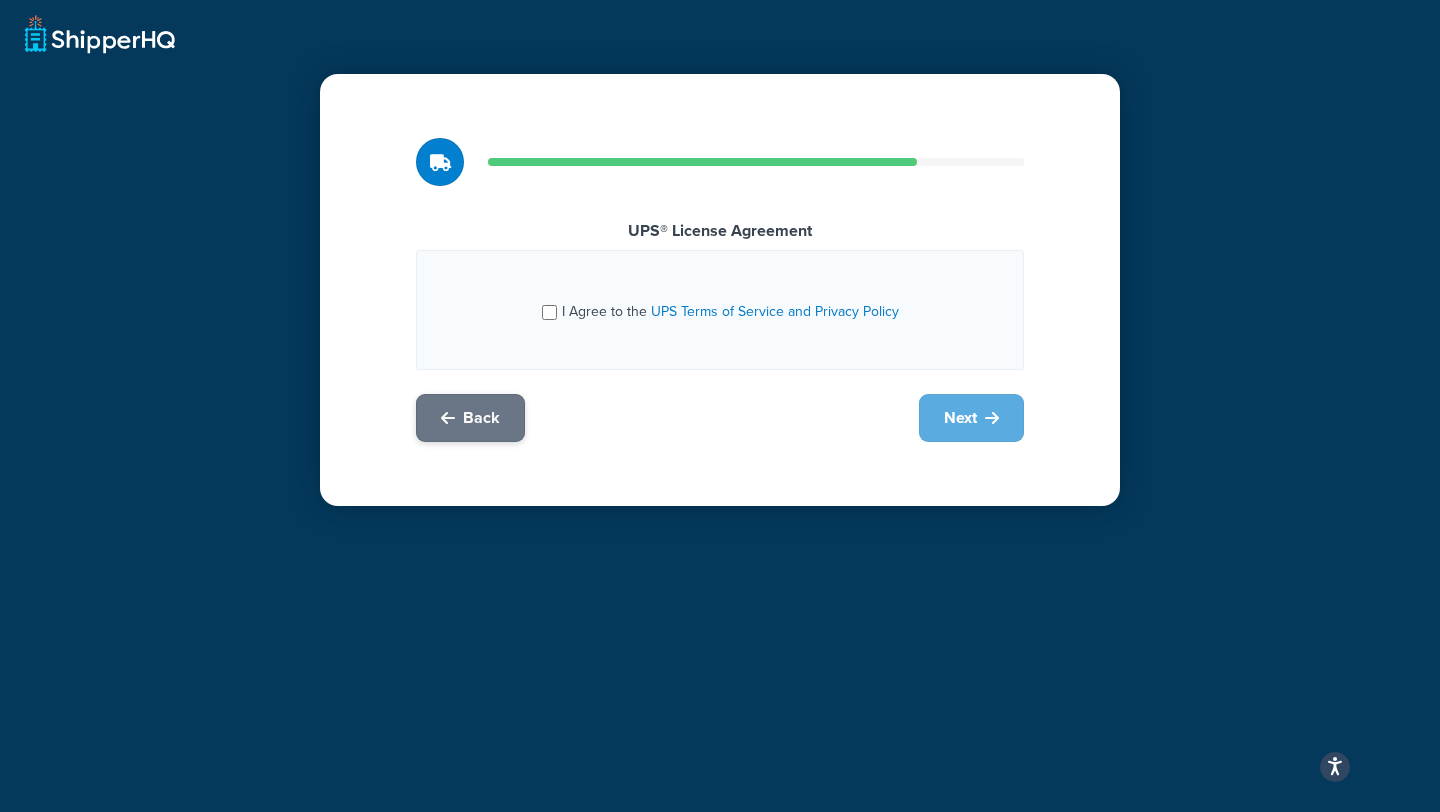 click on "Back" at bounding box center [470, 418] 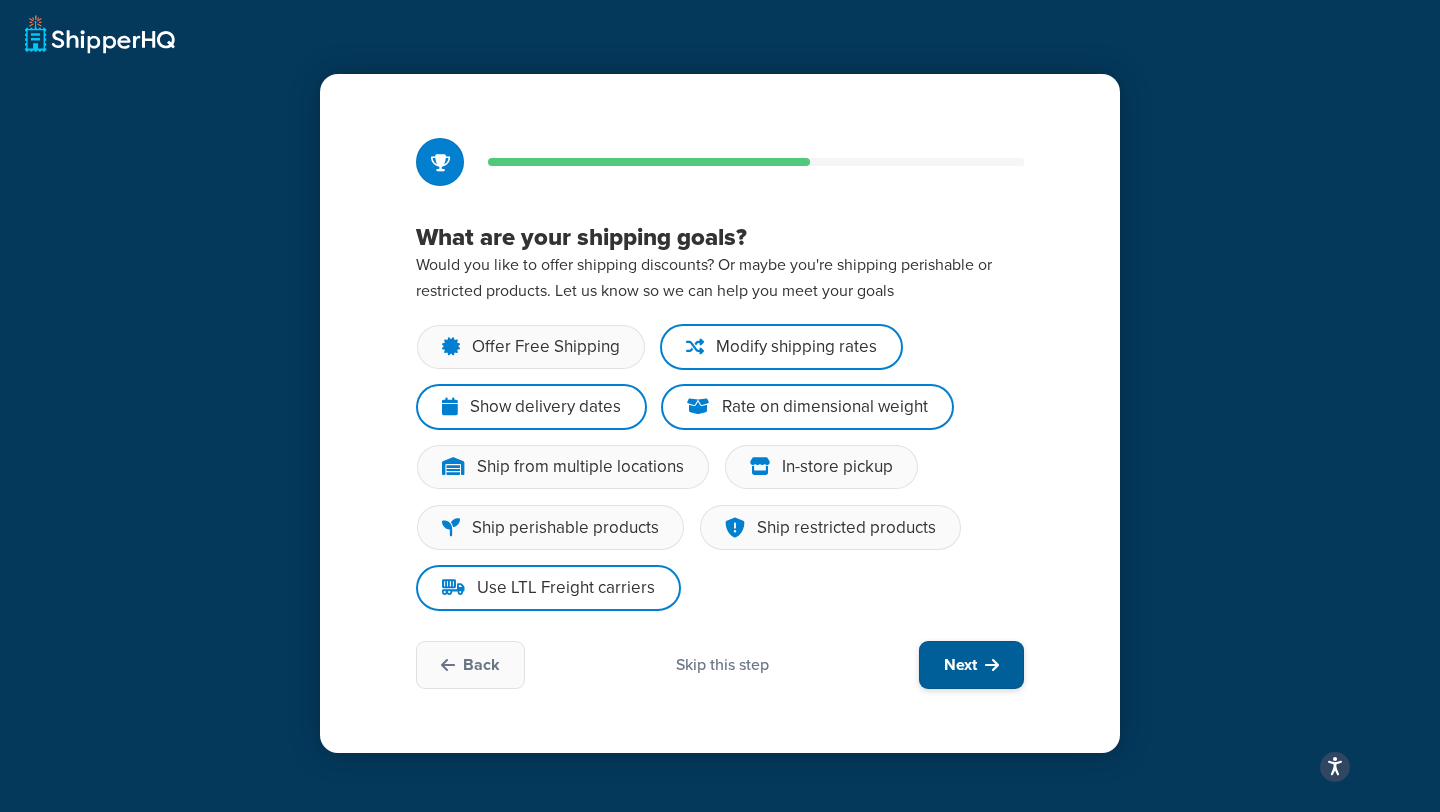 click on "Next" at bounding box center [971, 665] 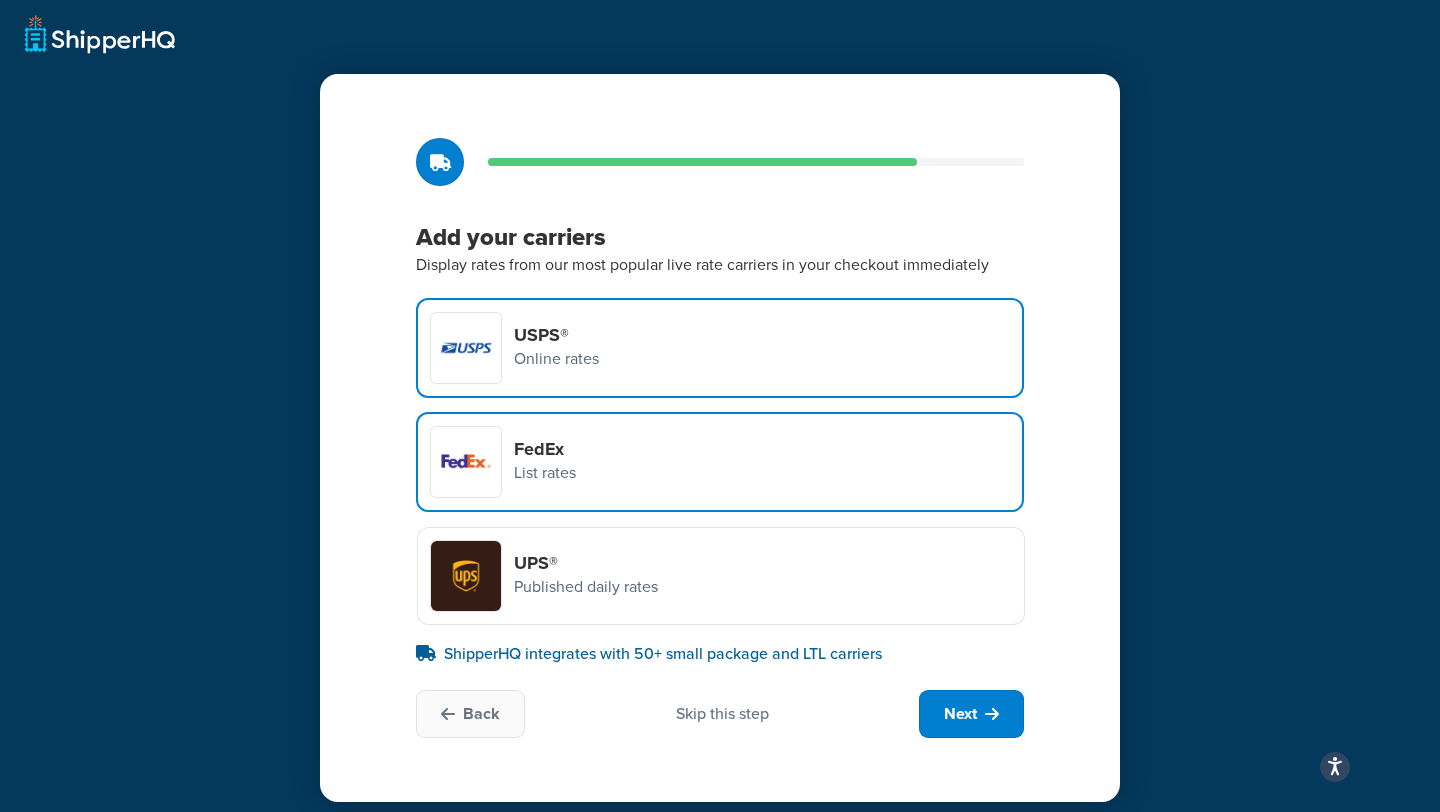click on "UPS® Published daily rates" at bounding box center [721, 576] 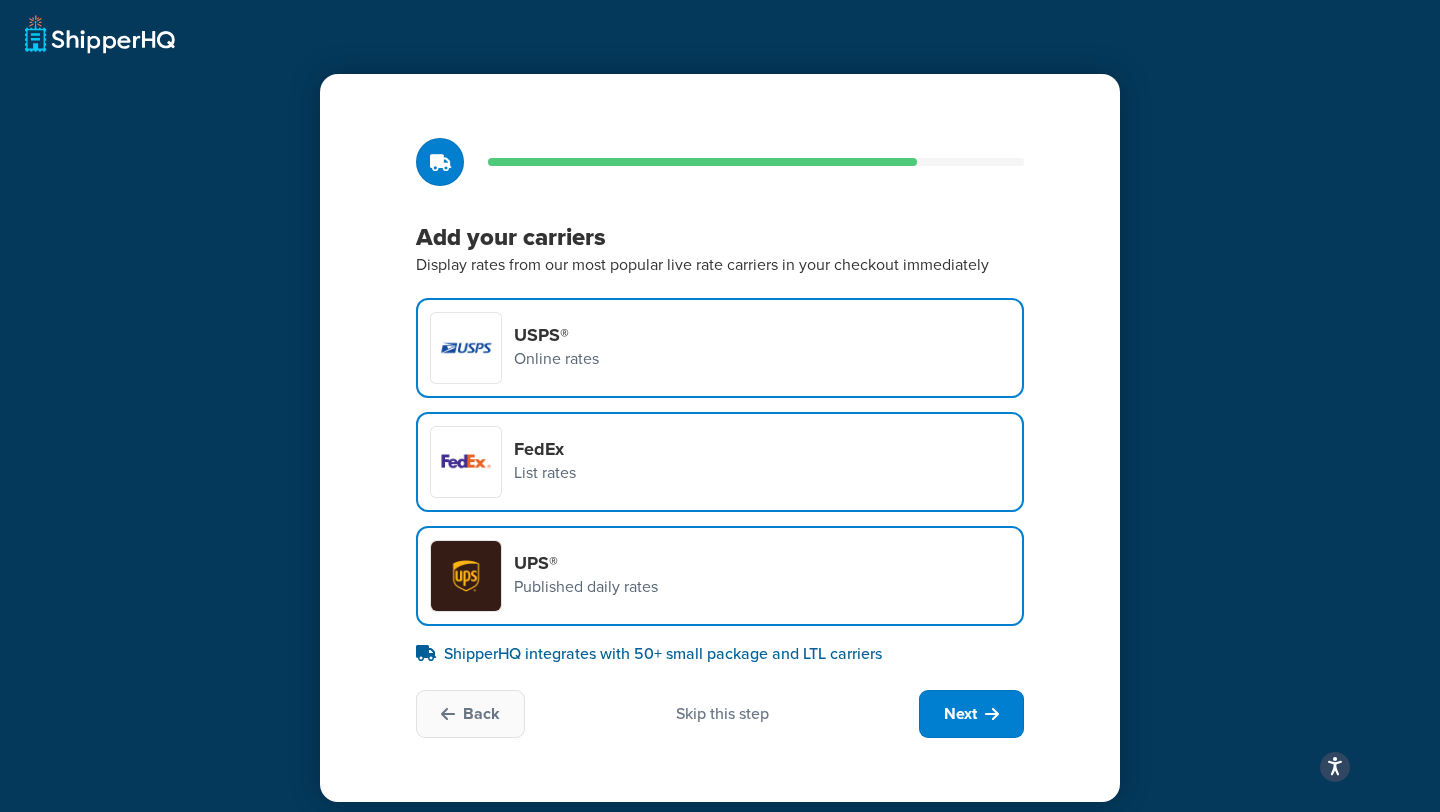 click on "USPS® Online rates" at bounding box center (720, 348) 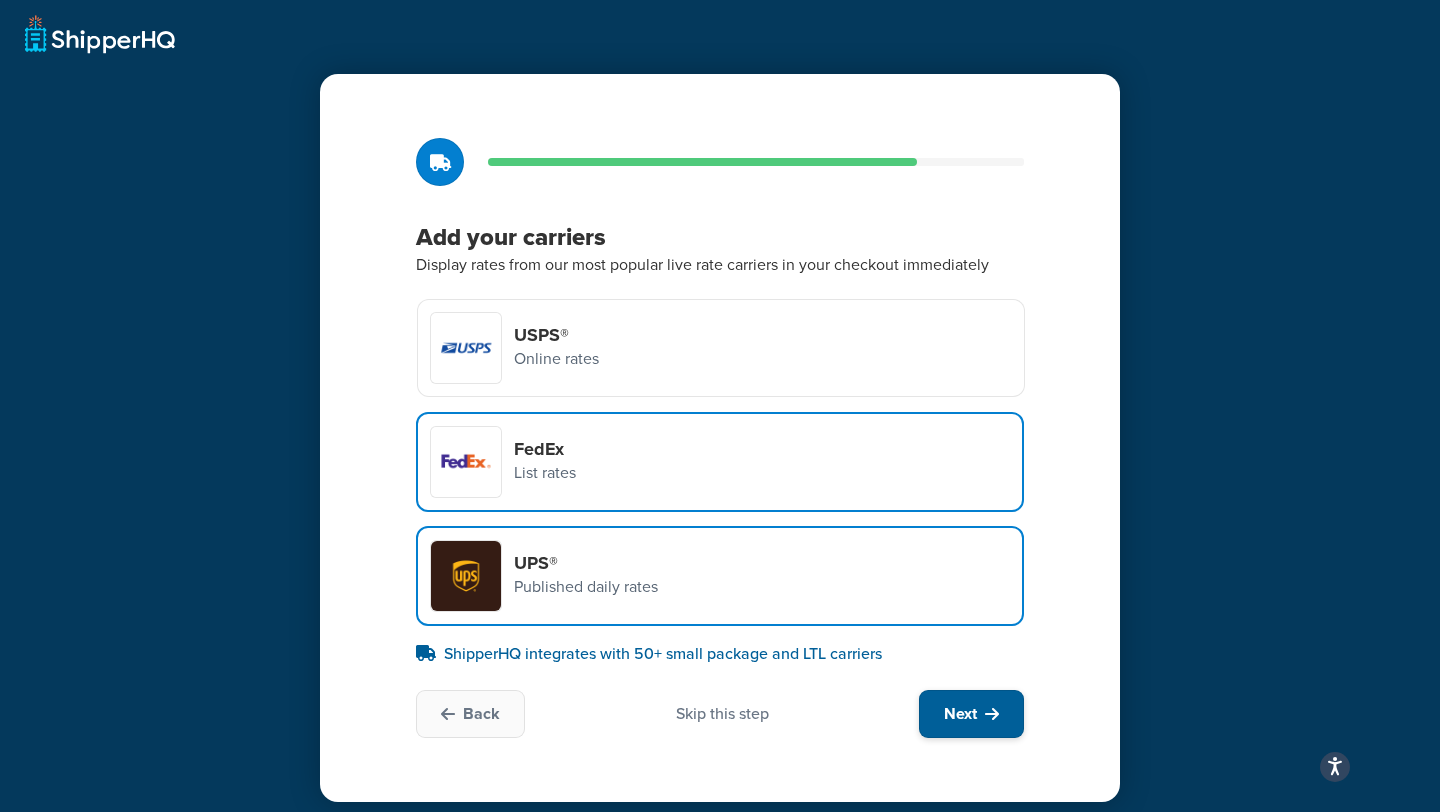 click on "Next" at bounding box center (971, 714) 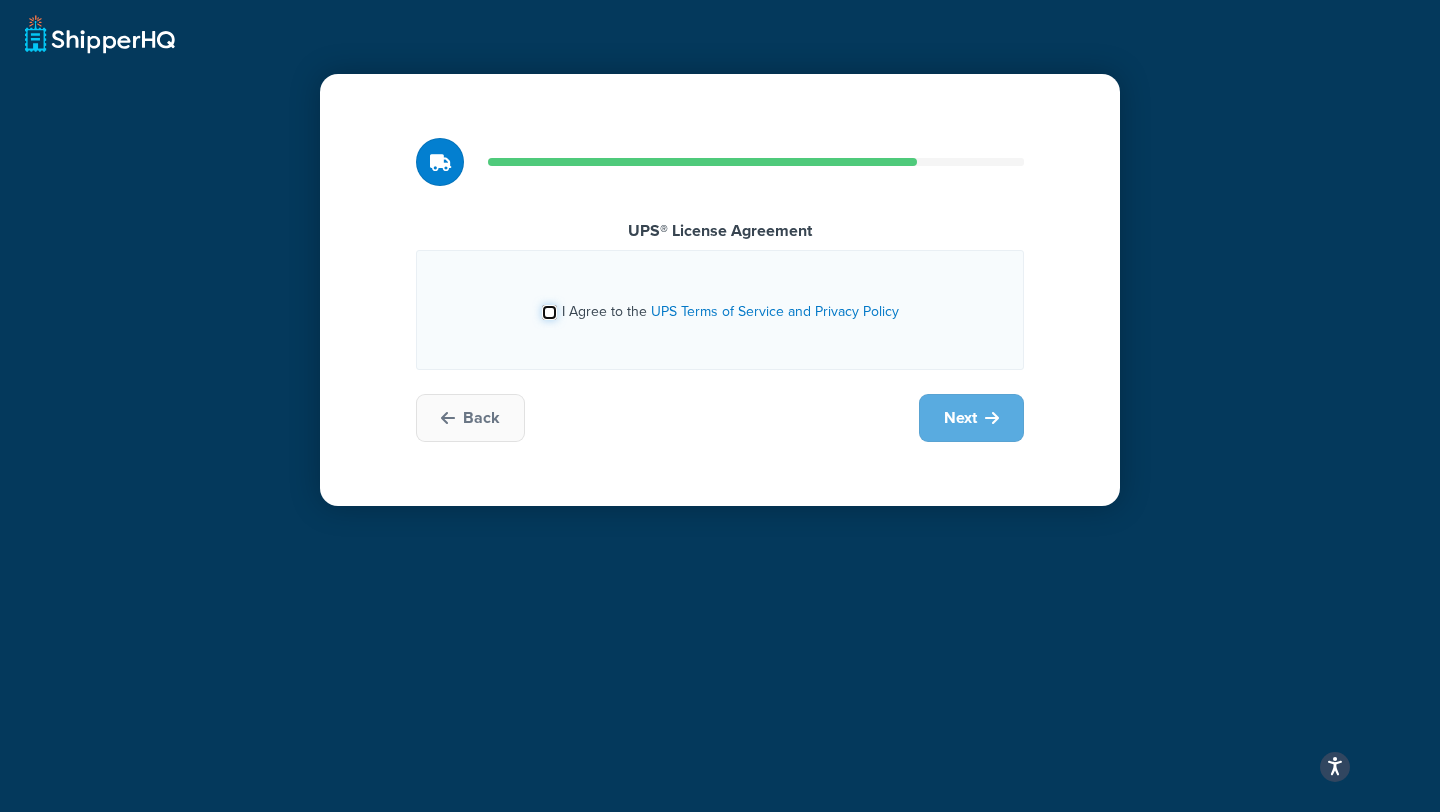 click on "I Agree to the   UPS Terms of Service and Privacy Policy" at bounding box center [549, 312] 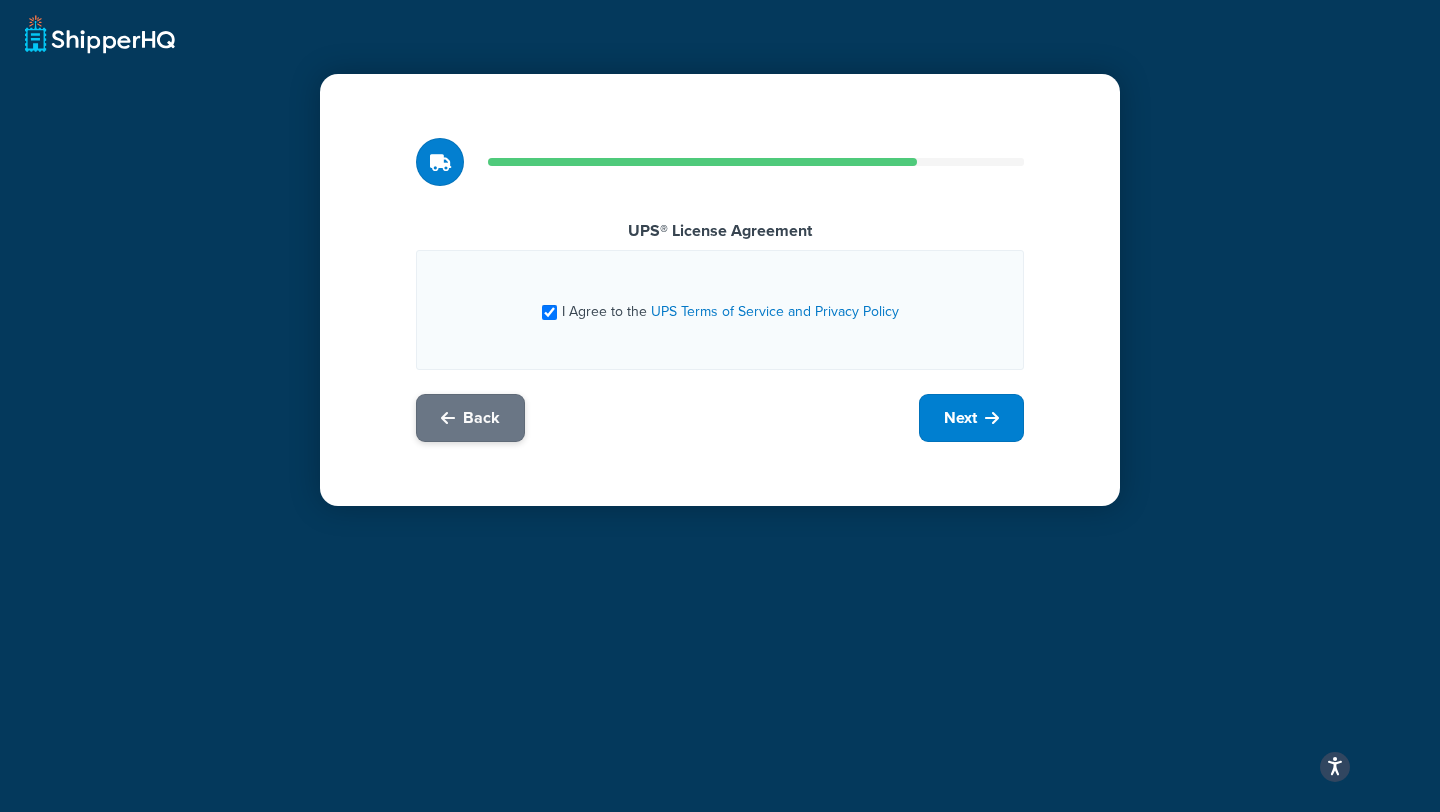 click on "Back" at bounding box center (470, 418) 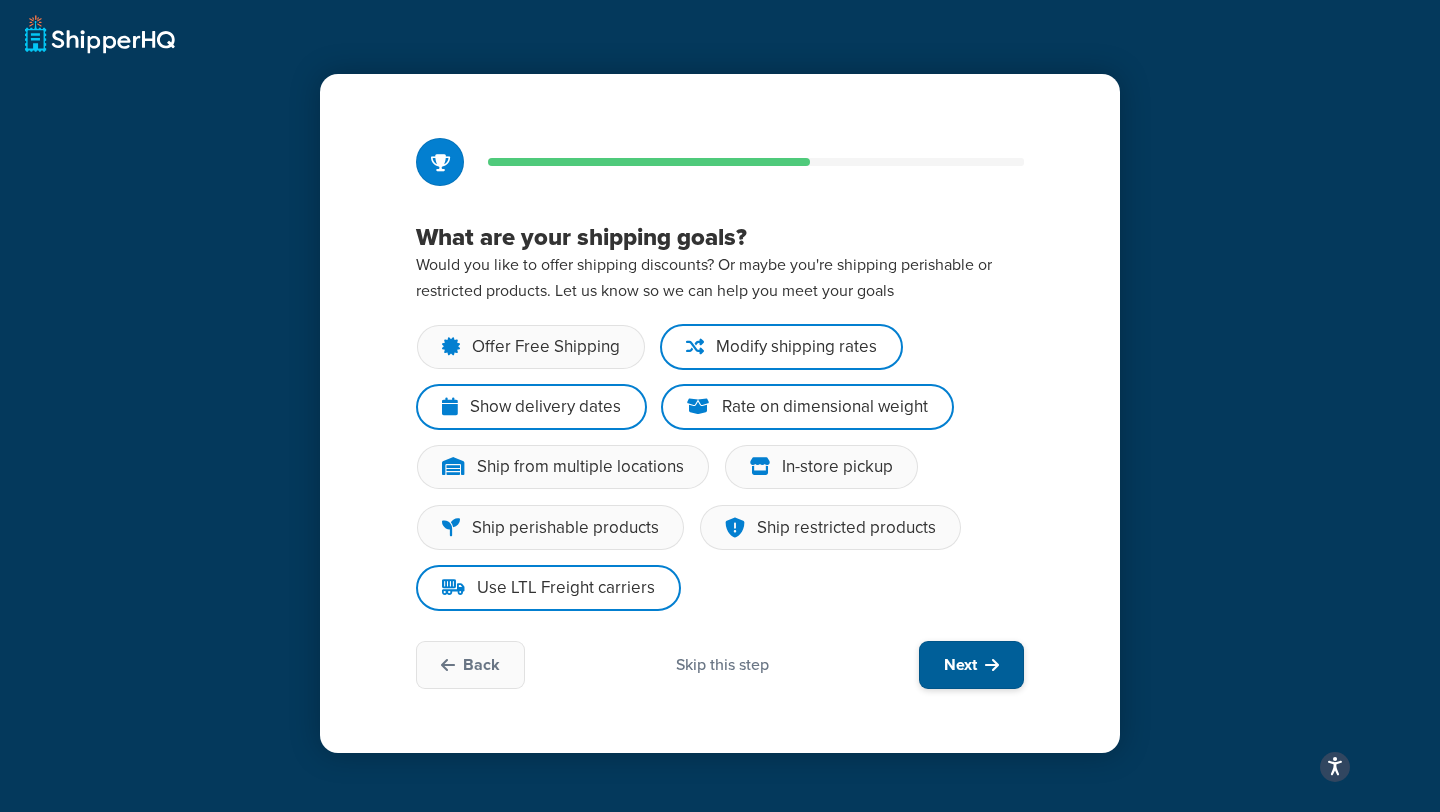 click on "Next" at bounding box center (971, 665) 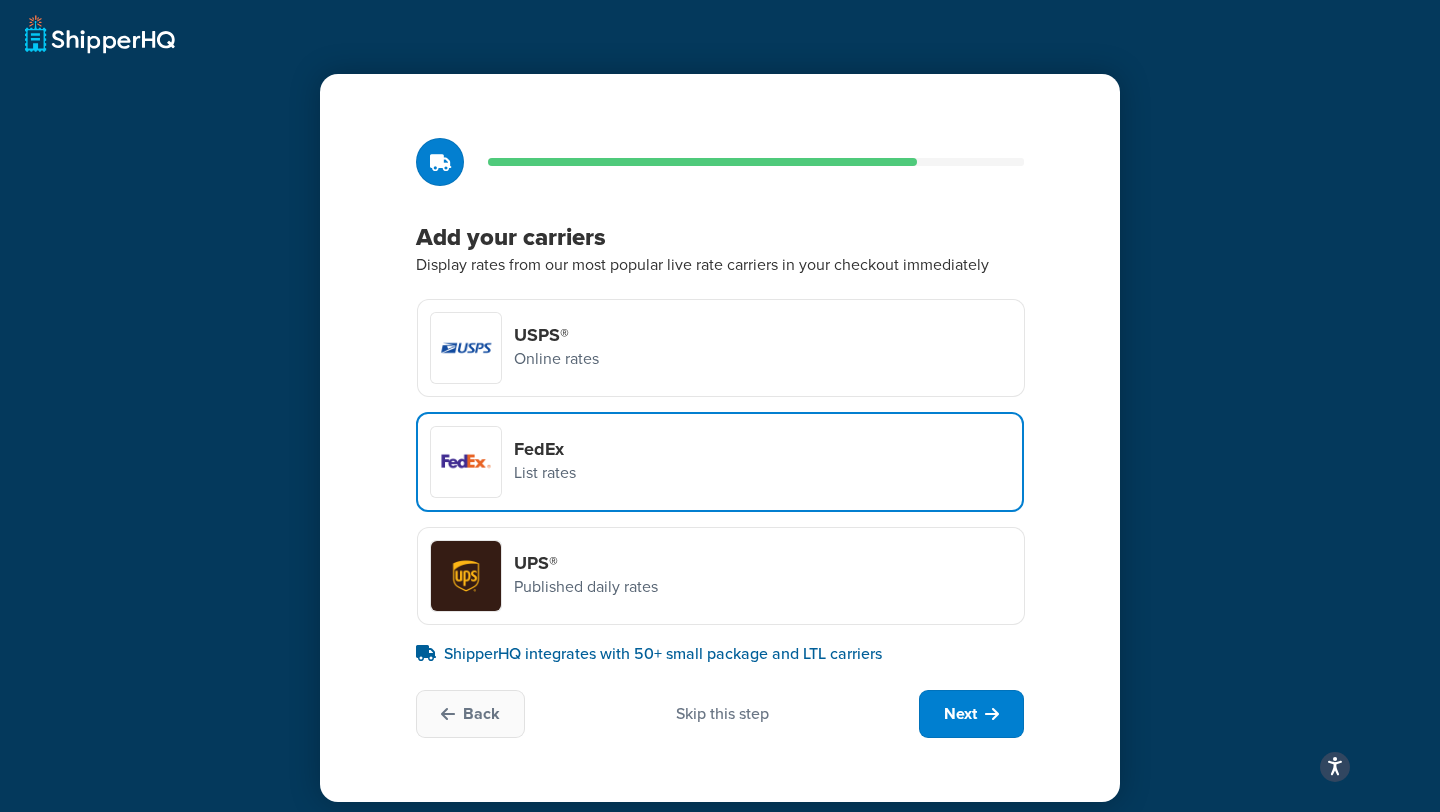 click on "USPS® Online rates" at bounding box center [721, 348] 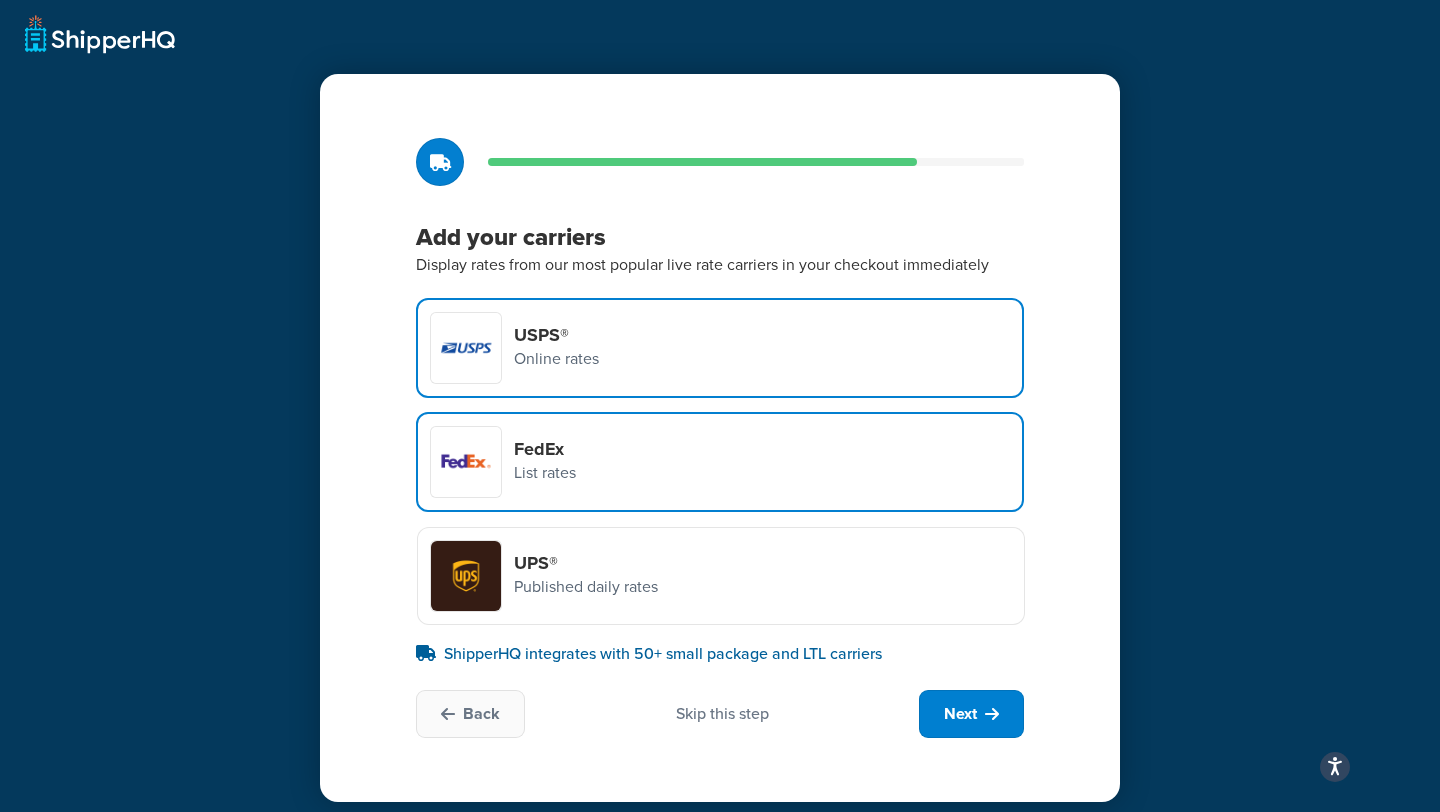 click on "UPS® Published daily rates" at bounding box center (721, 576) 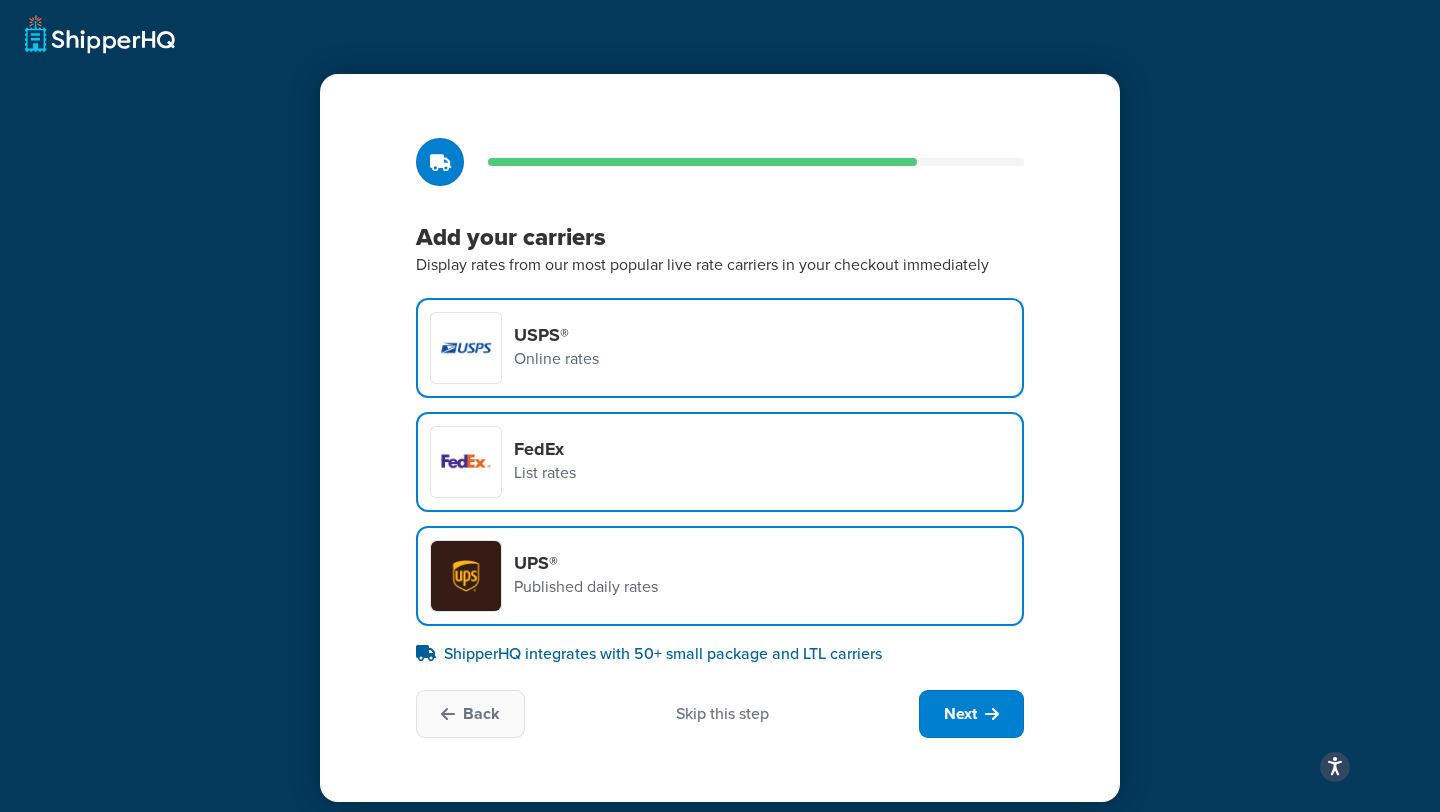 click on "UPS® Published daily rates" at bounding box center (720, 576) 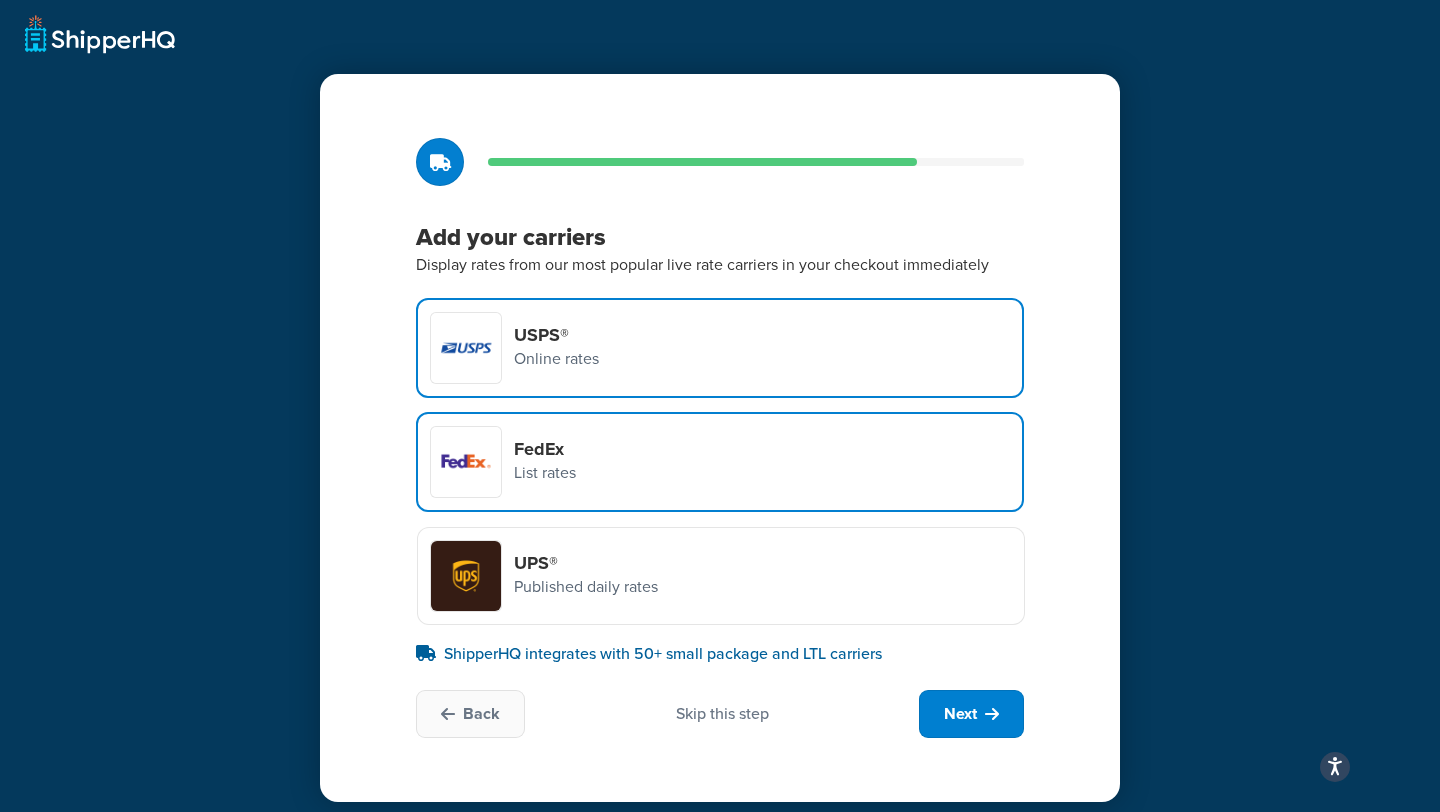 click on "FedEx List rates" at bounding box center [720, 462] 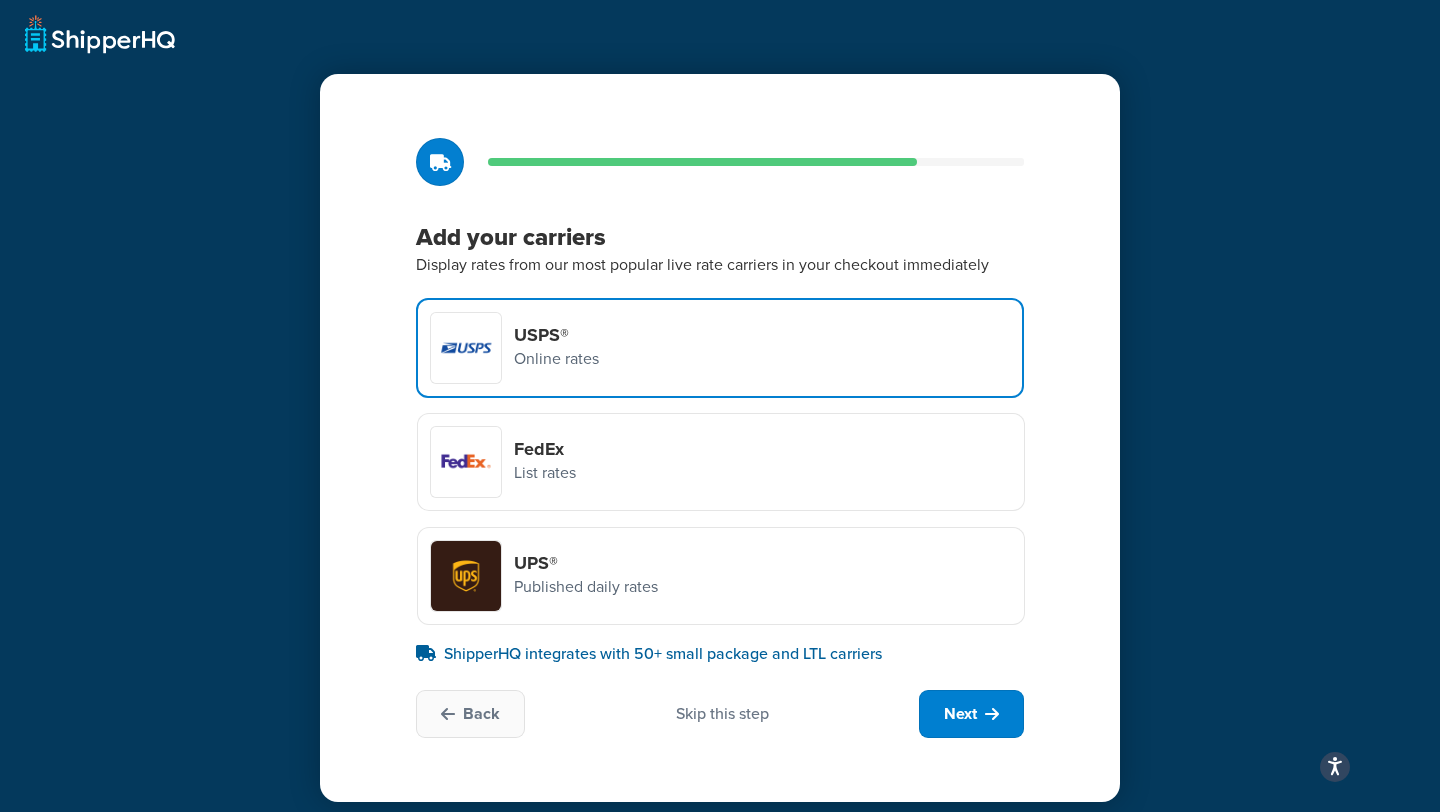 click on "USPS® Online rates" at bounding box center (720, 348) 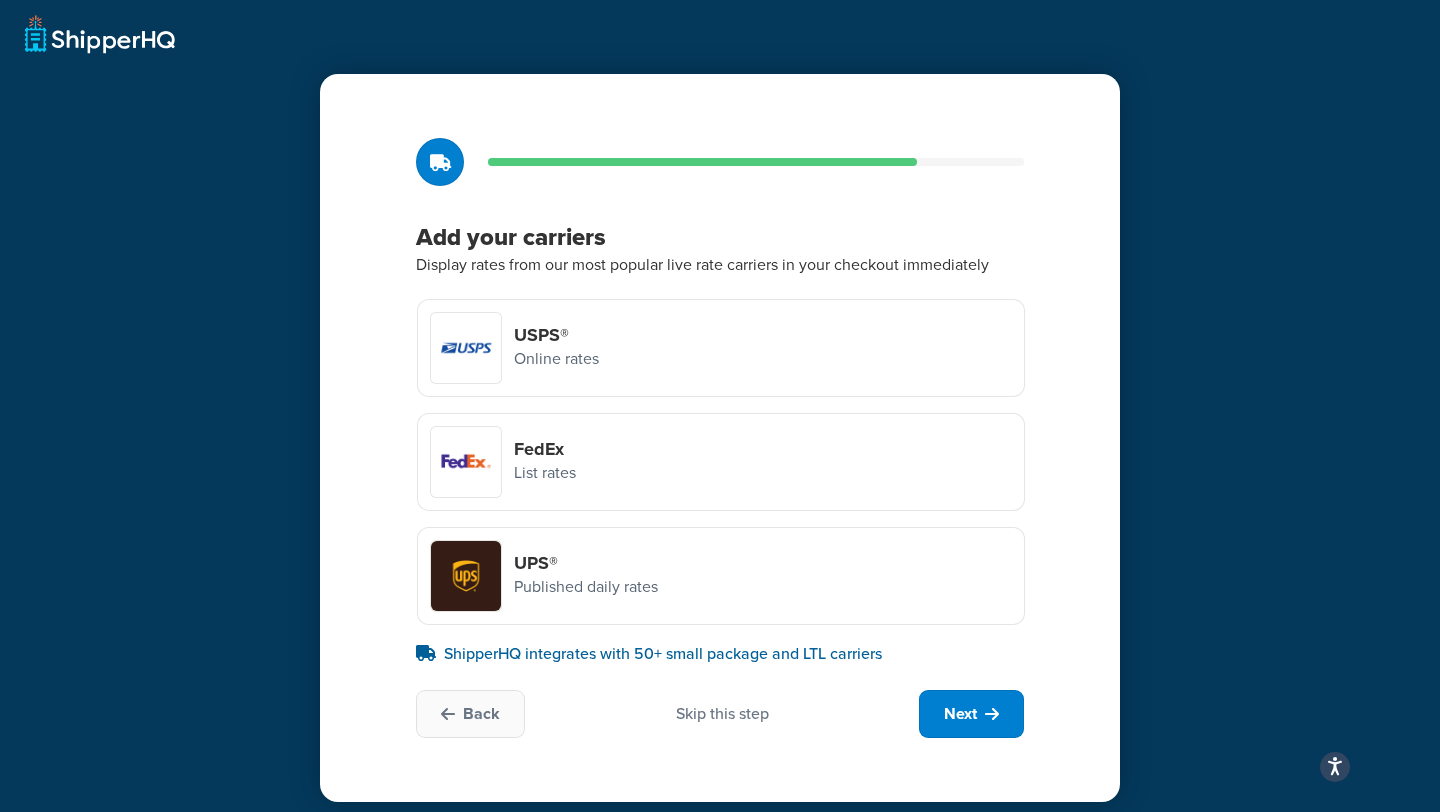 click on "USPS® Online rates" at bounding box center [721, 348] 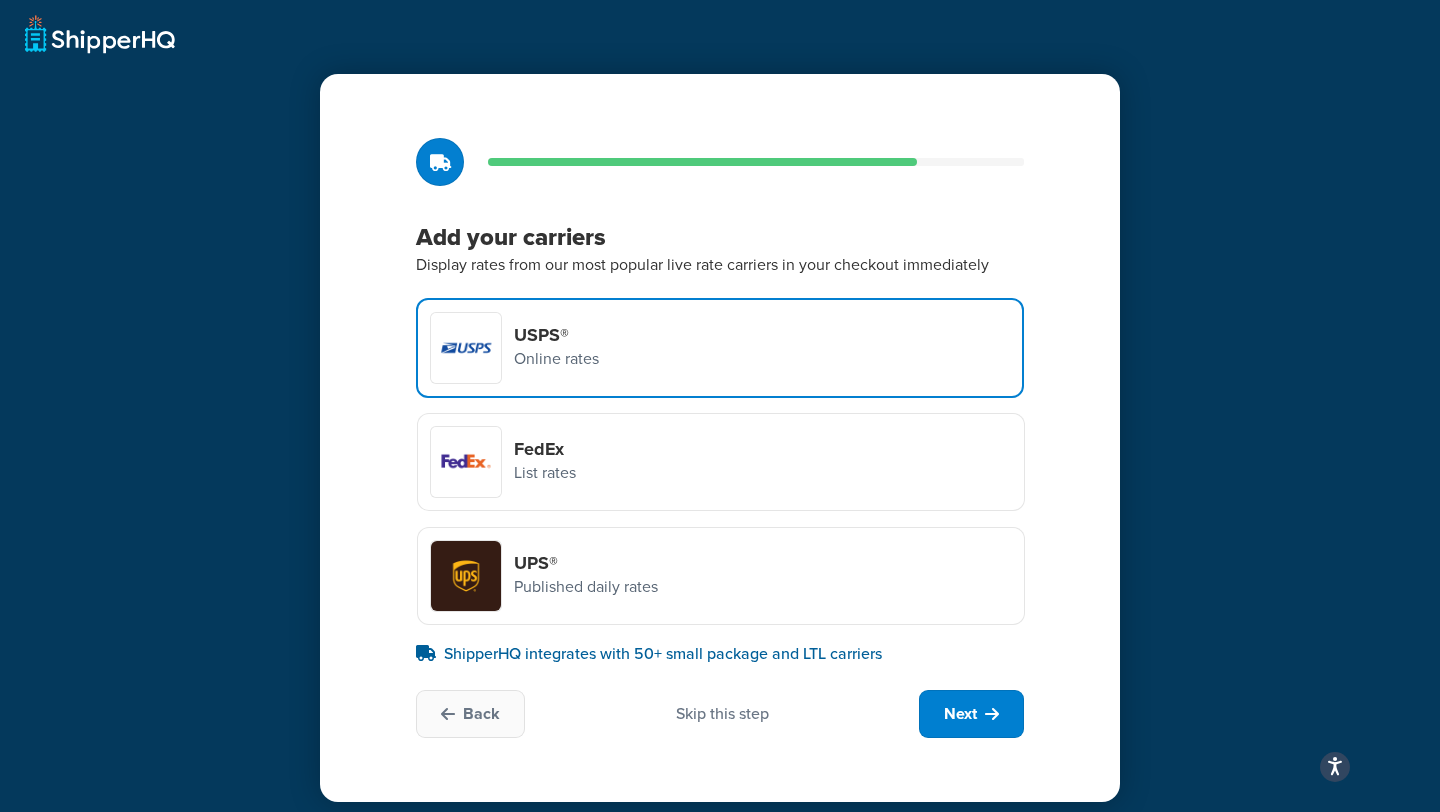 click on "FedEx List rates" at bounding box center [721, 462] 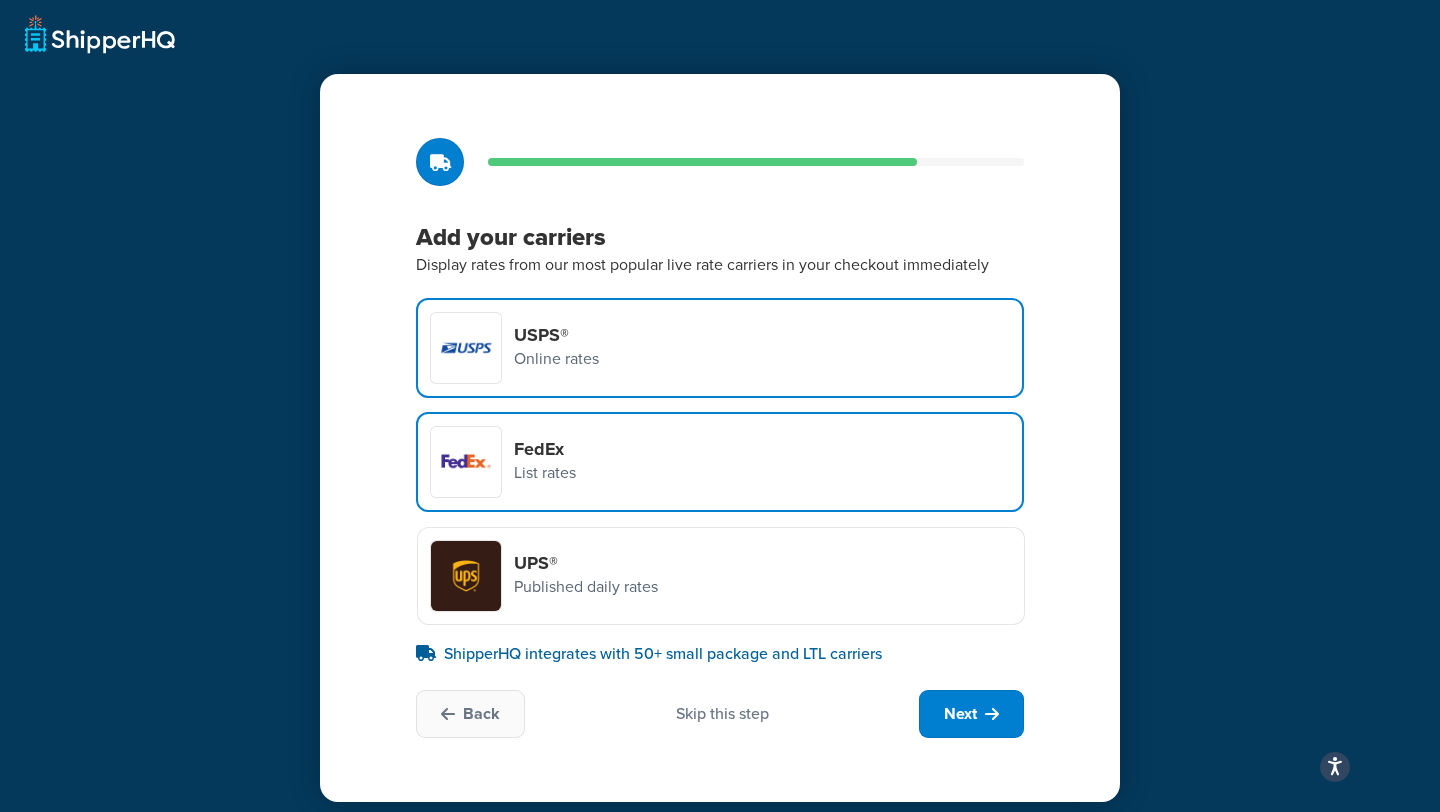 click on "UPS® Published daily rates" at bounding box center [721, 576] 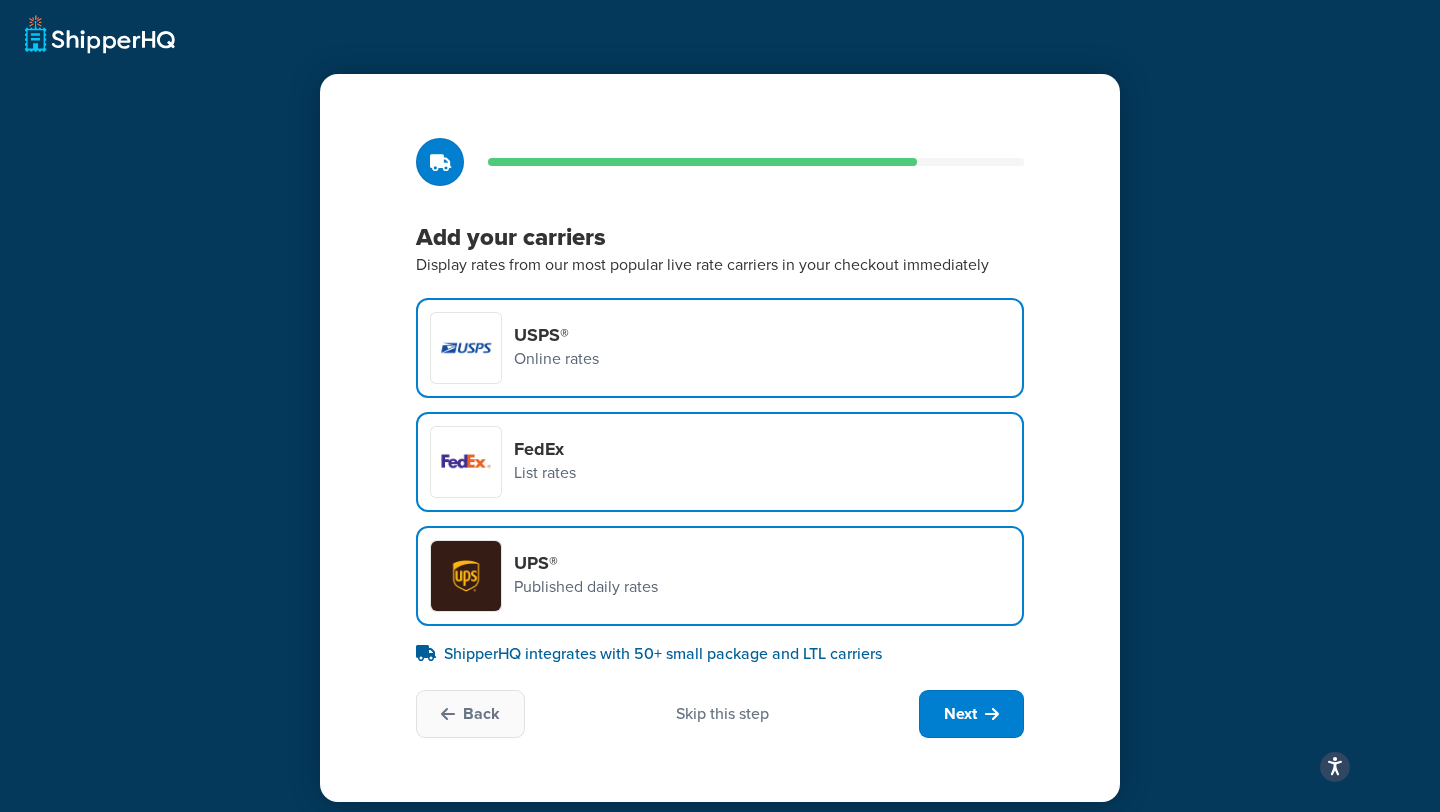 click on "FedEx List rates" at bounding box center [720, 462] 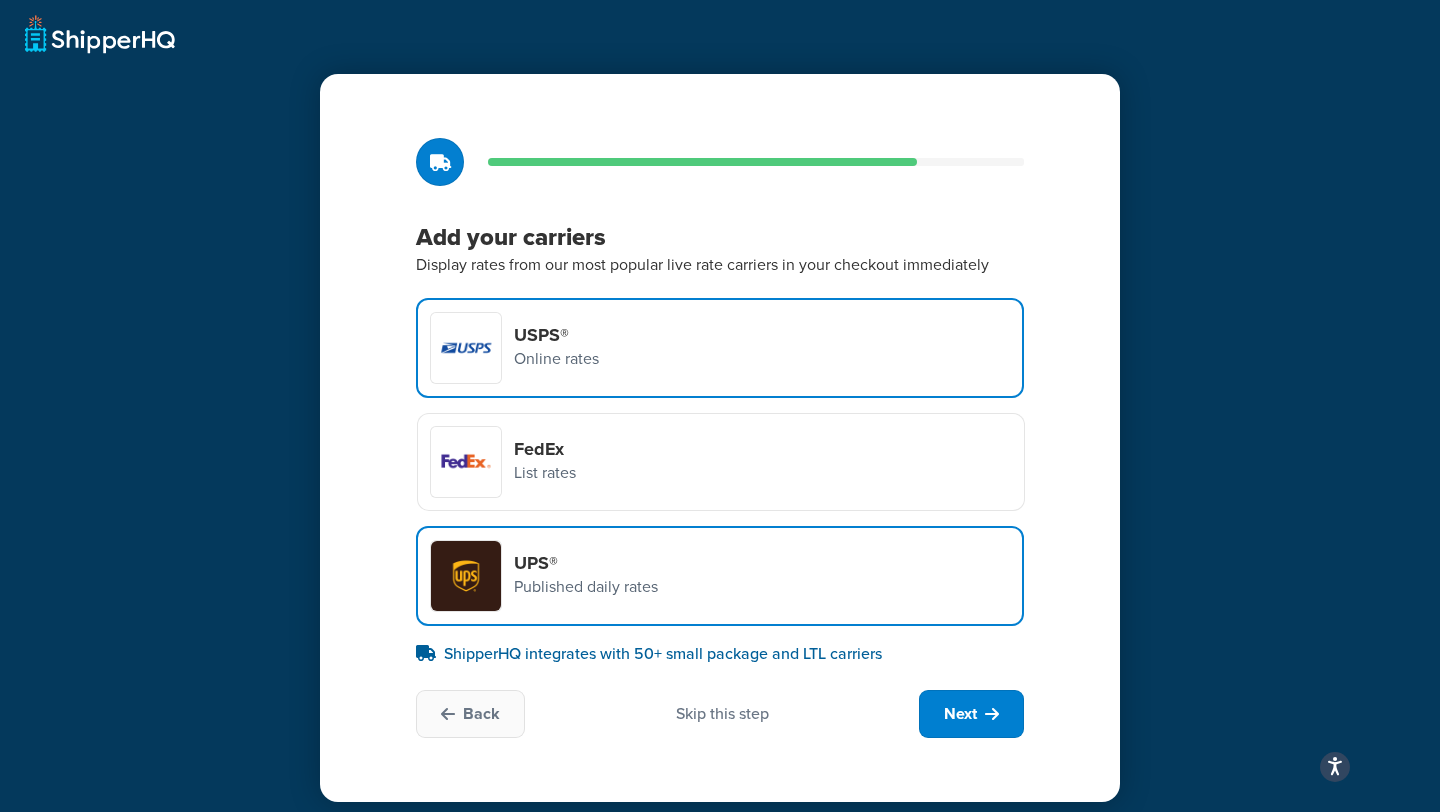 click on "USPS® Online rates" at bounding box center (720, 348) 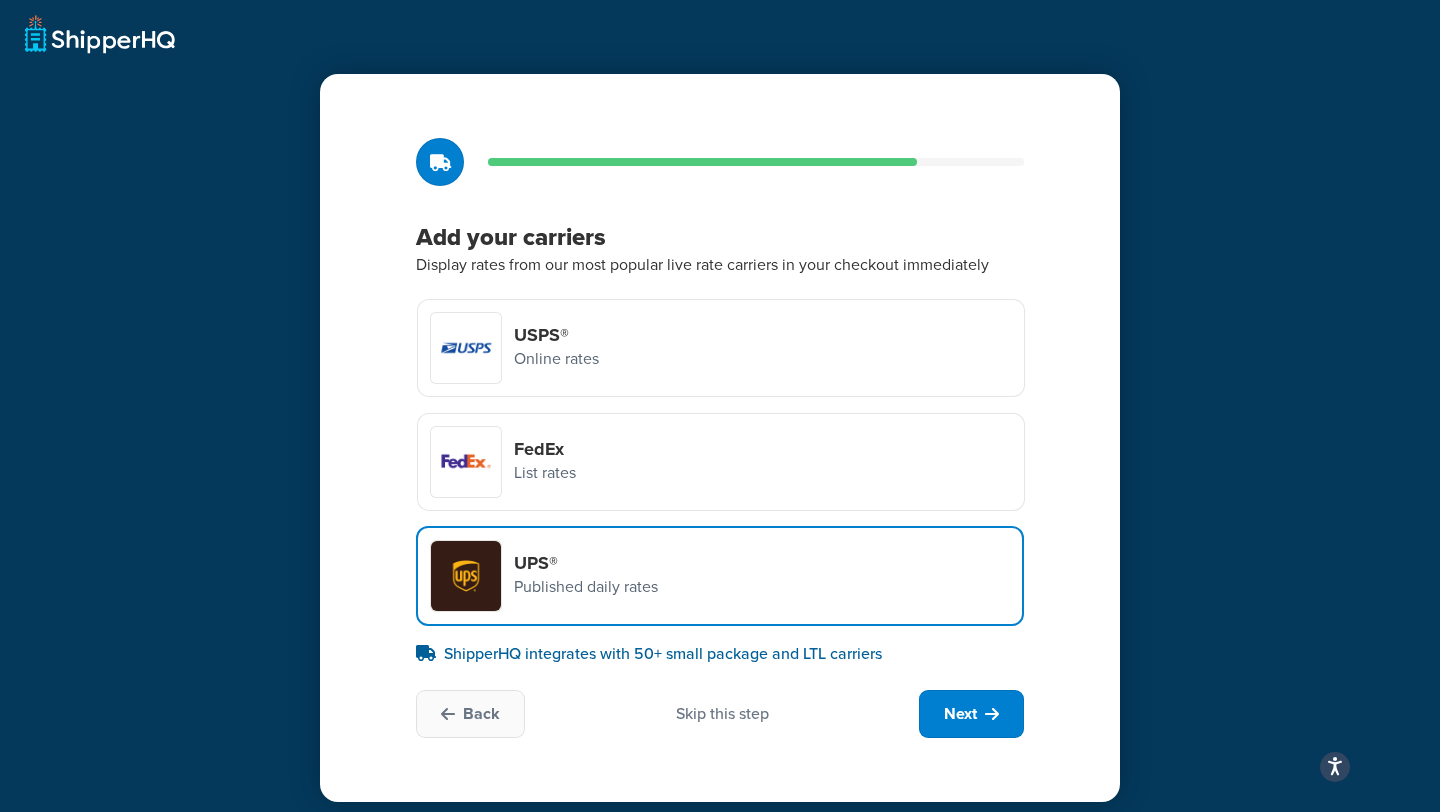 click on "FedEx List rates" at bounding box center (721, 462) 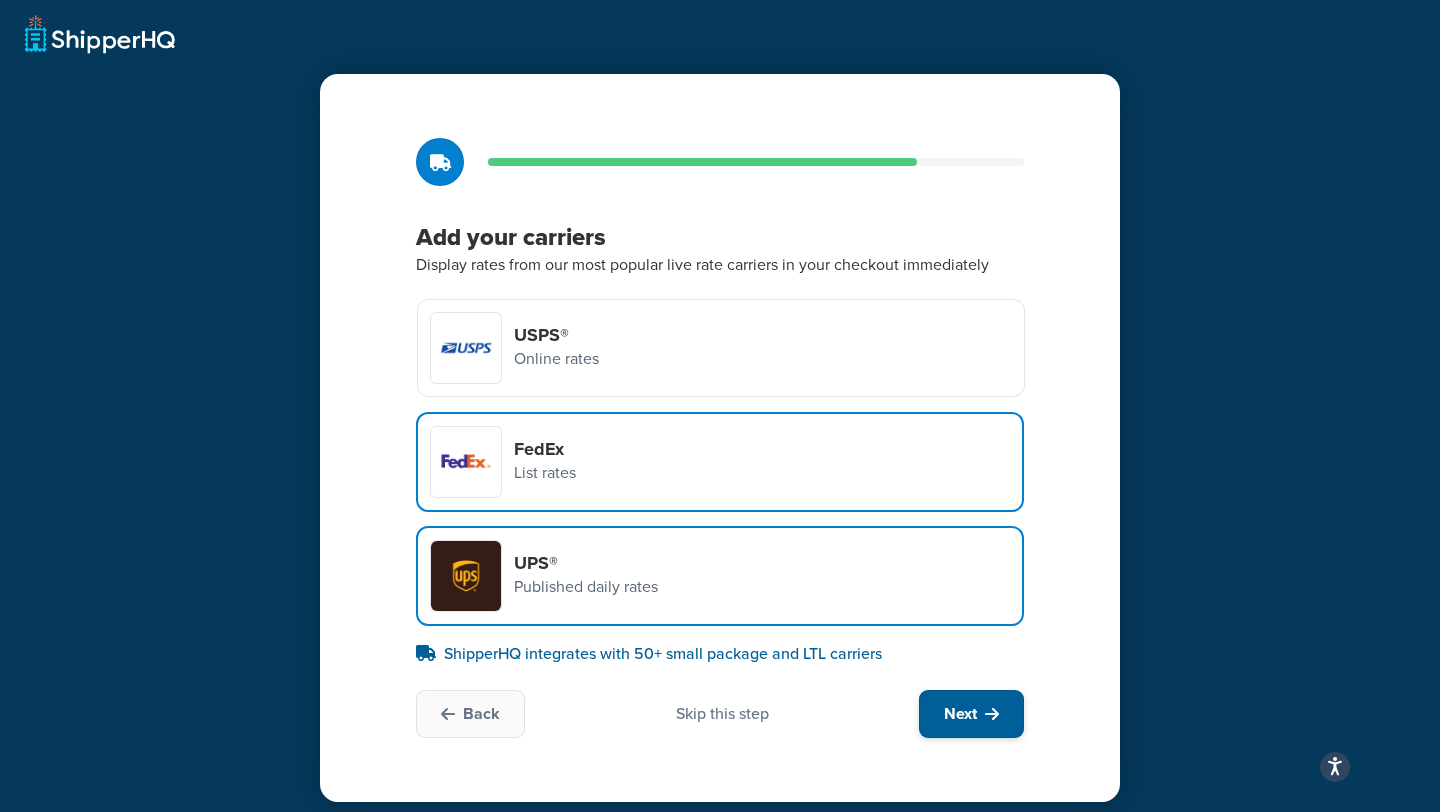 click on "Next" at bounding box center [960, 714] 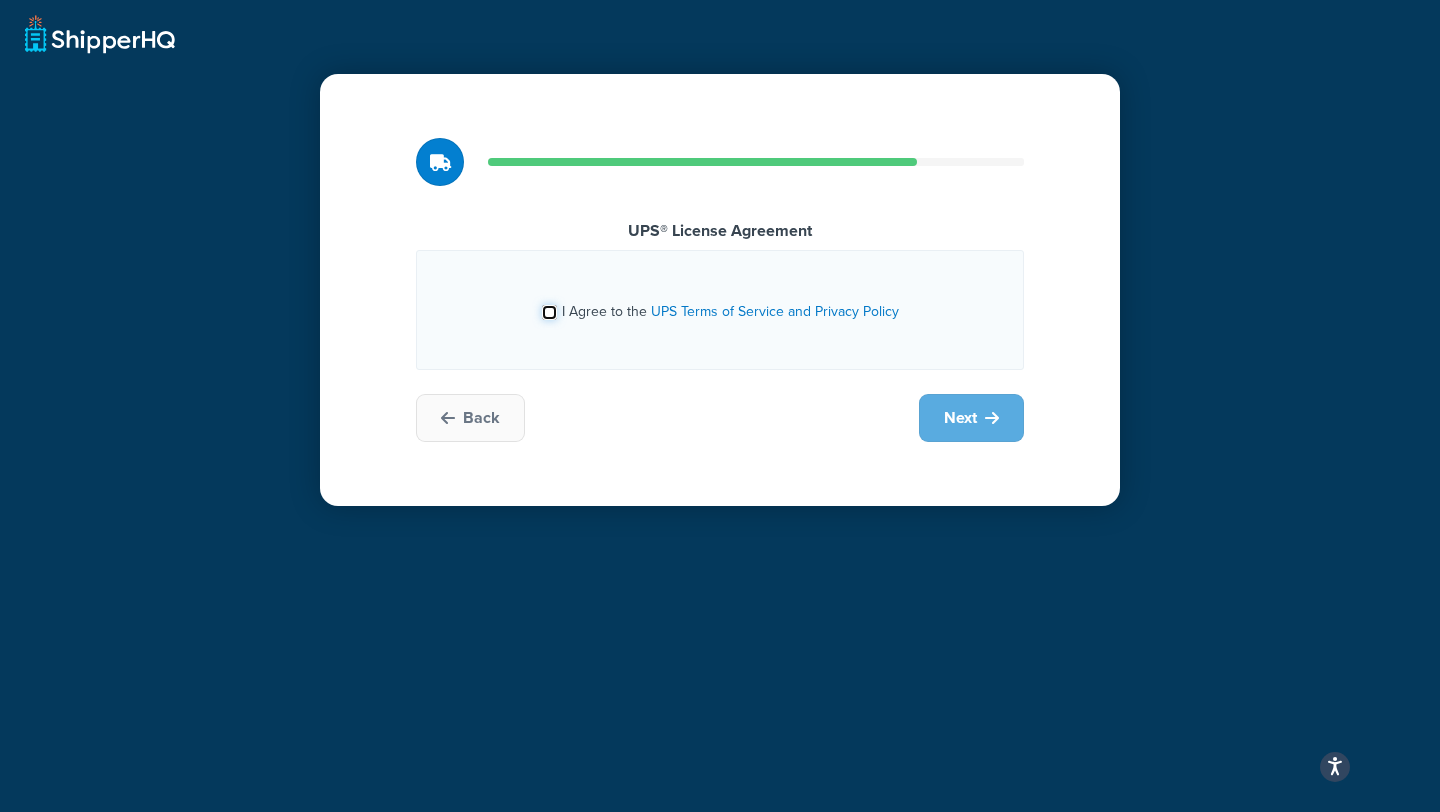 click on "I Agree to the   UPS Terms of Service and Privacy Policy" at bounding box center (549, 312) 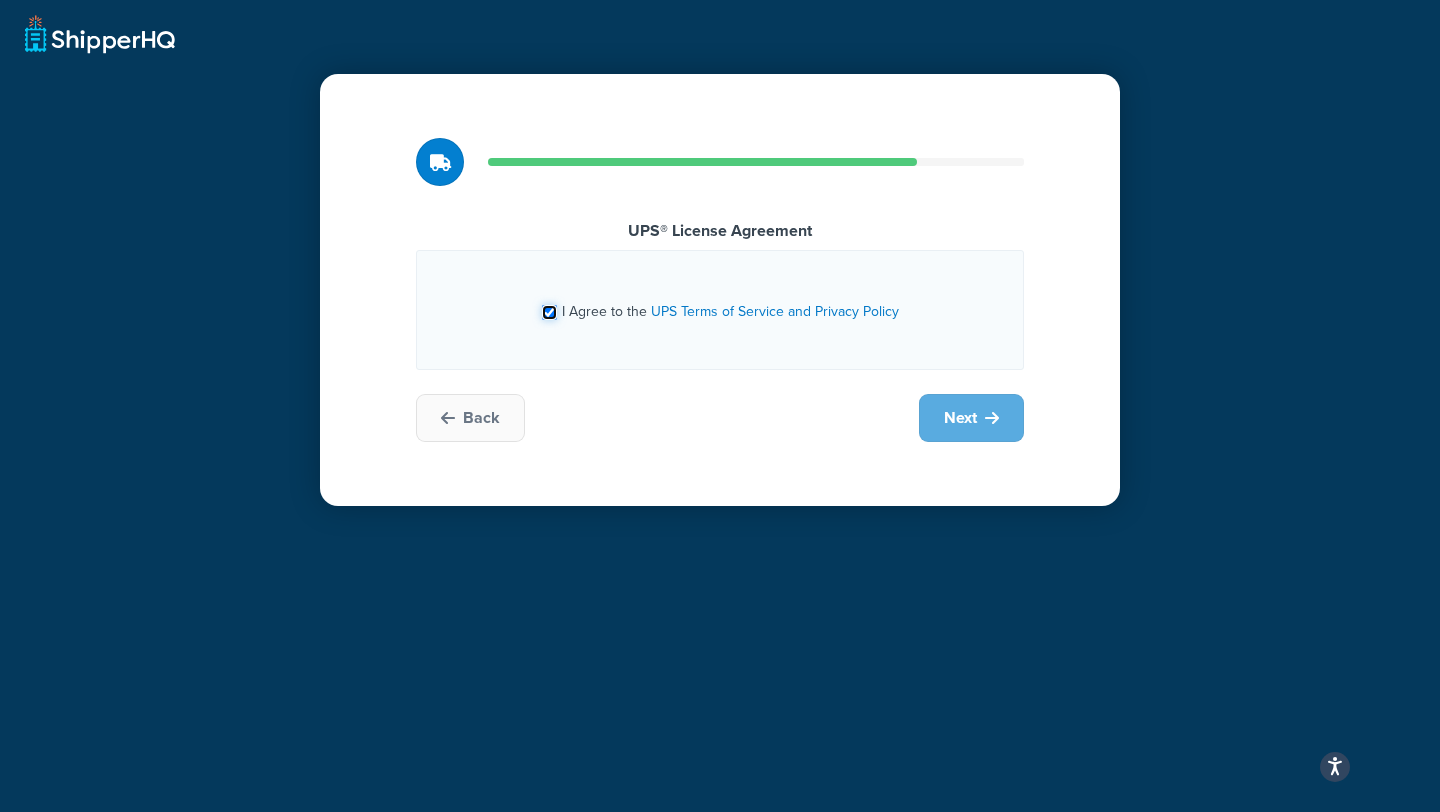 checkbox on "true" 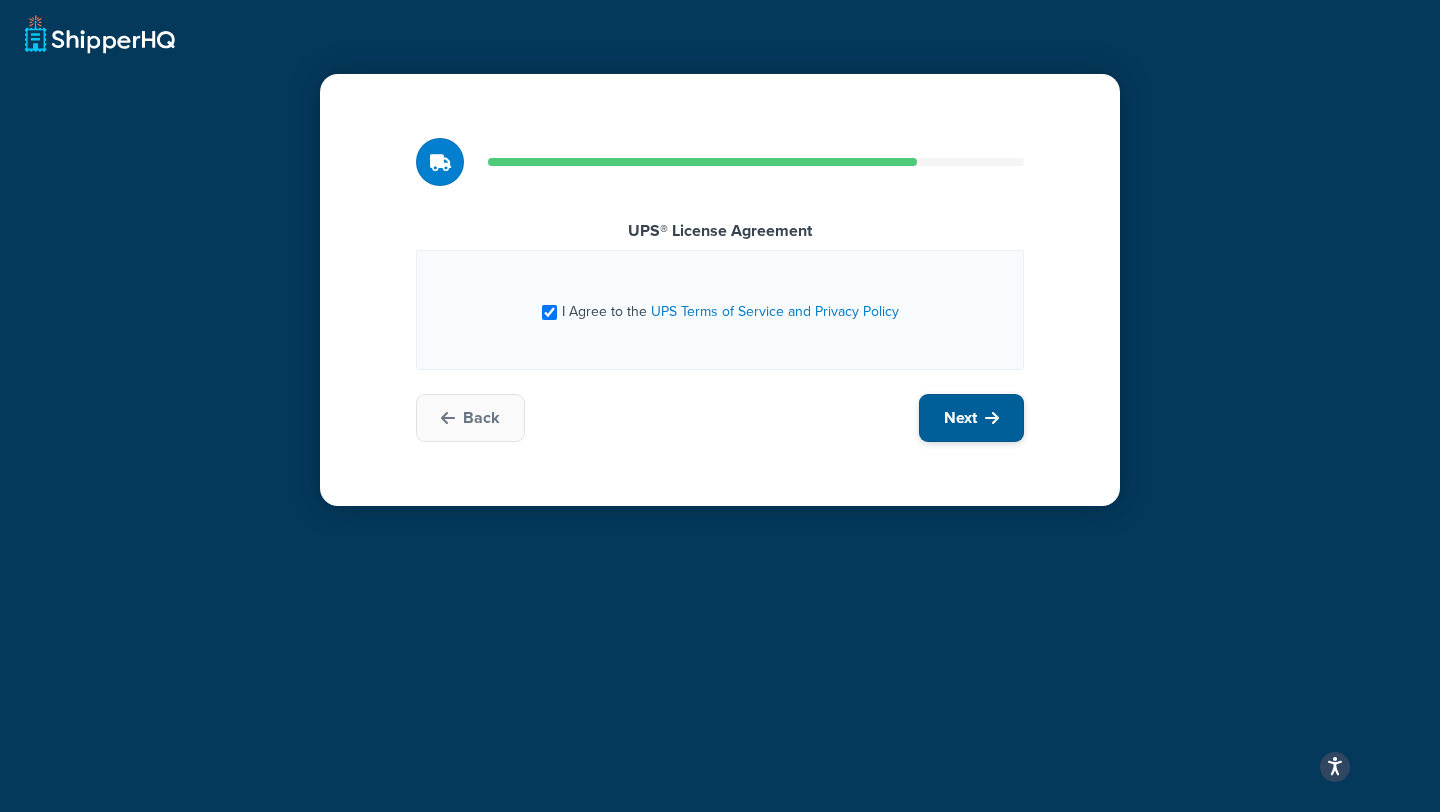 click on "Next" at bounding box center (960, 418) 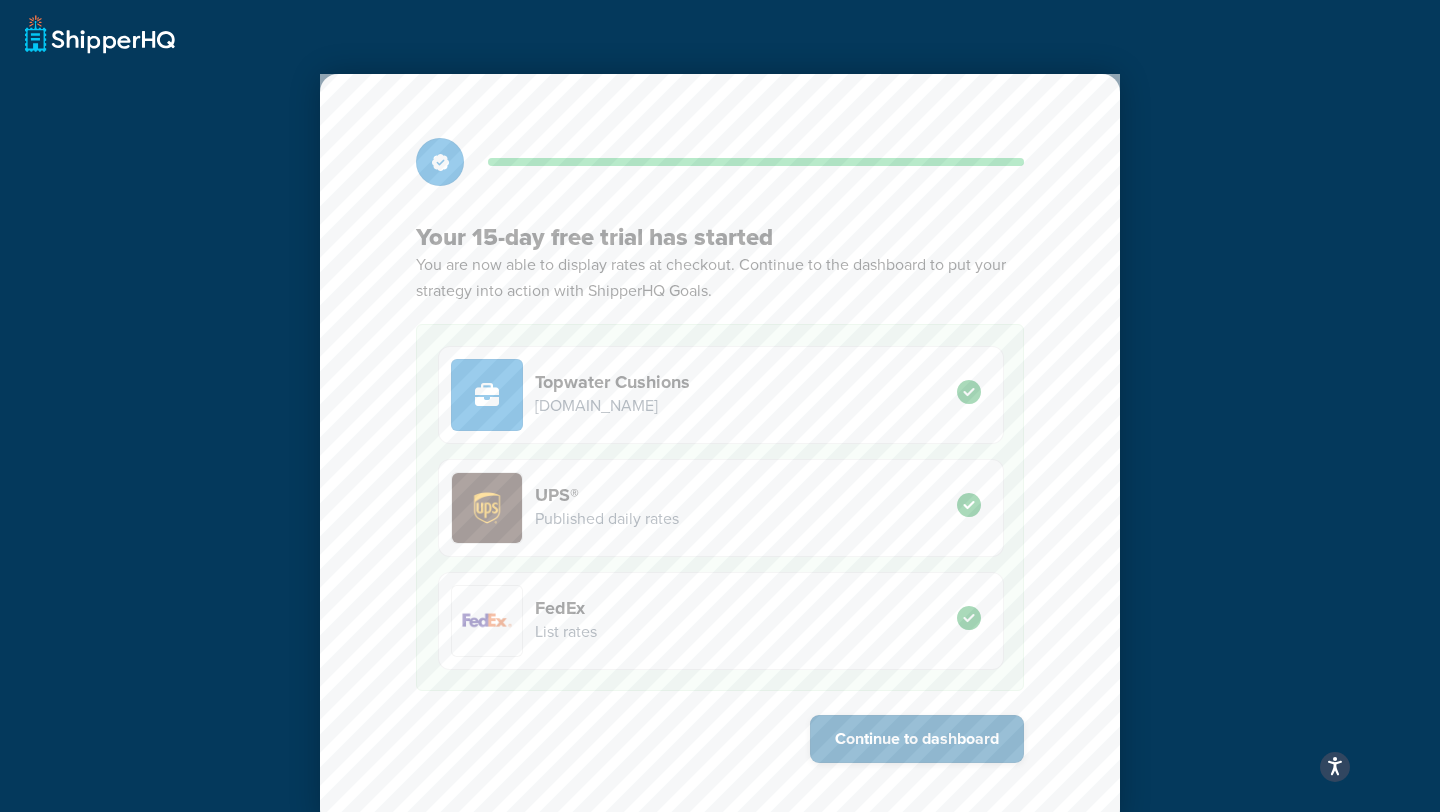 click on "Continue to dashboard" at bounding box center [917, 739] 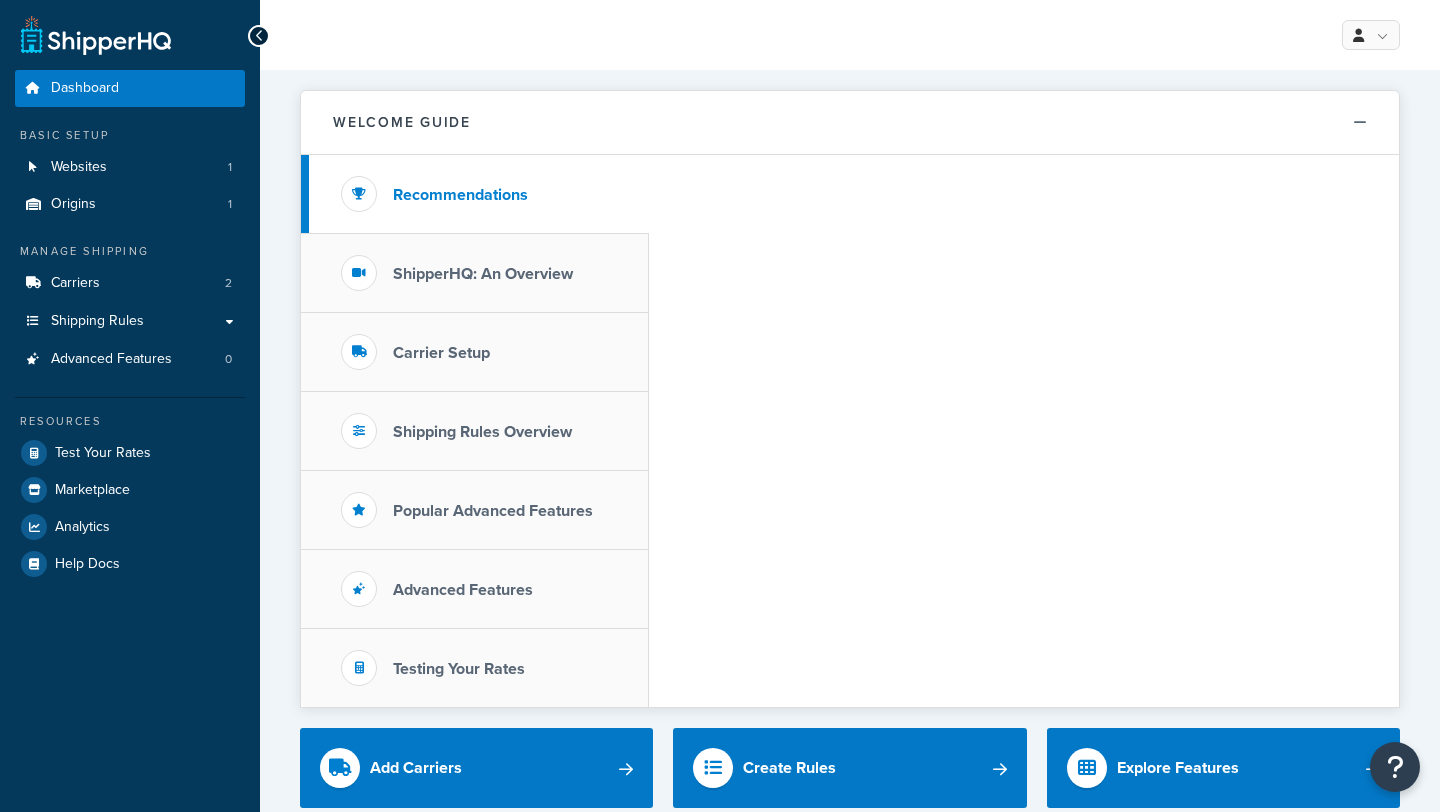 scroll, scrollTop: 0, scrollLeft: 0, axis: both 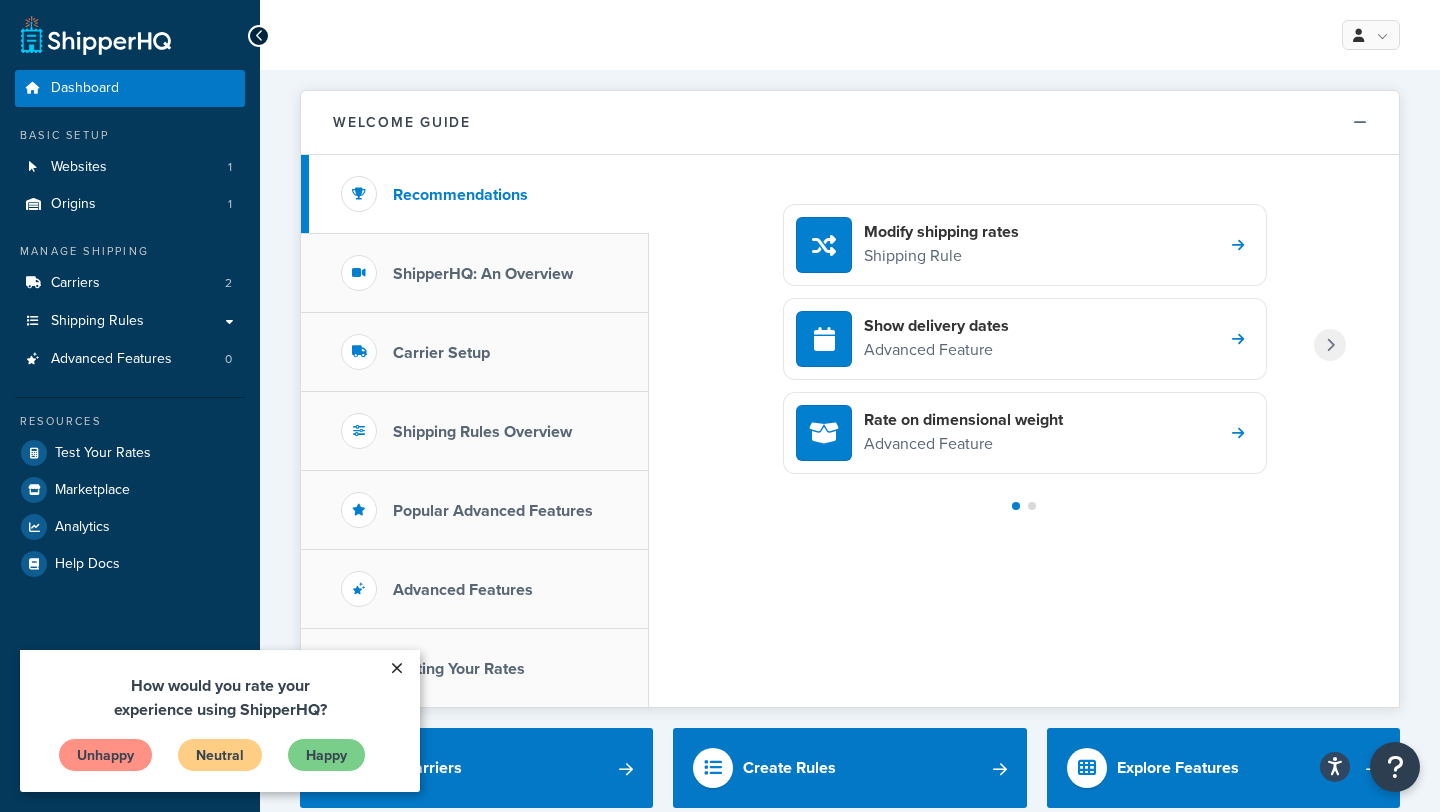 click on "×" at bounding box center [396, 668] 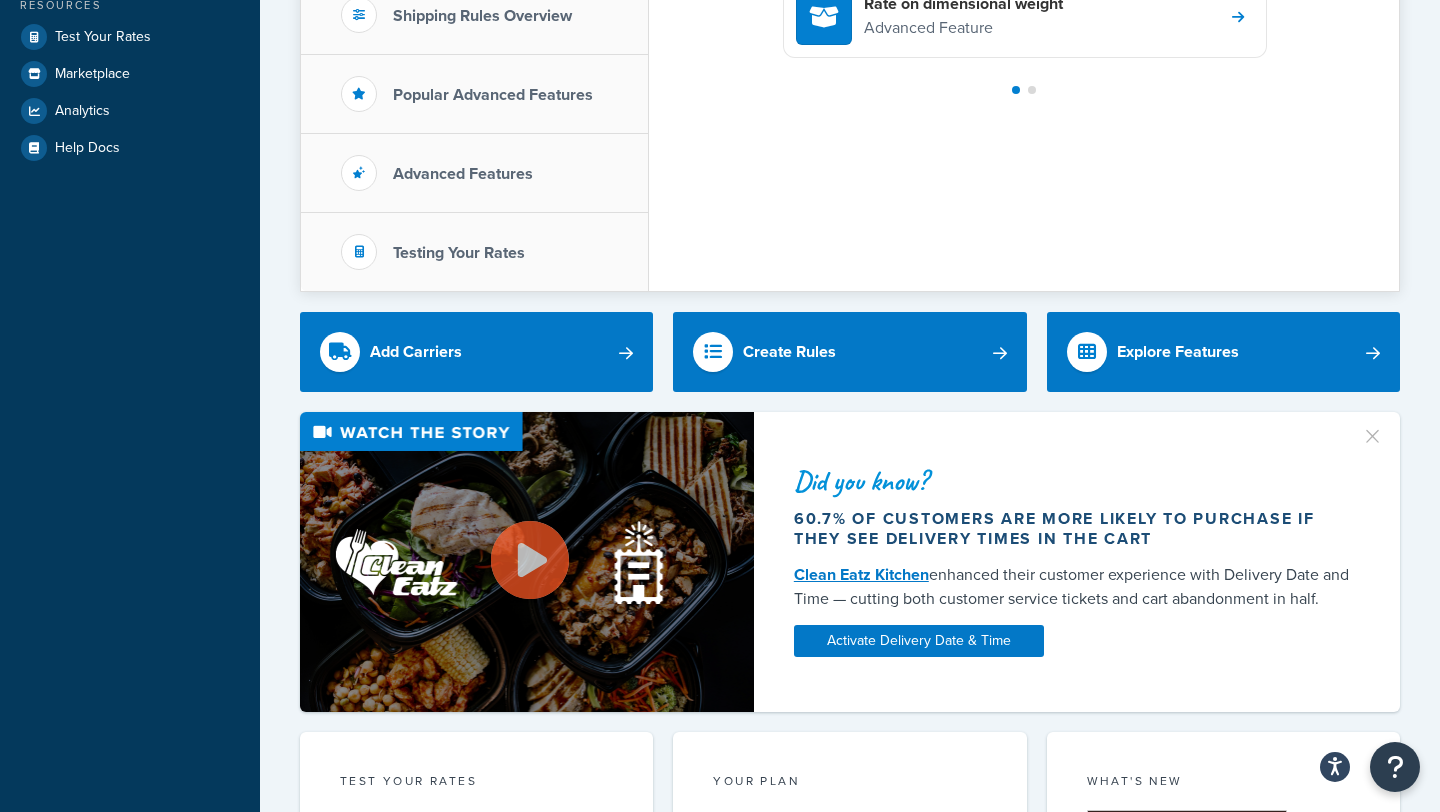 scroll, scrollTop: 412, scrollLeft: 0, axis: vertical 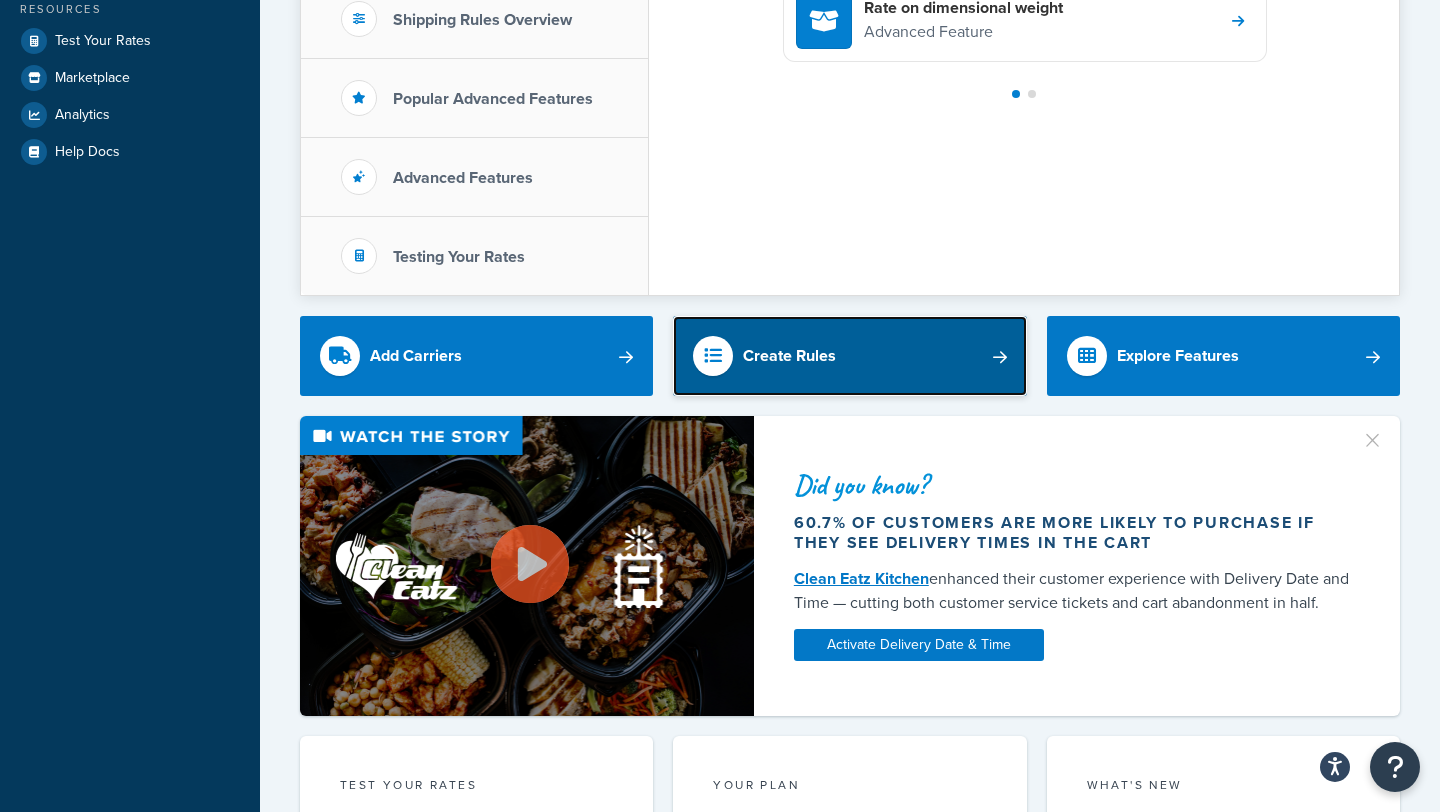 click on "Create Rules" at bounding box center (849, 356) 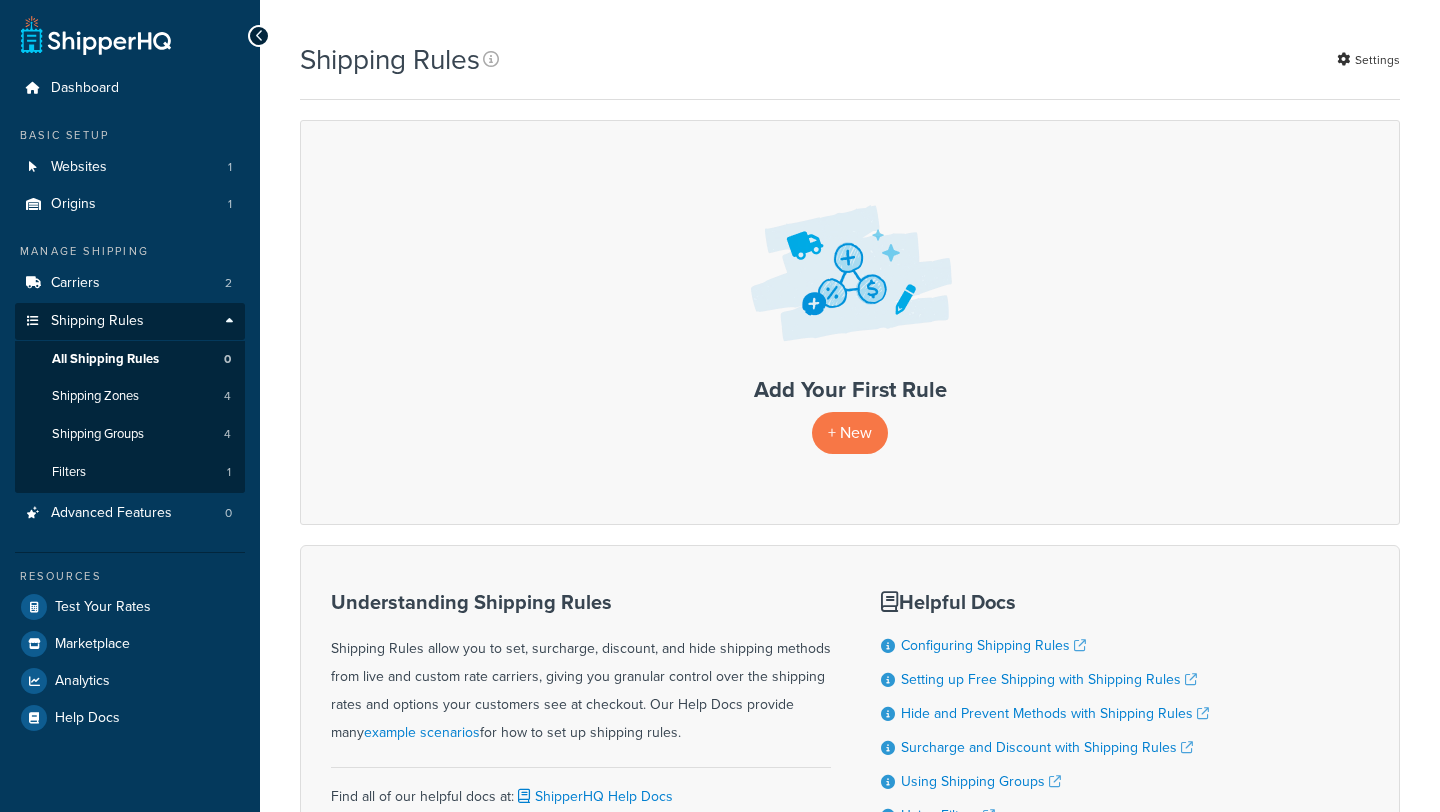 scroll, scrollTop: 0, scrollLeft: 0, axis: both 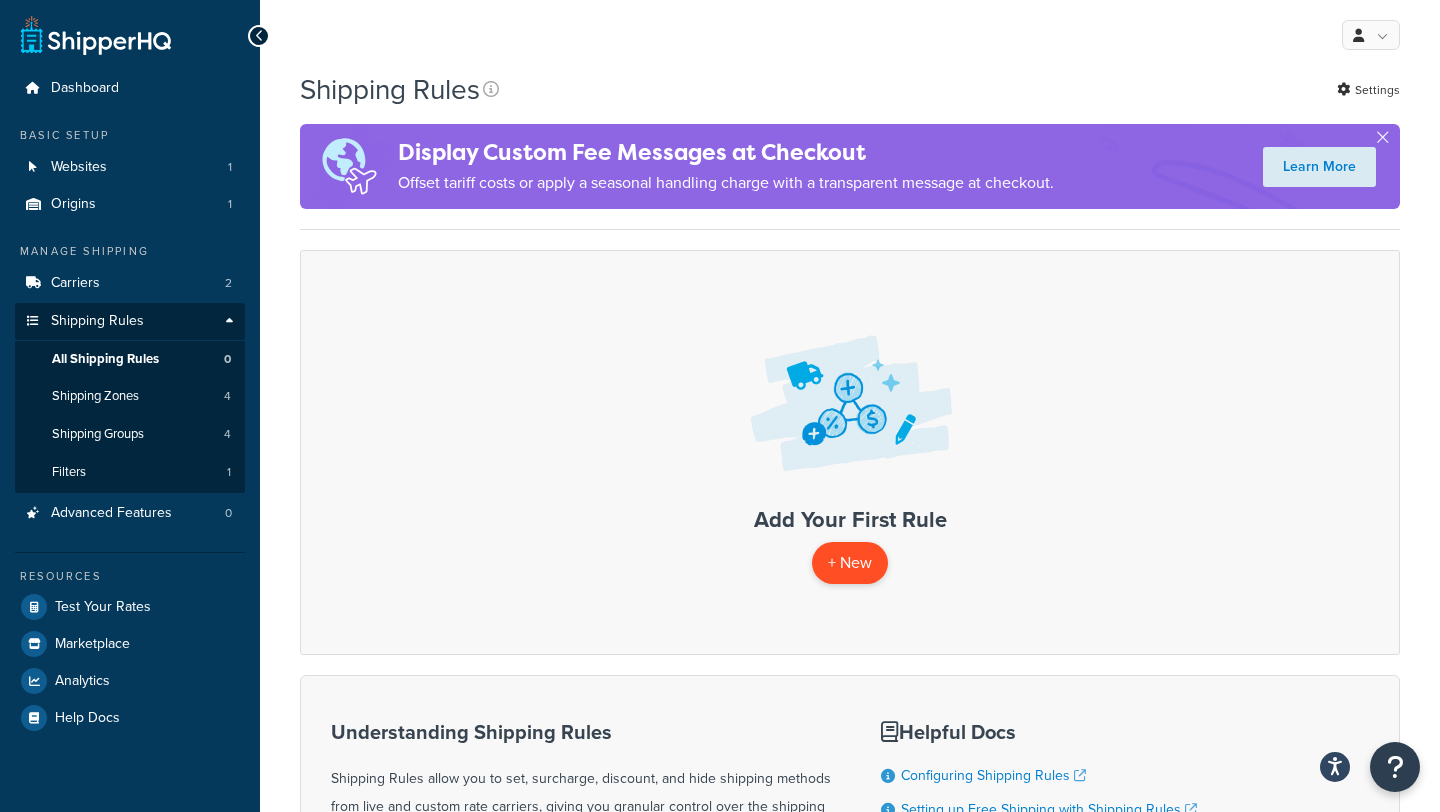 click on "+ New" at bounding box center [850, 562] 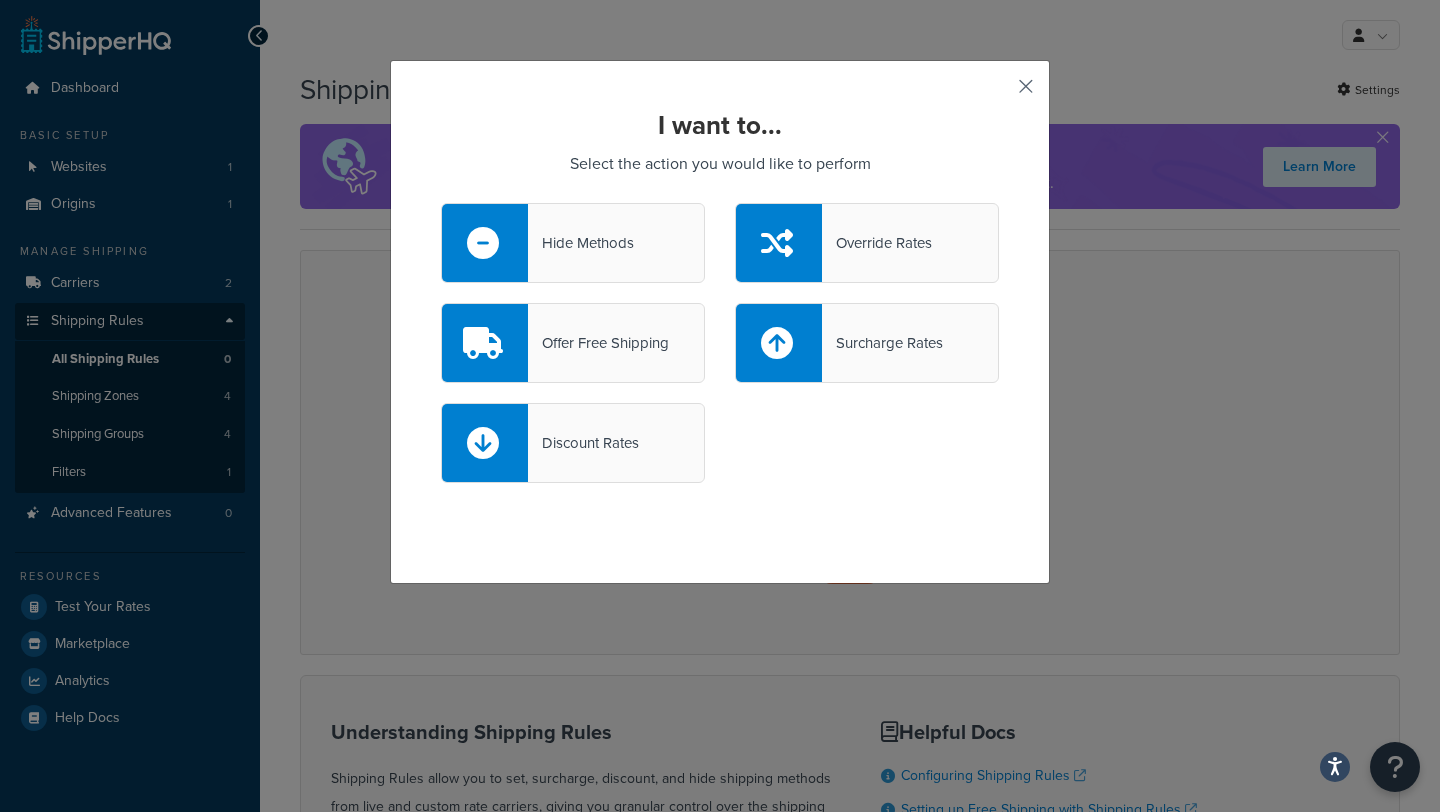 click at bounding box center [996, 93] 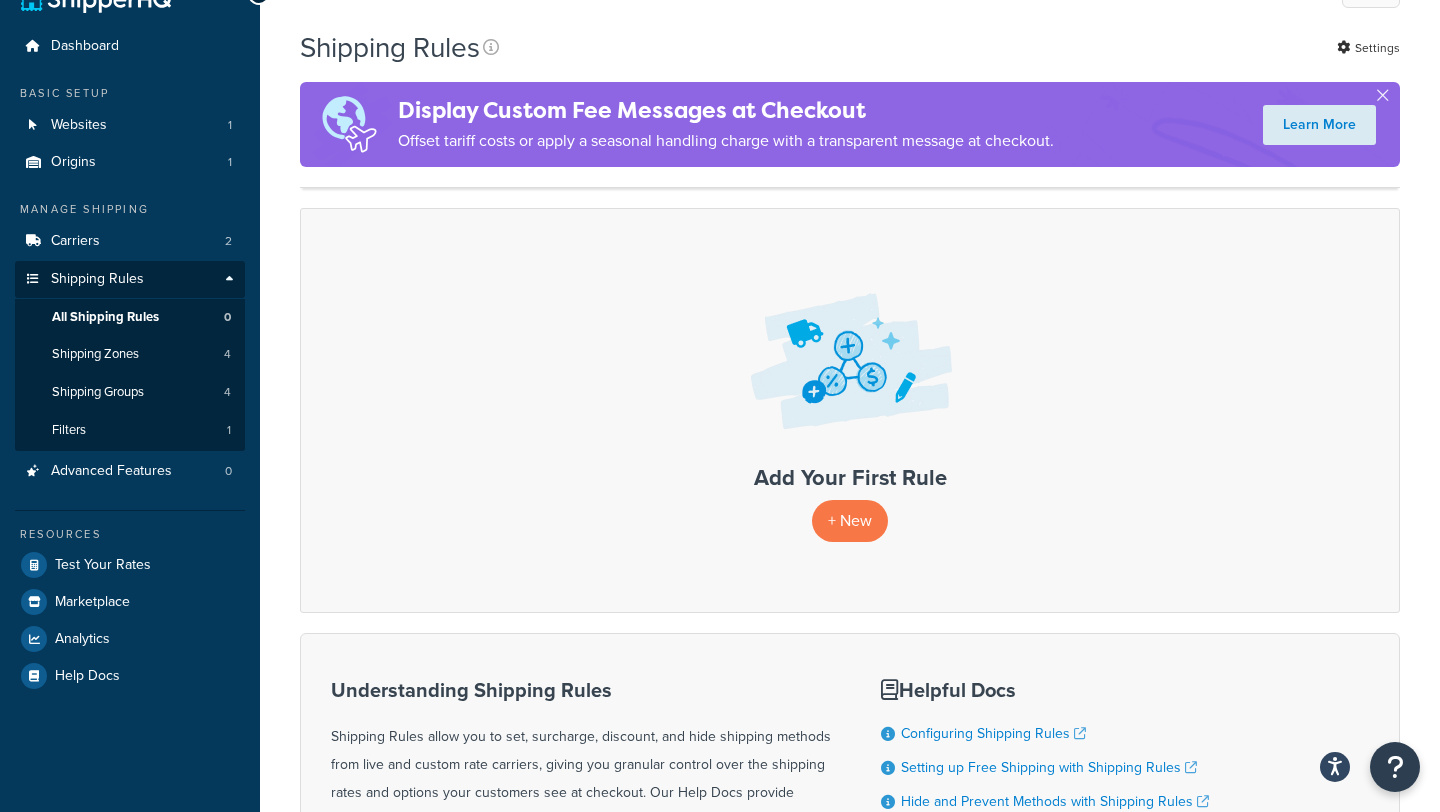 scroll, scrollTop: 0, scrollLeft: 0, axis: both 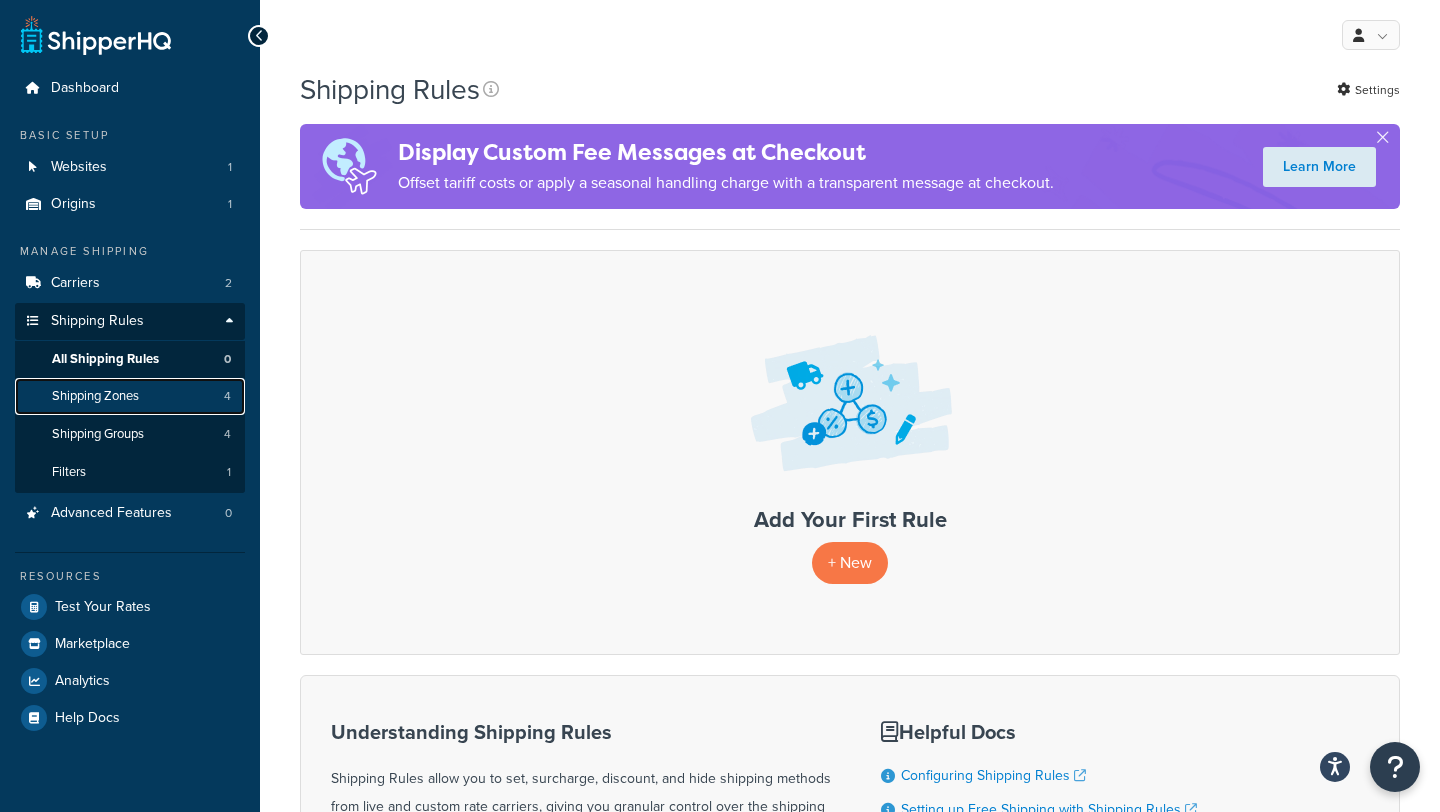 click on "Shipping Zones
4" at bounding box center [130, 396] 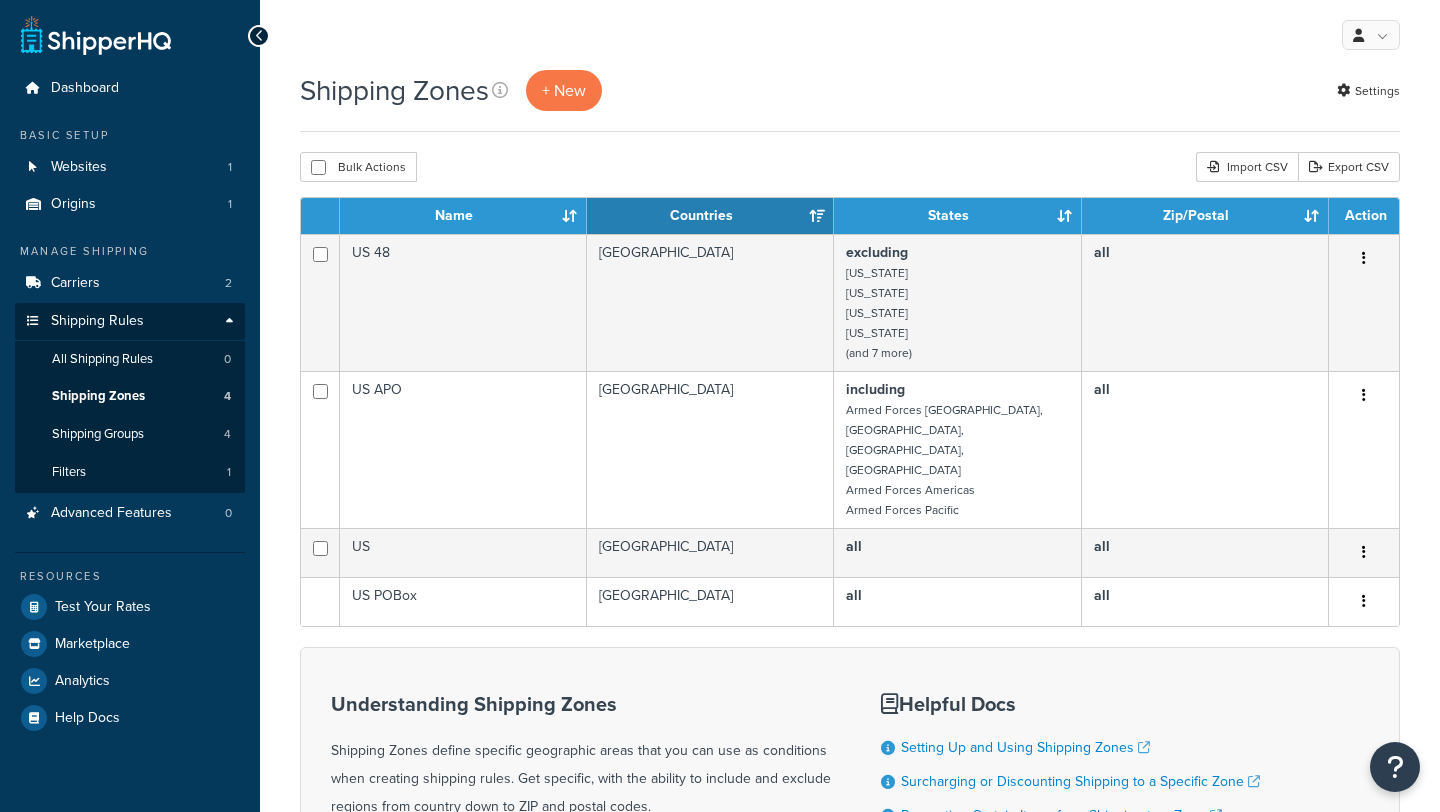 scroll, scrollTop: 0, scrollLeft: 0, axis: both 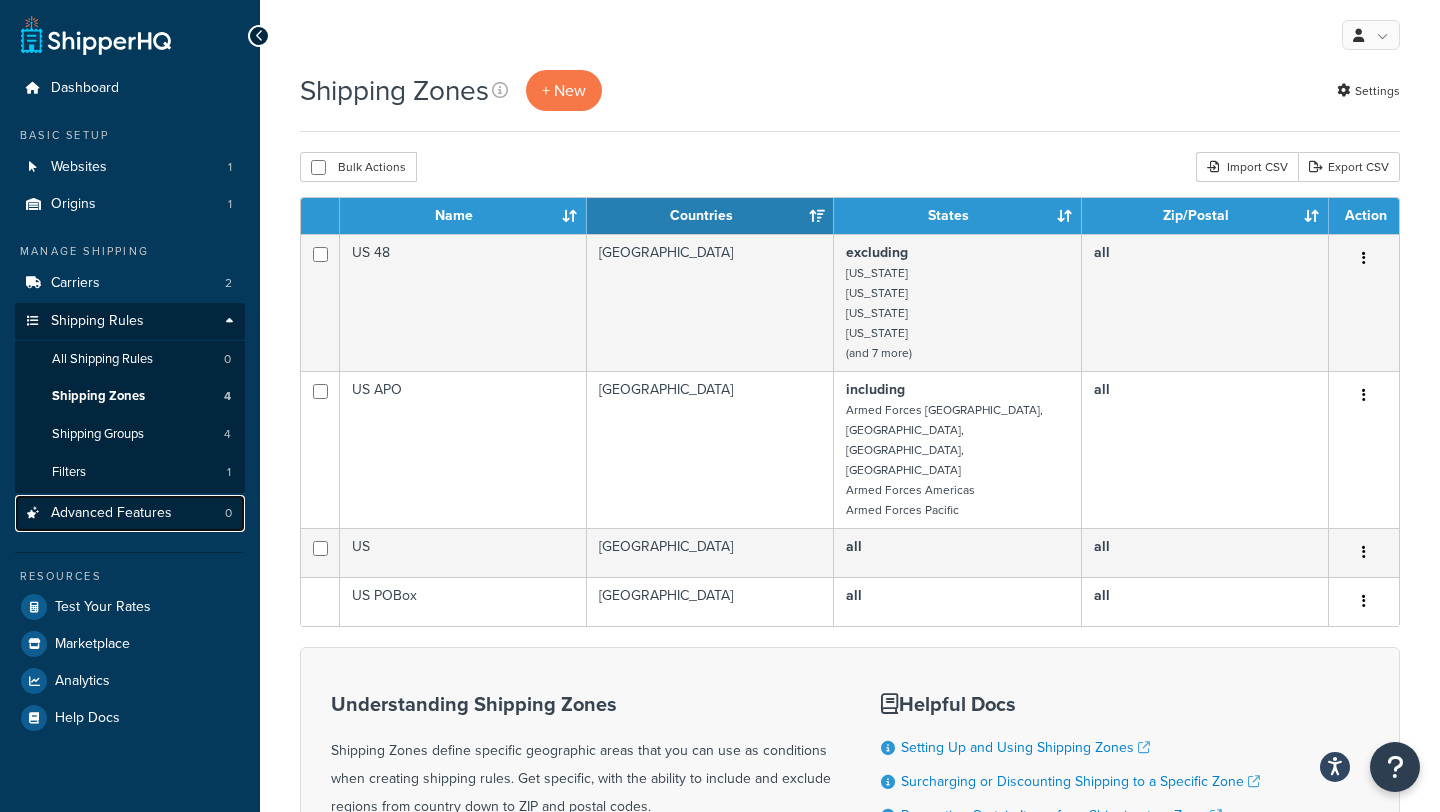 click on "Advanced Features" at bounding box center [111, 513] 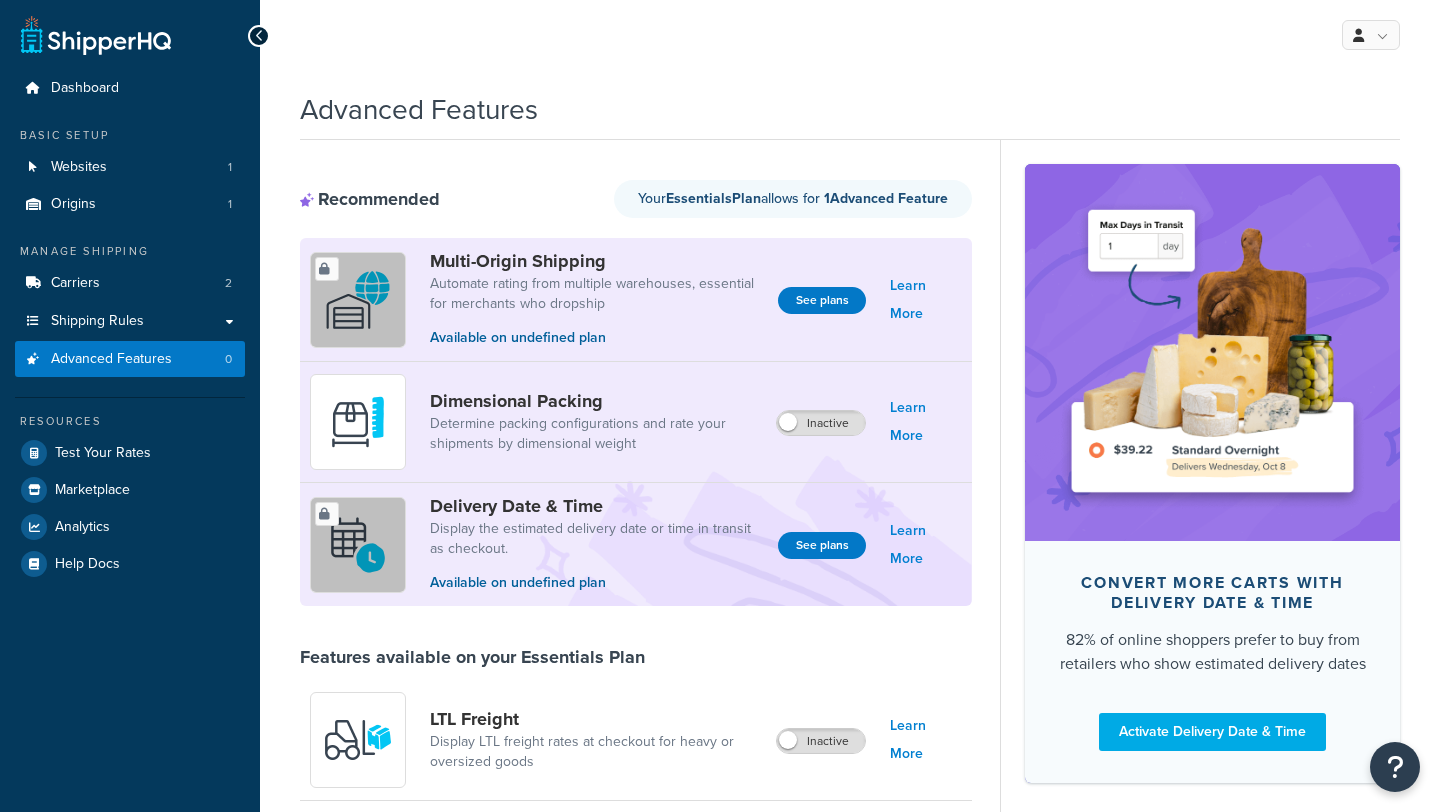 scroll, scrollTop: 0, scrollLeft: 0, axis: both 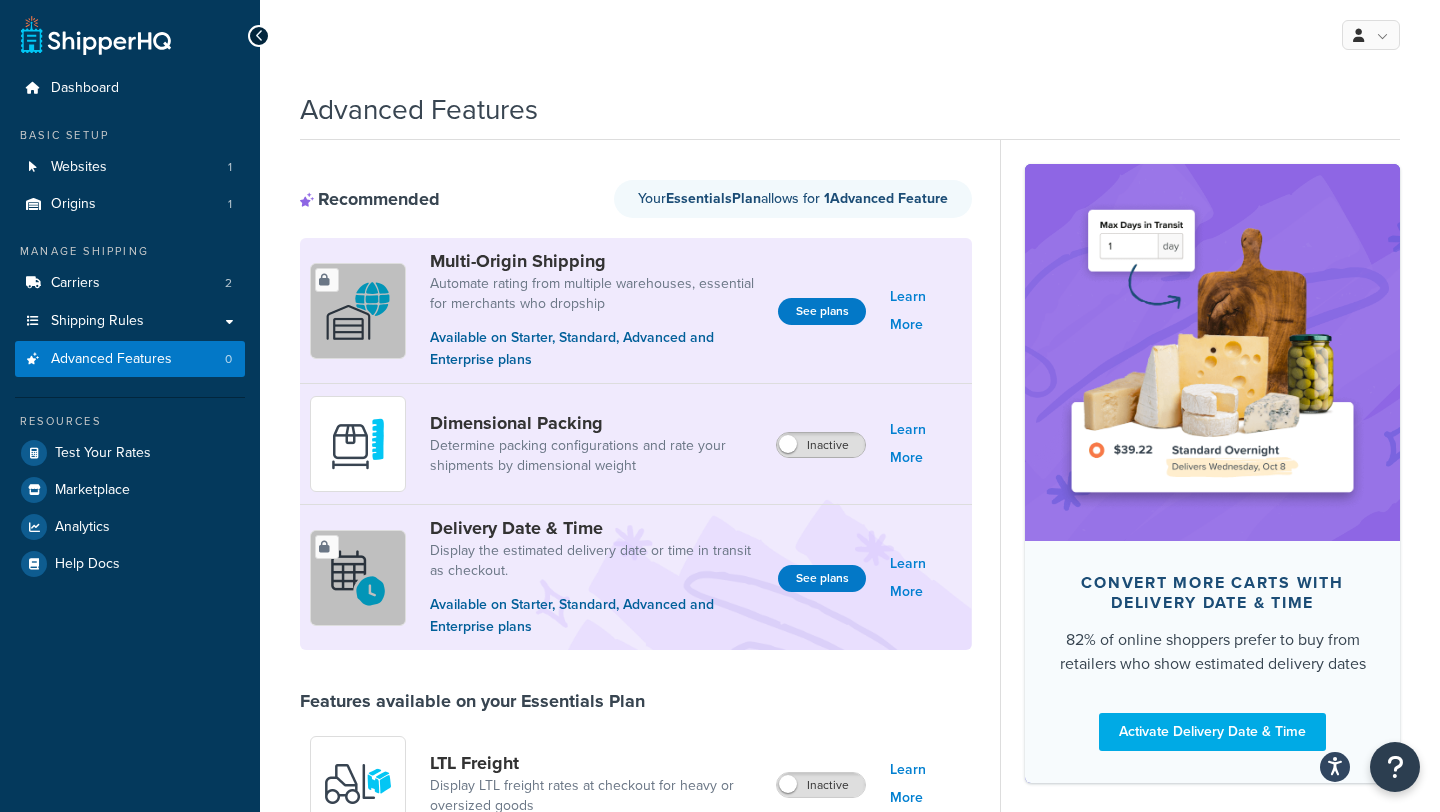 click at bounding box center [788, 444] 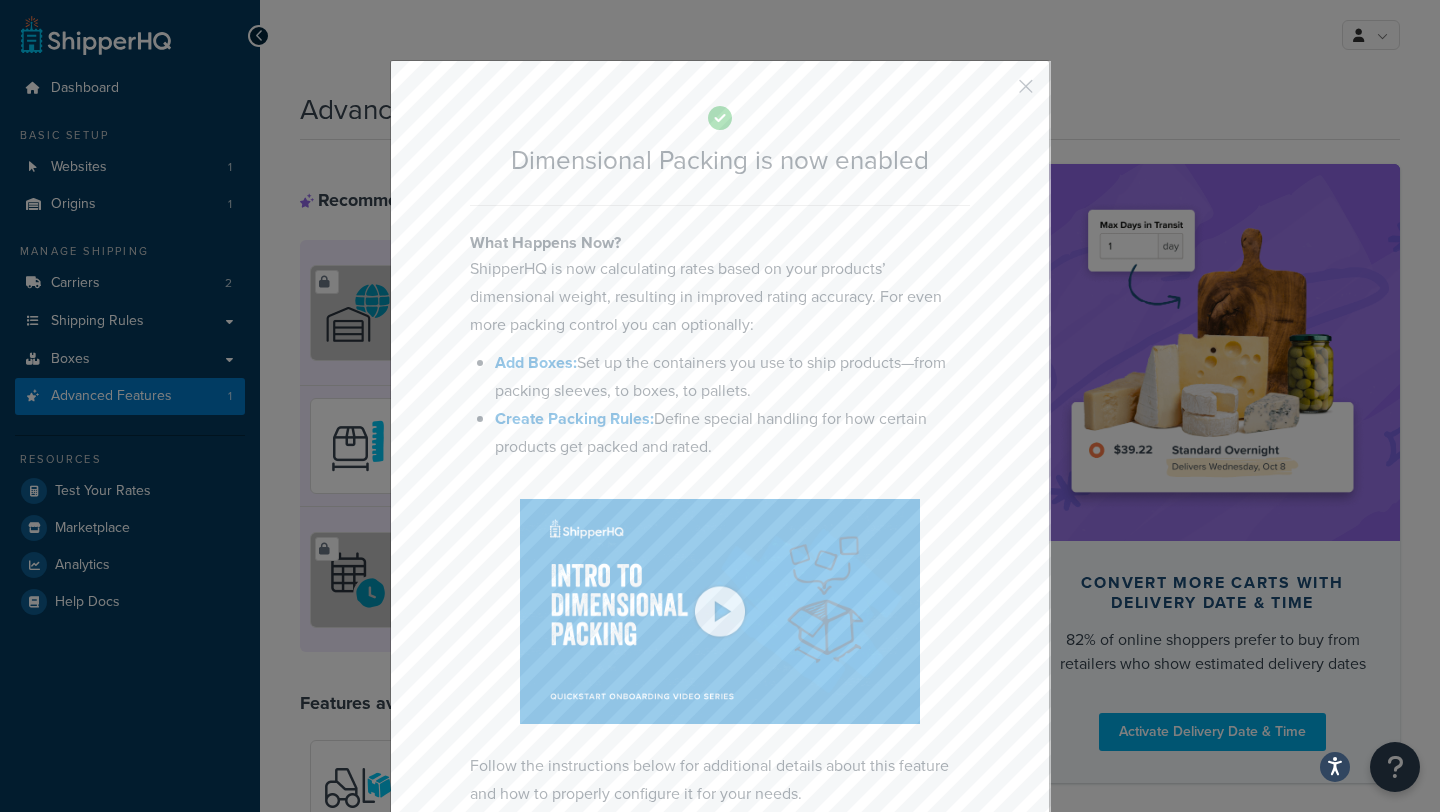 scroll, scrollTop: 309, scrollLeft: 0, axis: vertical 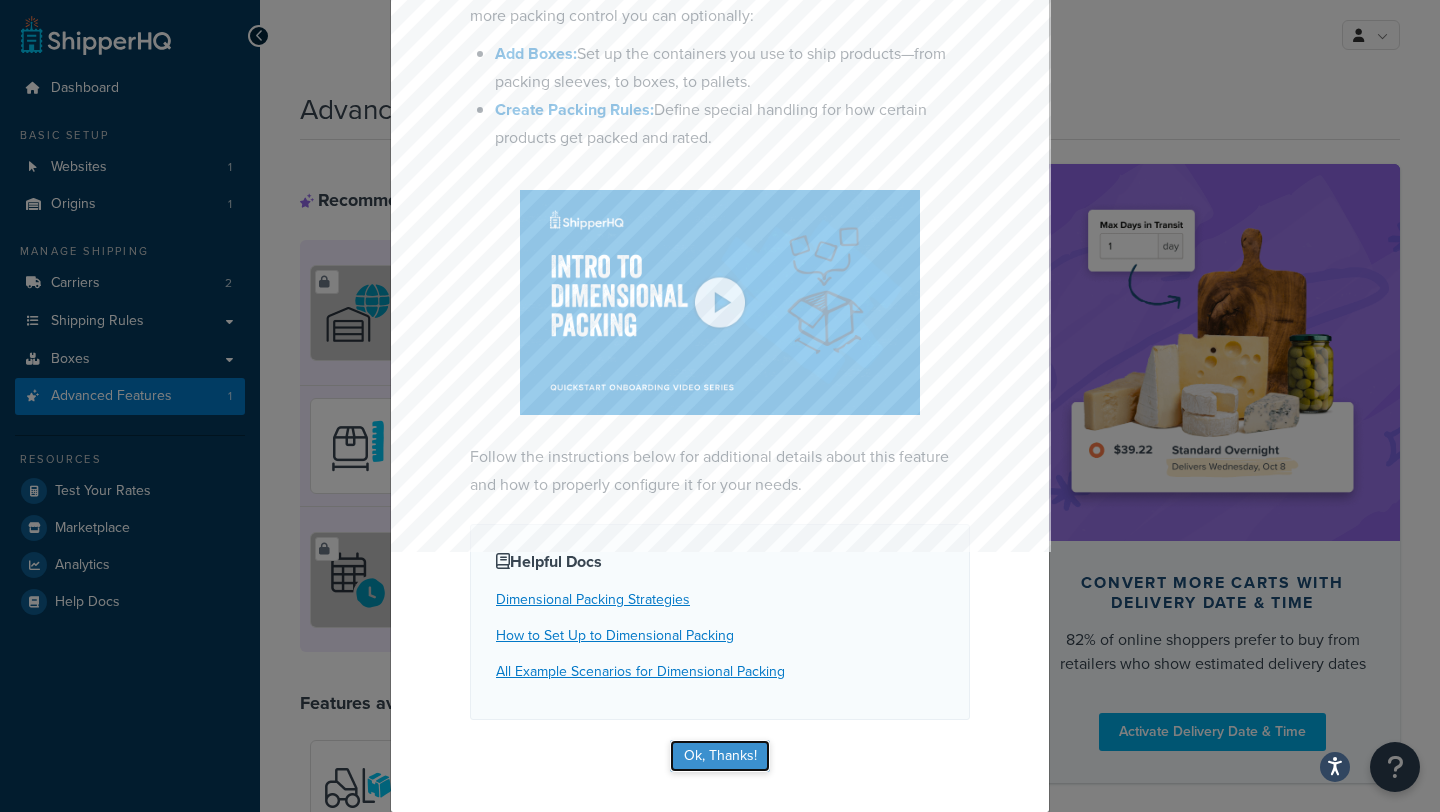 click on "Ok, Thanks!" at bounding box center [720, 756] 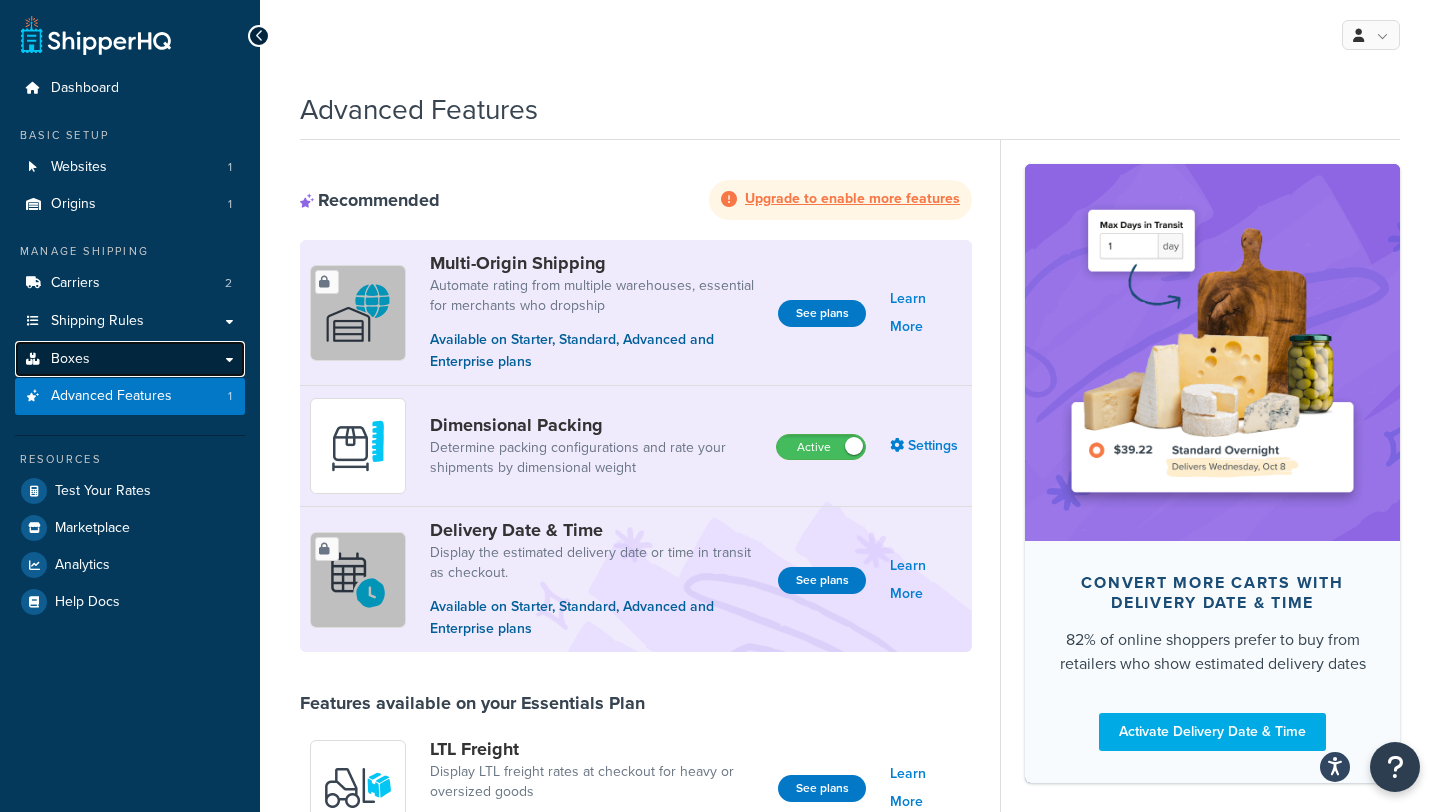 click on "Boxes" at bounding box center (130, 359) 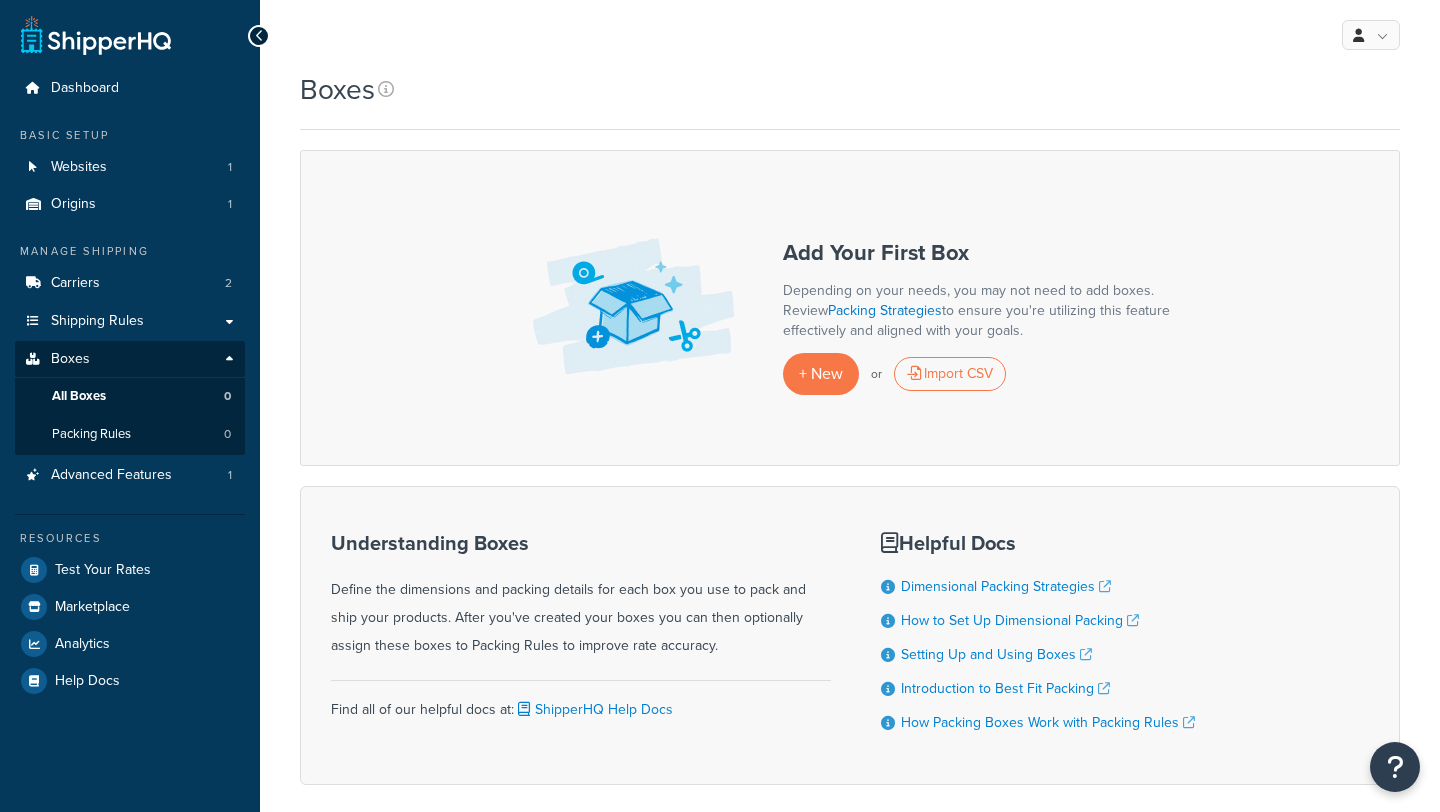 scroll, scrollTop: 0, scrollLeft: 0, axis: both 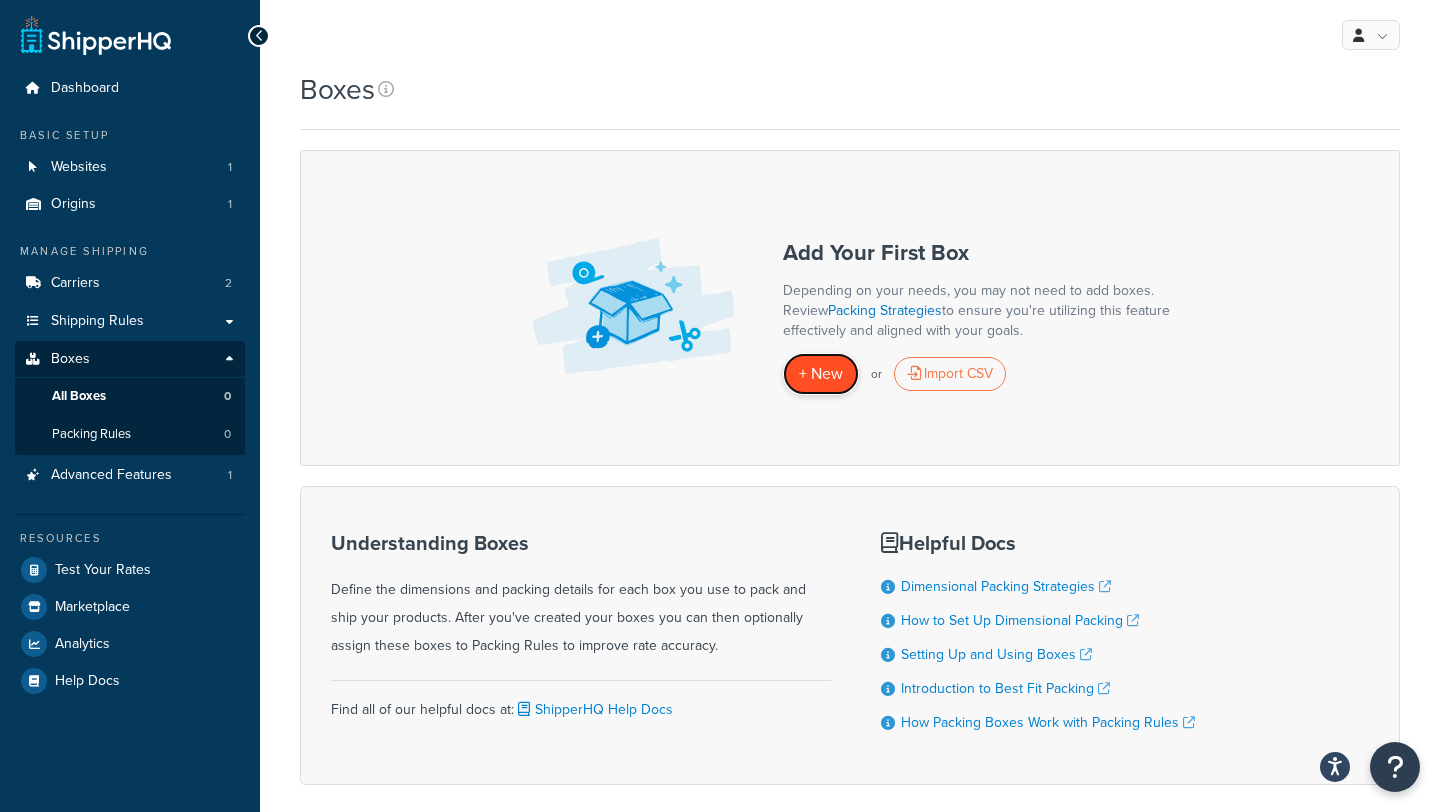 click on "+ New" at bounding box center [821, 373] 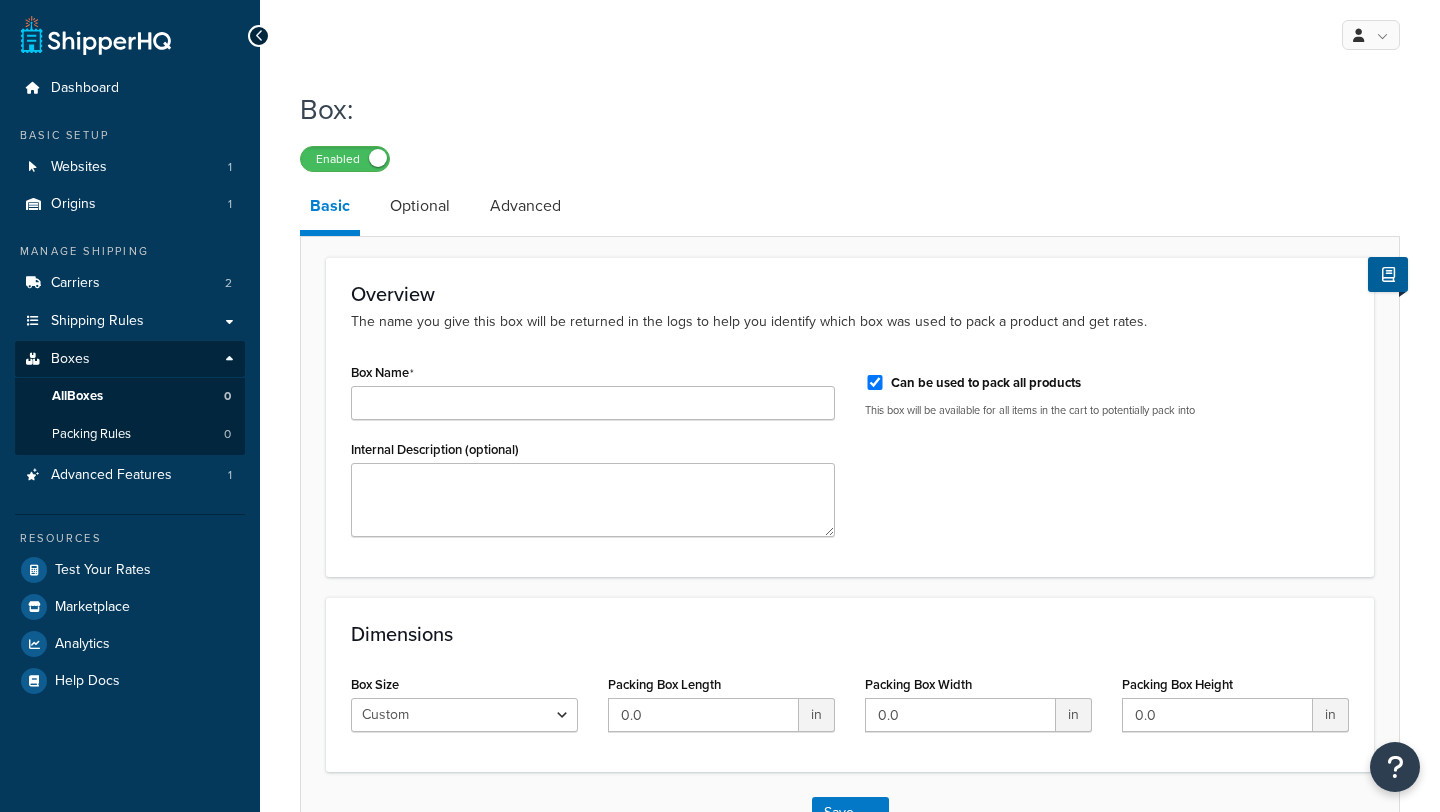 scroll, scrollTop: 0, scrollLeft: 0, axis: both 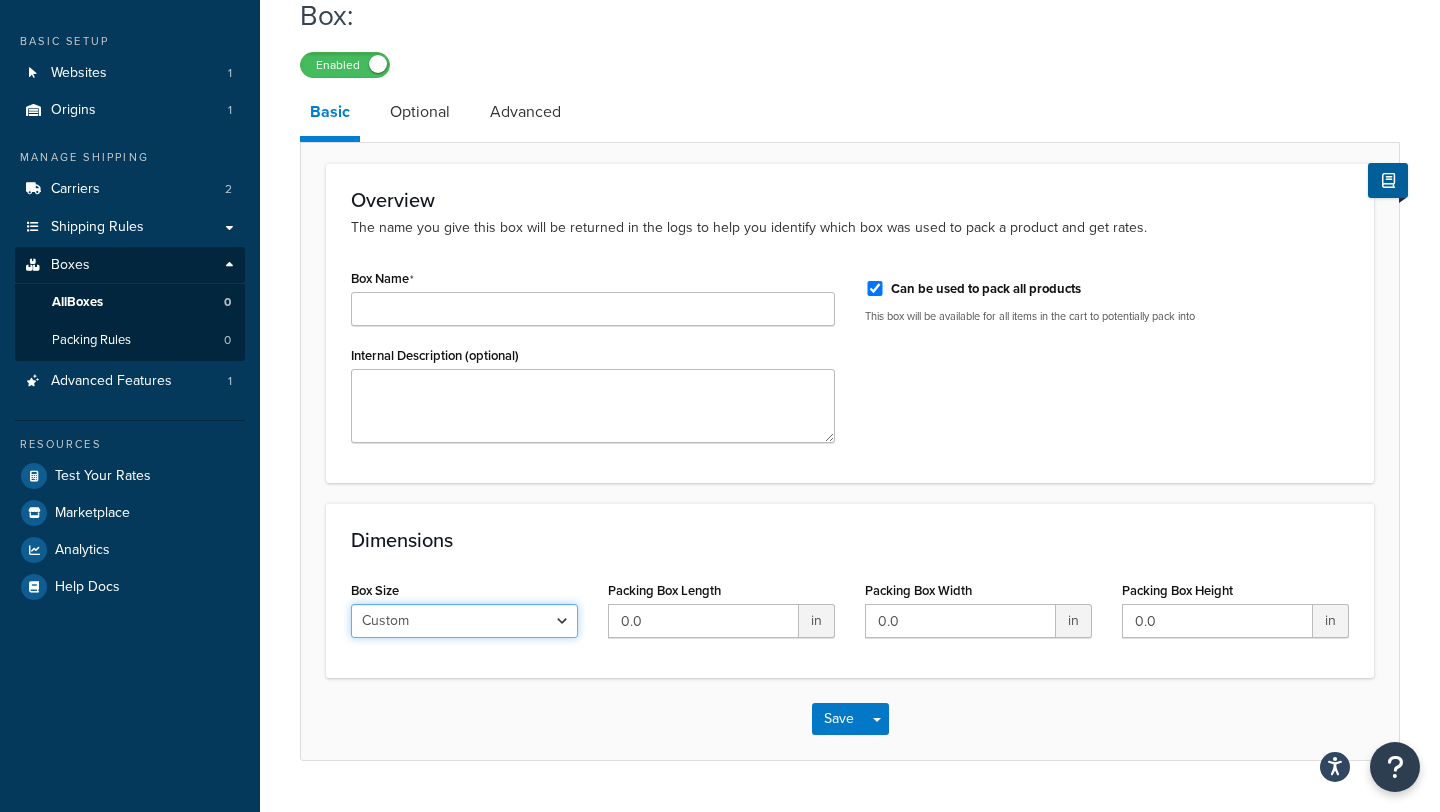 click on "Custom  USPS Small Flat Box  USPS Medium Flat Box  USPS Large Flat Box  USPS Flat Envelope  Small Flat Rate Envelope  Legal Flat Rate Envelope  Medium Flat Rate Box 2  Large Flat Rate Board Game Box" at bounding box center [464, 621] 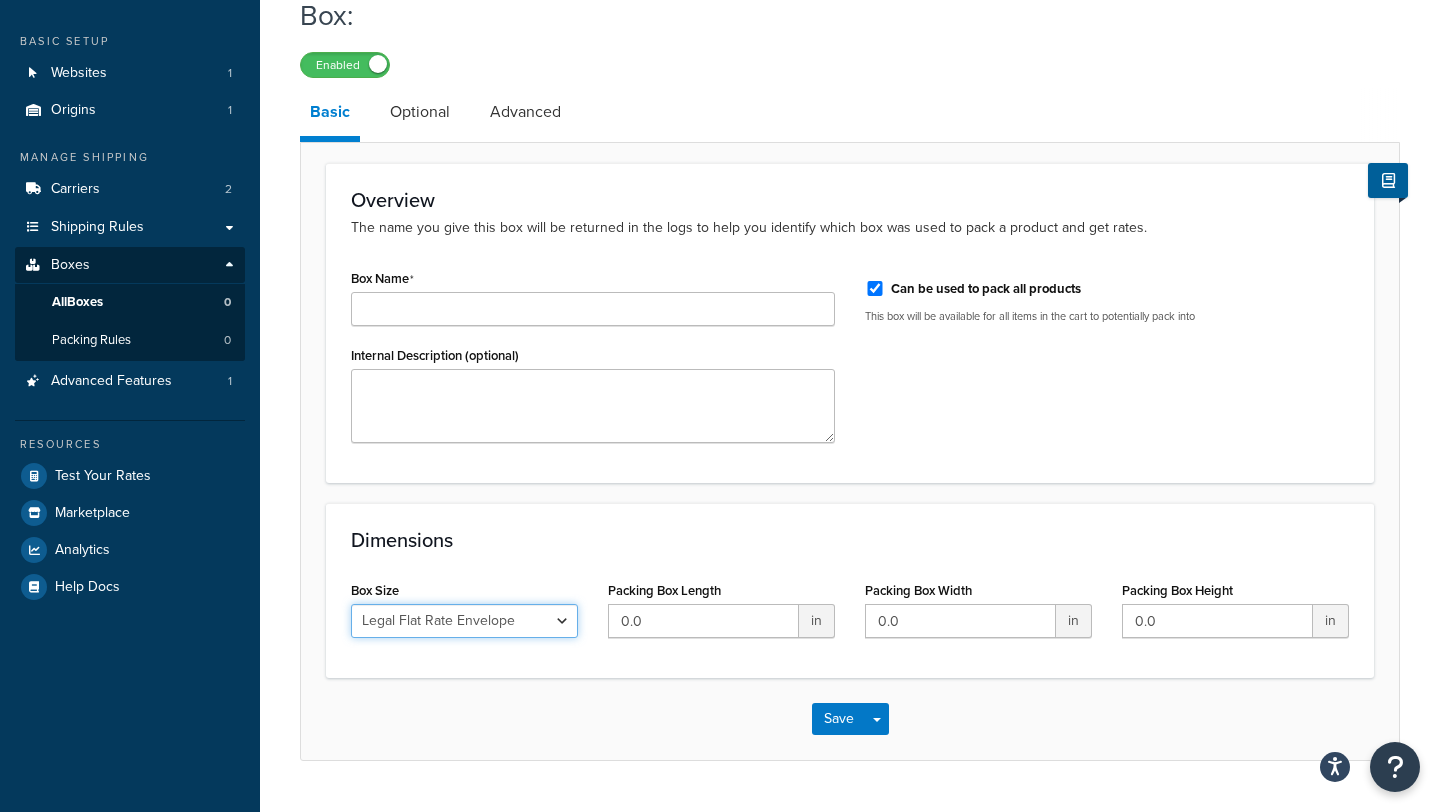 type on "14.5" 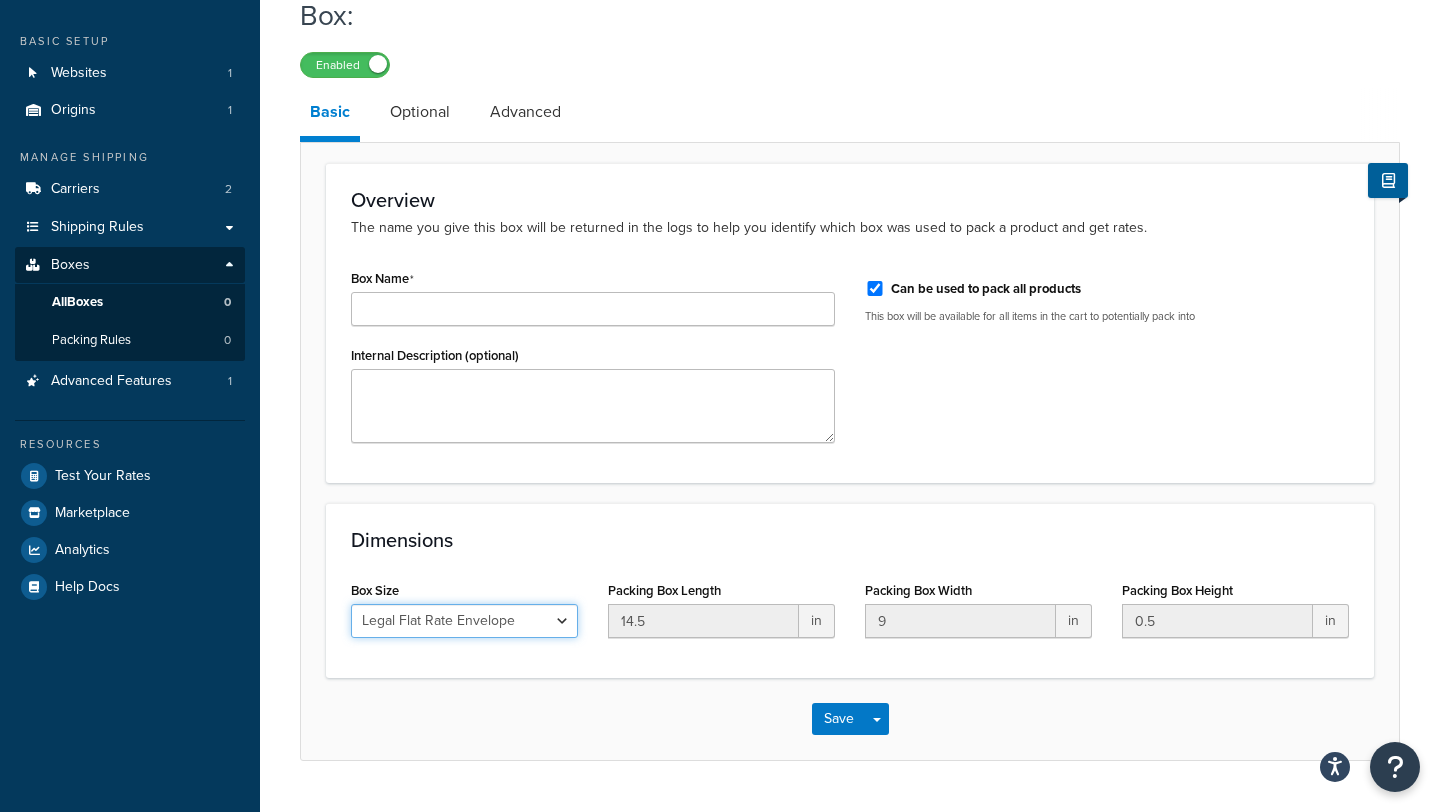 click on "Custom  USPS Small Flat Box  USPS Medium Flat Box  USPS Large Flat Box  USPS Flat Envelope  Small Flat Rate Envelope  Legal Flat Rate Envelope  Medium Flat Rate Box 2  Large Flat Rate Board Game Box" at bounding box center (464, 621) 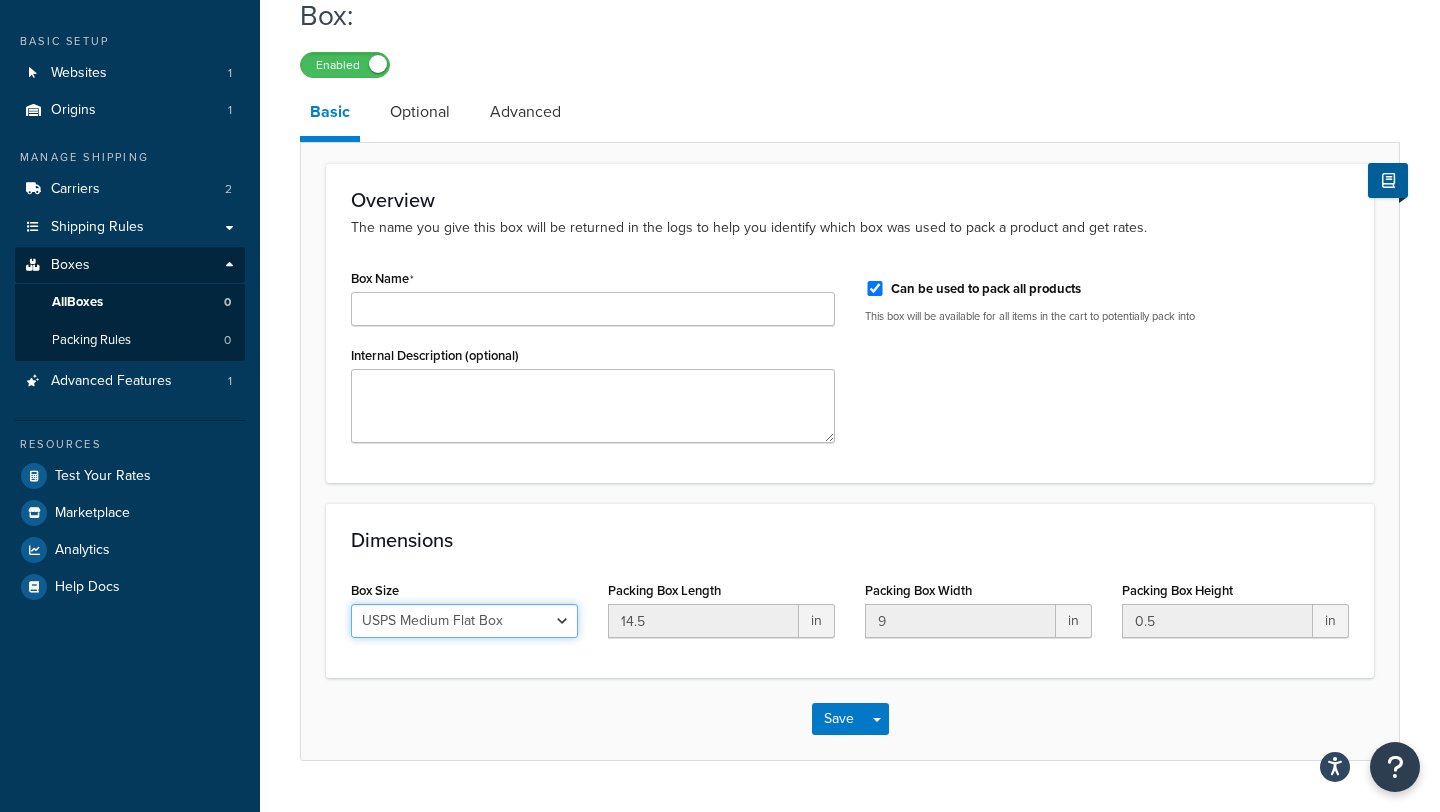 type on "11" 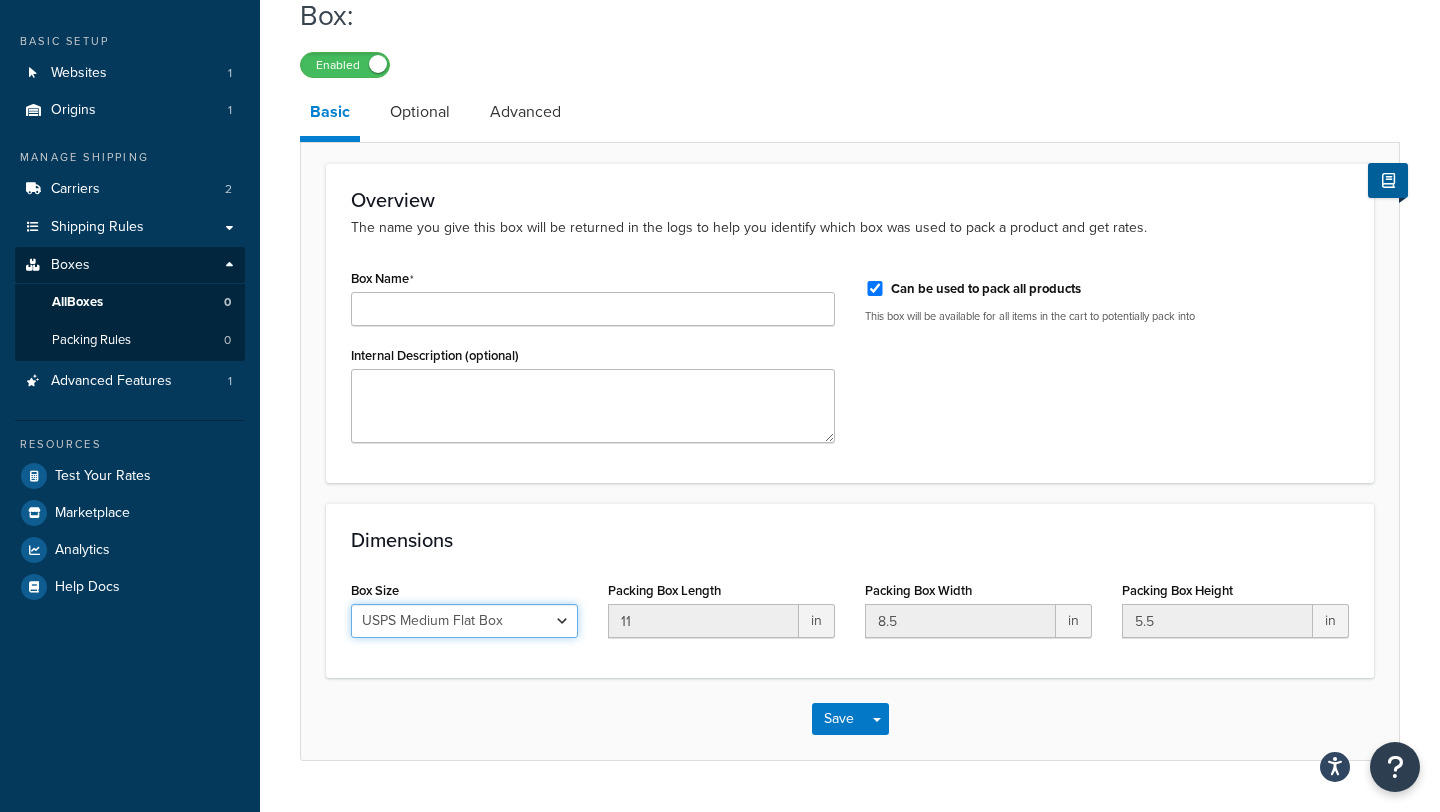click on "Custom  USPS Small Flat Box  USPS Medium Flat Box  USPS Large Flat Box  USPS Flat Envelope  Small Flat Rate Envelope  Legal Flat Rate Envelope  Medium Flat Rate Box 2  Large Flat Rate Board Game Box" at bounding box center [464, 621] 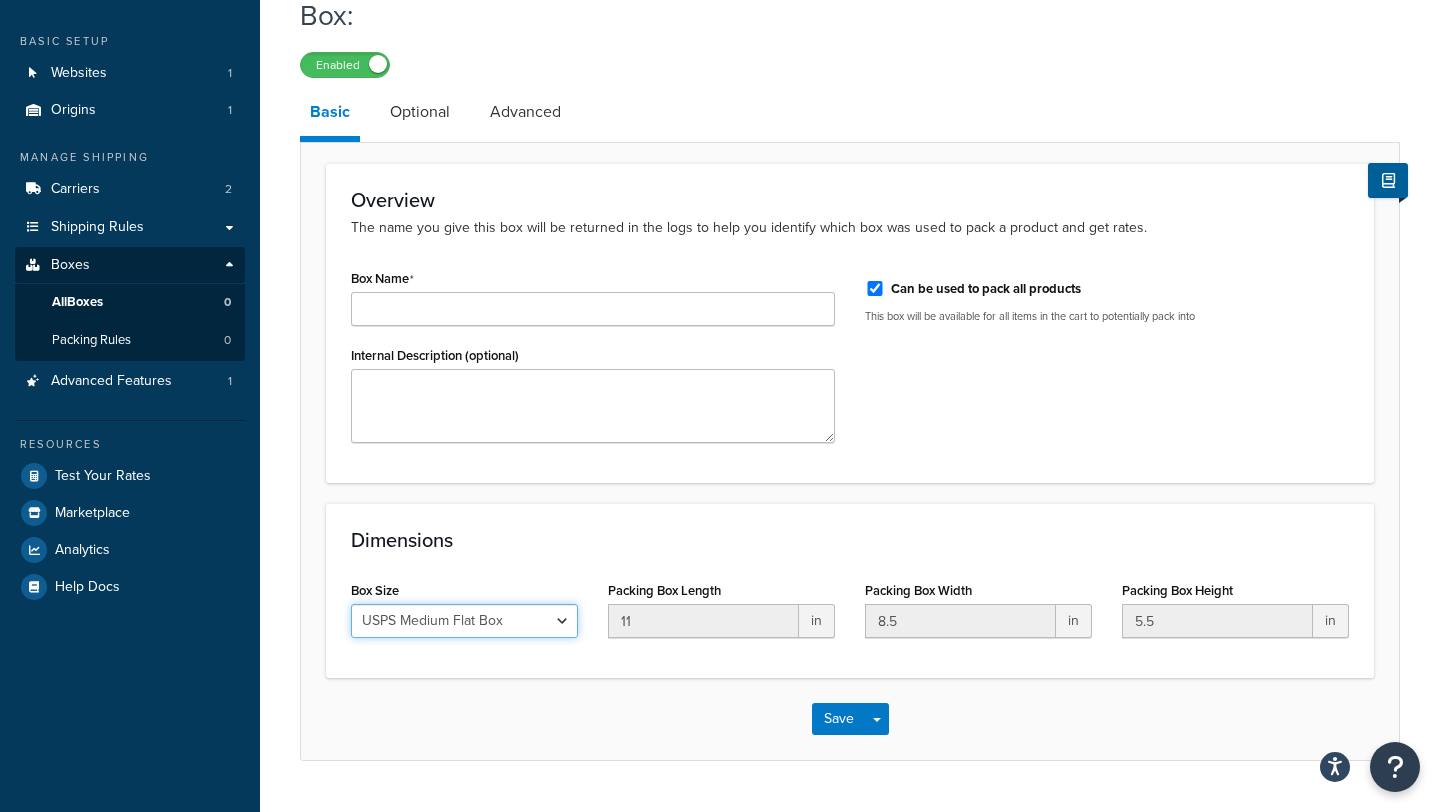 select on "usps_small" 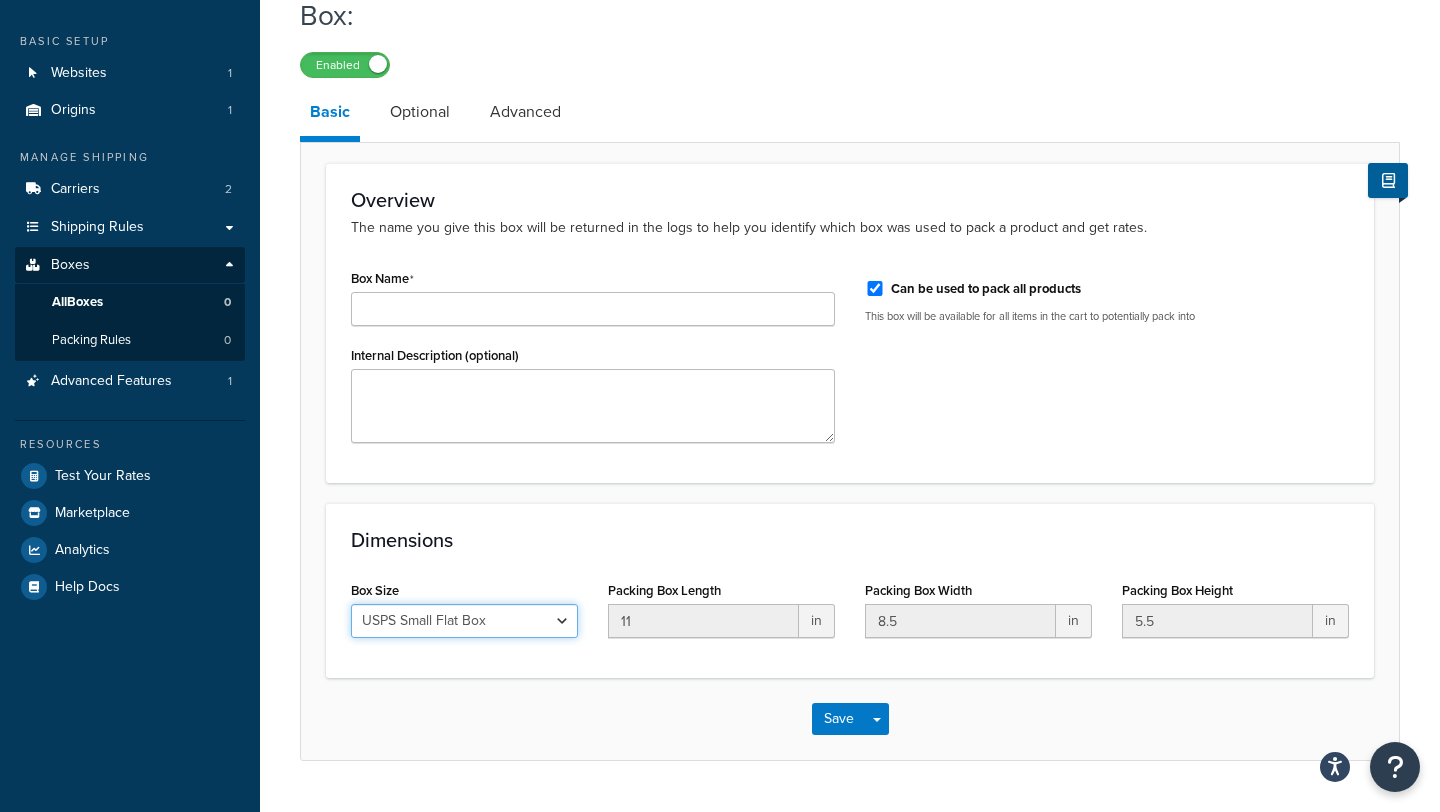type on "8.5" 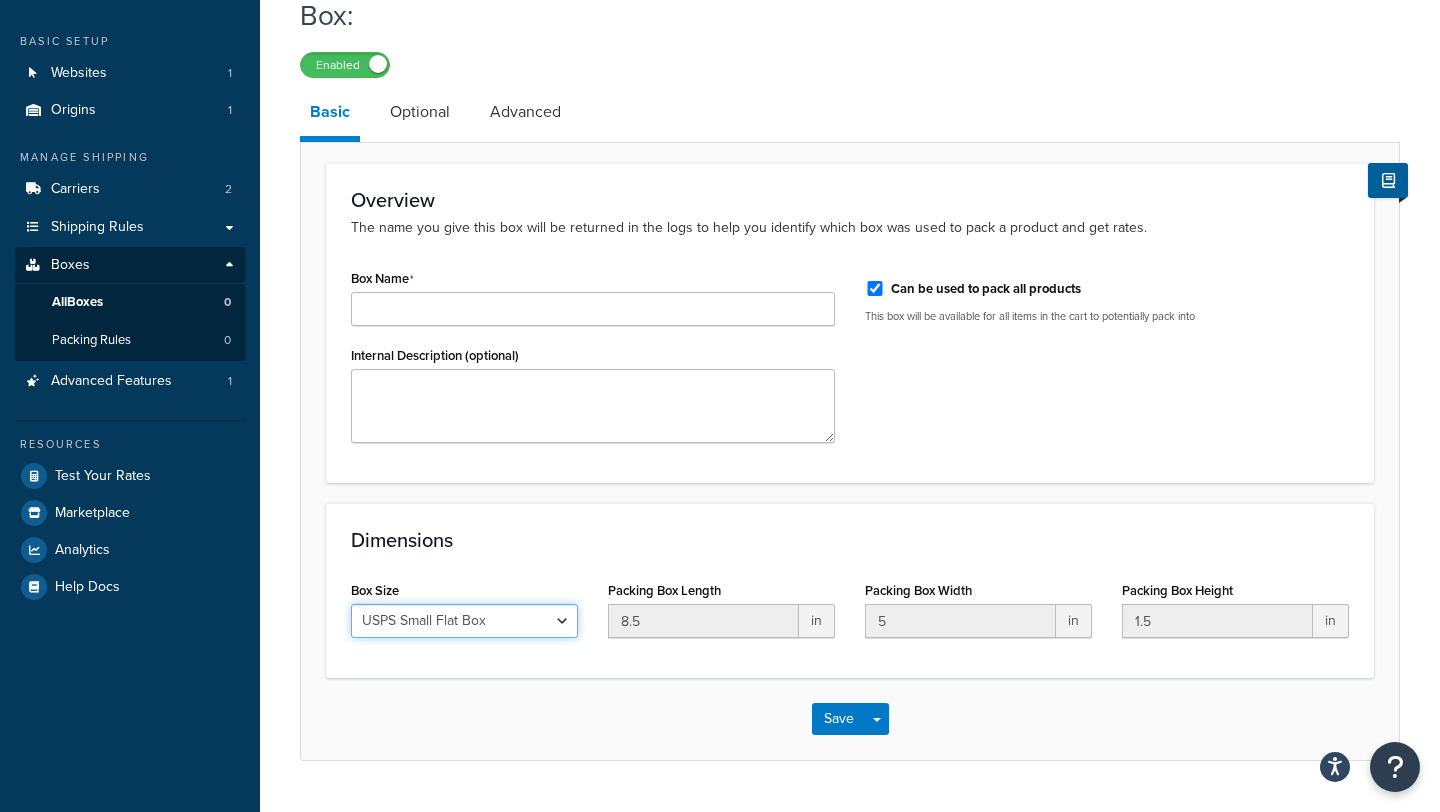 click on "Custom  USPS Small Flat Box  USPS Medium Flat Box  USPS Large Flat Box  USPS Flat Envelope  Small Flat Rate Envelope  Legal Flat Rate Envelope  Medium Flat Rate Box 2  Large Flat Rate Board Game Box" at bounding box center (464, 621) 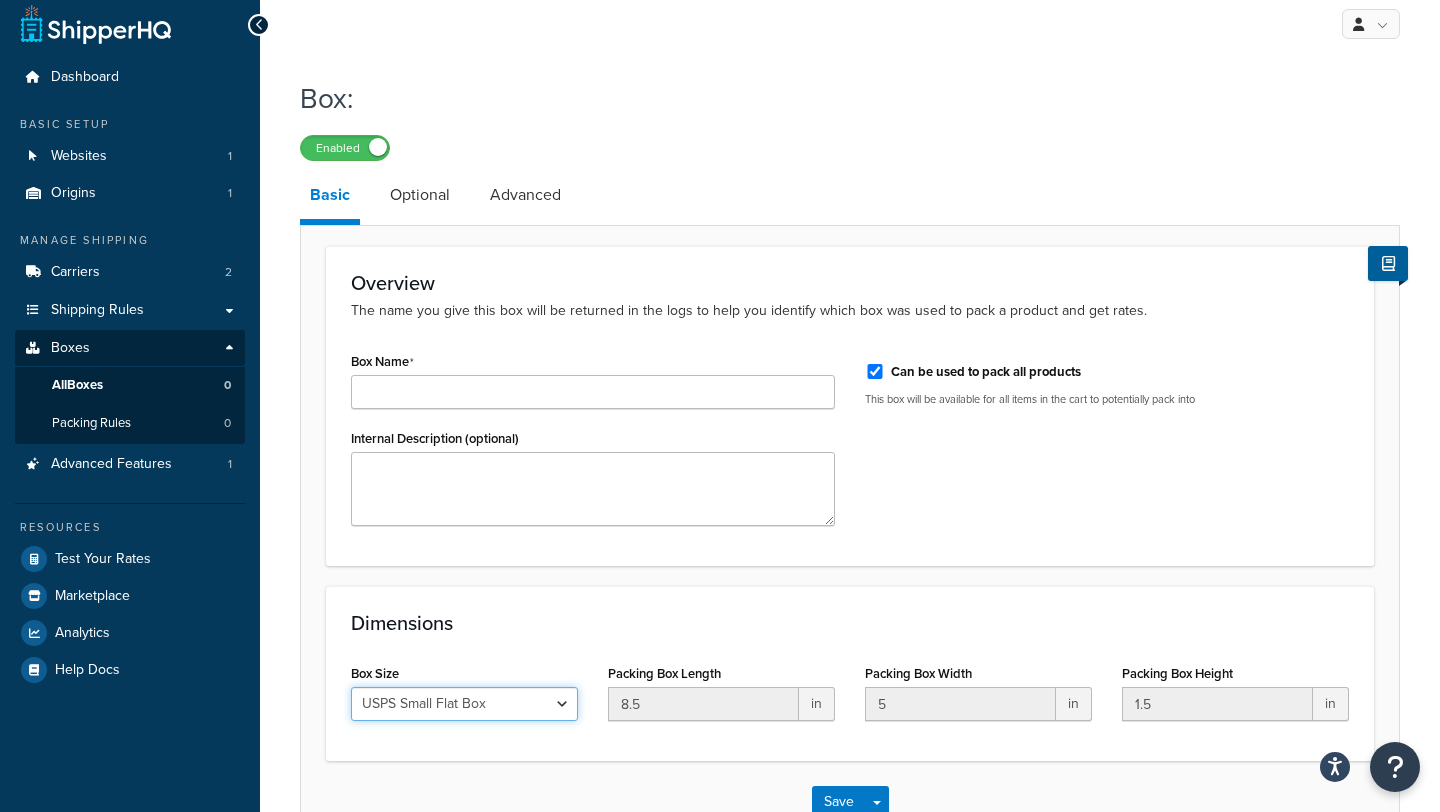 scroll, scrollTop: 0, scrollLeft: 0, axis: both 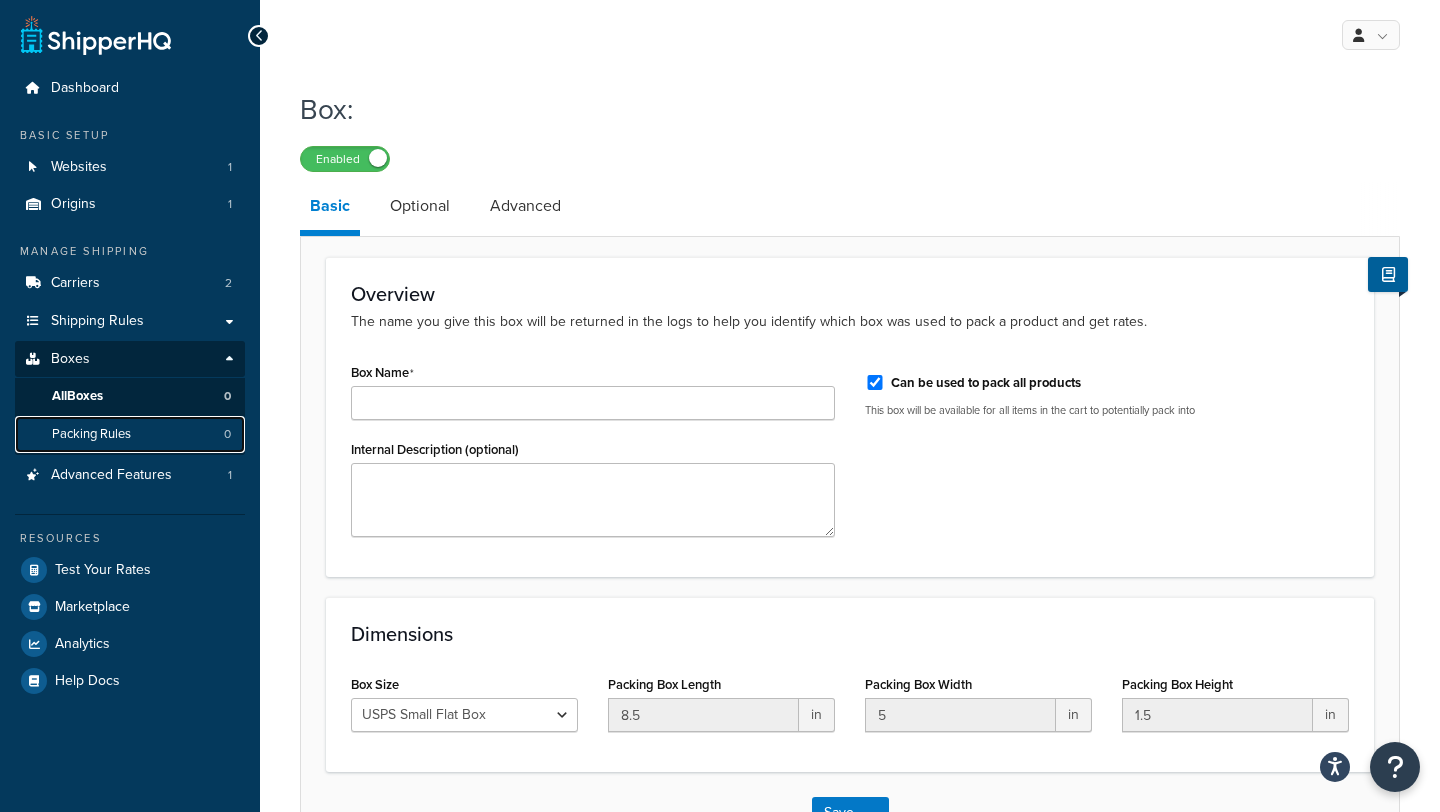 click on "Packing Rules 0" at bounding box center (130, 434) 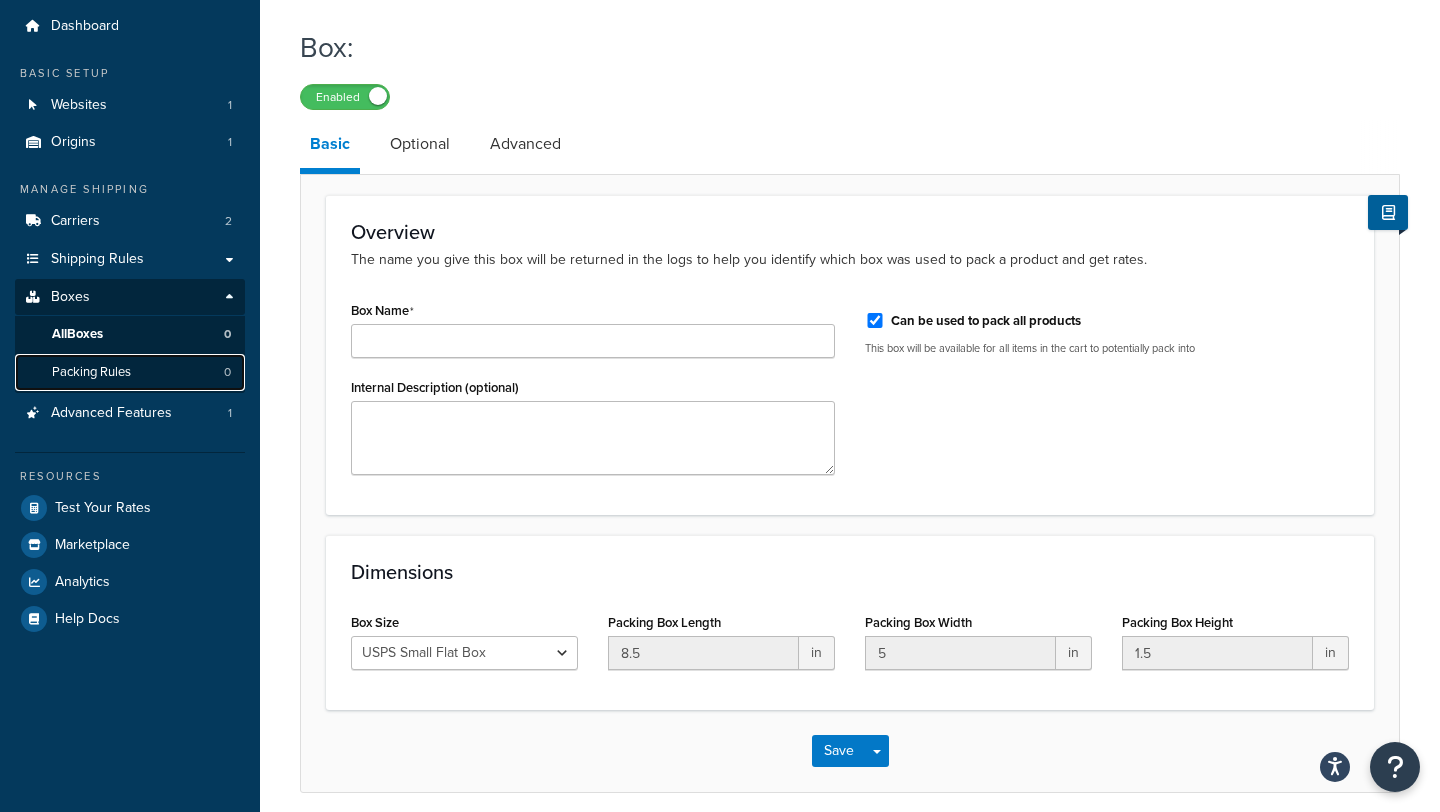 scroll, scrollTop: 64, scrollLeft: 0, axis: vertical 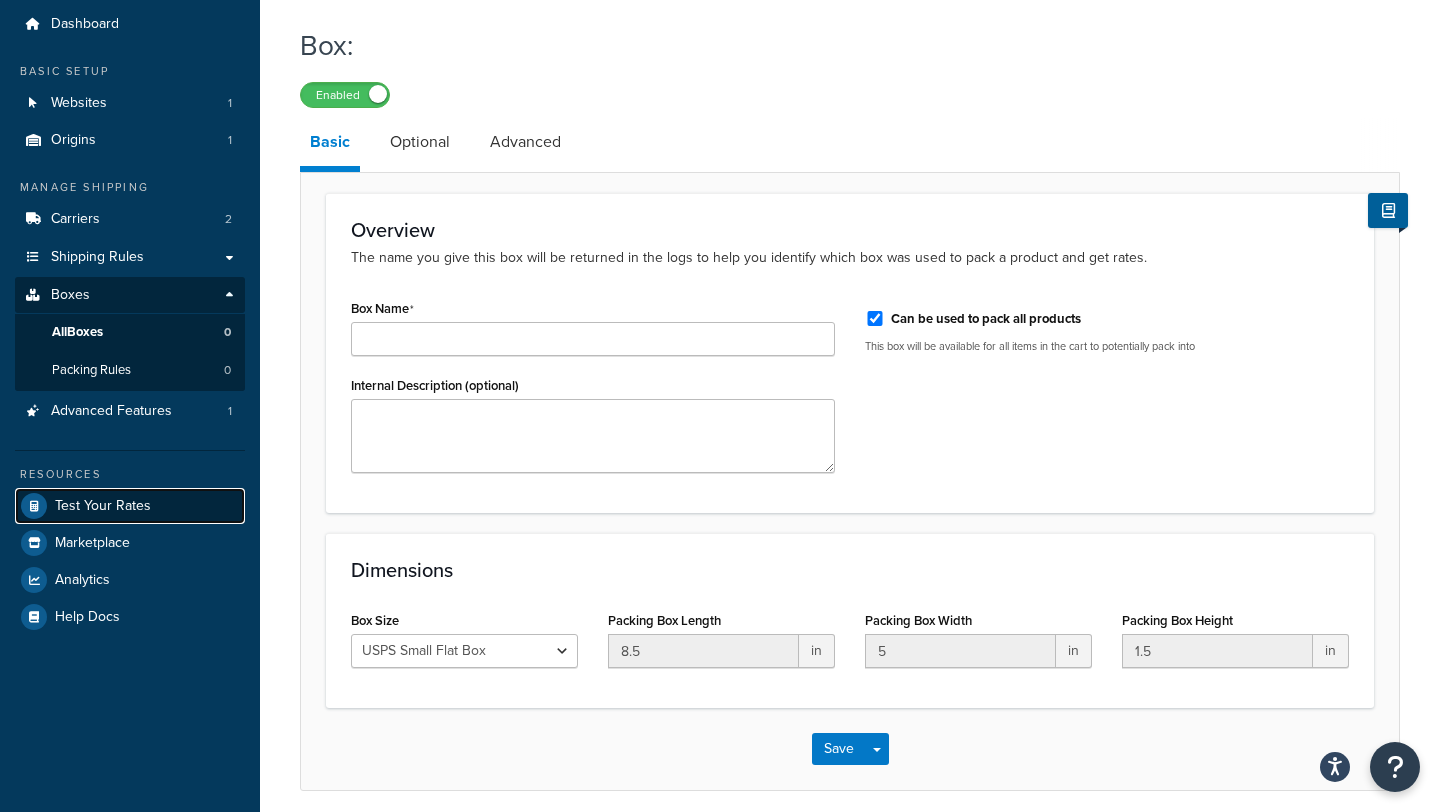click on "Test Your Rates" at bounding box center [130, 506] 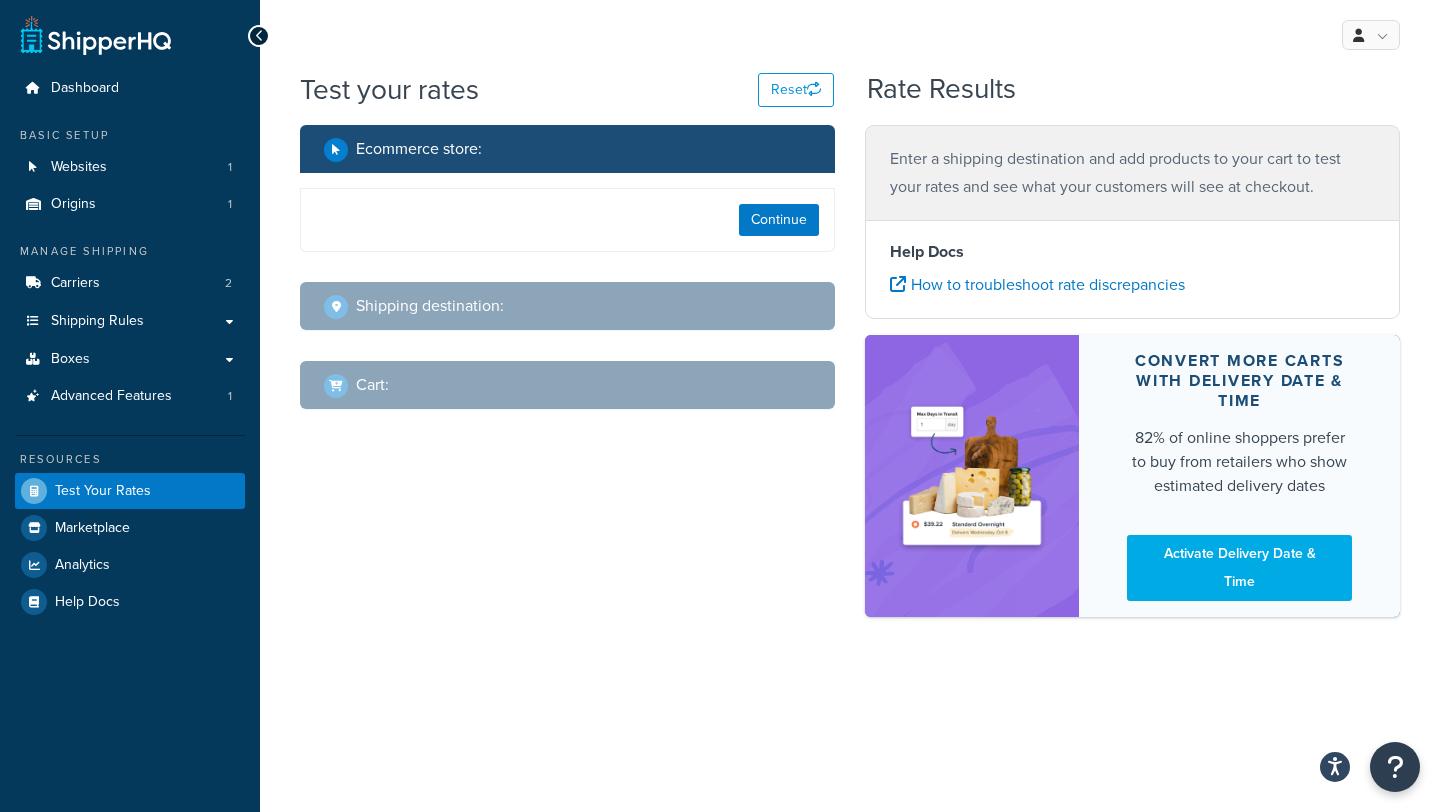 scroll, scrollTop: 0, scrollLeft: 0, axis: both 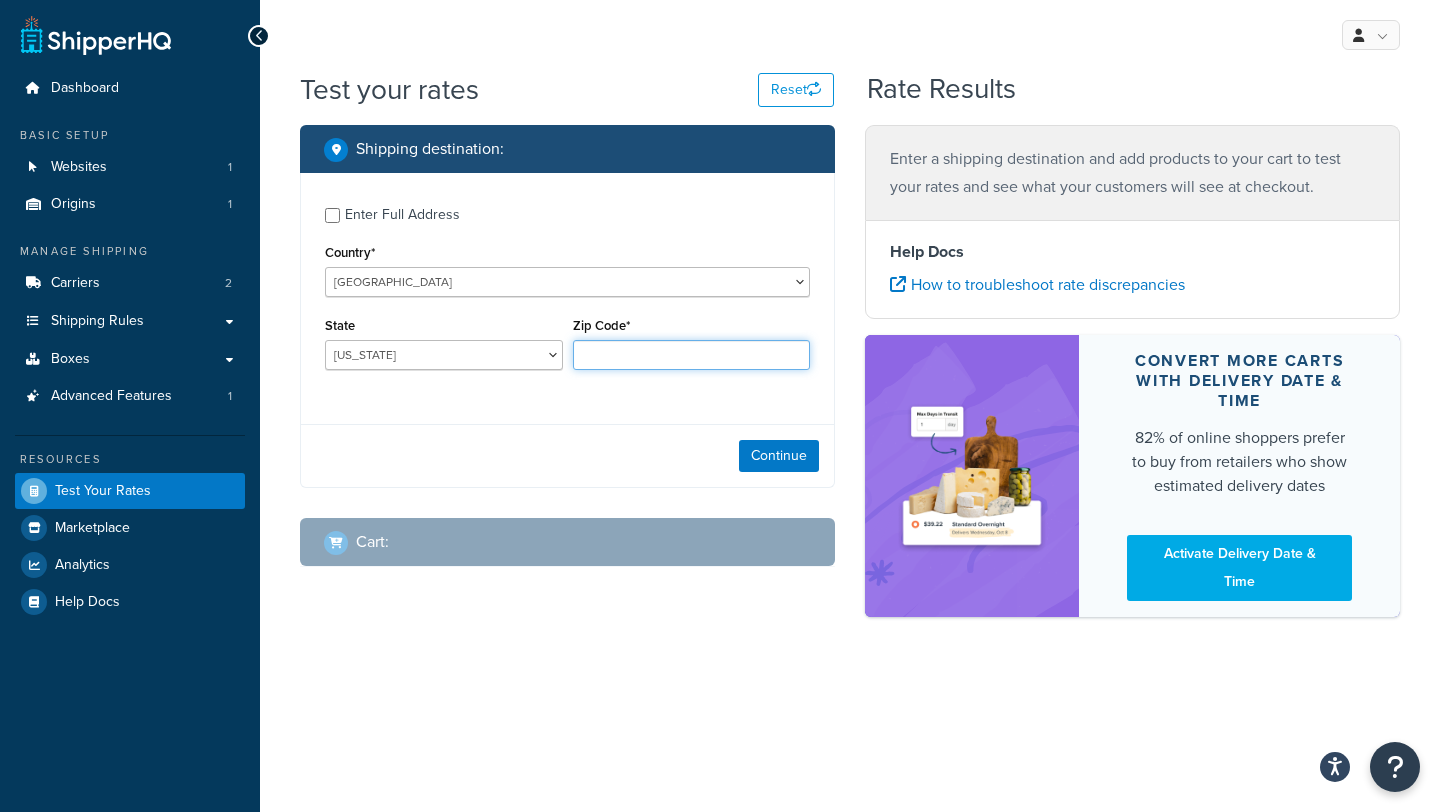 click on "Zip Code*" at bounding box center [692, 355] 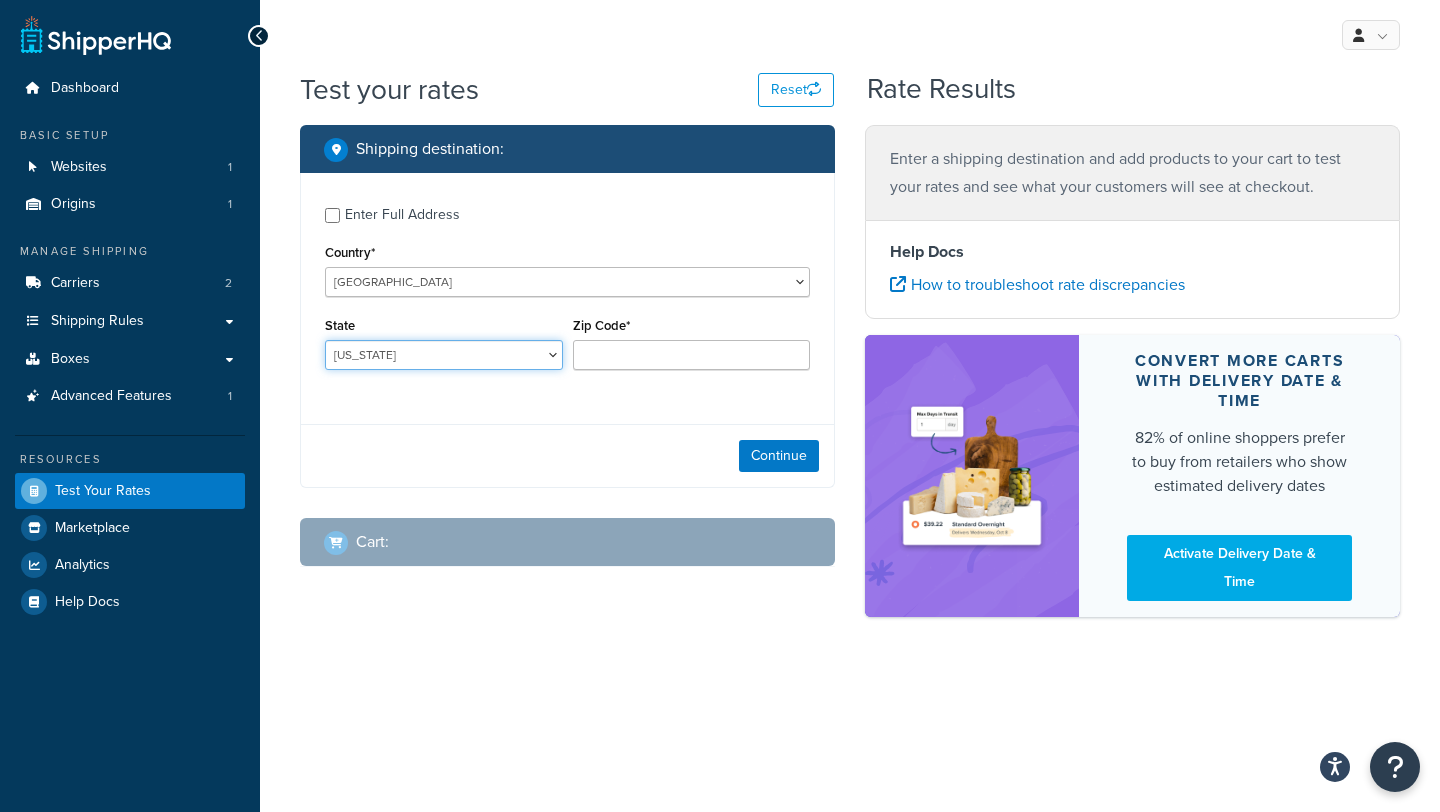click on "Alabama  Alaska  American Samoa  Arizona  Arkansas  Armed Forces Americas  Armed Forces Europe, Middle East, Africa, Canada  Armed Forces Pacific  California  Colorado  Connecticut  Delaware  District of Columbia  Federated States of Micronesia  Florida  Georgia  Guam  Hawaii  Idaho  Illinois  Indiana  Iowa  Kansas  Kentucky  Louisiana  Maine  Marshall Islands  Maryland  Massachusetts  Michigan  Minnesota  Mississippi  Missouri  Montana  Nebraska  Nevada  New Hampshire  New Jersey  New Mexico  New York  North Carolina  North Dakota  Northern Mariana Islands  Ohio  Oklahoma  Oregon  Palau  Pennsylvania  Puerto Rico  Rhode Island  South Carolina  South Dakota  Tennessee  Texas  United States Minor Outlying Islands  Utah  Vermont  Virgin Islands  Virginia  Washington  West Virginia  Wisconsin  Wyoming" at bounding box center (444, 355) 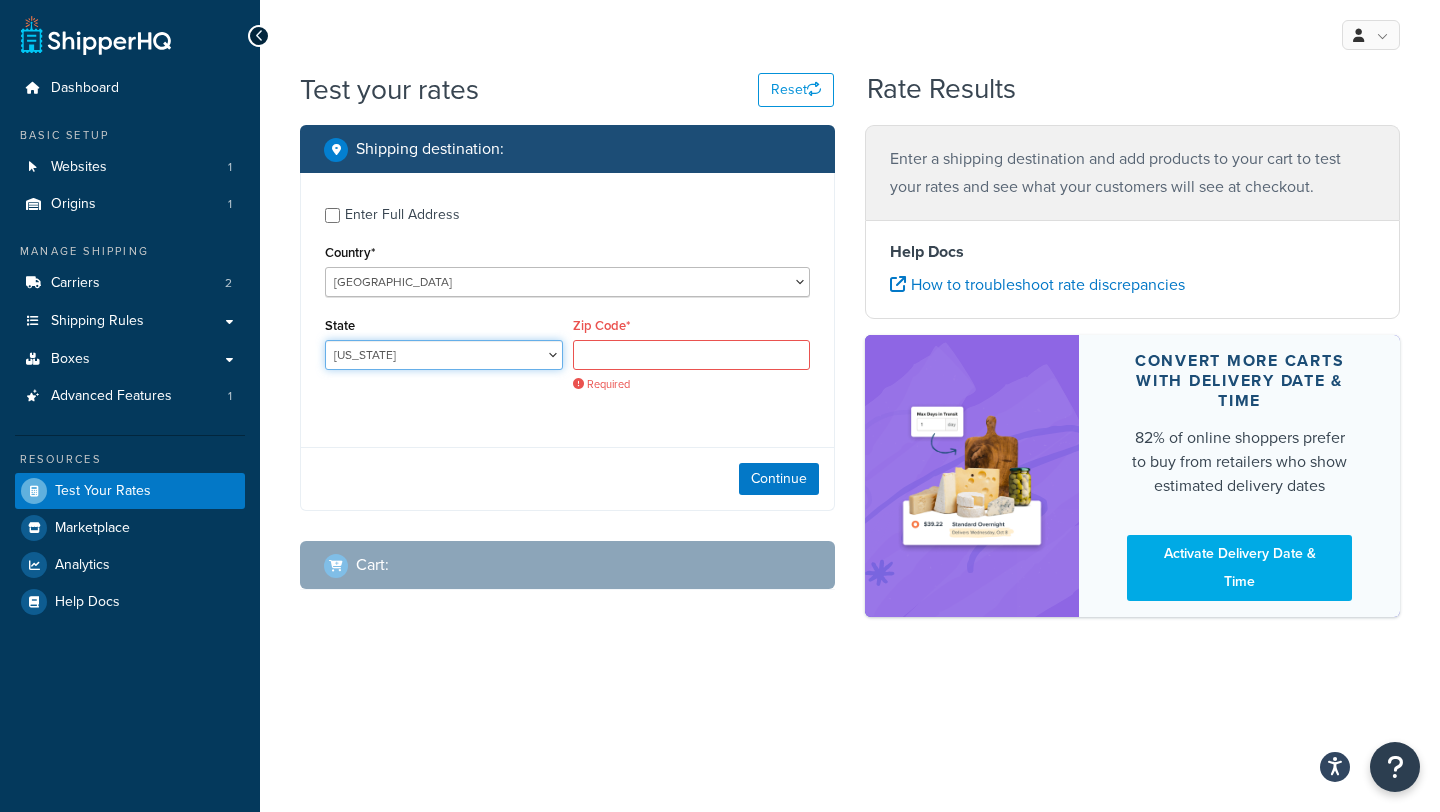 select on "NJ" 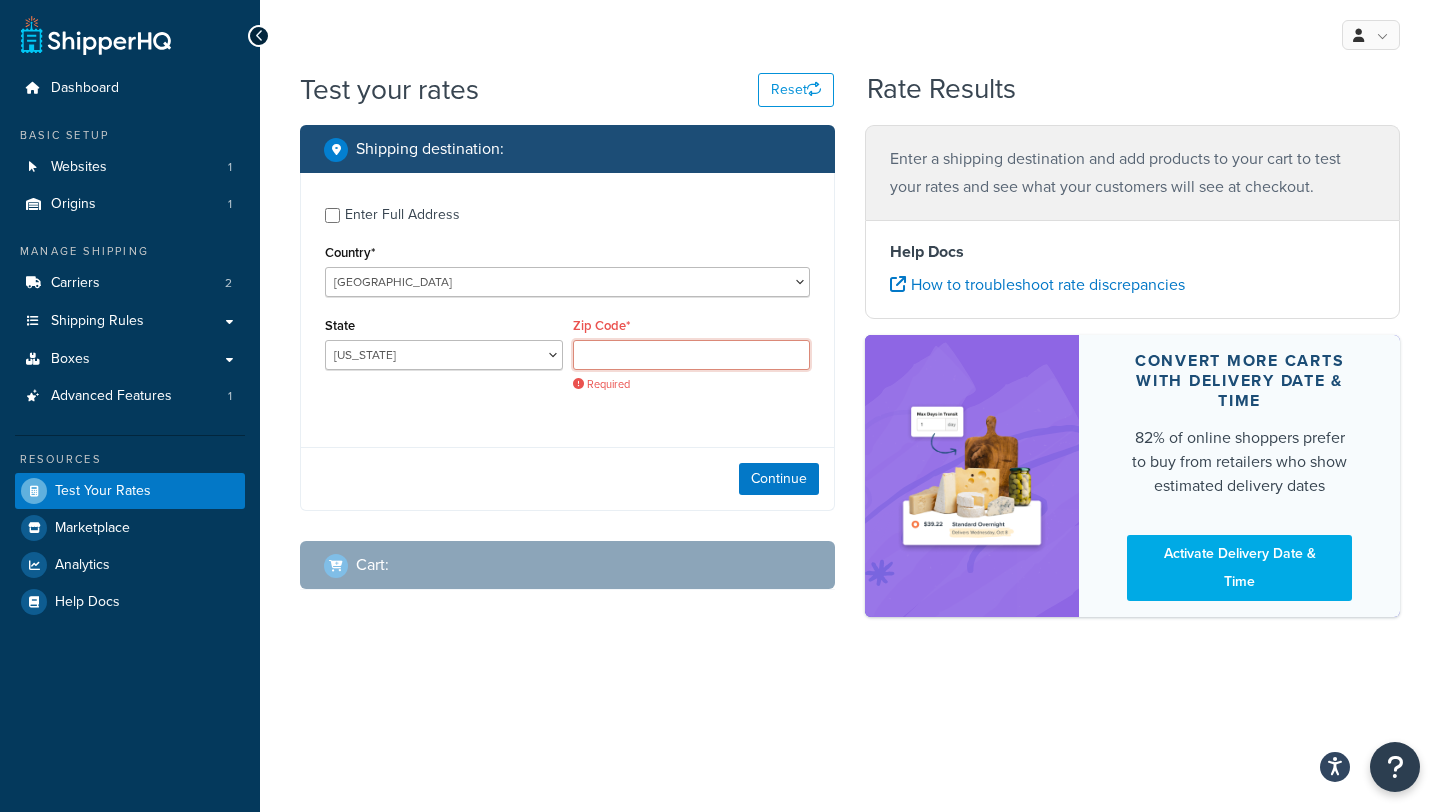 click on "Zip Code*" at bounding box center [692, 355] 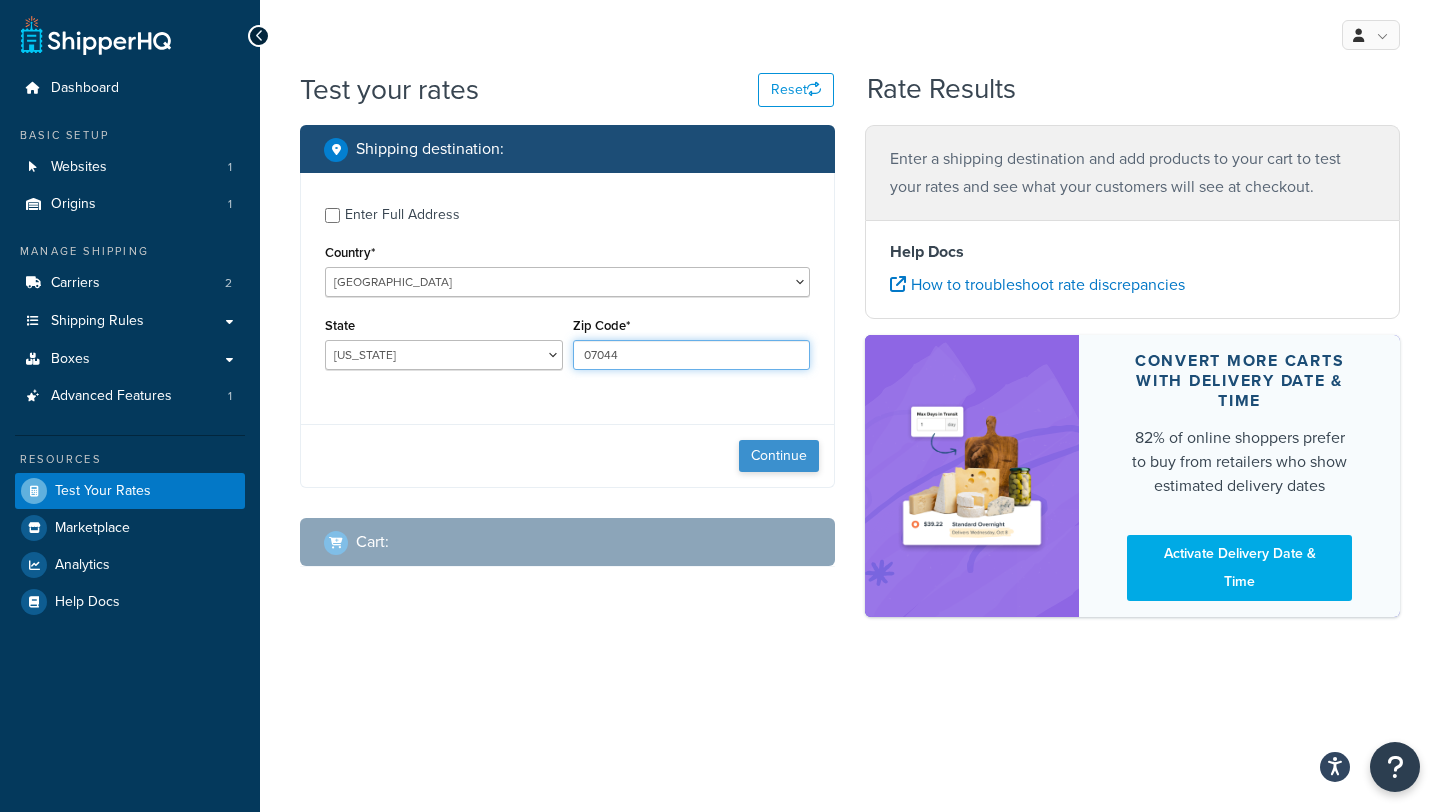 type on "07044" 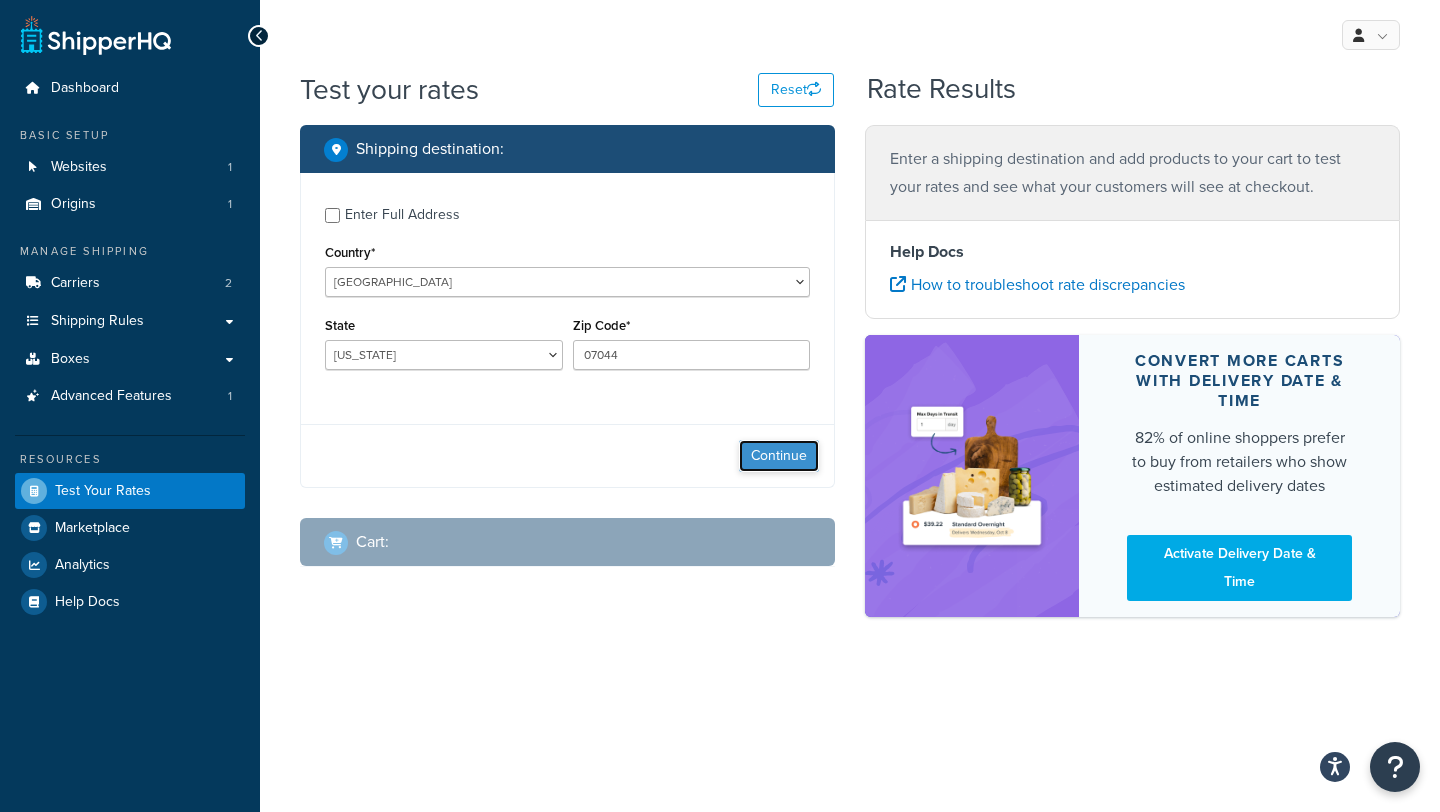 click on "Continue" at bounding box center (779, 456) 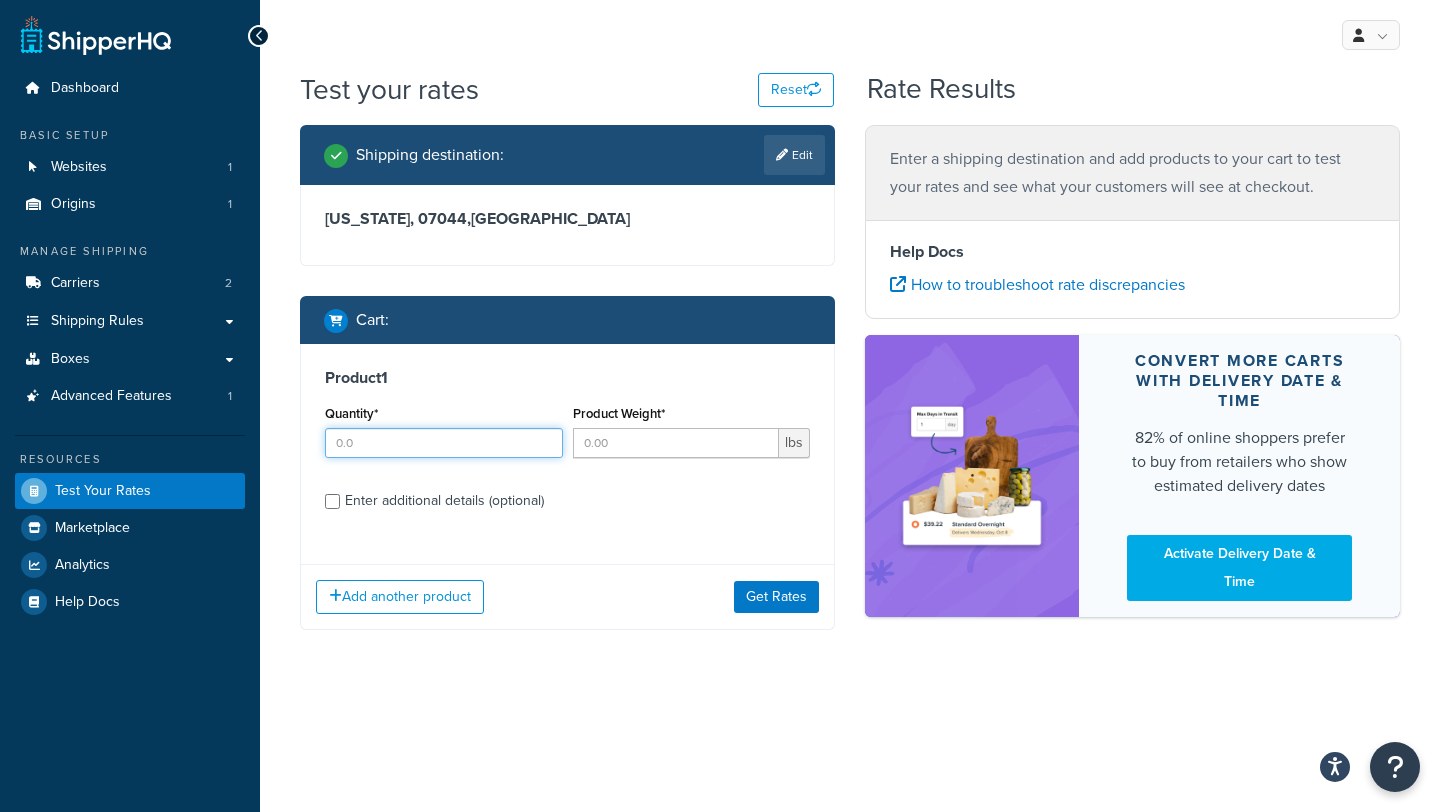click on "Quantity*" at bounding box center [444, 443] 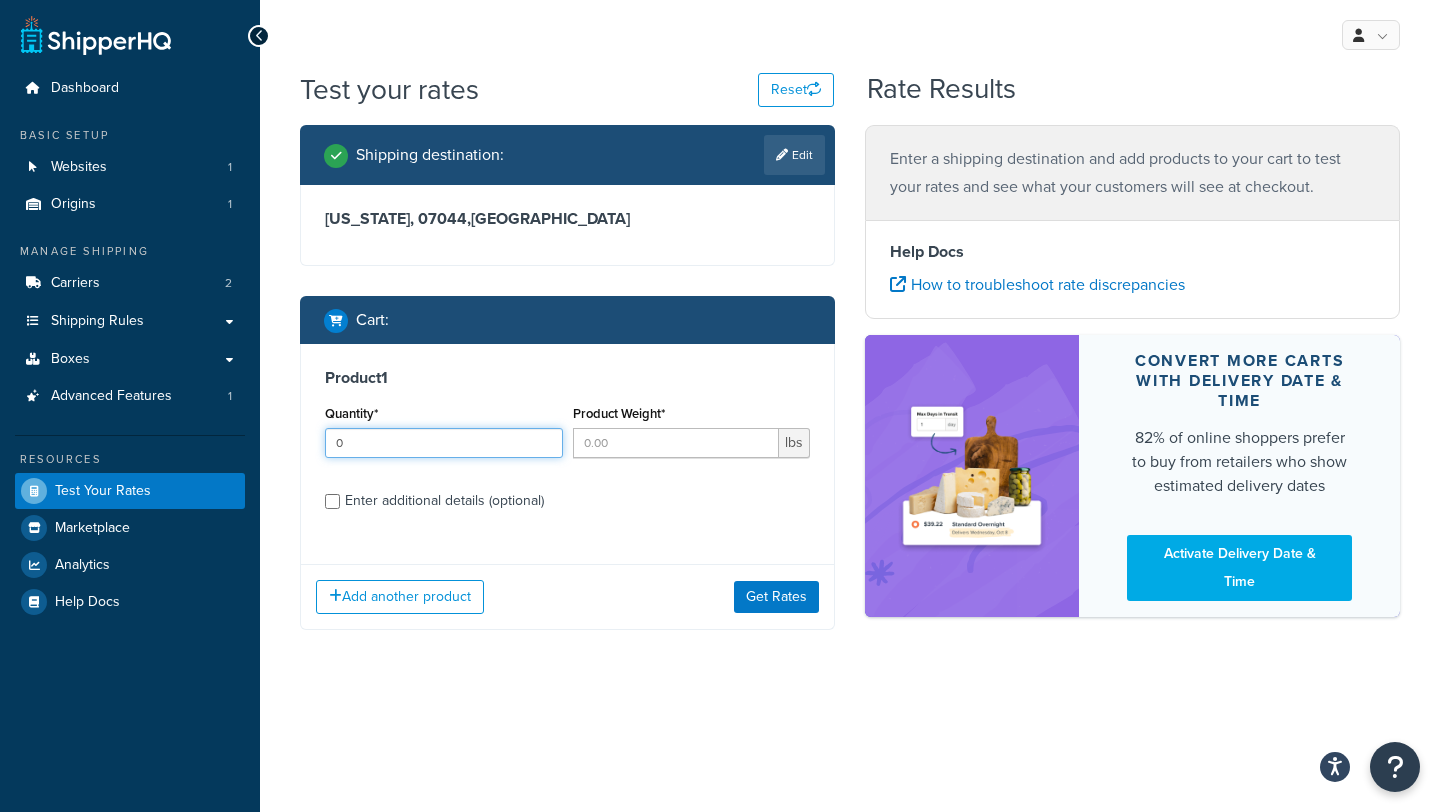 click on "0" at bounding box center [444, 443] 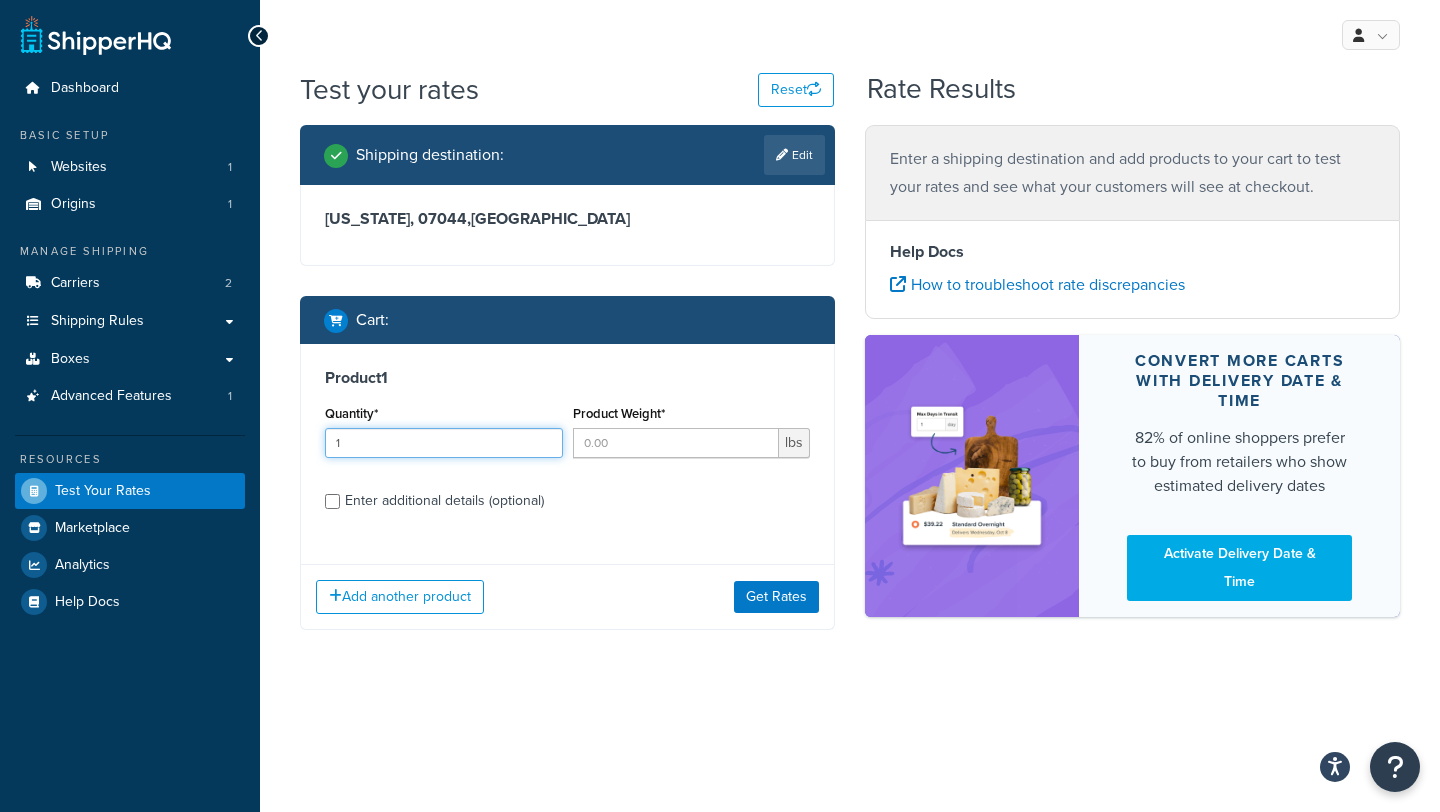 type on "1" 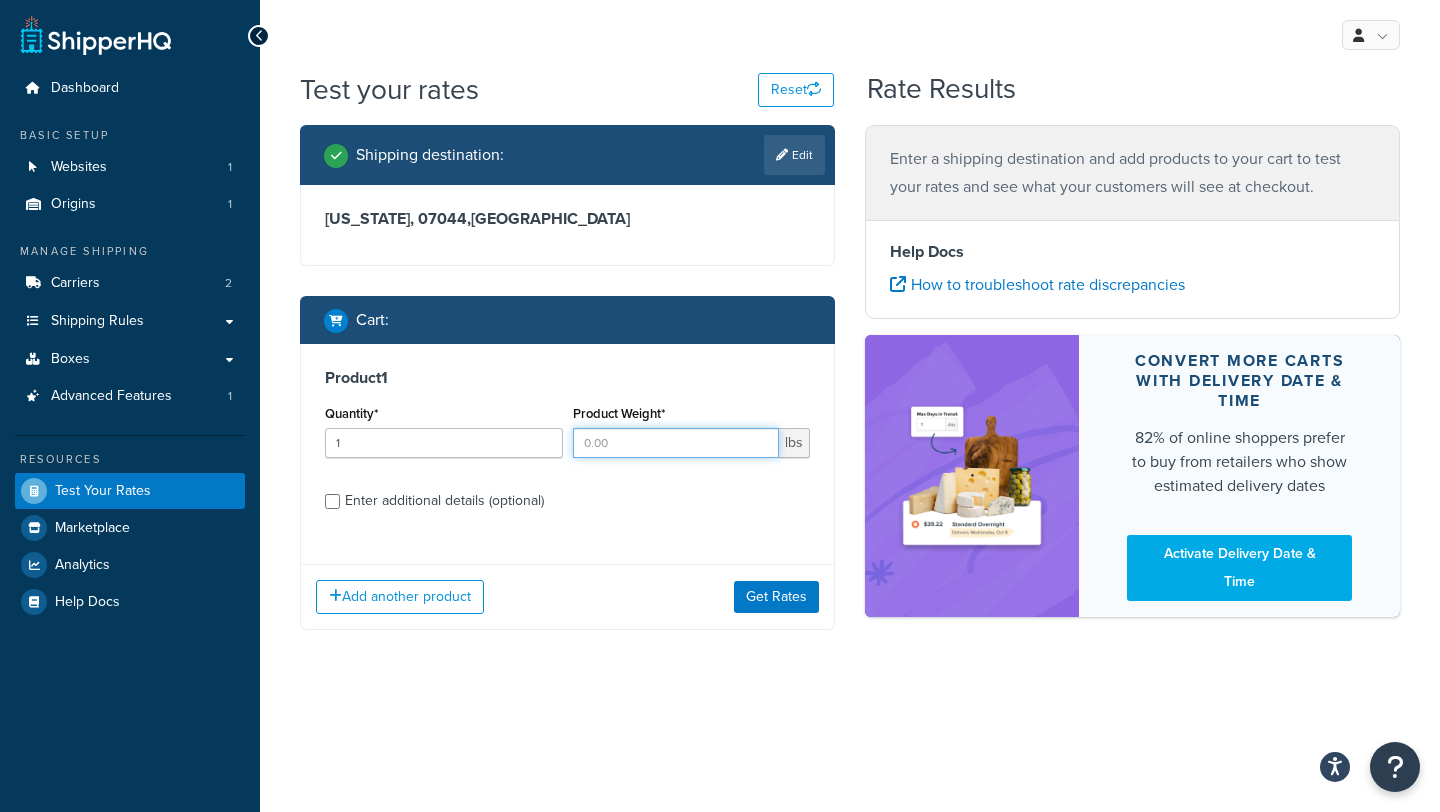 click on "Product Weight*" at bounding box center (676, 443) 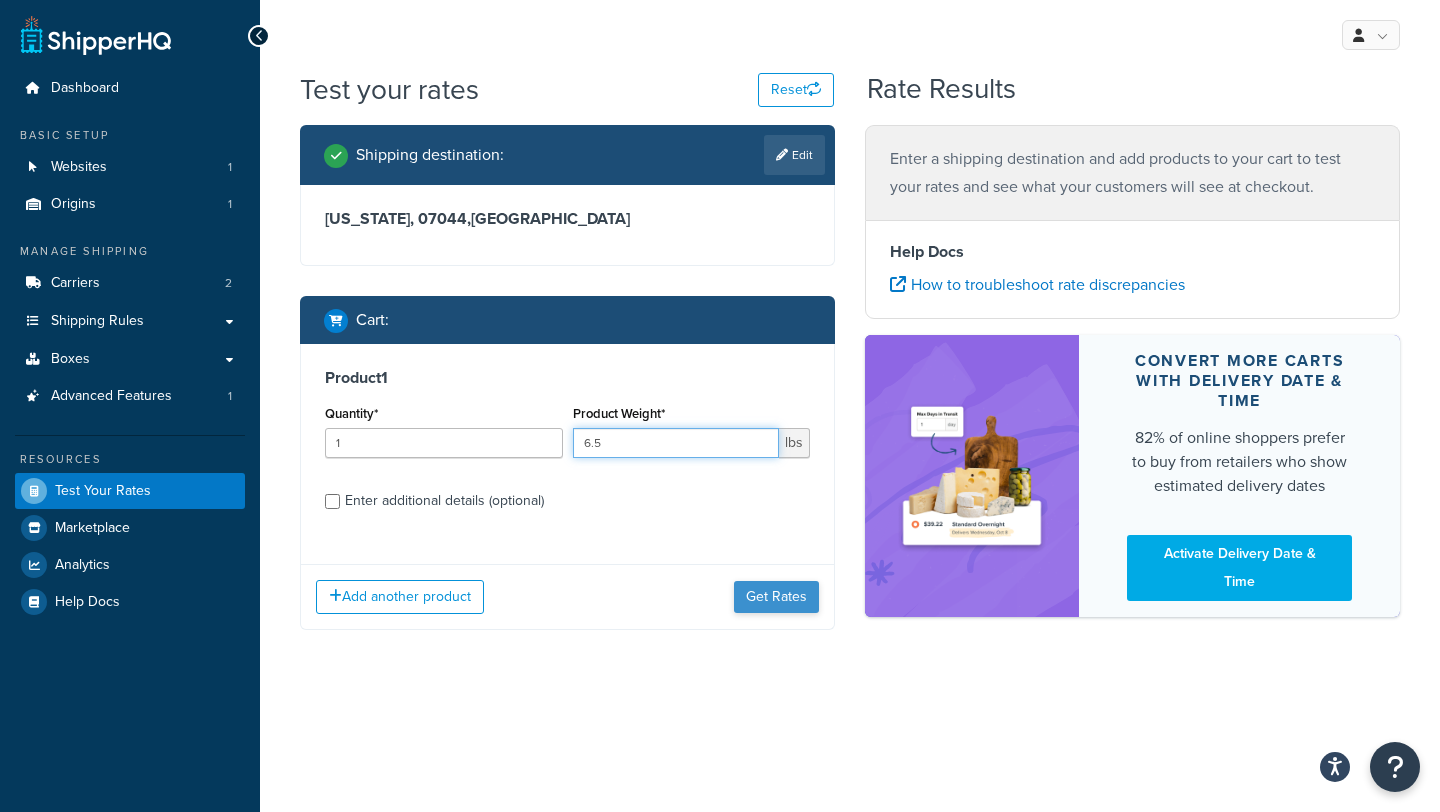 type on "6.5" 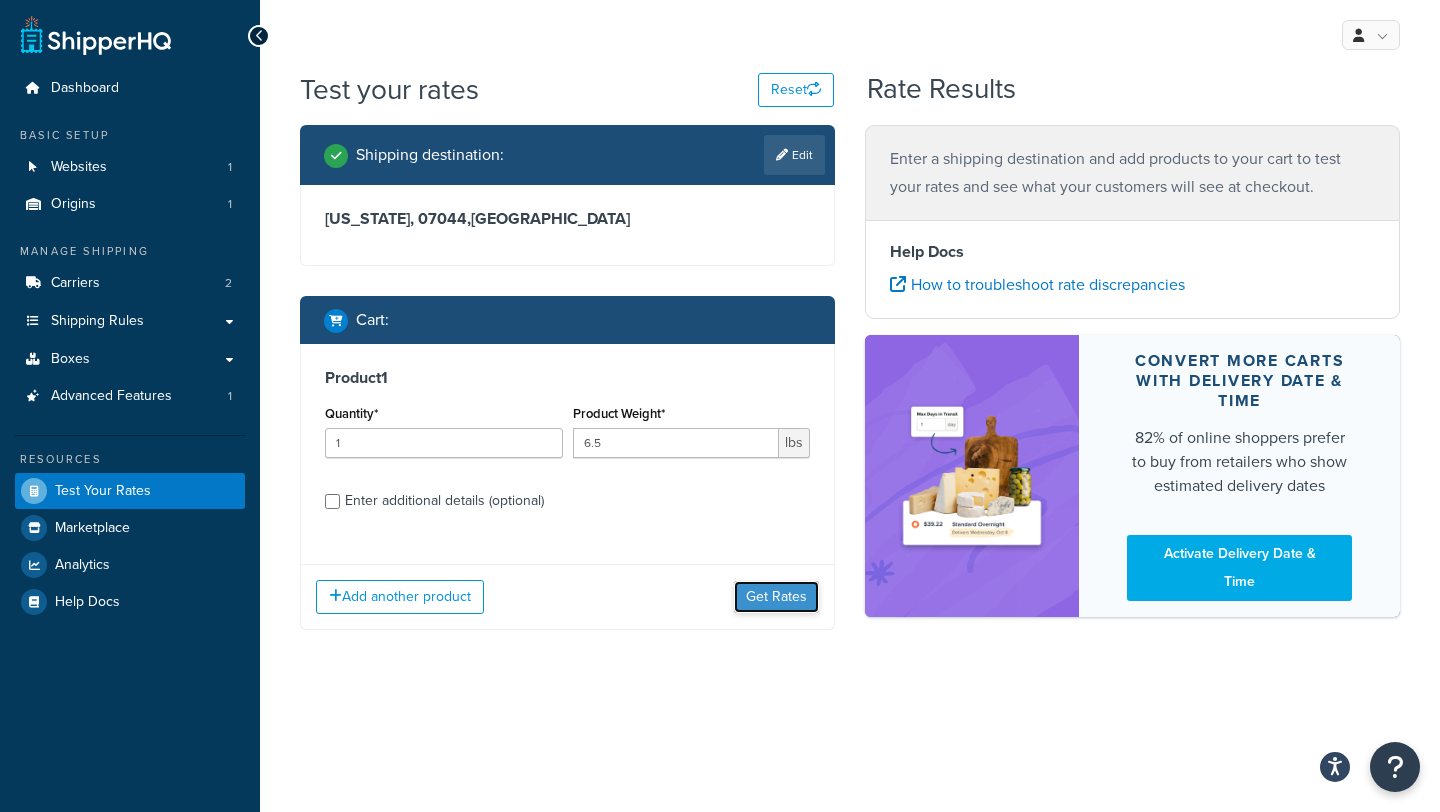 click on "Get Rates" at bounding box center [776, 597] 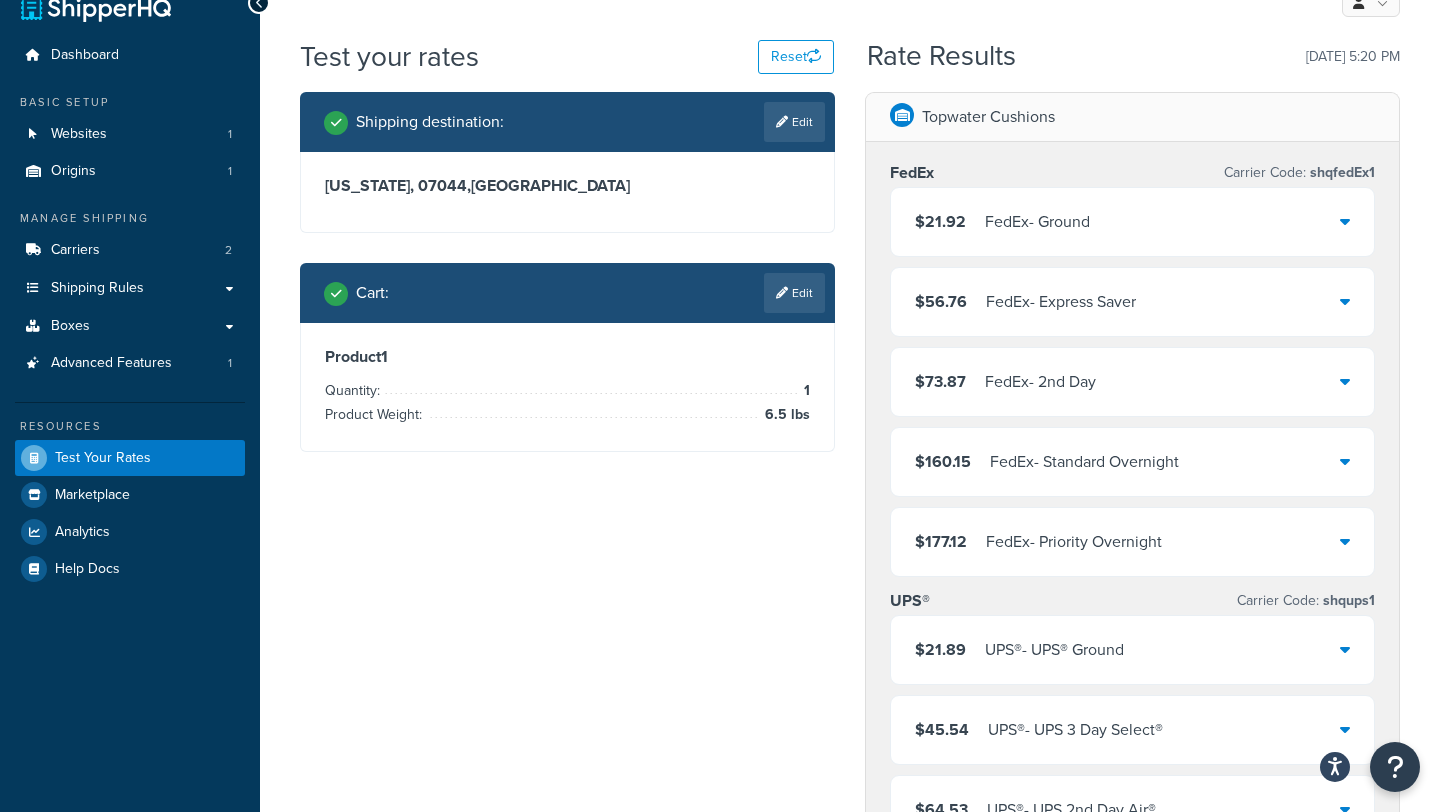 scroll, scrollTop: 28, scrollLeft: 0, axis: vertical 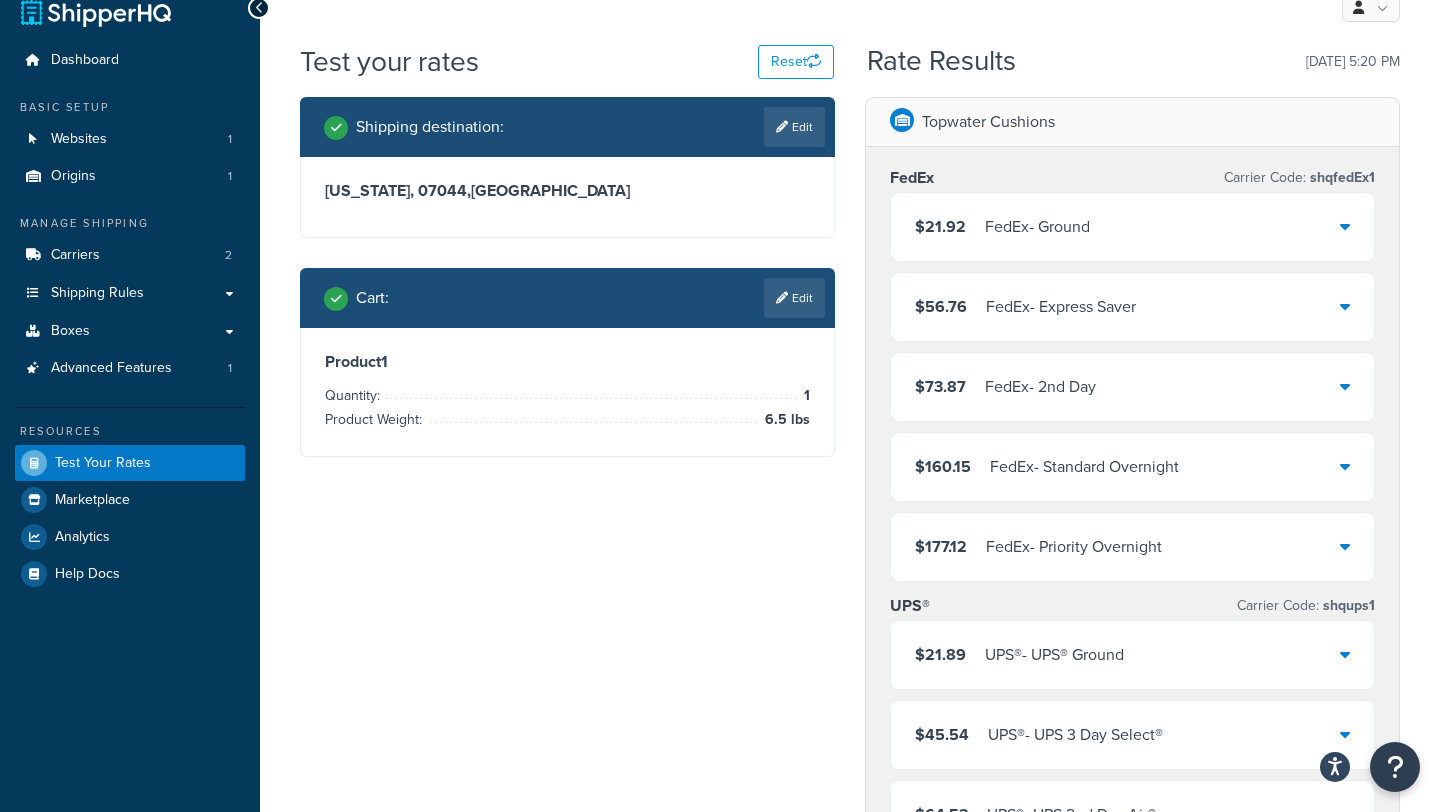 click at bounding box center (1345, 226) 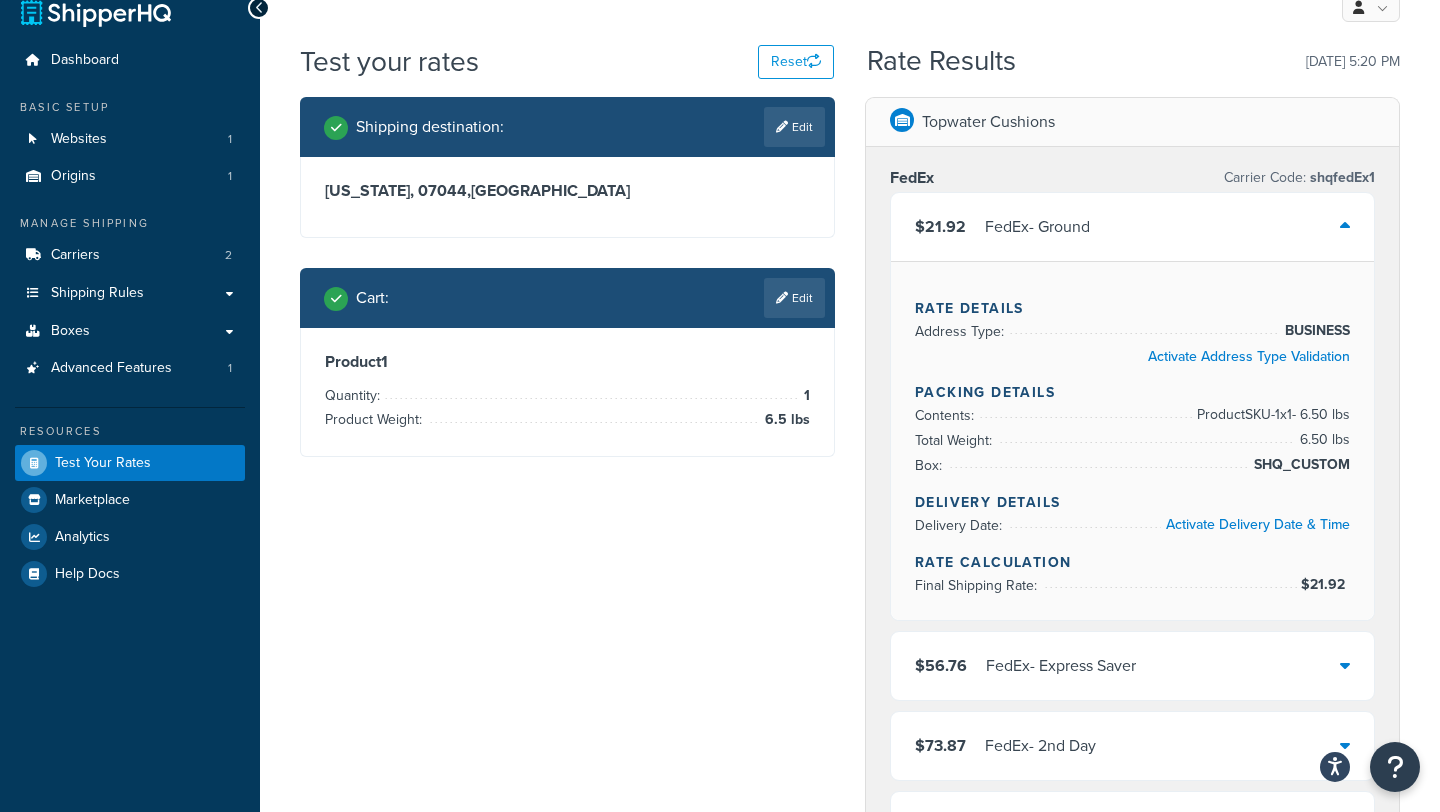 click on "$21.92 FedEx  -   Ground" at bounding box center (1132, 227) 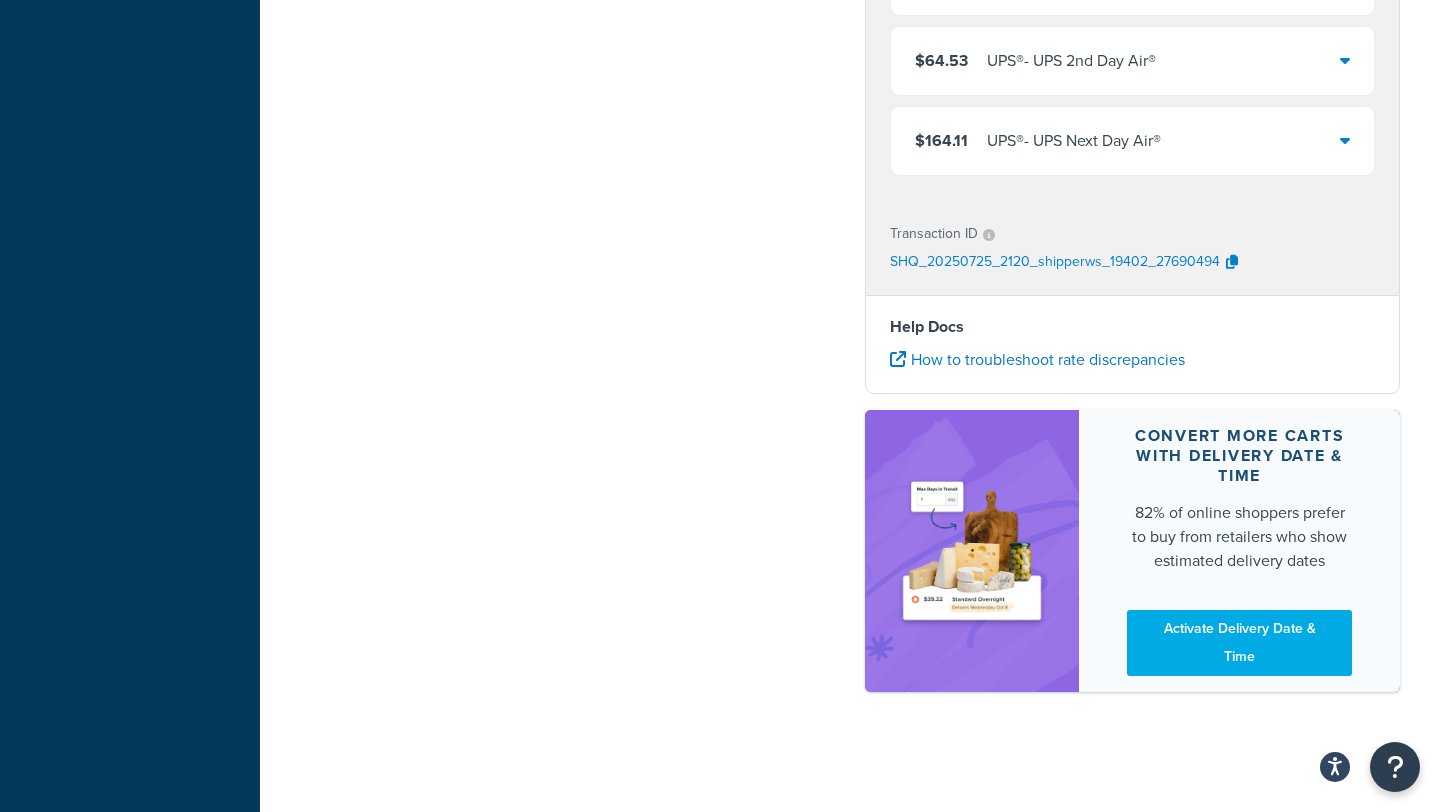 scroll, scrollTop: 0, scrollLeft: 0, axis: both 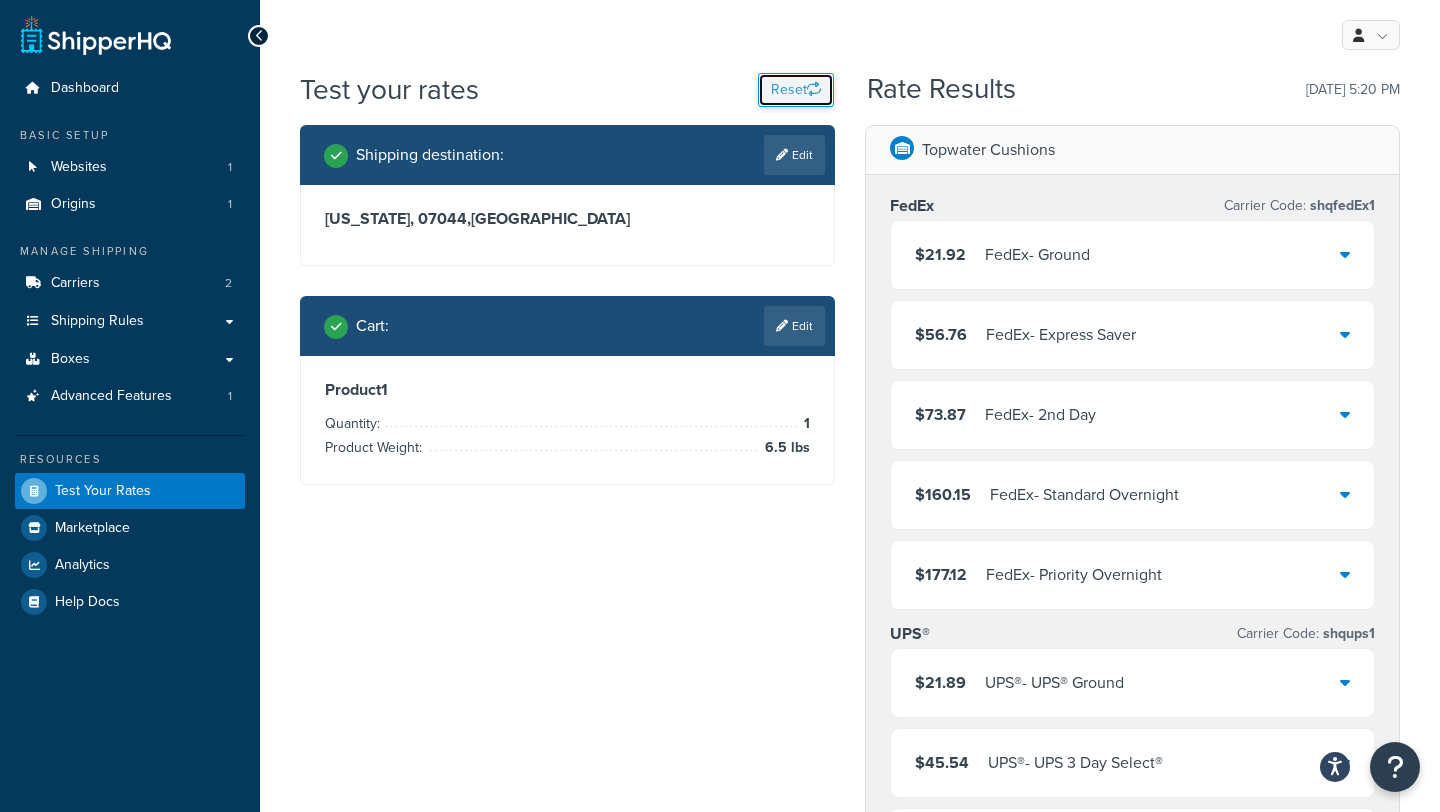 click on "Reset" at bounding box center [796, 90] 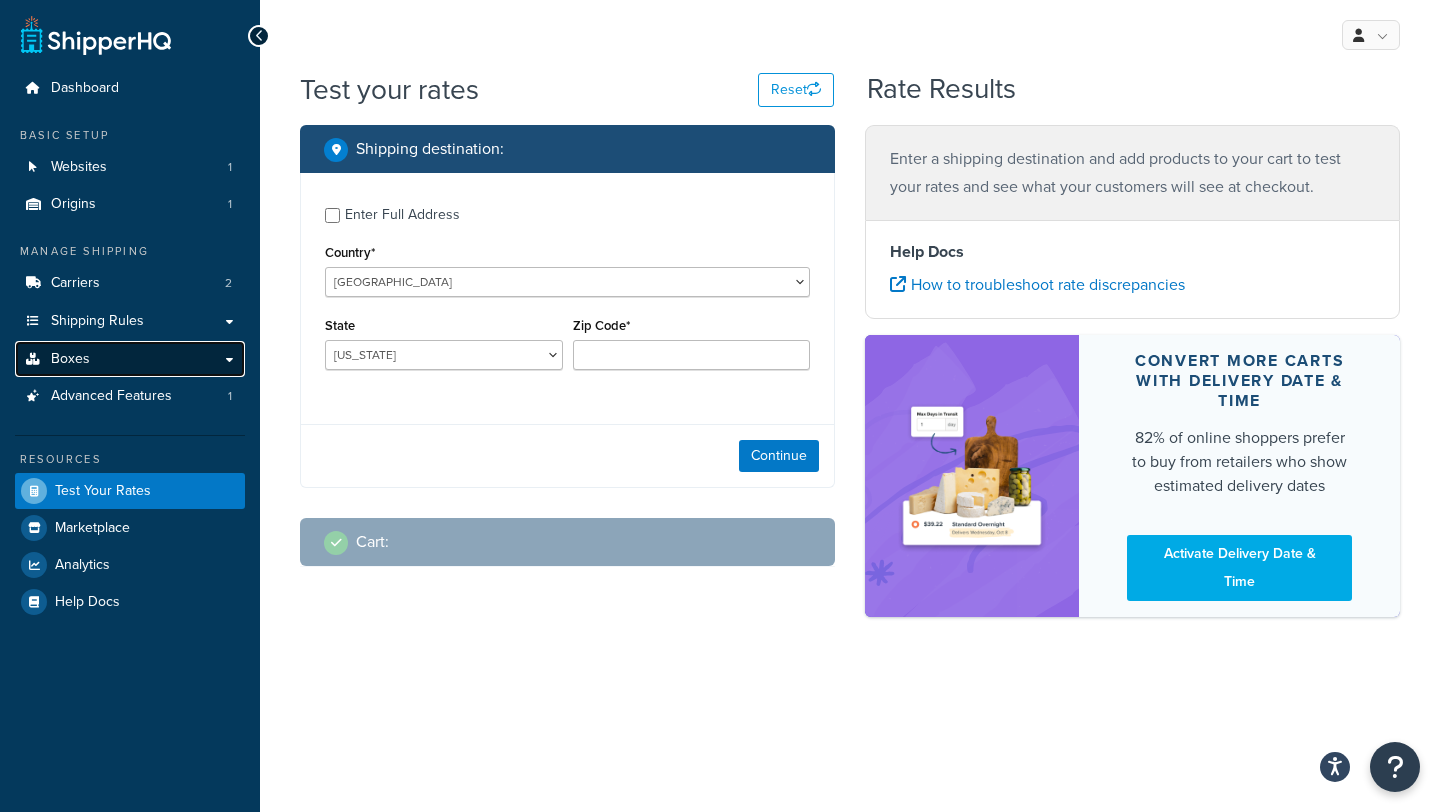 click on "Boxes" at bounding box center [130, 359] 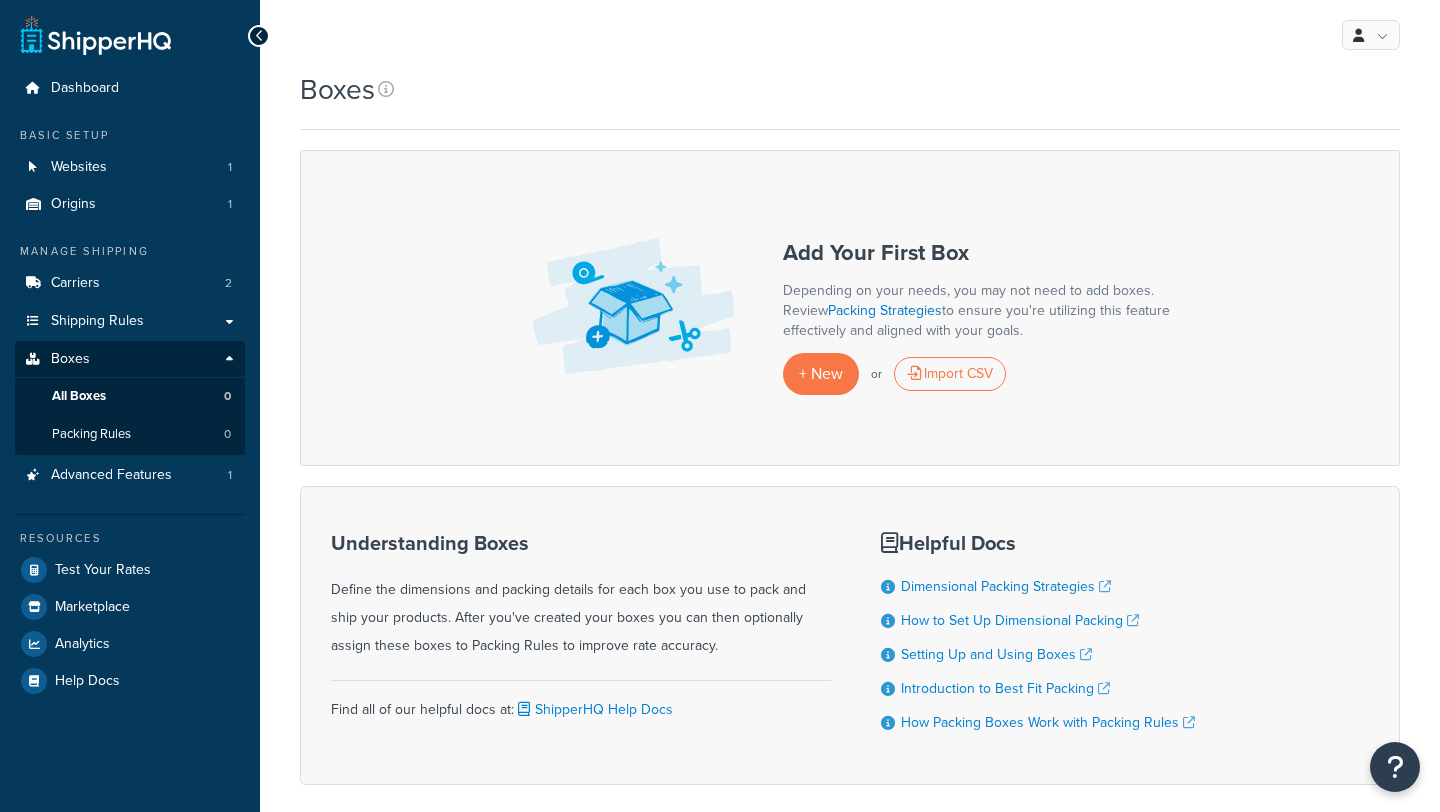 scroll, scrollTop: 0, scrollLeft: 0, axis: both 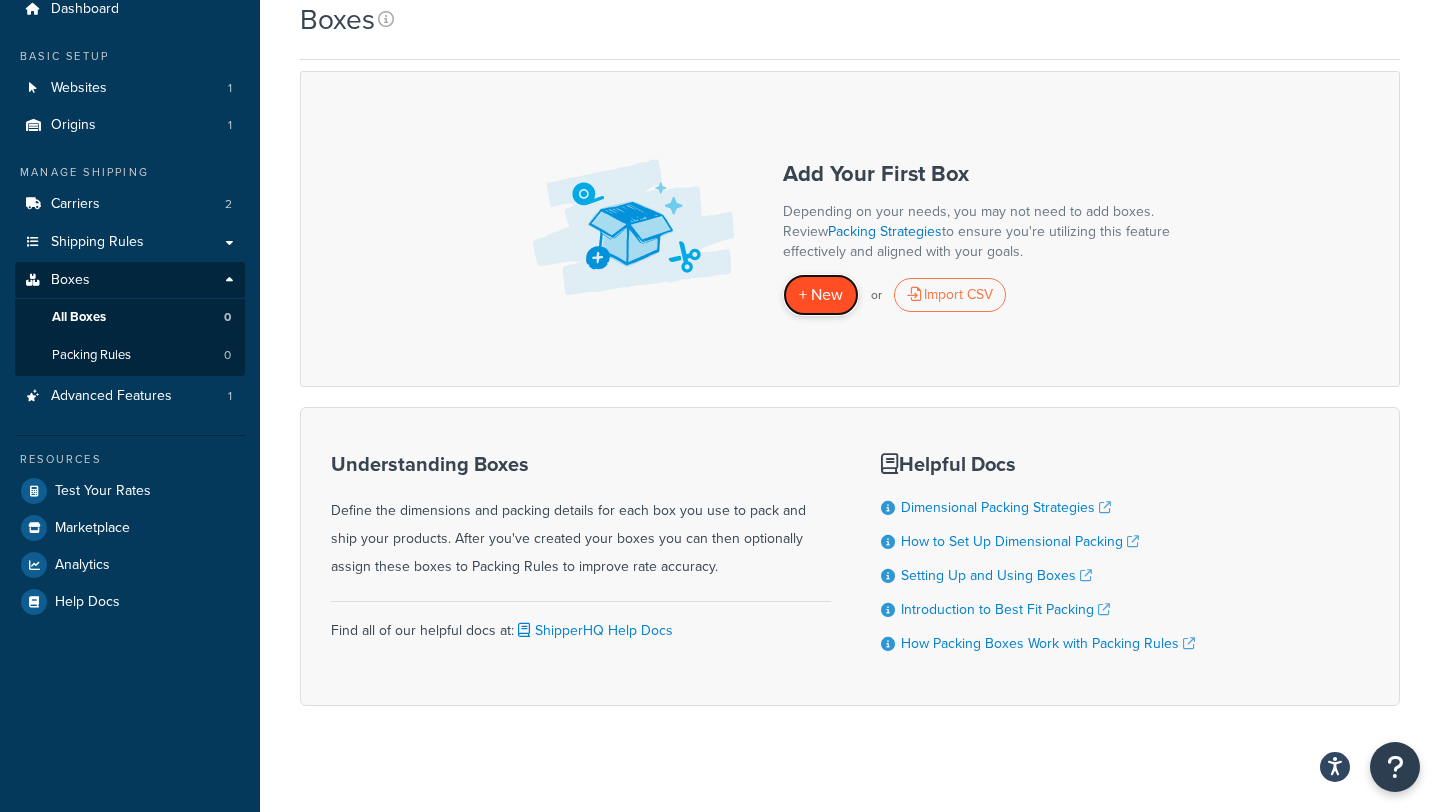 click on "+ New" at bounding box center [821, 294] 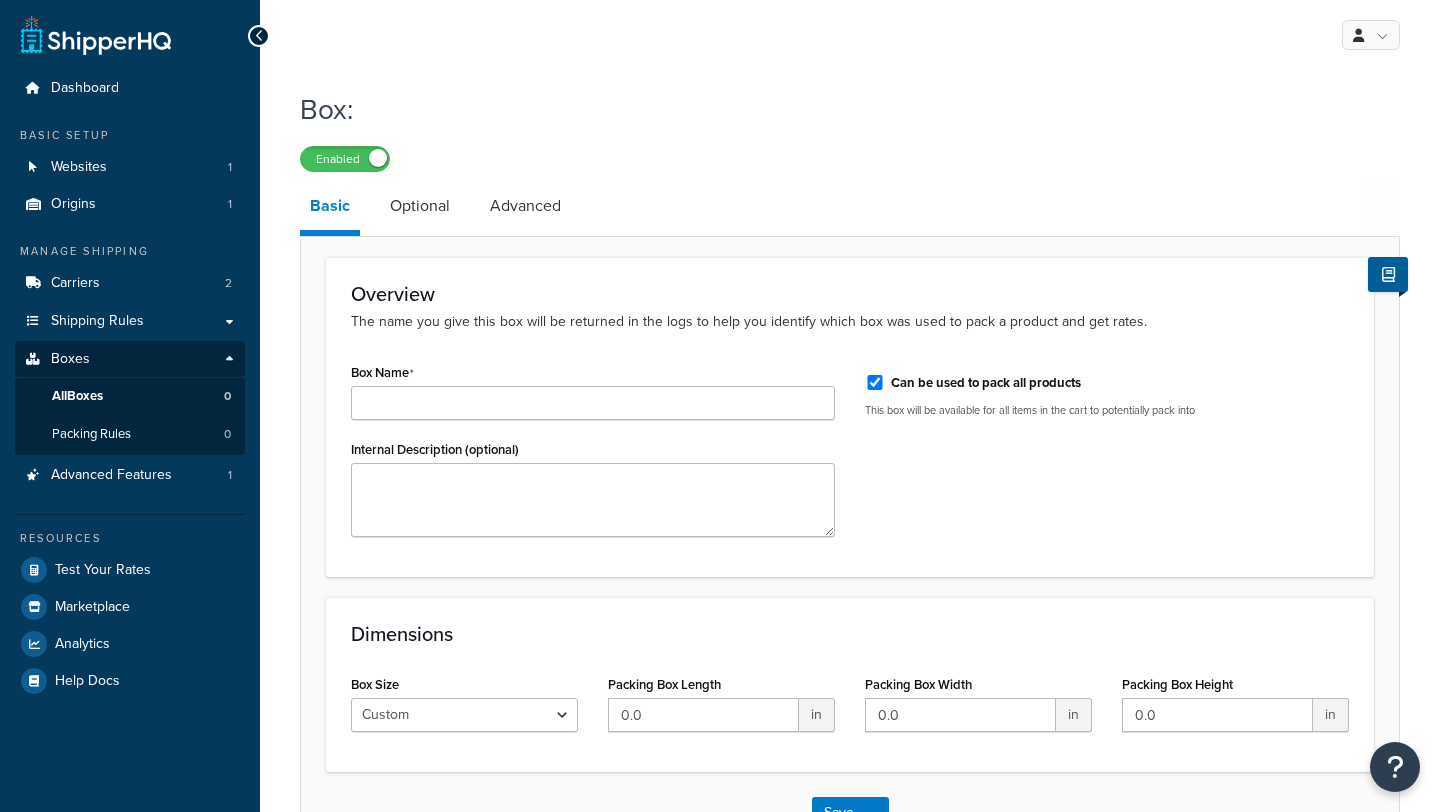 scroll, scrollTop: 0, scrollLeft: 0, axis: both 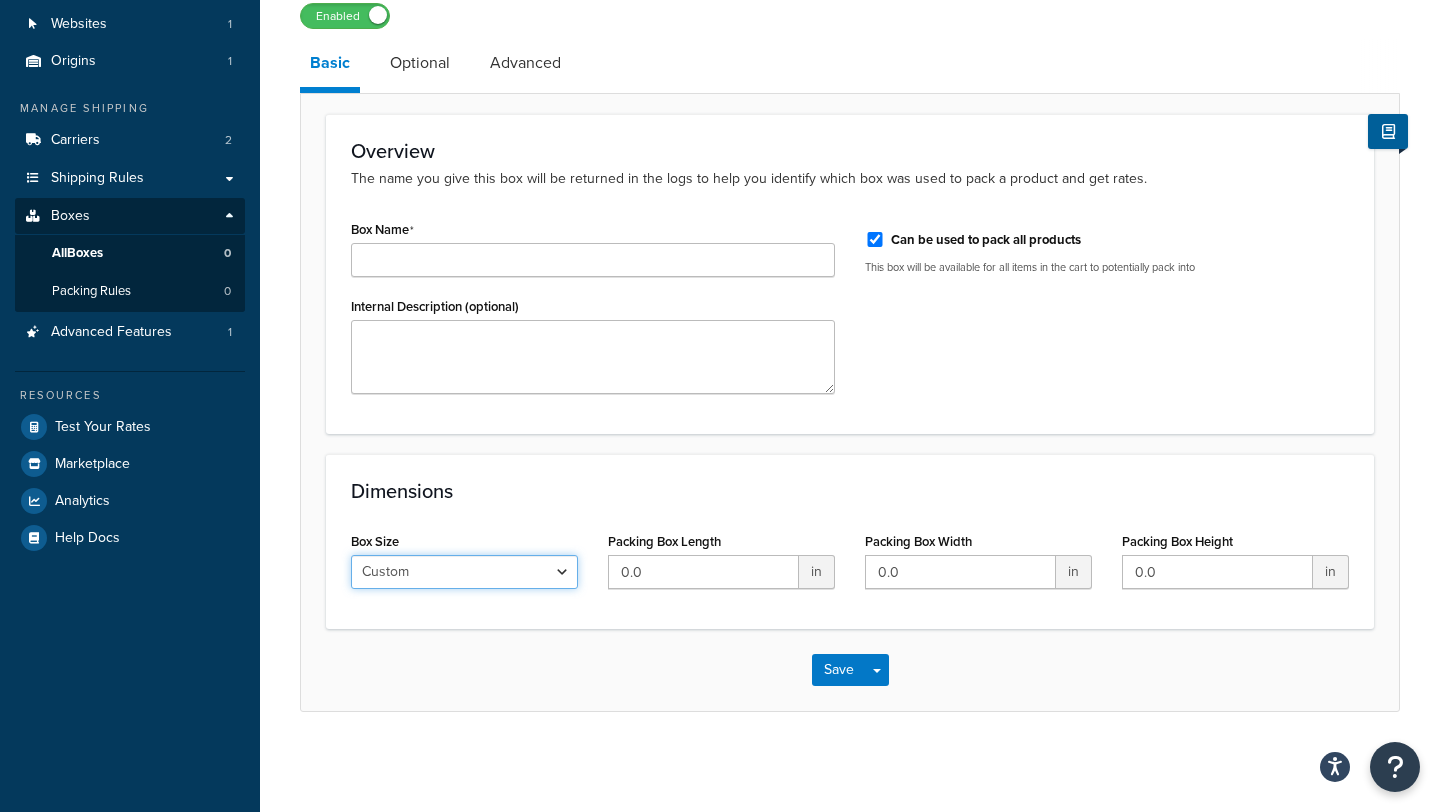 click on "Custom  USPS Small Flat Box  USPS Medium Flat Box  USPS Large Flat Box  USPS Flat Envelope  Small Flat Rate Envelope  Legal Flat Rate Envelope  Medium Flat Rate Box 2  Large Flat Rate Board Game Box" at bounding box center [464, 572] 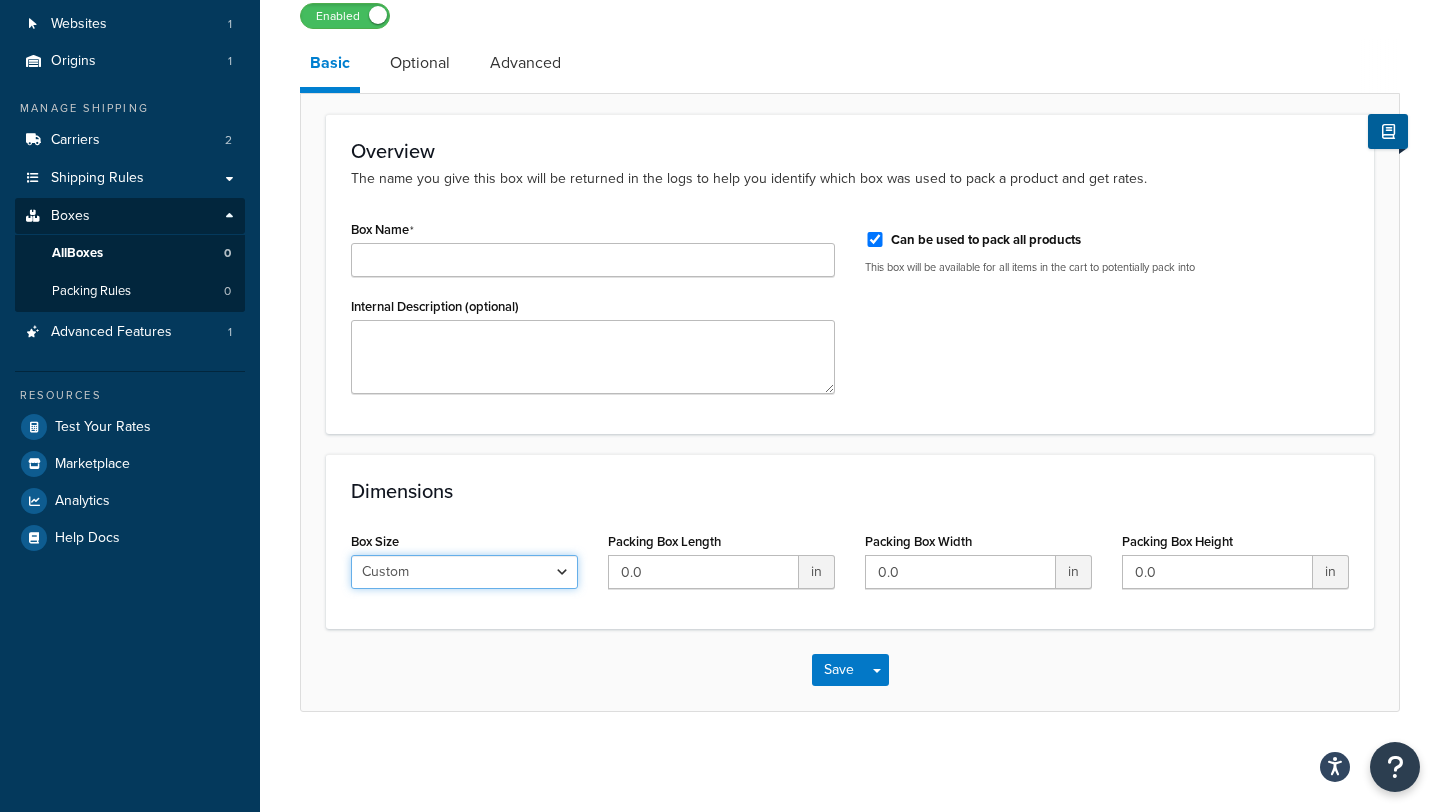 select on "usps_large_game_box" 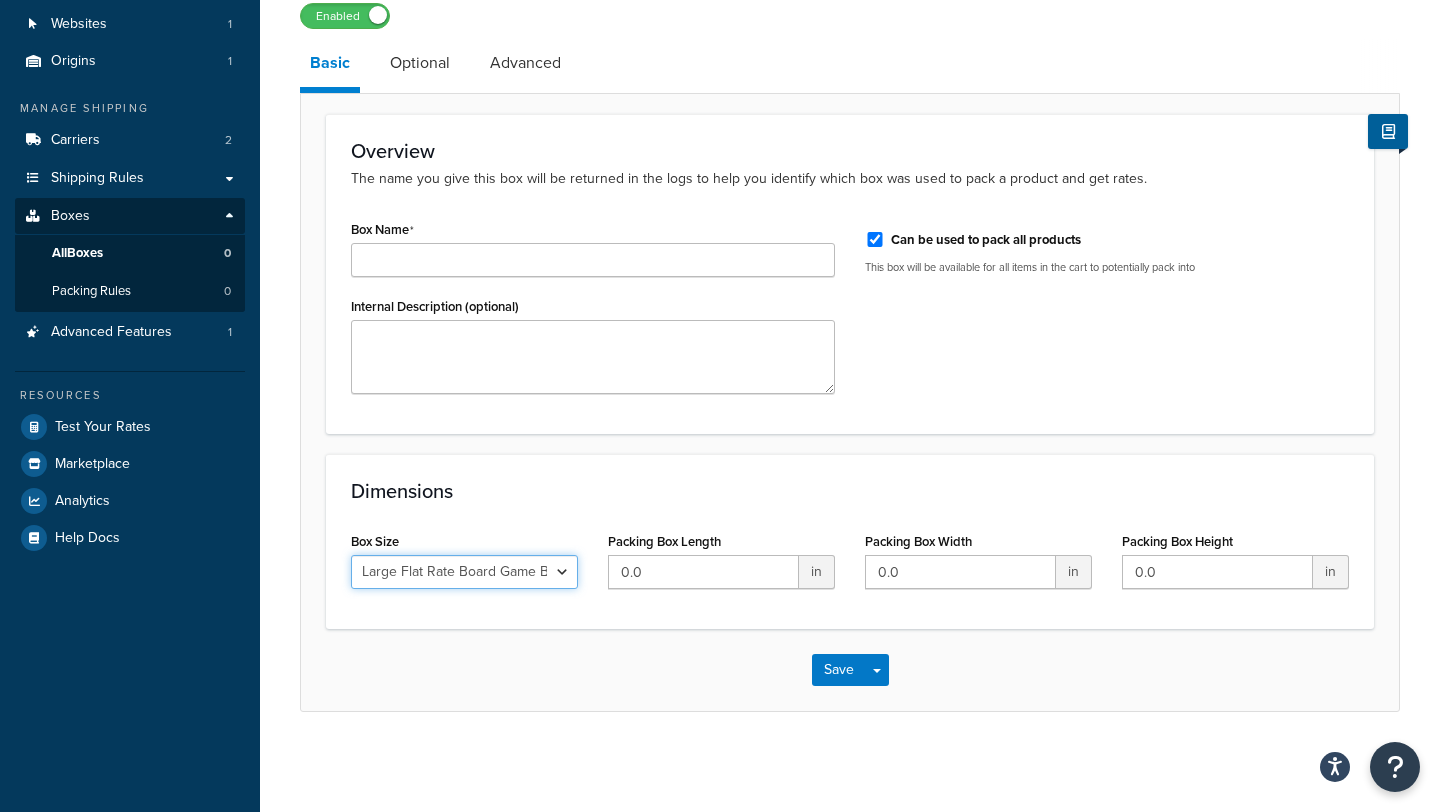 type on "23.5" 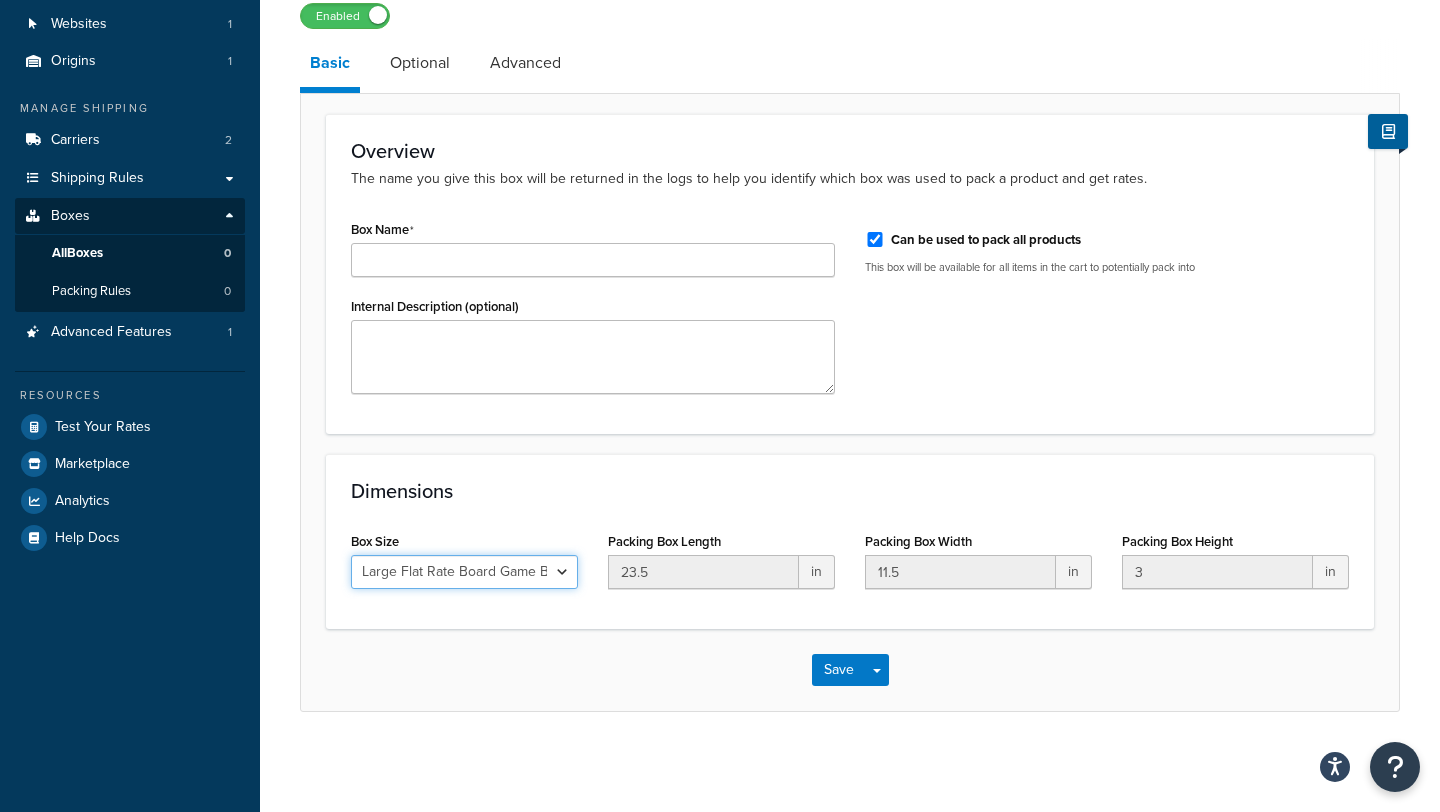 click on "Custom  USPS Small Flat Box  USPS Medium Flat Box  USPS Large Flat Box  USPS Flat Envelope  Small Flat Rate Envelope  Legal Flat Rate Envelope  Medium Flat Rate Box 2  Large Flat Rate Board Game Box" at bounding box center [464, 572] 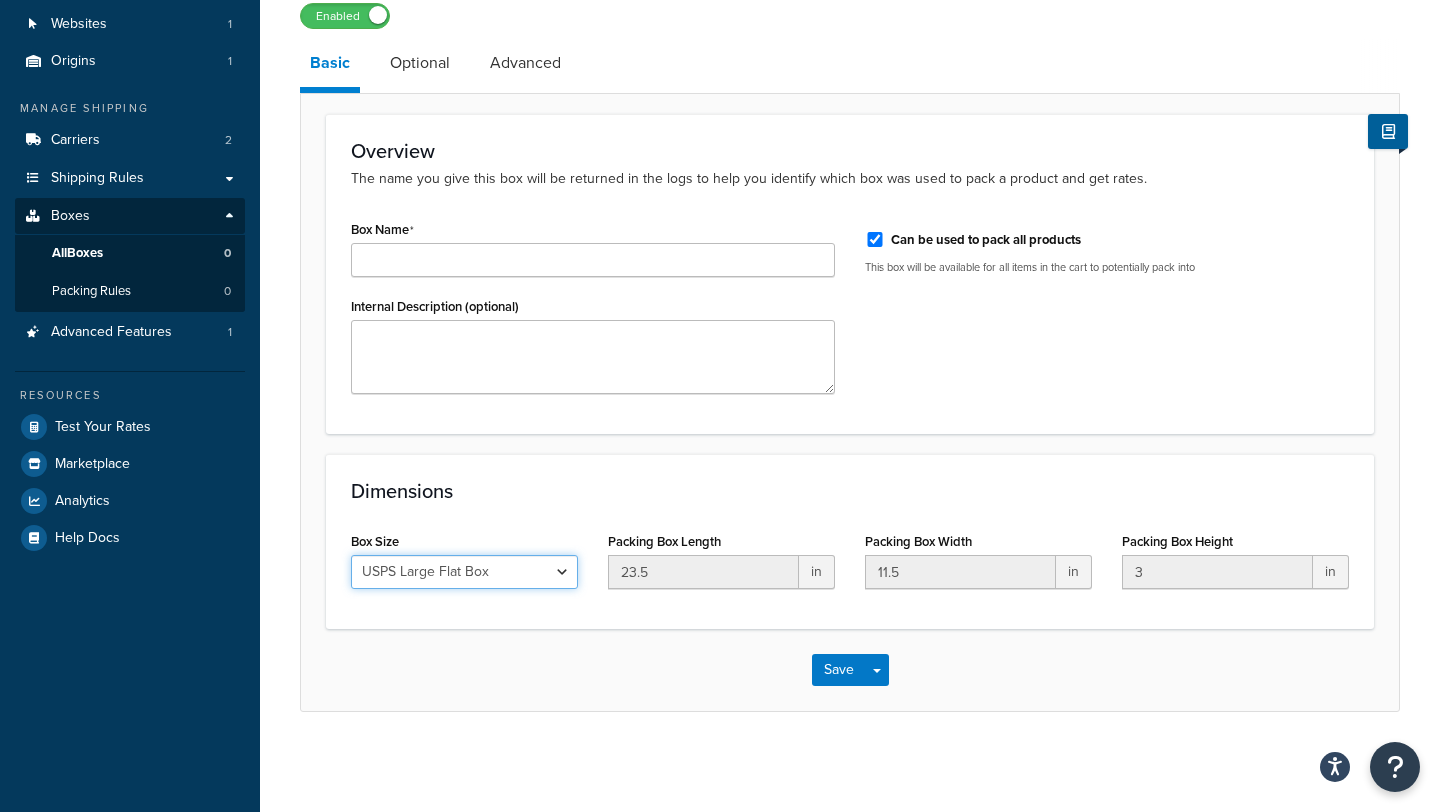 type on "12" 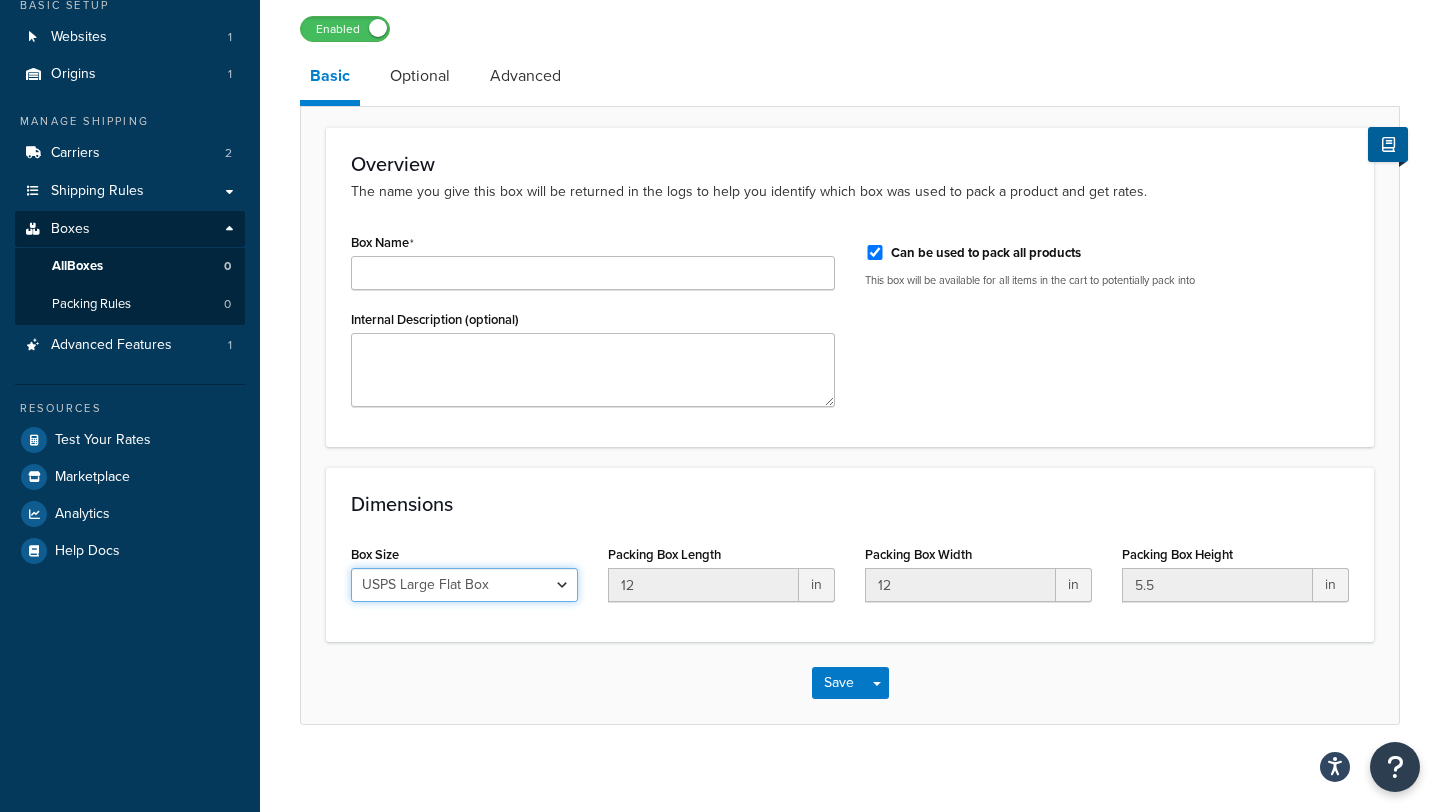 scroll, scrollTop: 137, scrollLeft: 0, axis: vertical 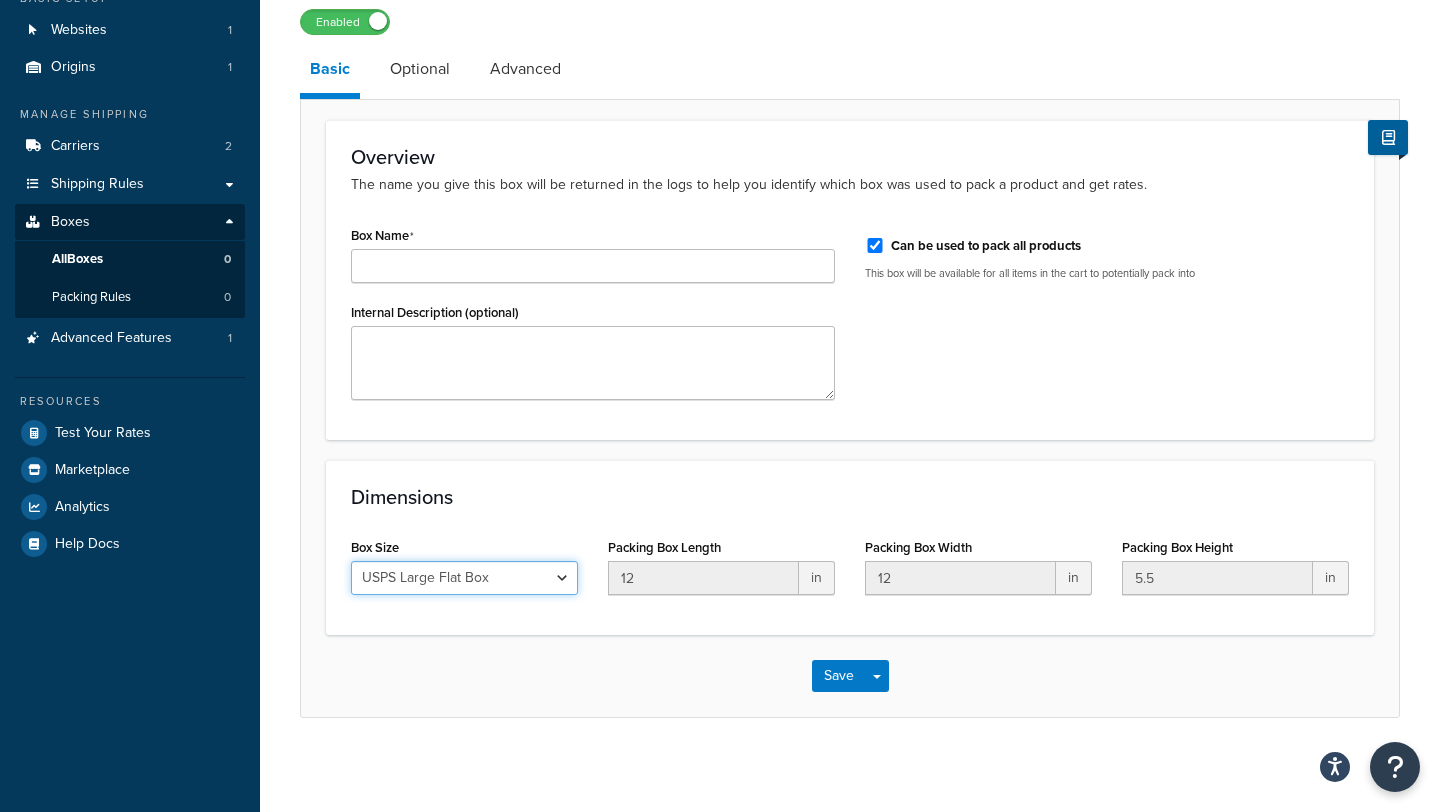 click on "Custom  USPS Small Flat Box  USPS Medium Flat Box  USPS Large Flat Box  USPS Flat Envelope  Small Flat Rate Envelope  Legal Flat Rate Envelope  Medium Flat Rate Box 2  Large Flat Rate Board Game Box" at bounding box center [464, 578] 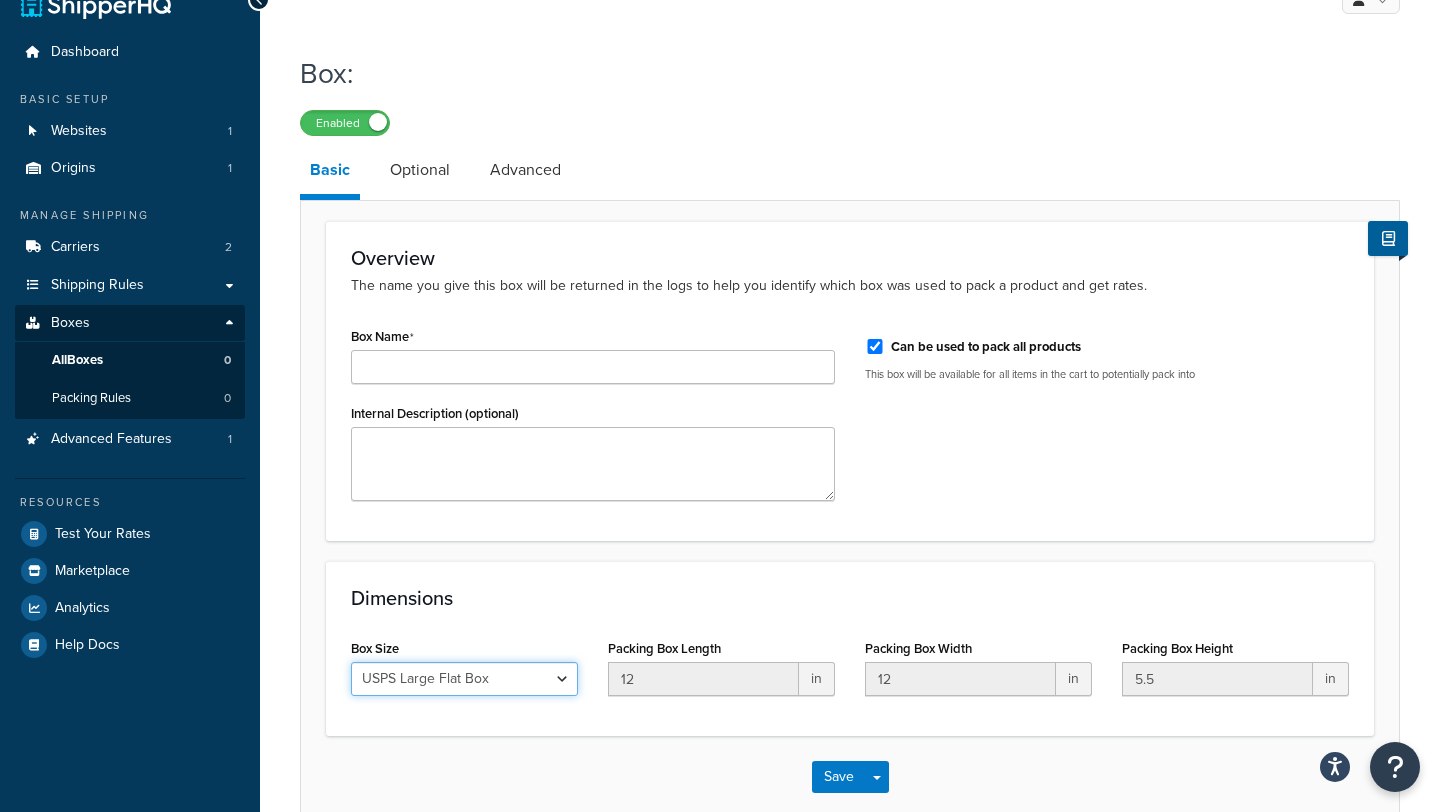 scroll, scrollTop: 39, scrollLeft: 0, axis: vertical 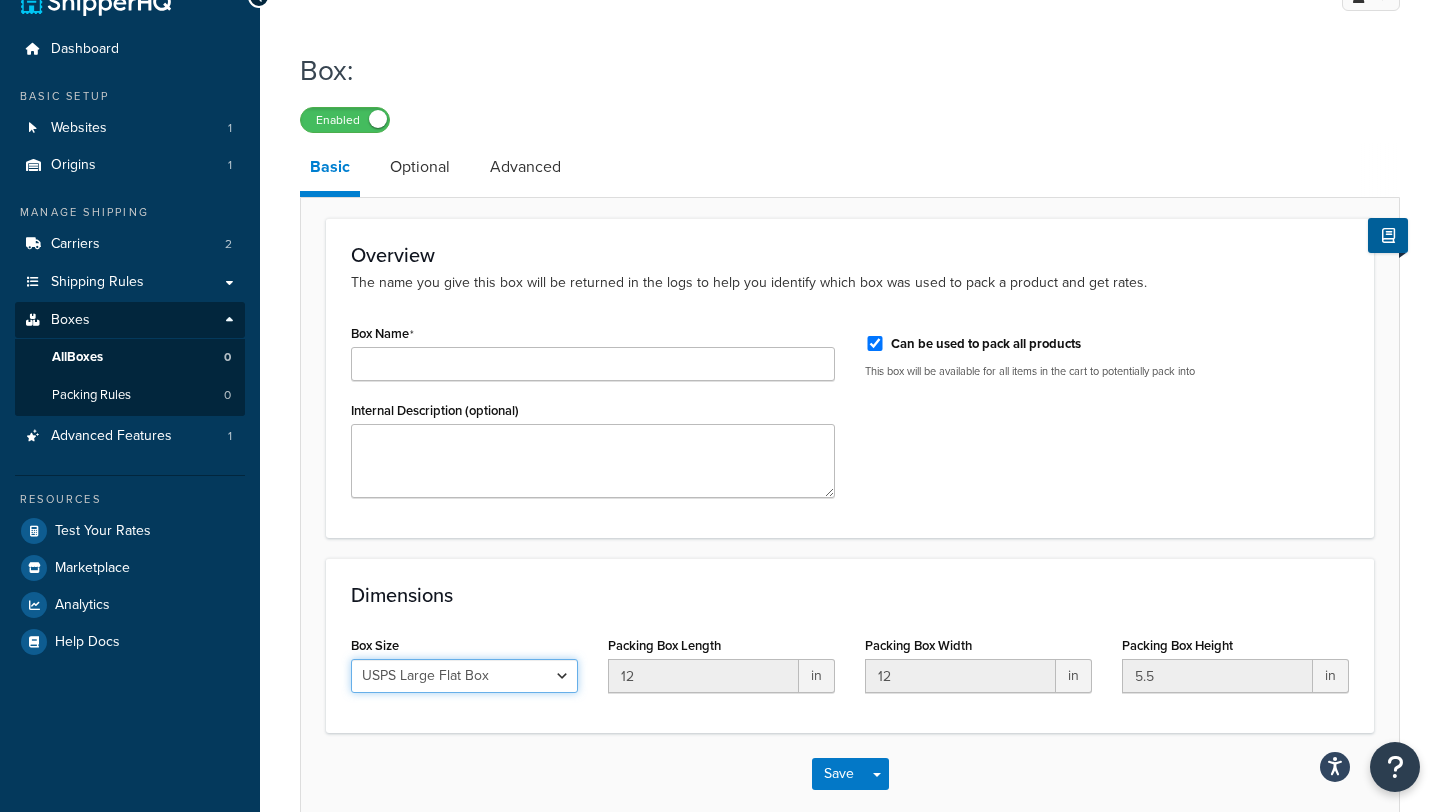 click on "Custom  USPS Small Flat Box  USPS Medium Flat Box  USPS Large Flat Box  USPS Flat Envelope  Small Flat Rate Envelope  Legal Flat Rate Envelope  Medium Flat Rate Box 2  Large Flat Rate Board Game Box" at bounding box center [464, 676] 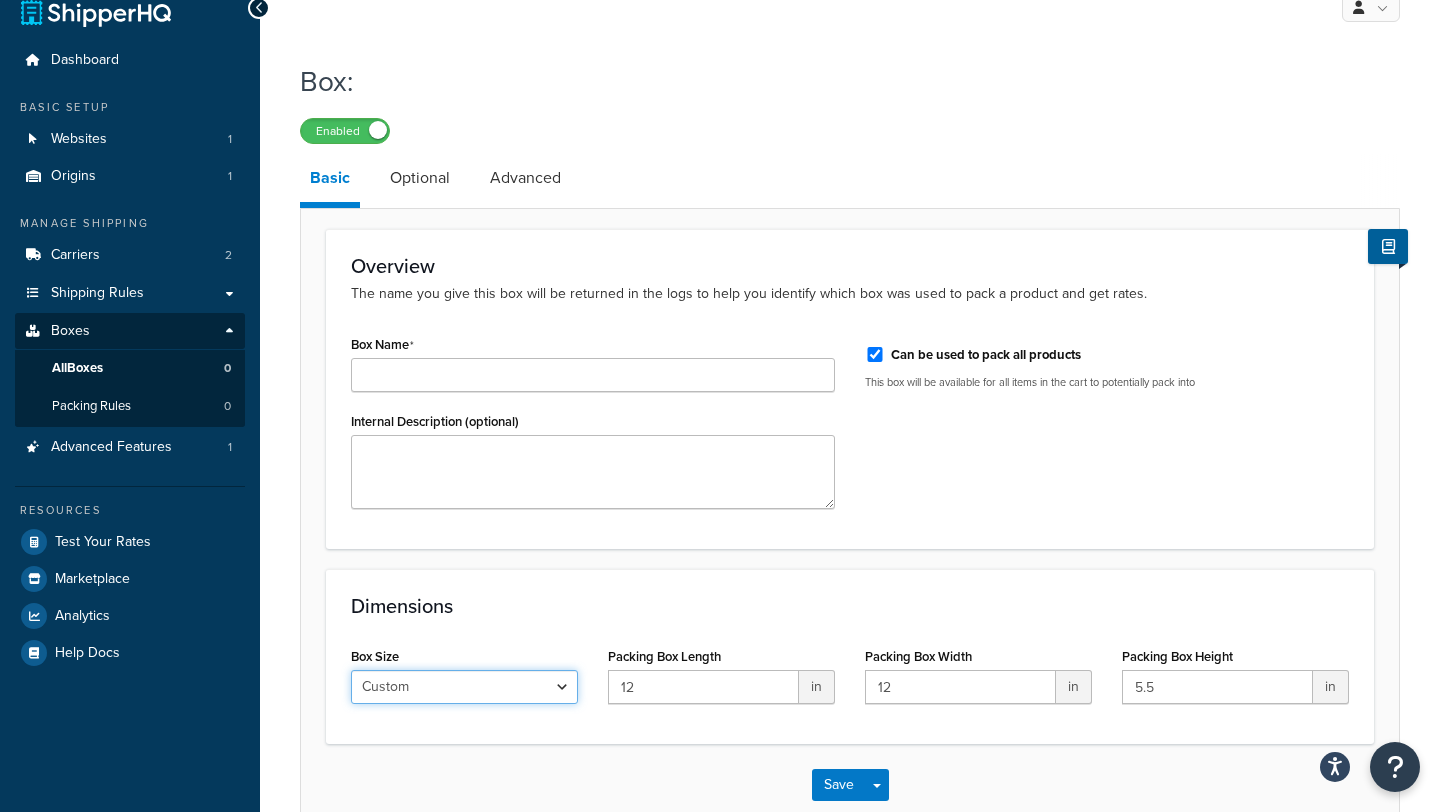 scroll, scrollTop: 0, scrollLeft: 0, axis: both 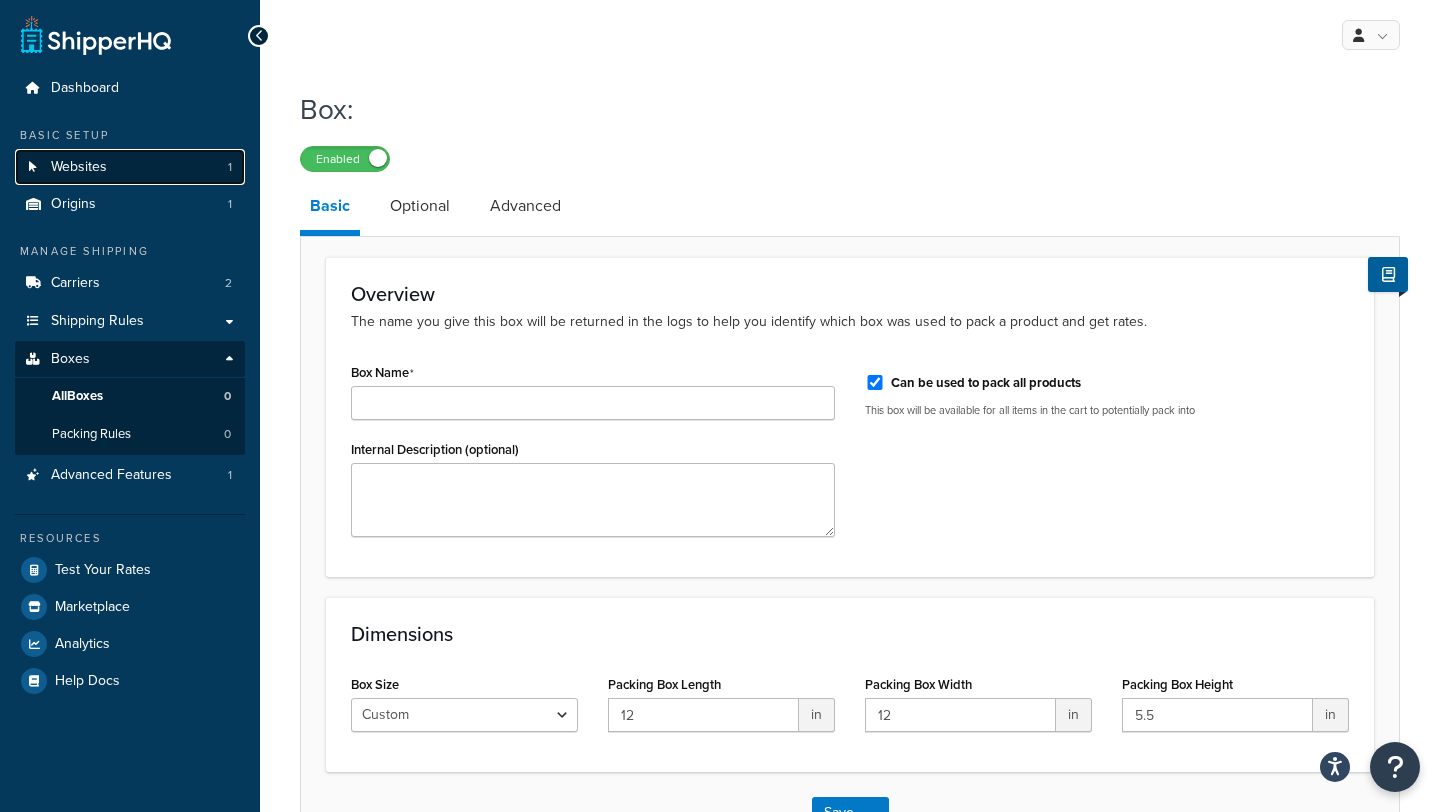 click on "Websites 1" at bounding box center [130, 167] 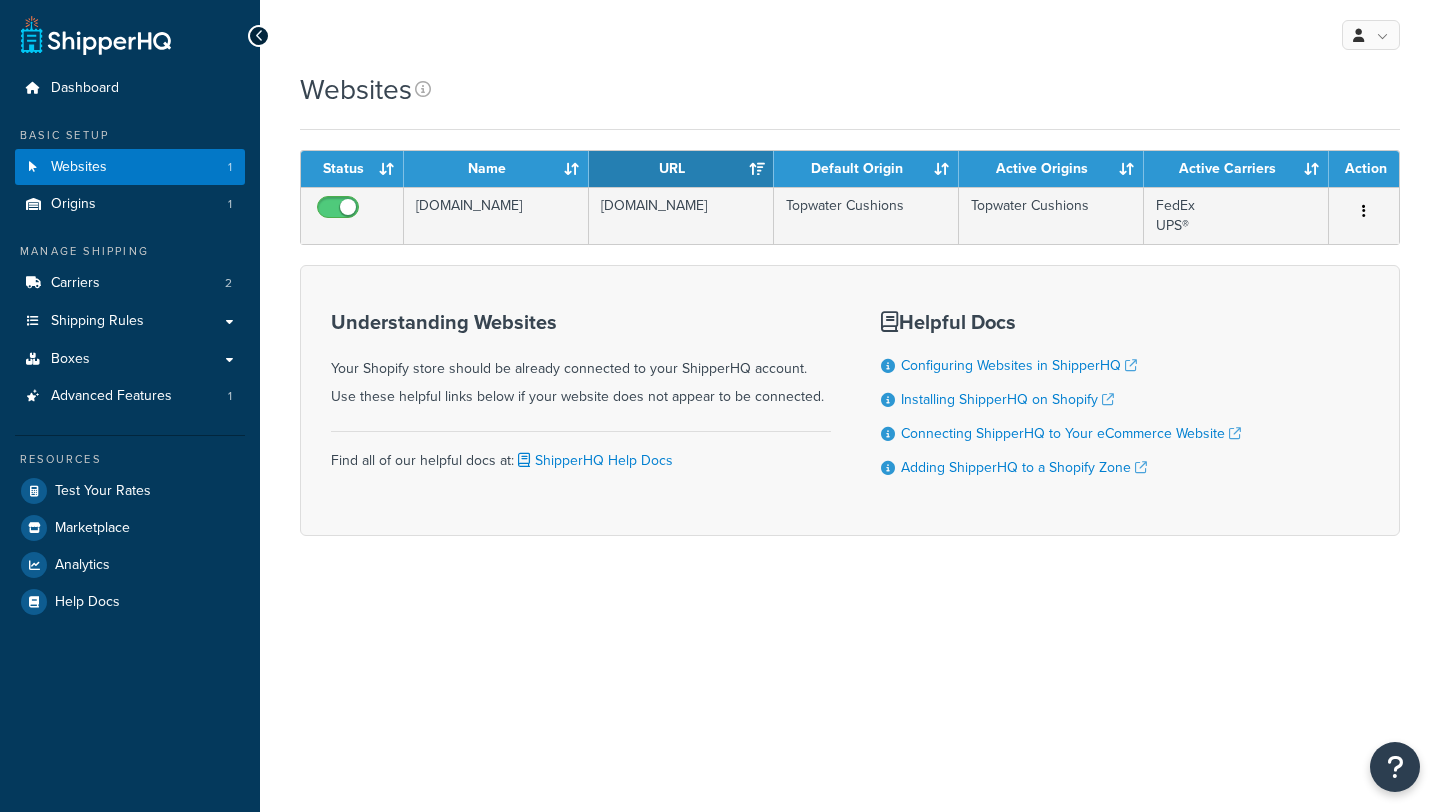 scroll, scrollTop: 0, scrollLeft: 0, axis: both 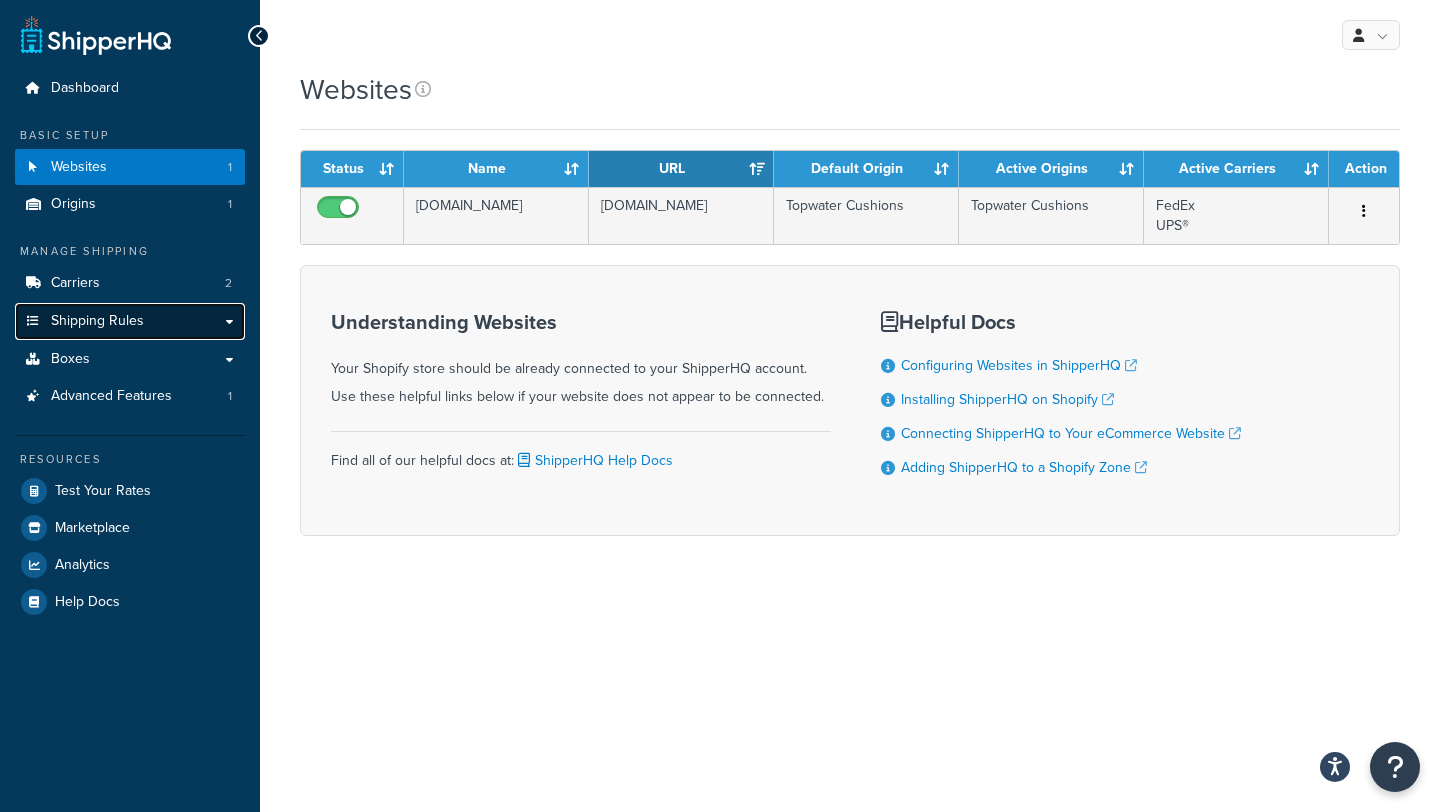 click on "Shipping Rules" at bounding box center [130, 321] 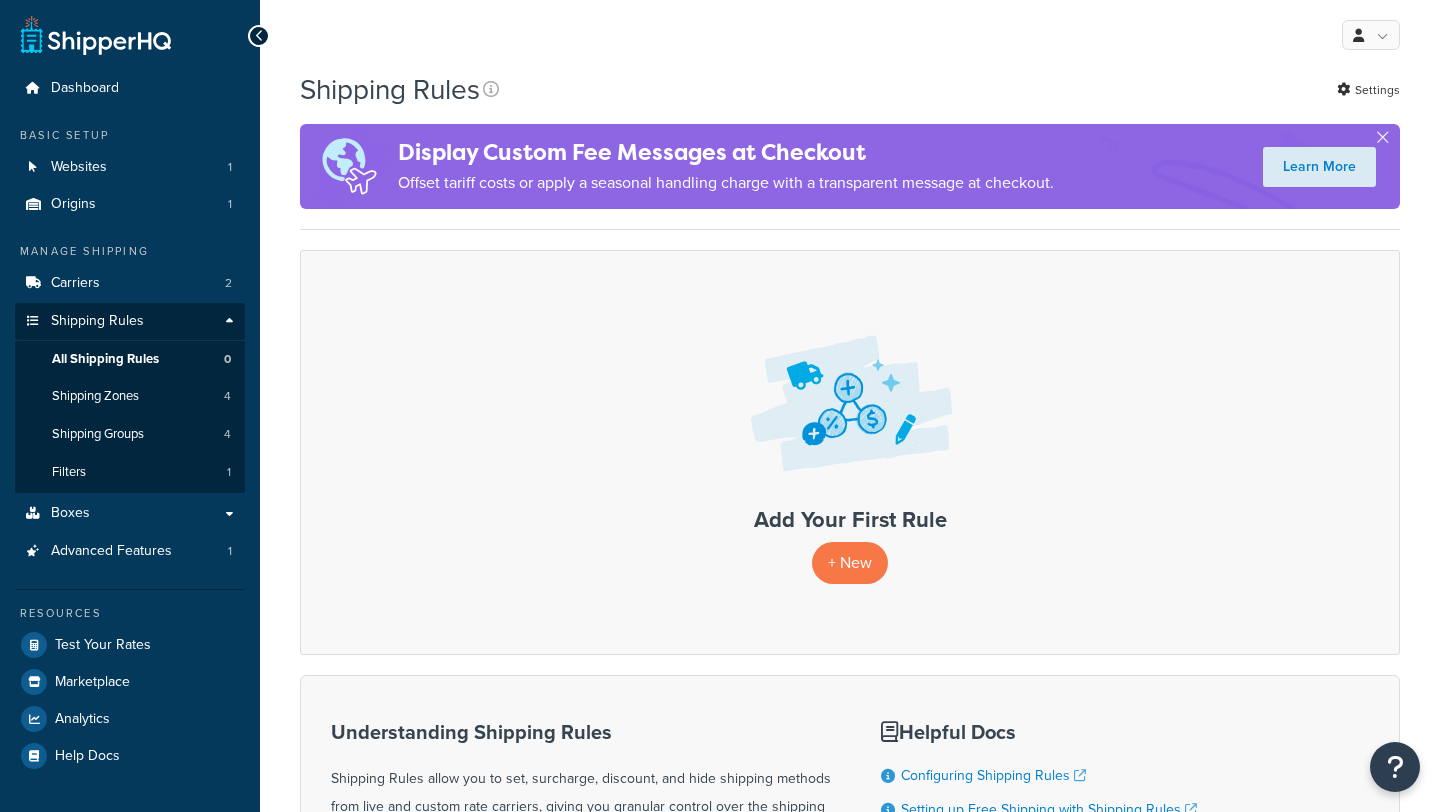 scroll, scrollTop: 0, scrollLeft: 0, axis: both 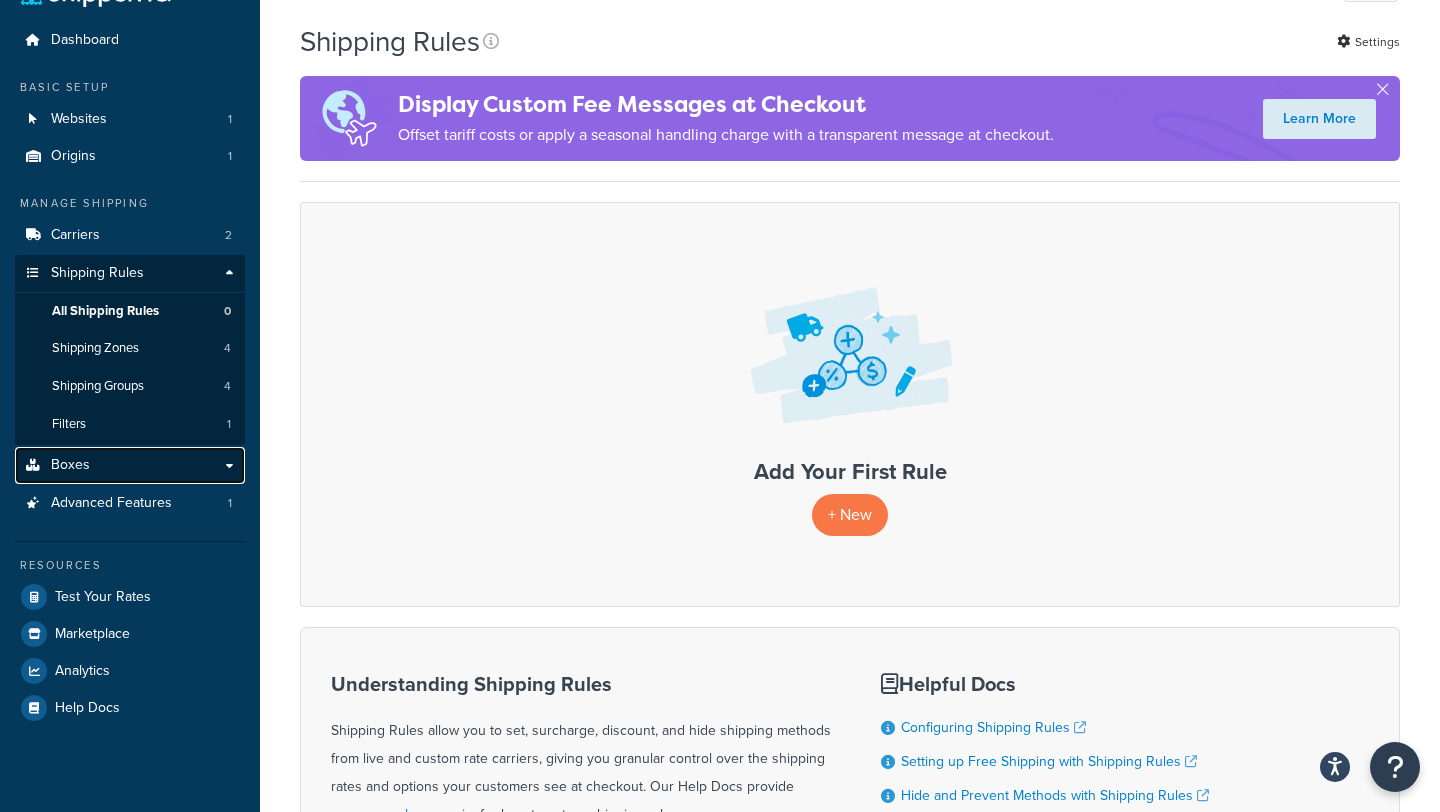 click on "Boxes" at bounding box center [130, 465] 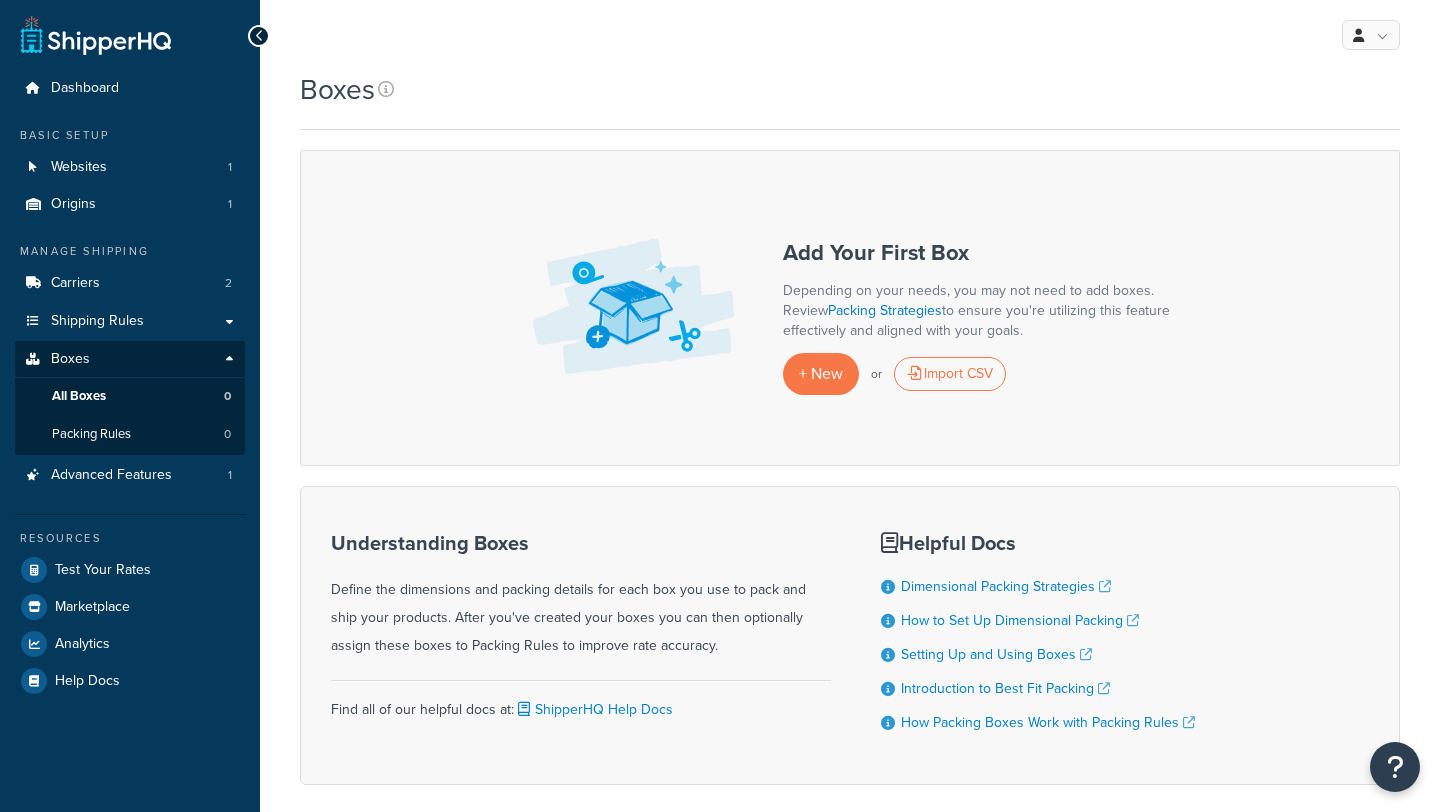 scroll, scrollTop: 0, scrollLeft: 0, axis: both 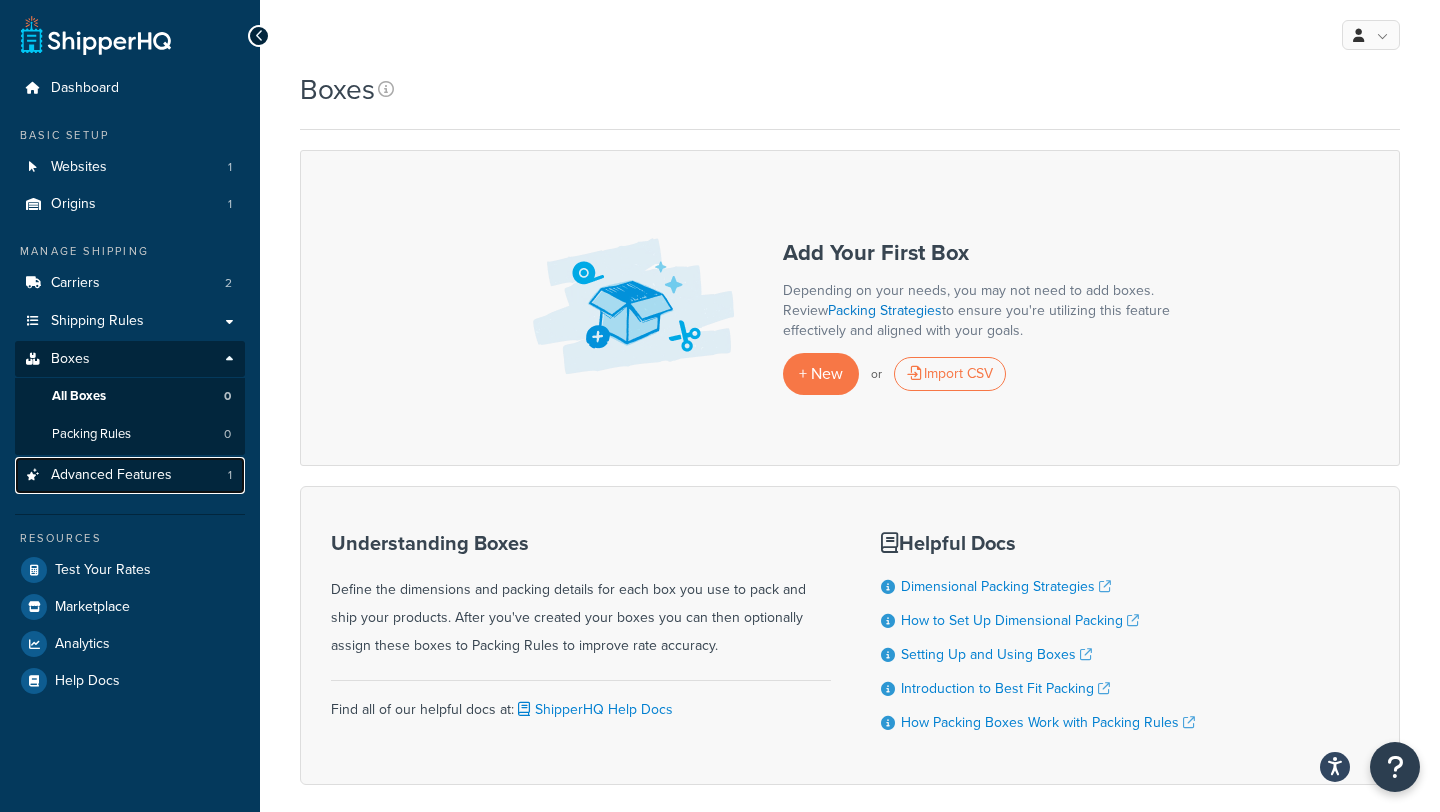 click on "Advanced Features
1" at bounding box center [130, 475] 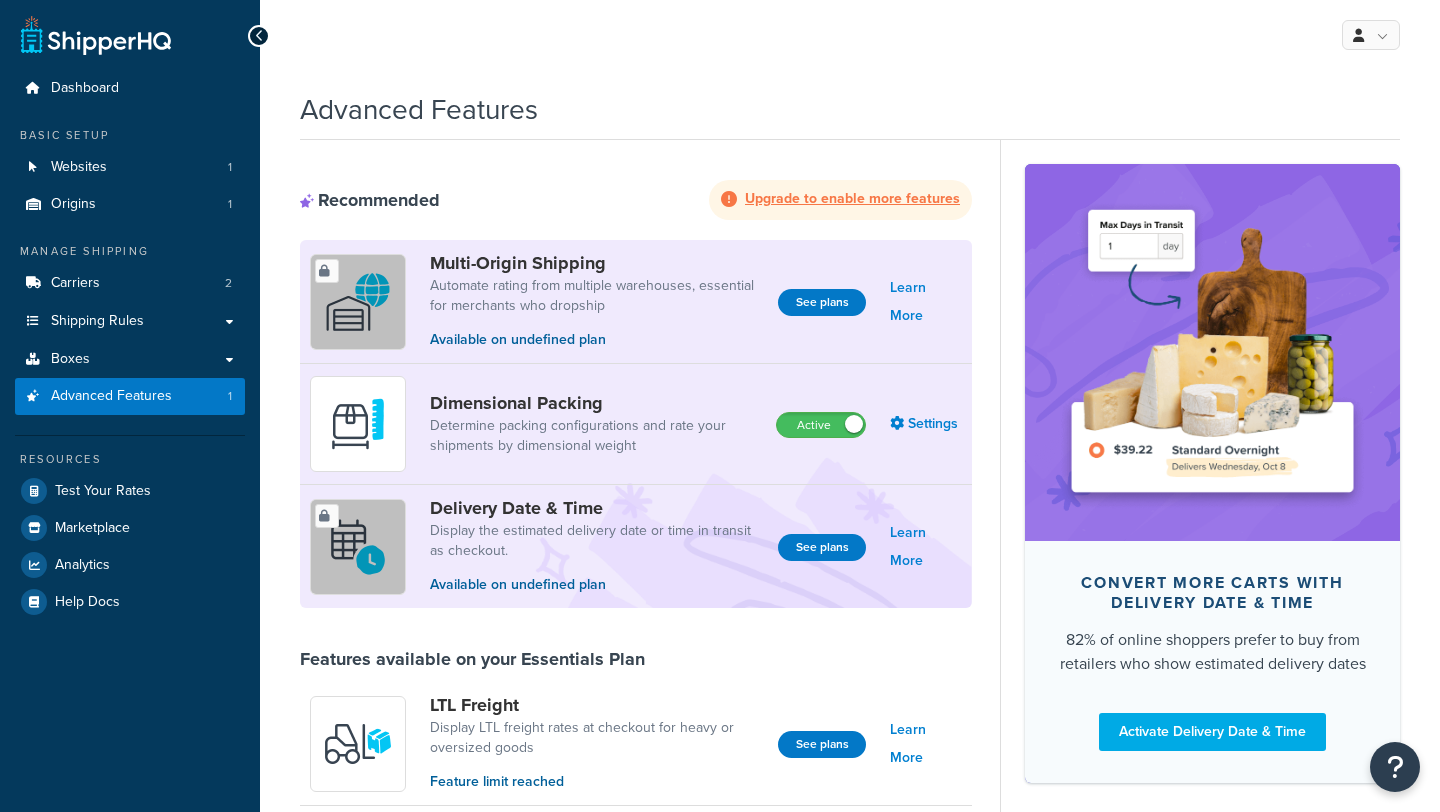 scroll, scrollTop: 0, scrollLeft: 0, axis: both 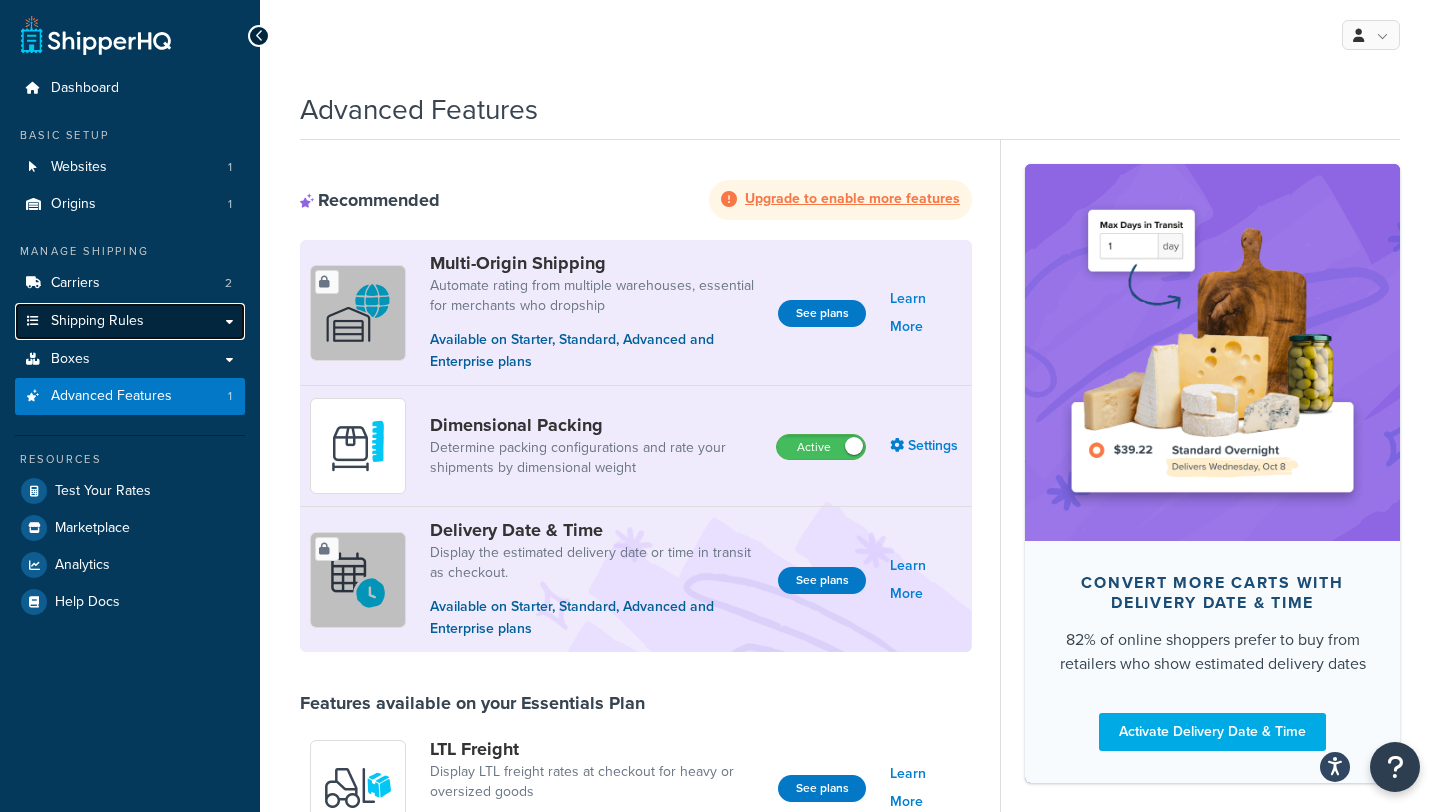 click on "Shipping Rules" at bounding box center [130, 321] 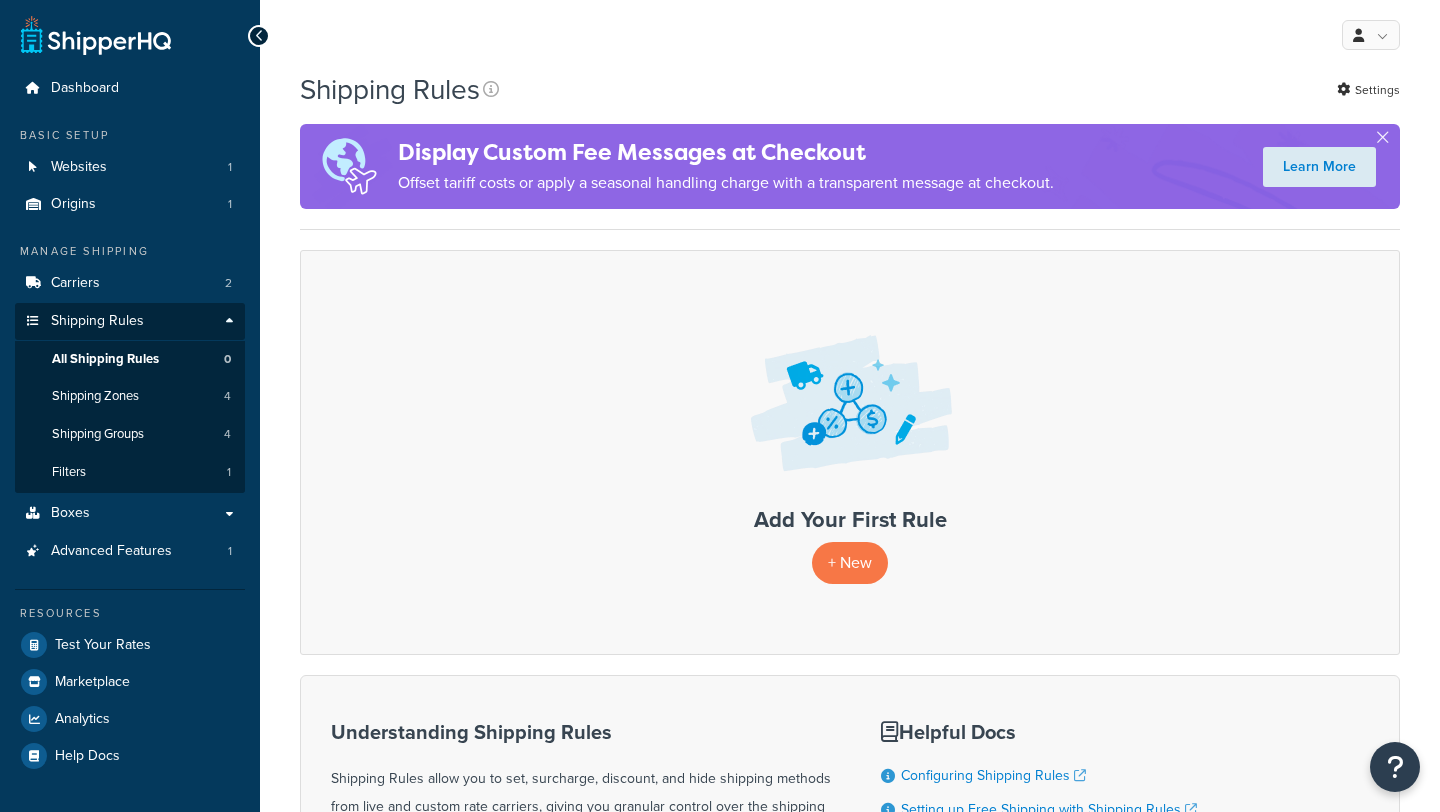 scroll, scrollTop: 0, scrollLeft: 0, axis: both 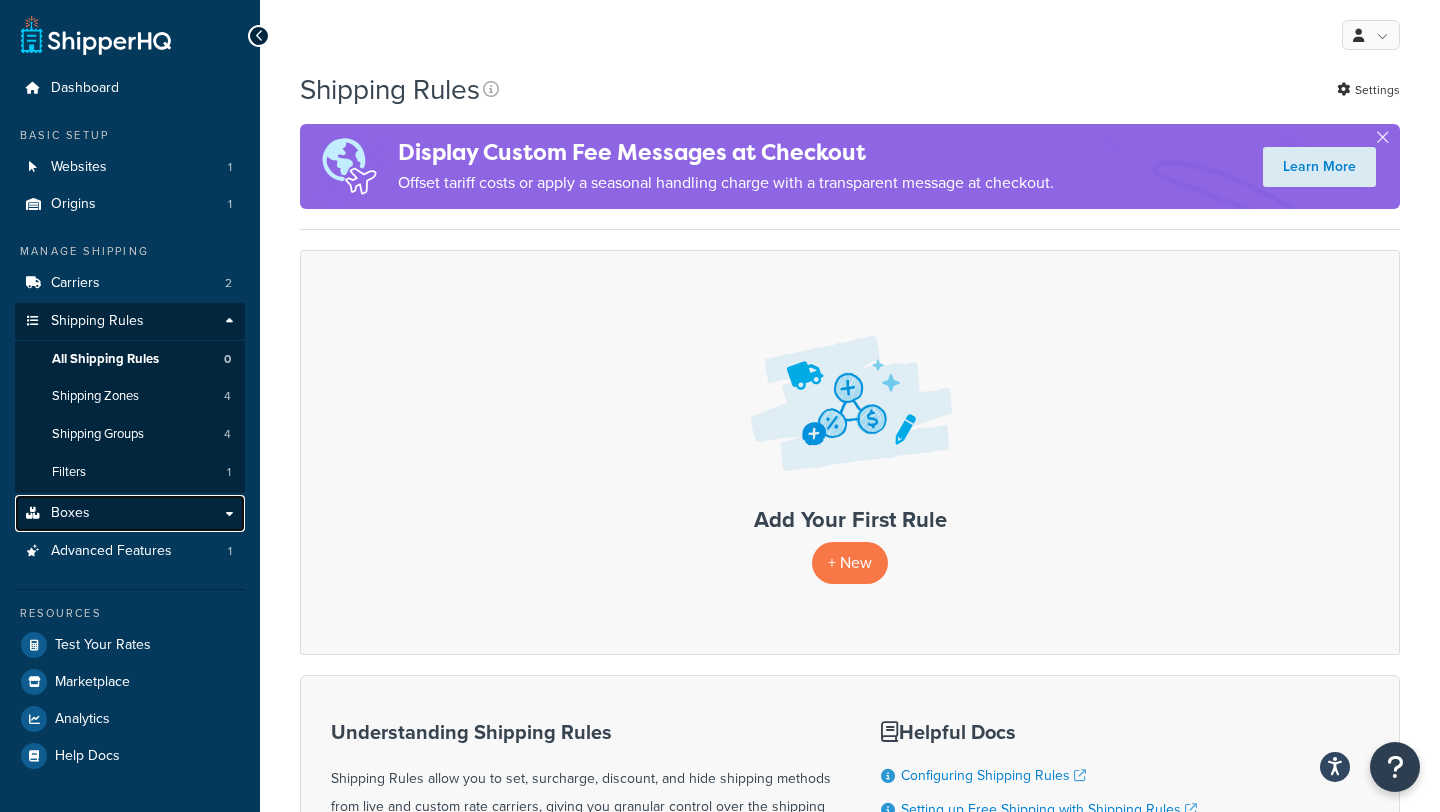 click on "Boxes" at bounding box center (130, 513) 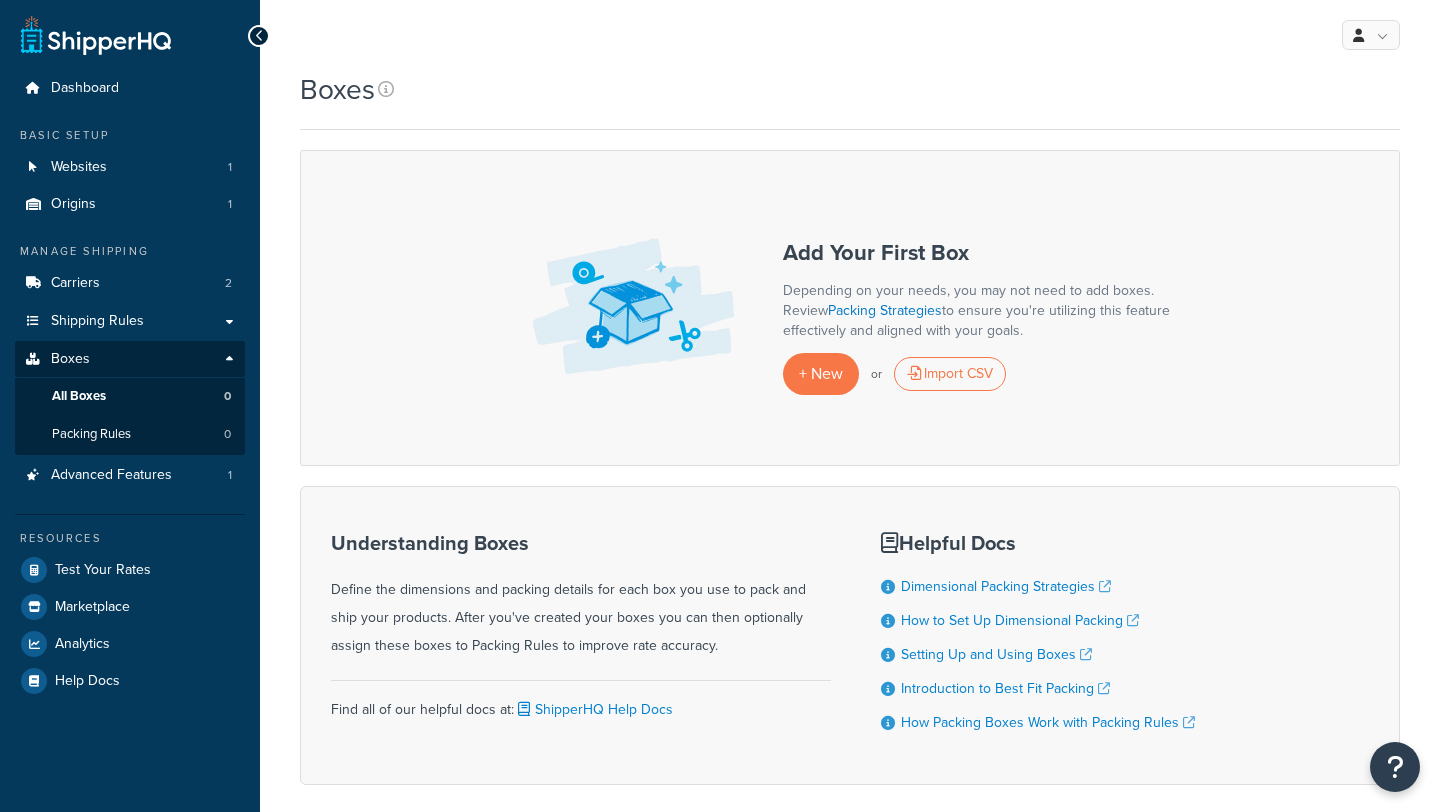 scroll, scrollTop: 0, scrollLeft: 0, axis: both 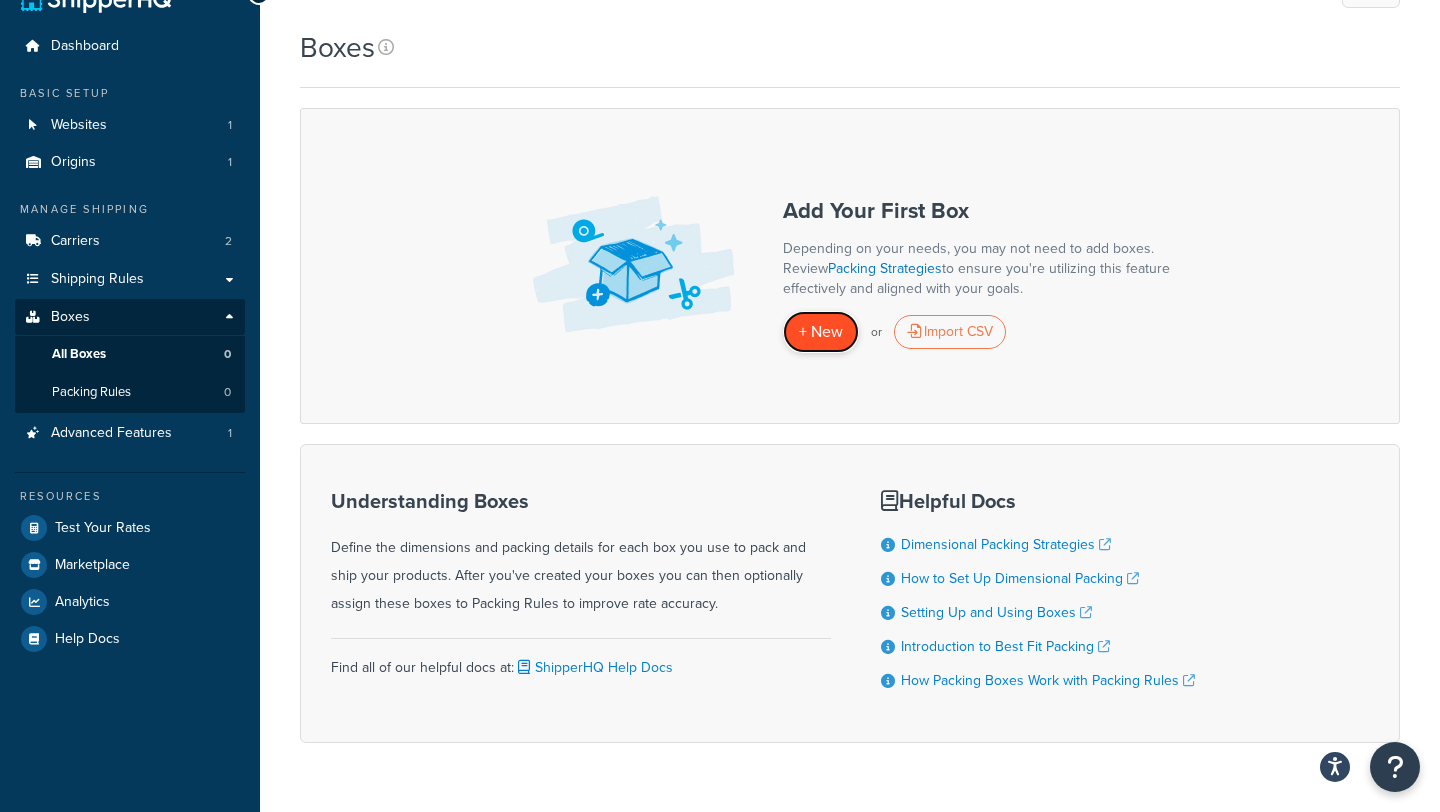 click on "+ New" at bounding box center [821, 331] 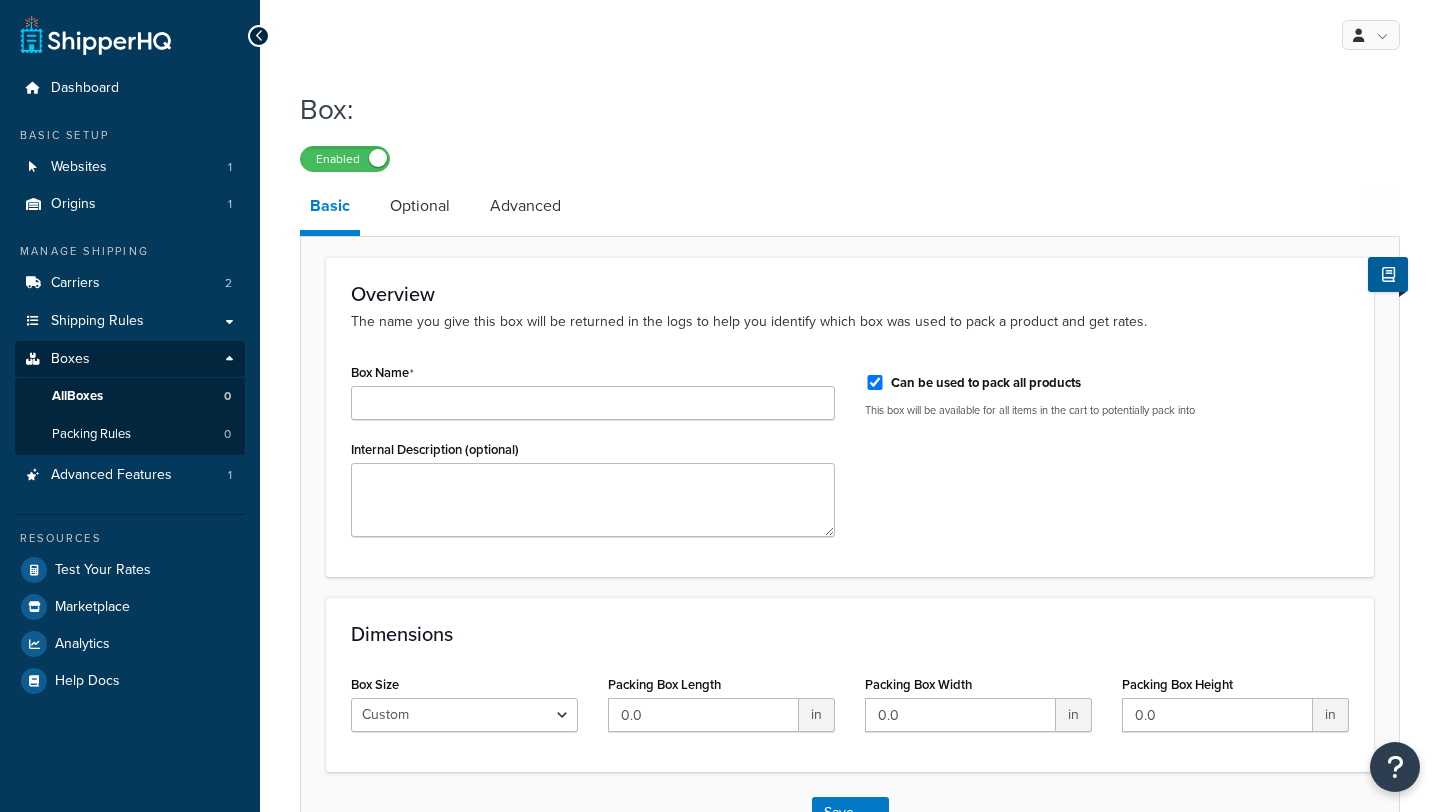 scroll, scrollTop: 0, scrollLeft: 0, axis: both 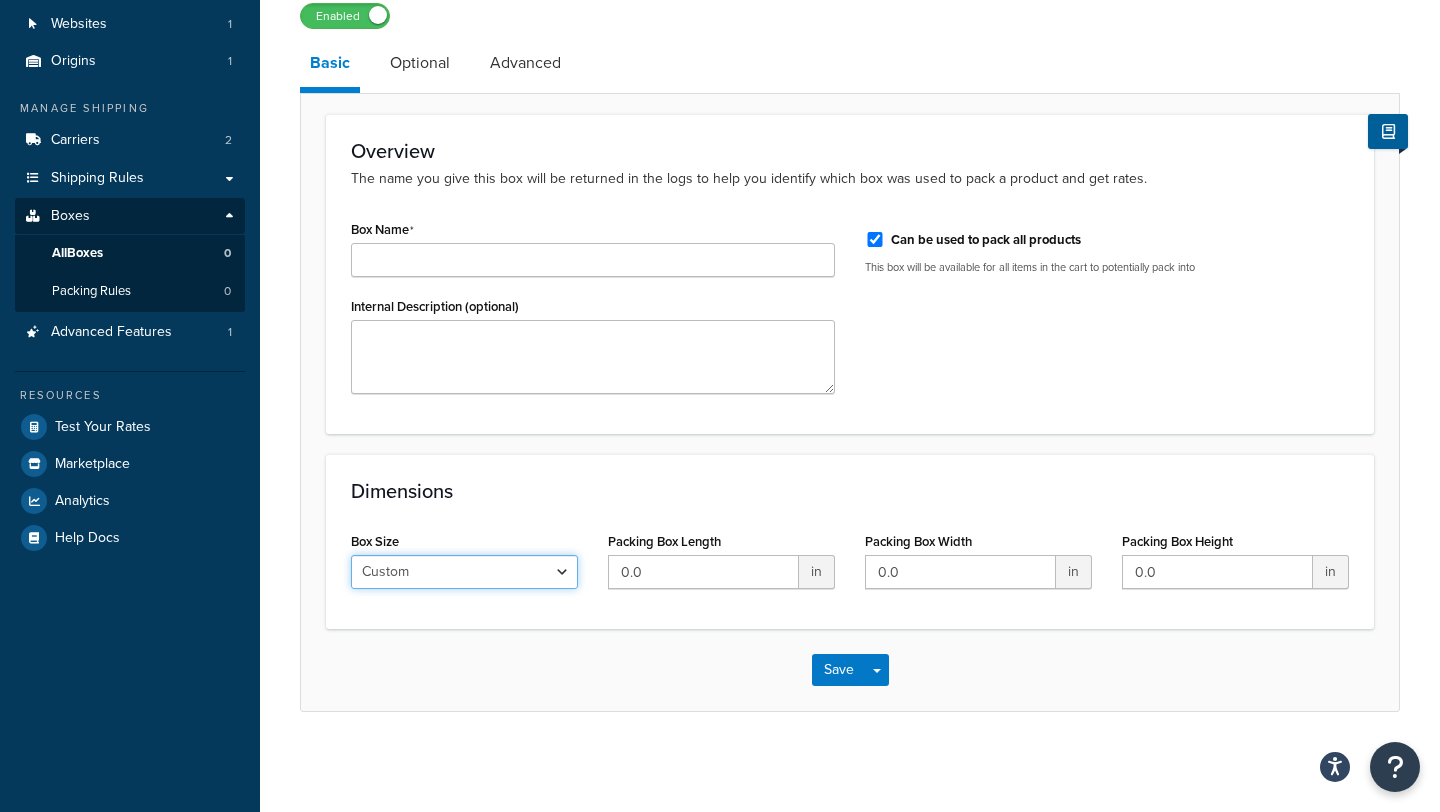 click on "Custom  USPS Small Flat Box  USPS Medium Flat Box  USPS Large Flat Box  USPS Flat Envelope  Small Flat Rate Envelope  Legal Flat Rate Envelope  Medium Flat Rate Box 2  Large Flat Rate Board Game Box" at bounding box center (464, 572) 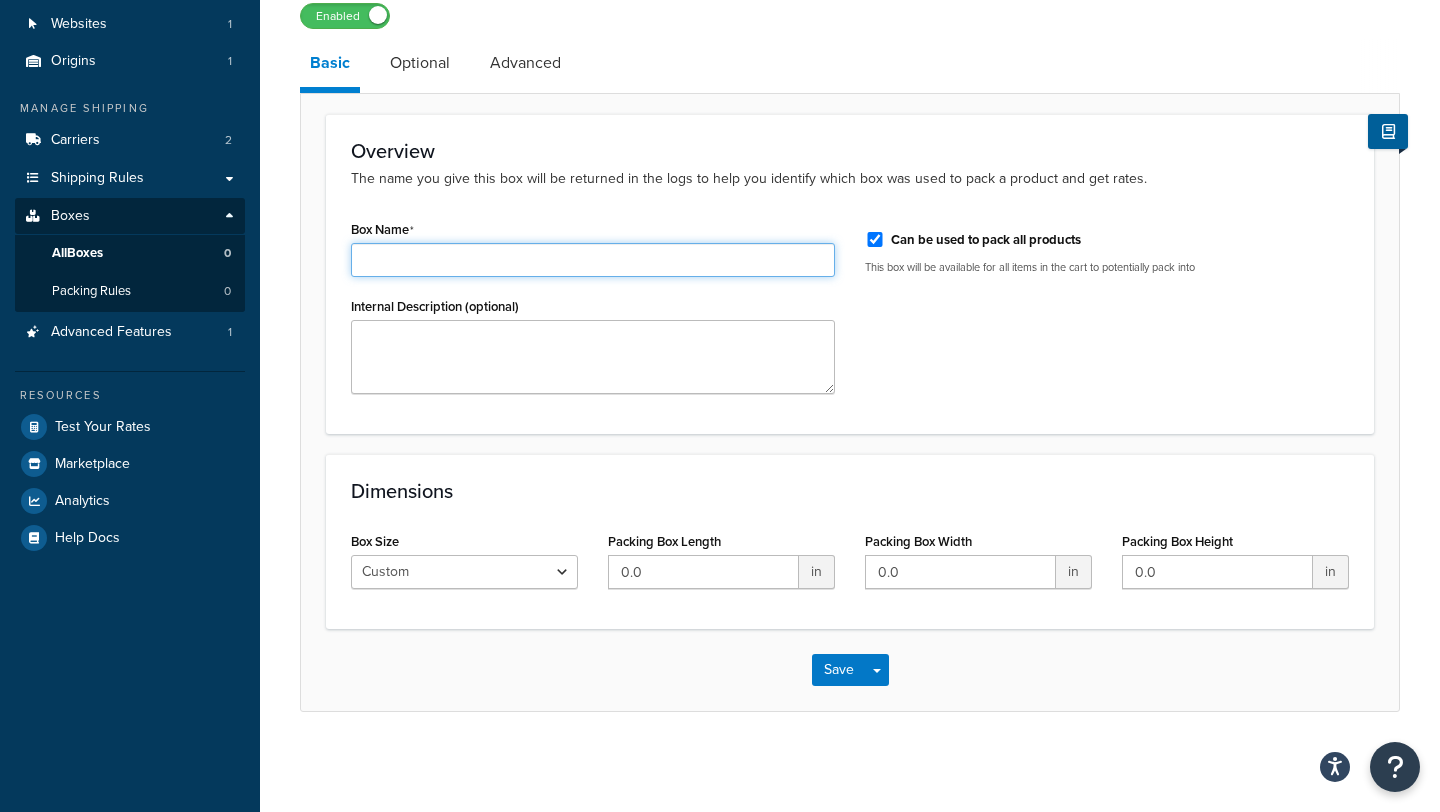 click on "Box Name" at bounding box center (593, 260) 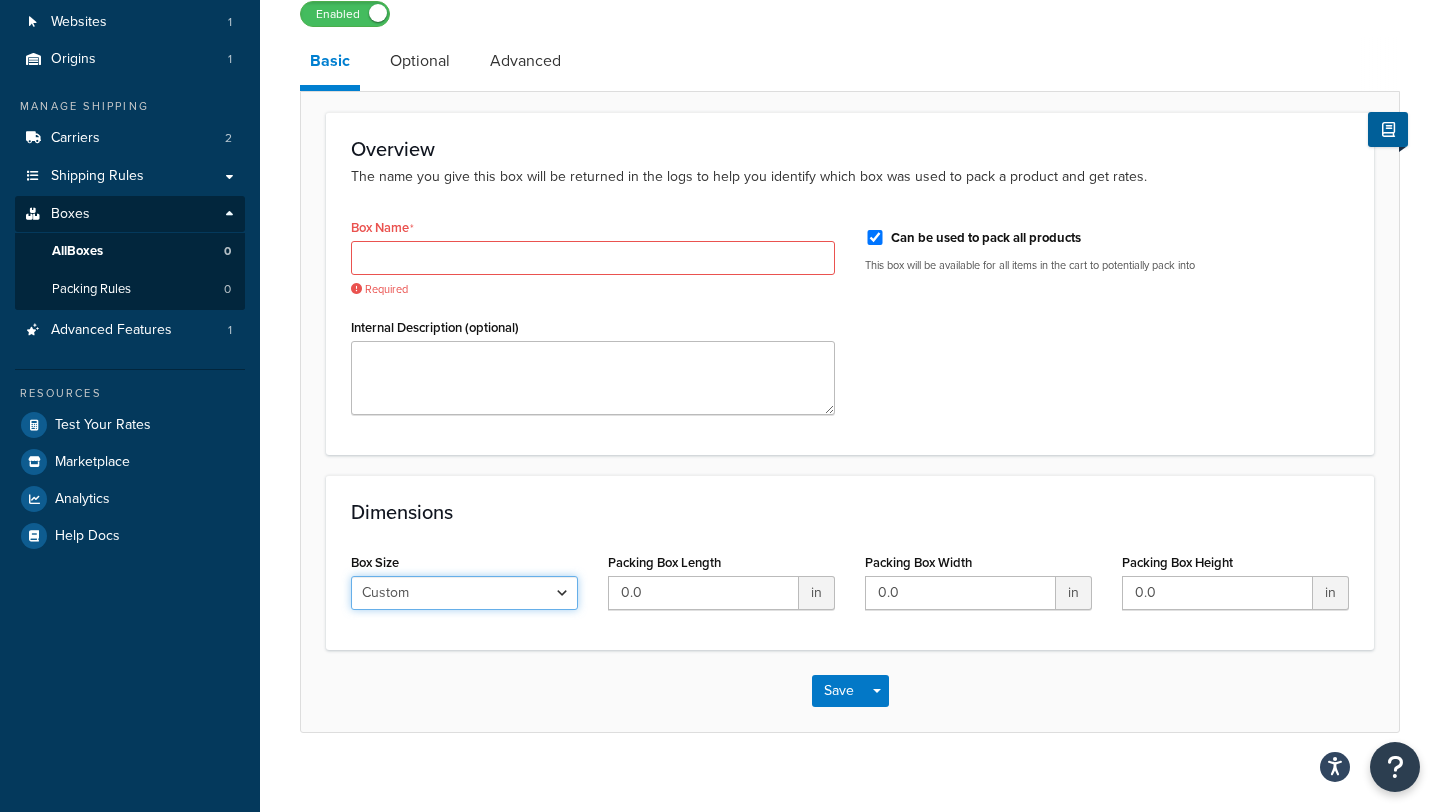 click on "Custom  USPS Small Flat Box  USPS Medium Flat Box  USPS Large Flat Box  USPS Flat Envelope  Small Flat Rate Envelope  Legal Flat Rate Envelope  Medium Flat Rate Box 2  Large Flat Rate Board Game Box" at bounding box center (464, 593) 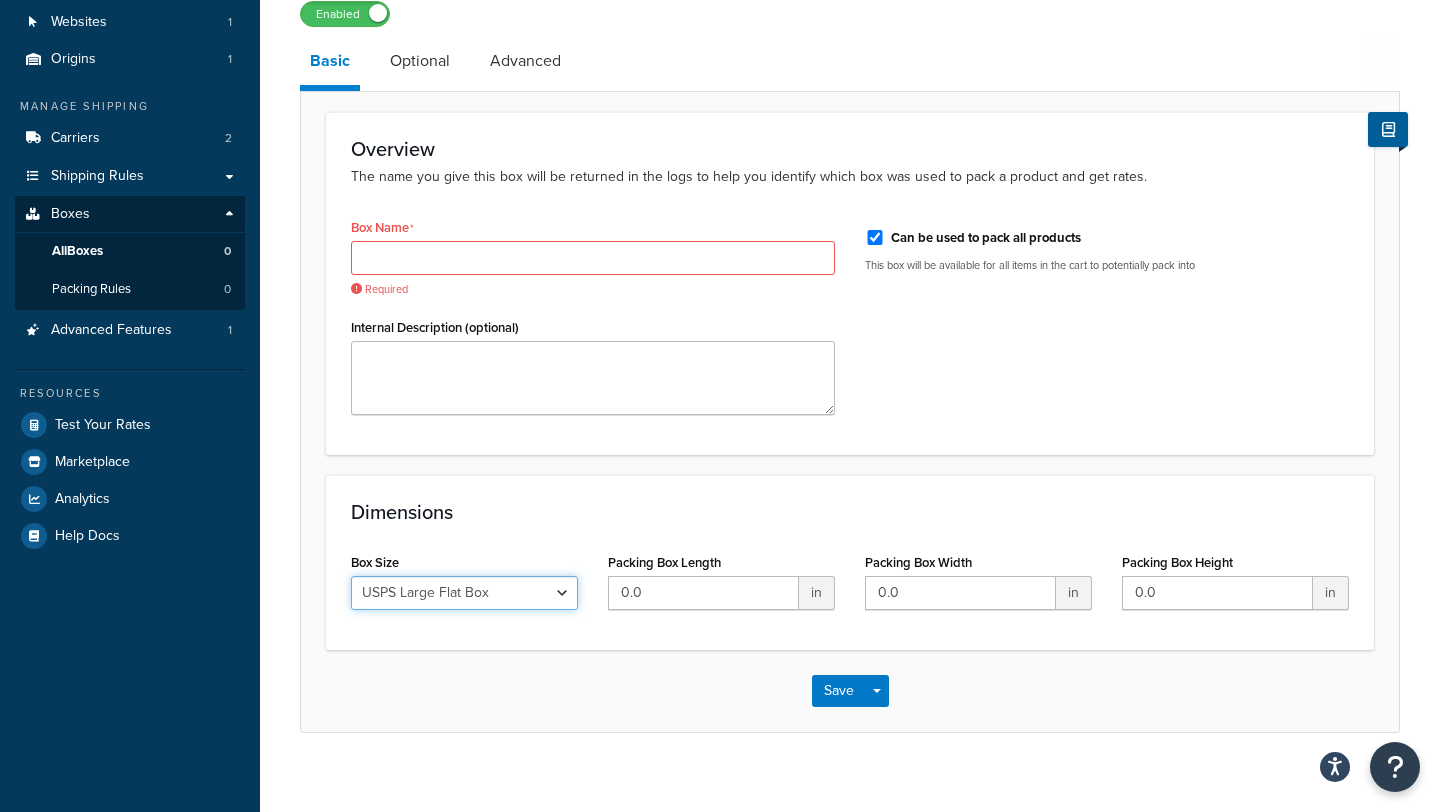 type on "12" 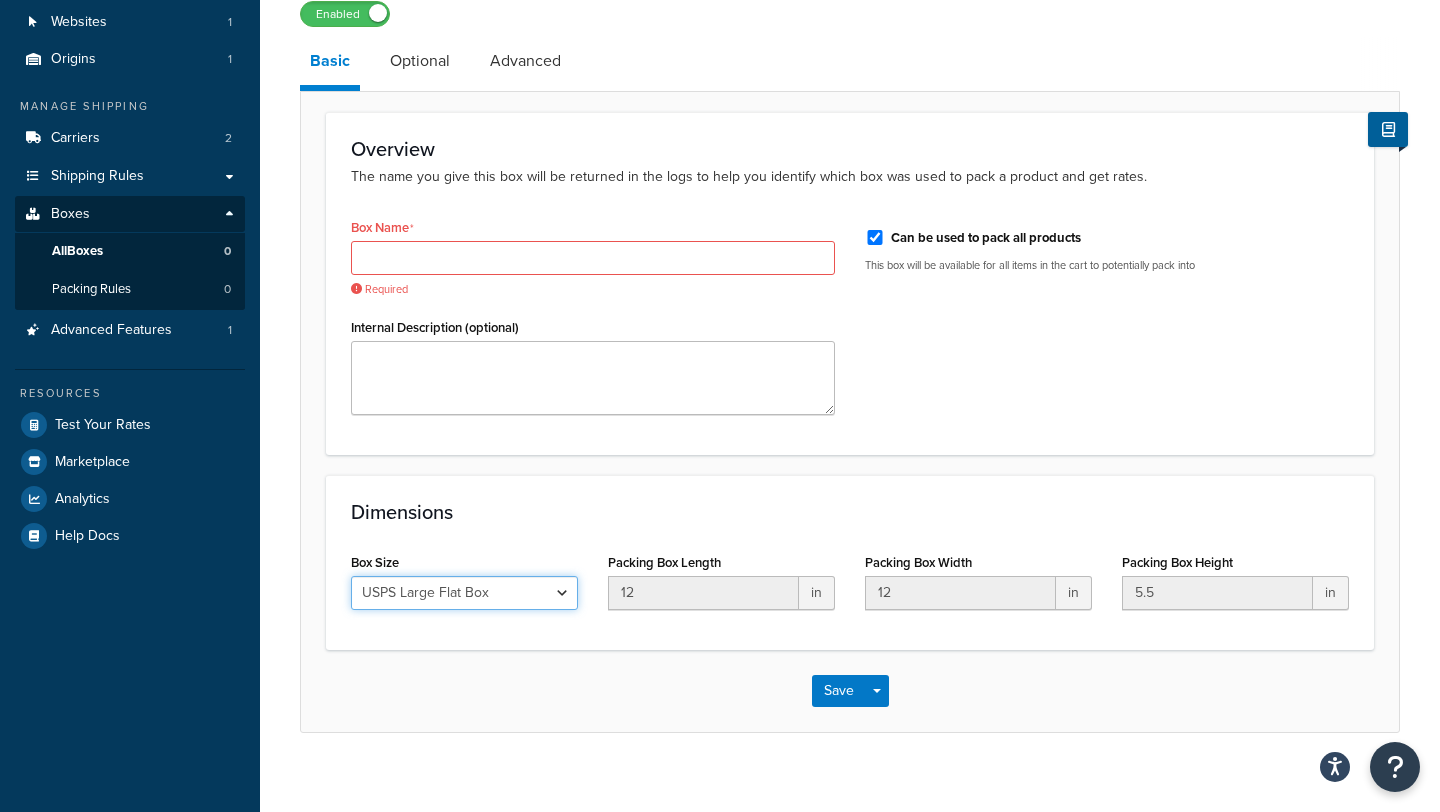 click on "Custom  USPS Small Flat Box  USPS Medium Flat Box  USPS Large Flat Box  USPS Flat Envelope  Small Flat Rate Envelope  Legal Flat Rate Envelope  Medium Flat Rate Box 2  Large Flat Rate Board Game Box" at bounding box center (464, 593) 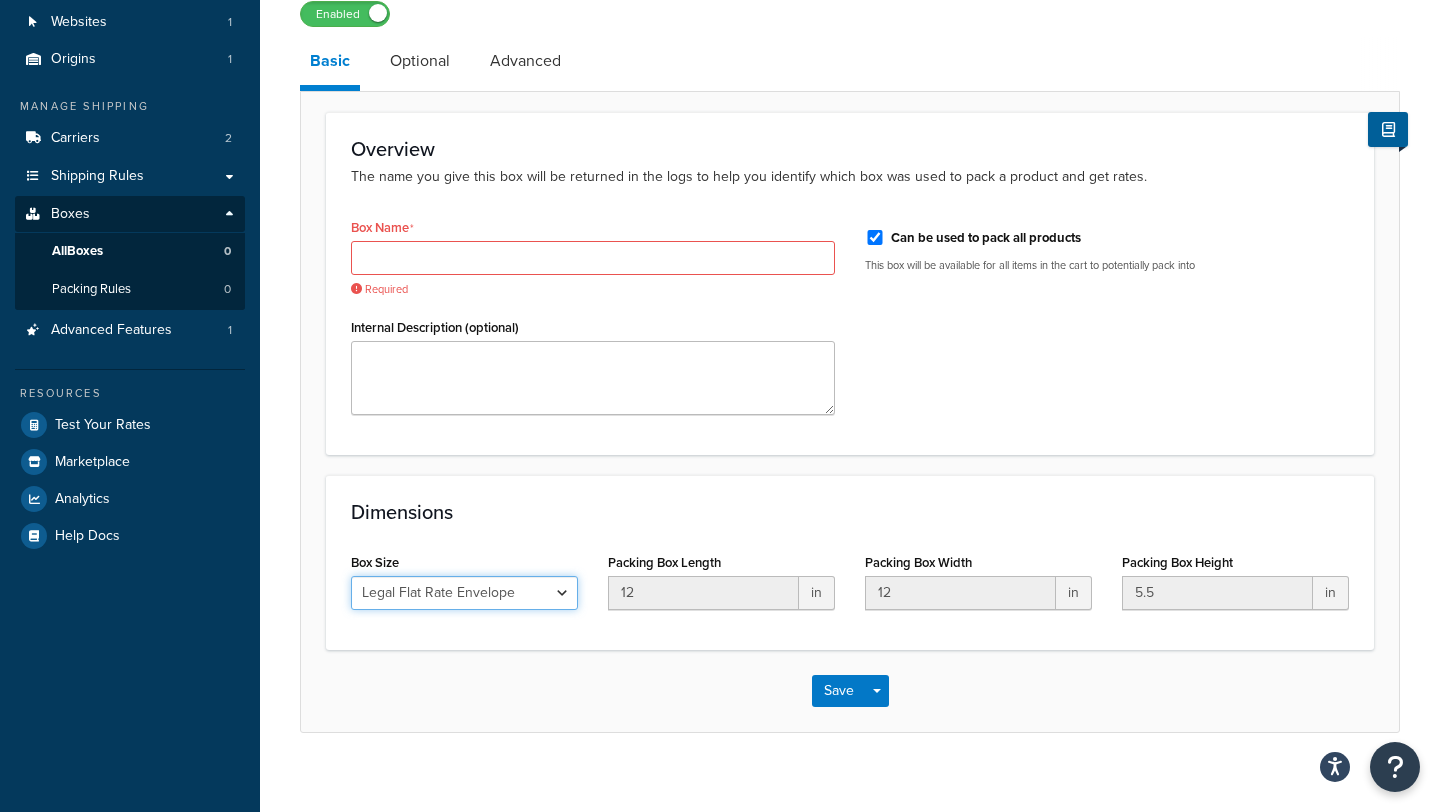 type on "14.5" 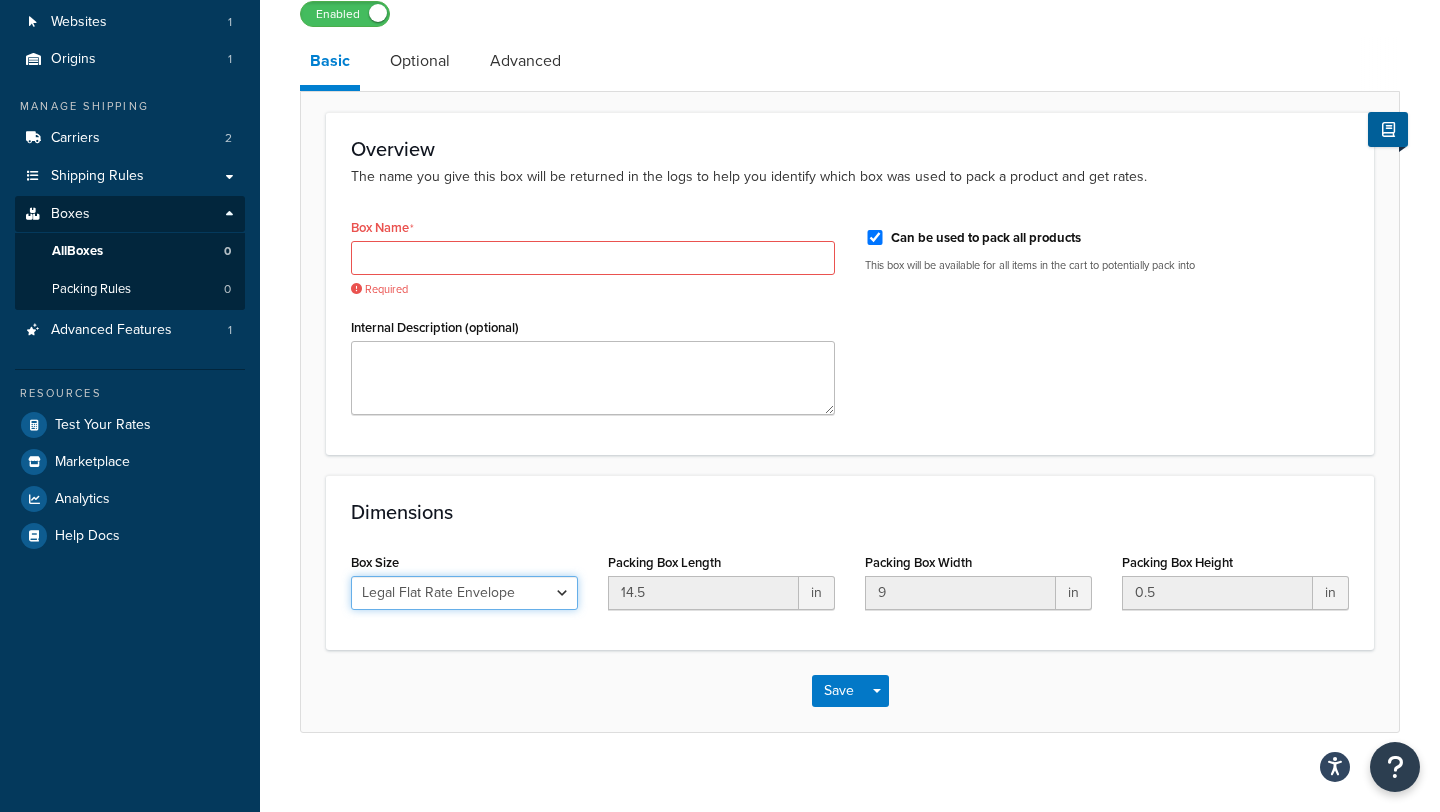 click on "Custom  USPS Small Flat Box  USPS Medium Flat Box  USPS Large Flat Box  USPS Flat Envelope  Small Flat Rate Envelope  Legal Flat Rate Envelope  Medium Flat Rate Box 2  Large Flat Rate Board Game Box" at bounding box center [464, 593] 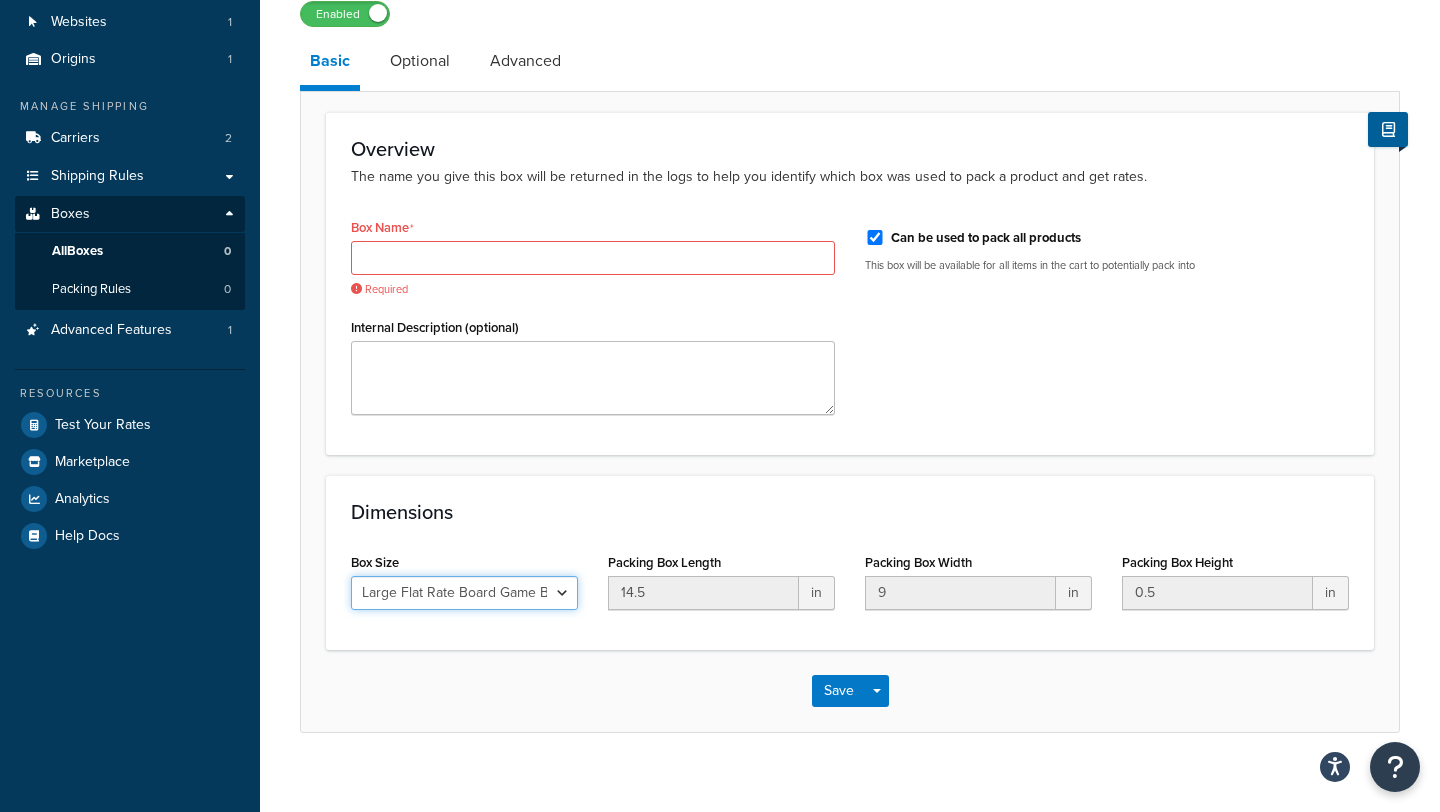 type on "23.5" 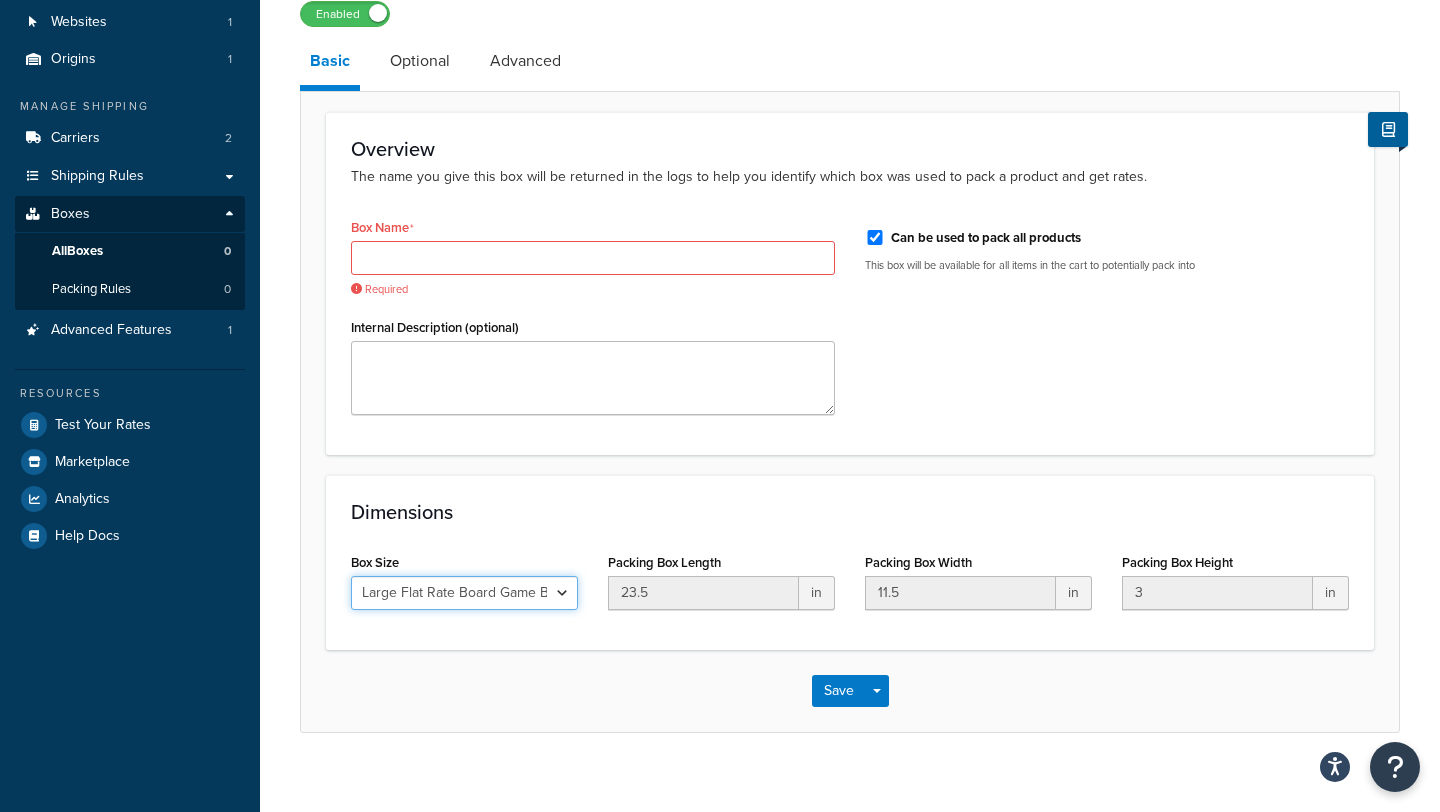 click on "Custom  USPS Small Flat Box  USPS Medium Flat Box  USPS Large Flat Box  USPS Flat Envelope  Small Flat Rate Envelope  Legal Flat Rate Envelope  Medium Flat Rate Box 2  Large Flat Rate Board Game Box" at bounding box center (464, 593) 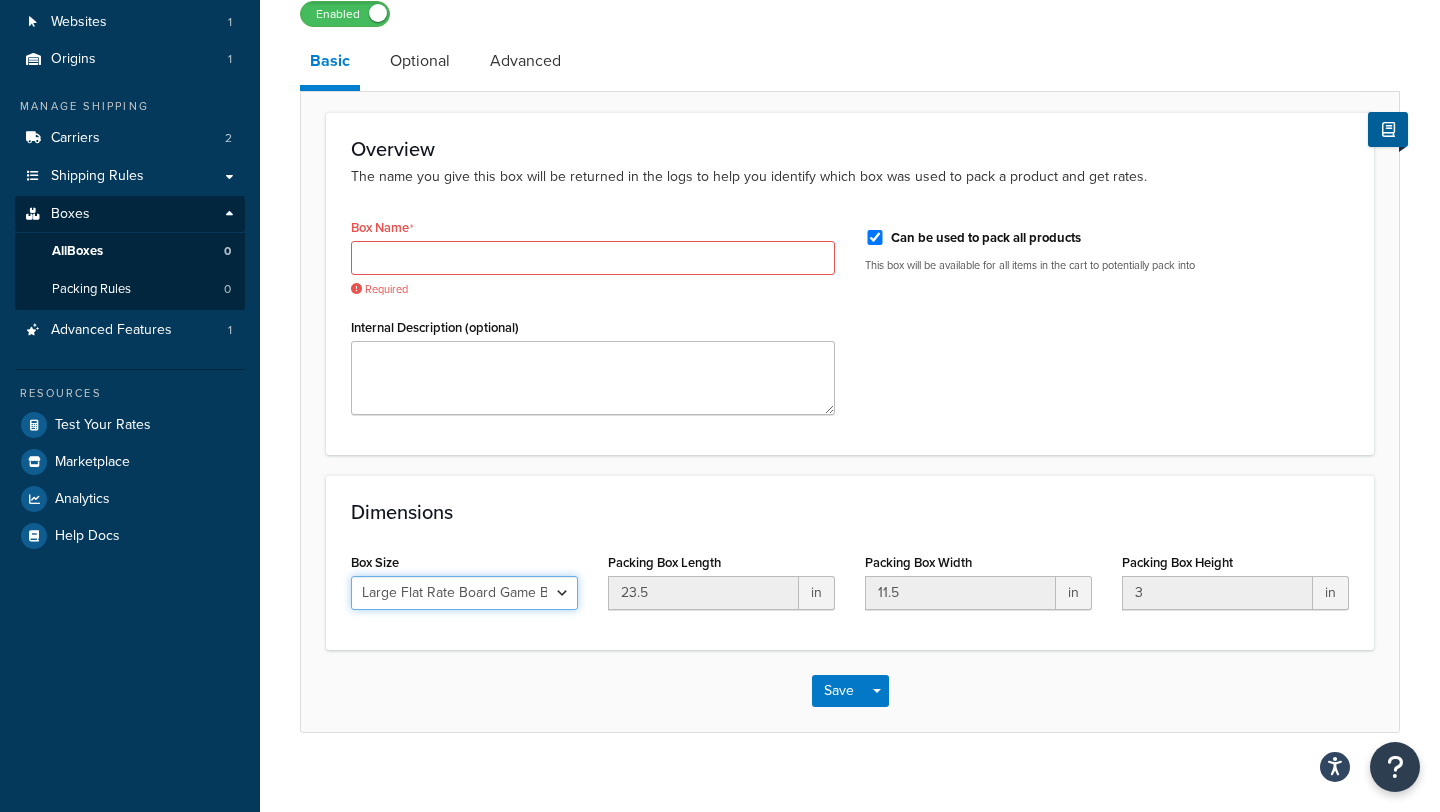 select on "custom" 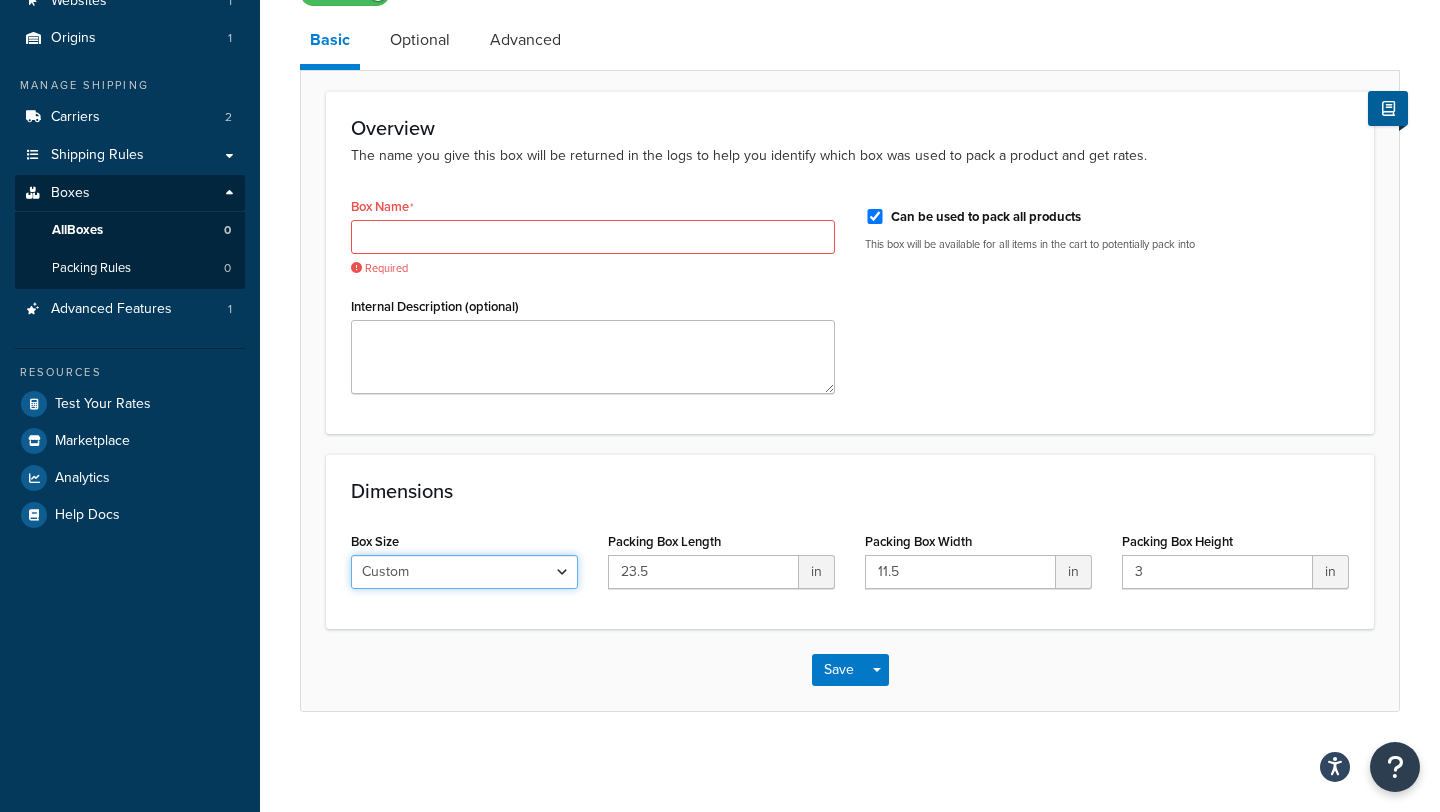 scroll, scrollTop: 167, scrollLeft: 0, axis: vertical 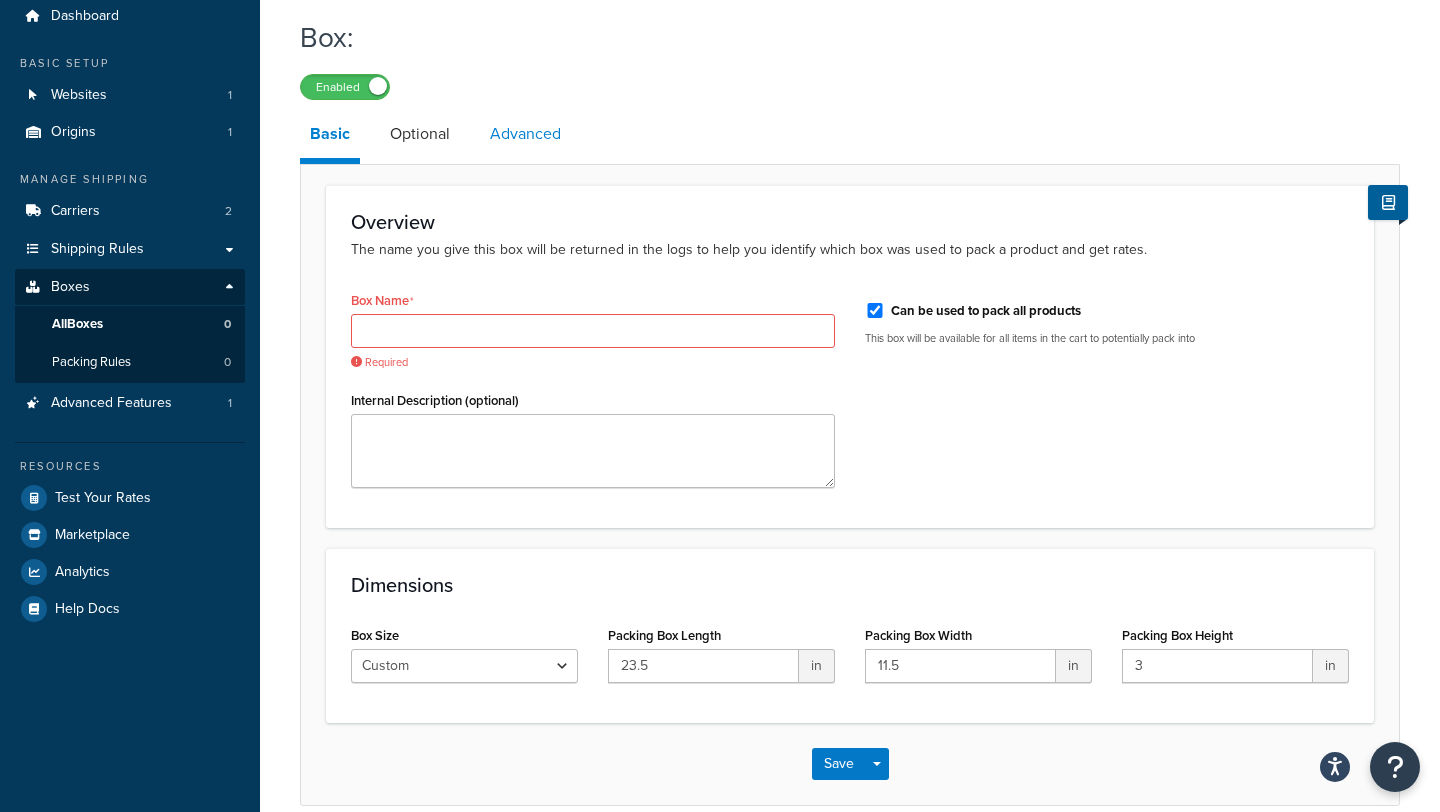 click on "Advanced" at bounding box center (525, 134) 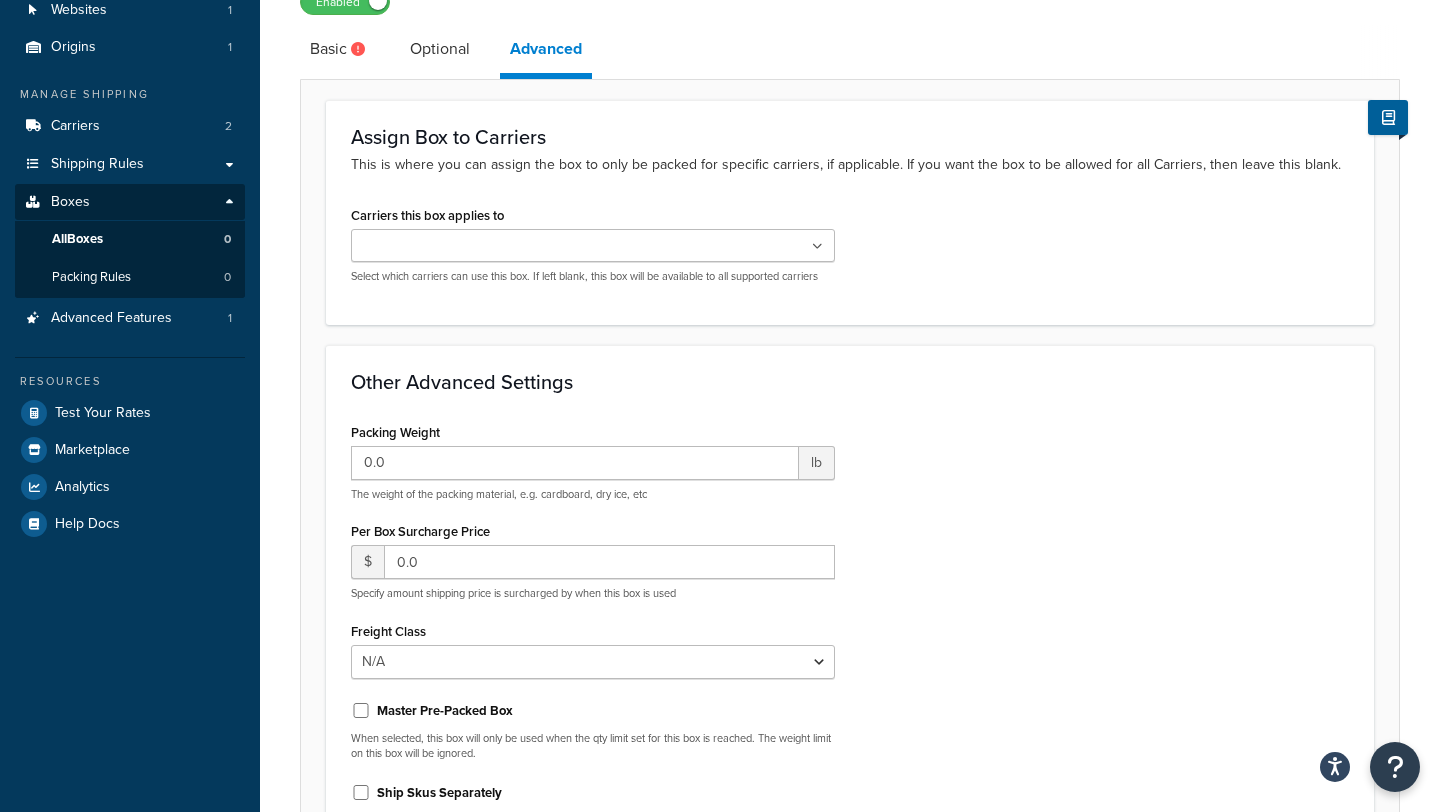 scroll, scrollTop: 133, scrollLeft: 0, axis: vertical 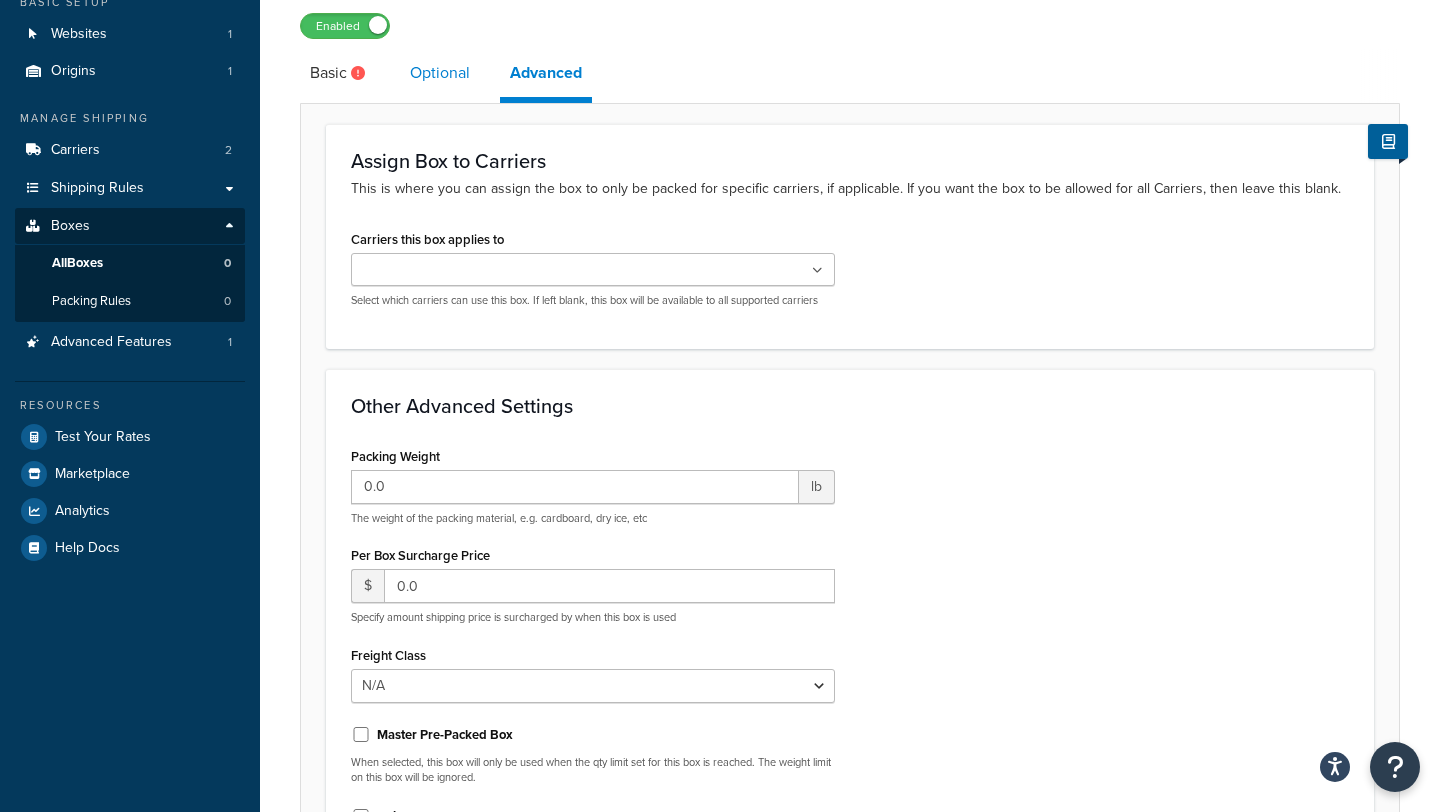click on "Optional" at bounding box center [440, 73] 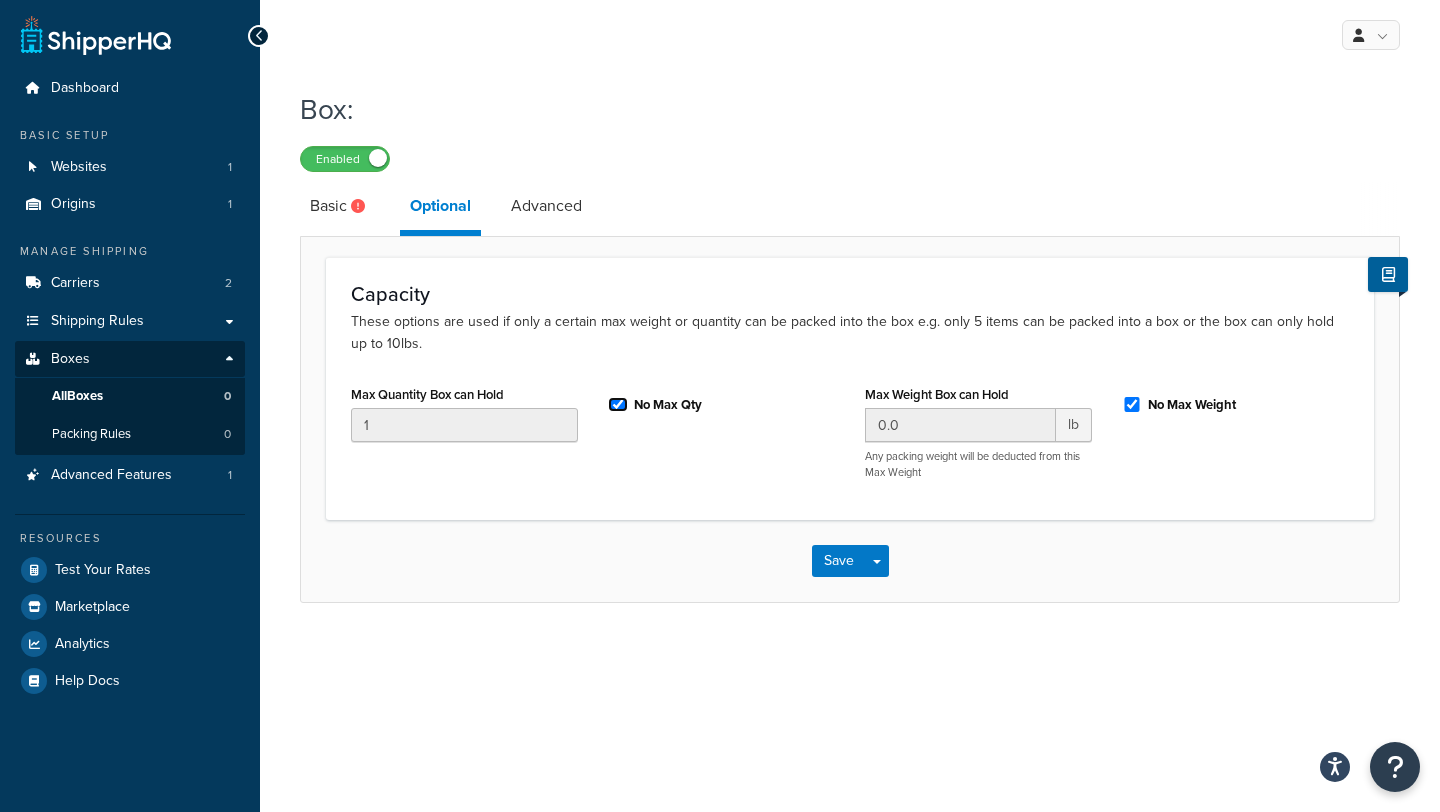 click on "No Max Qty" at bounding box center [618, 404] 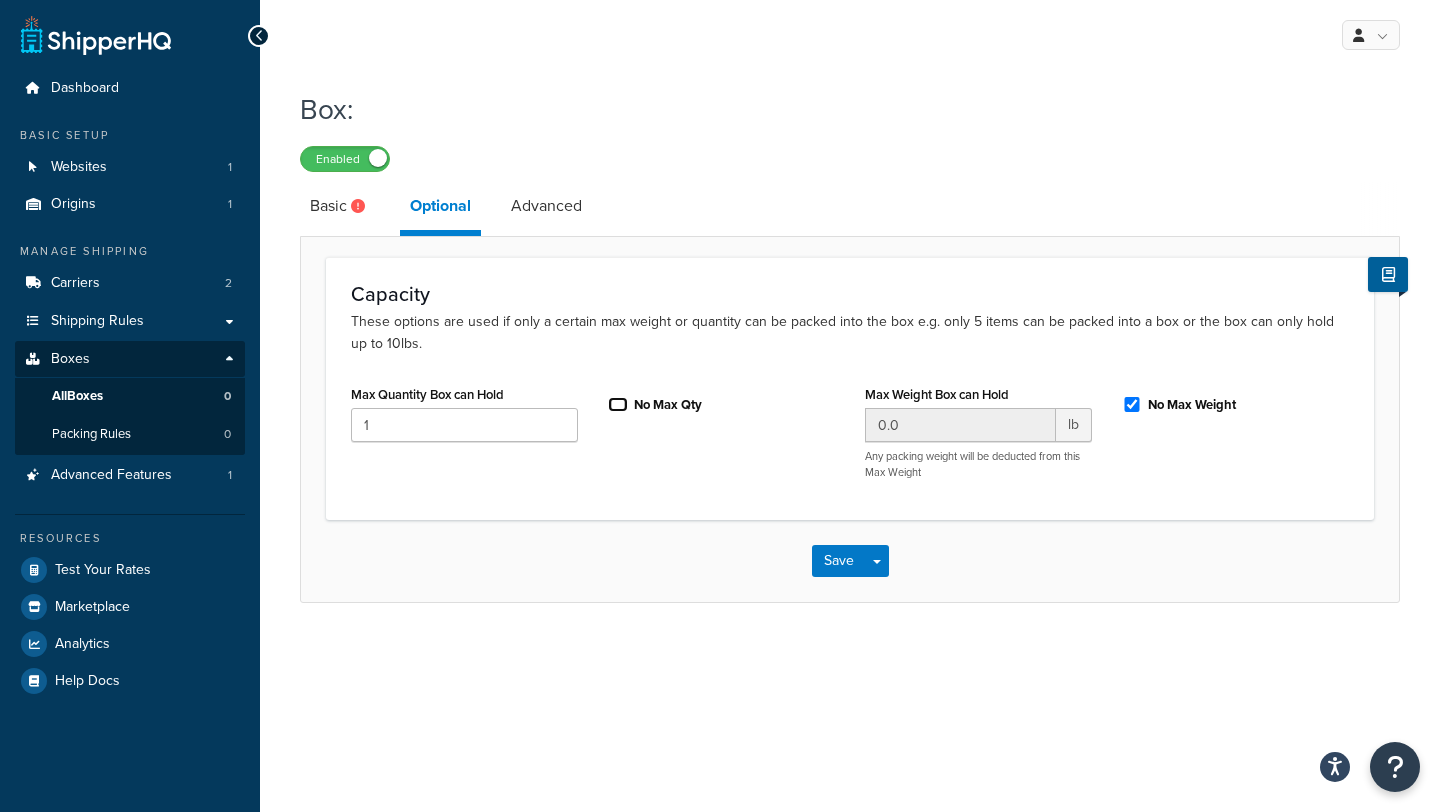 click on "No Max Qty" at bounding box center (618, 404) 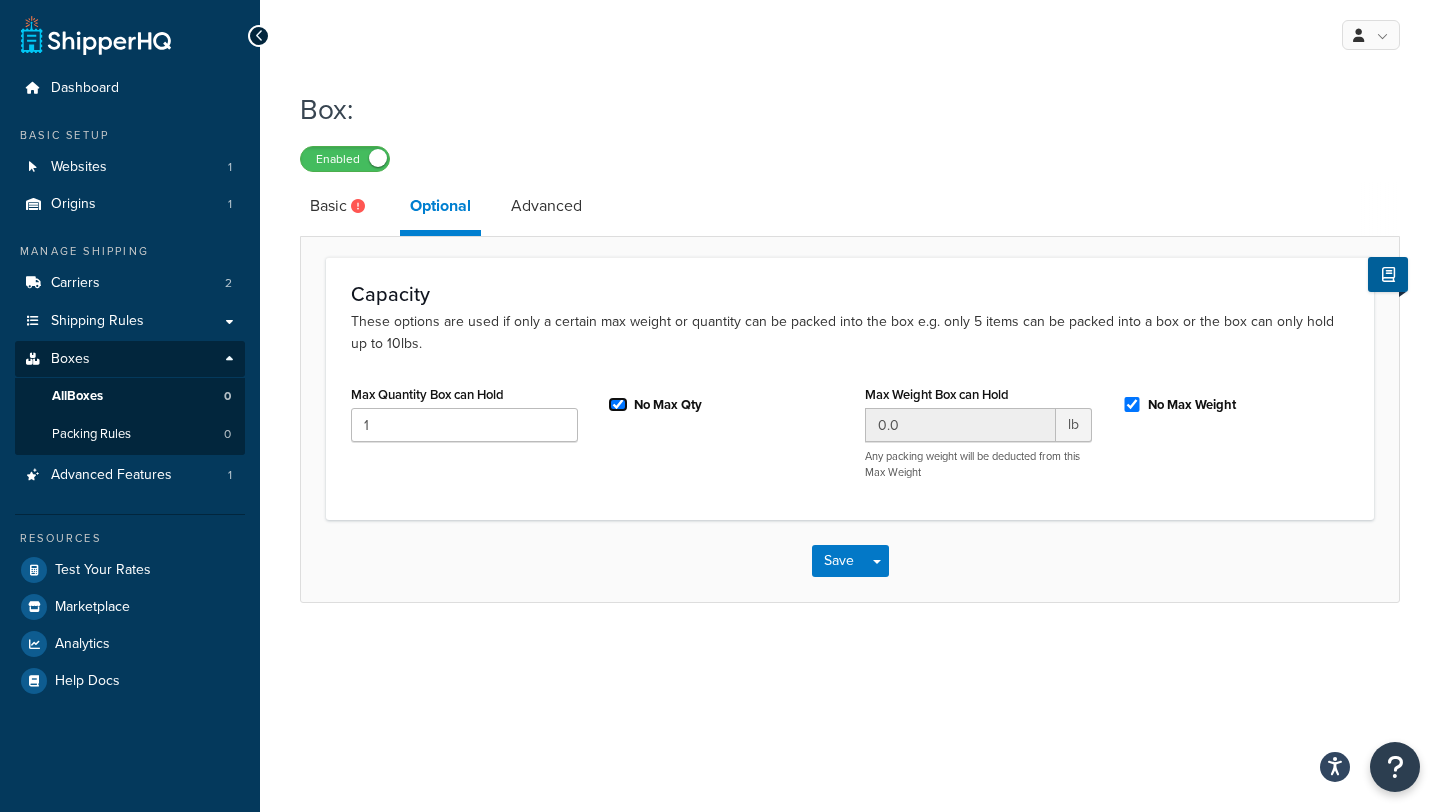 checkbox on "true" 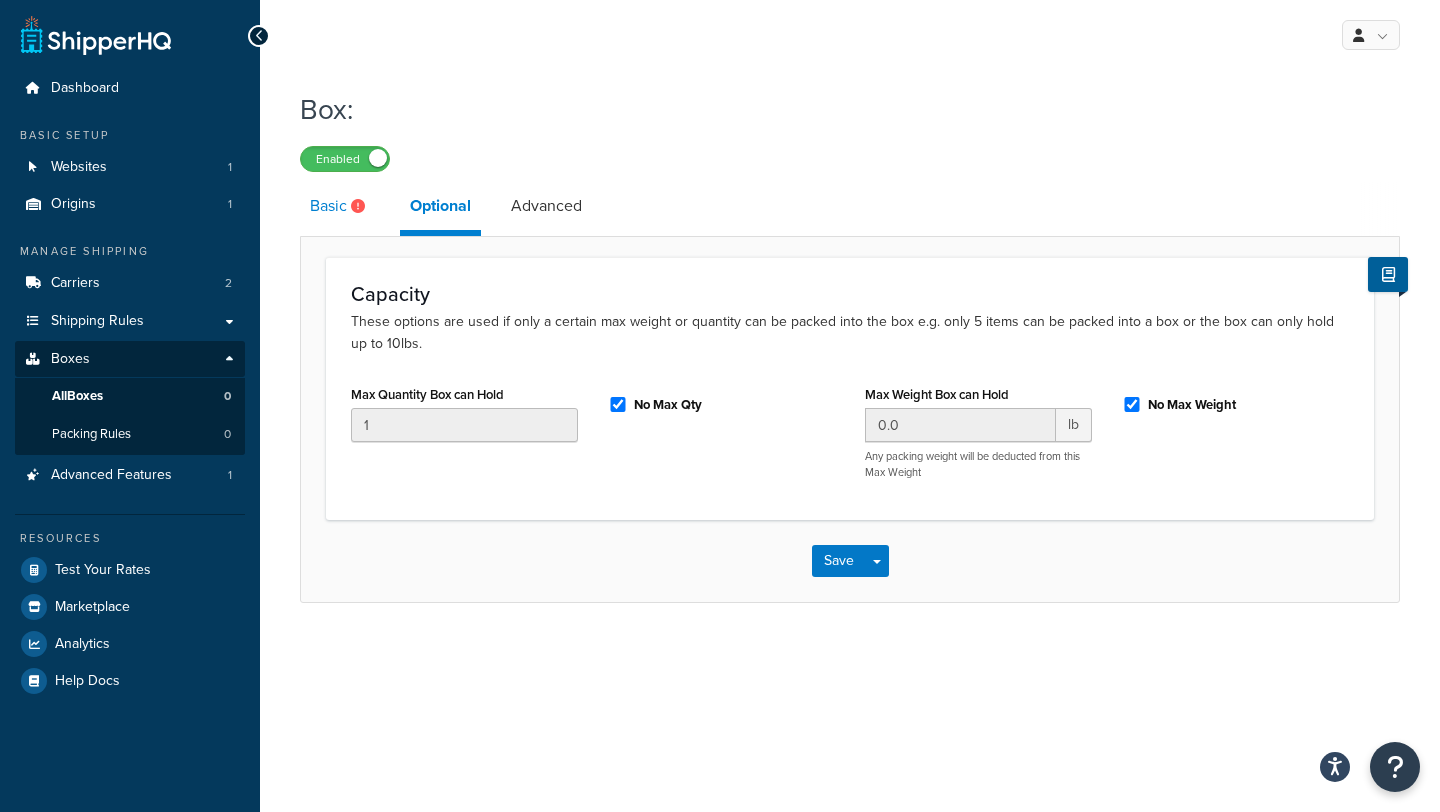 click on "Basic" at bounding box center [340, 206] 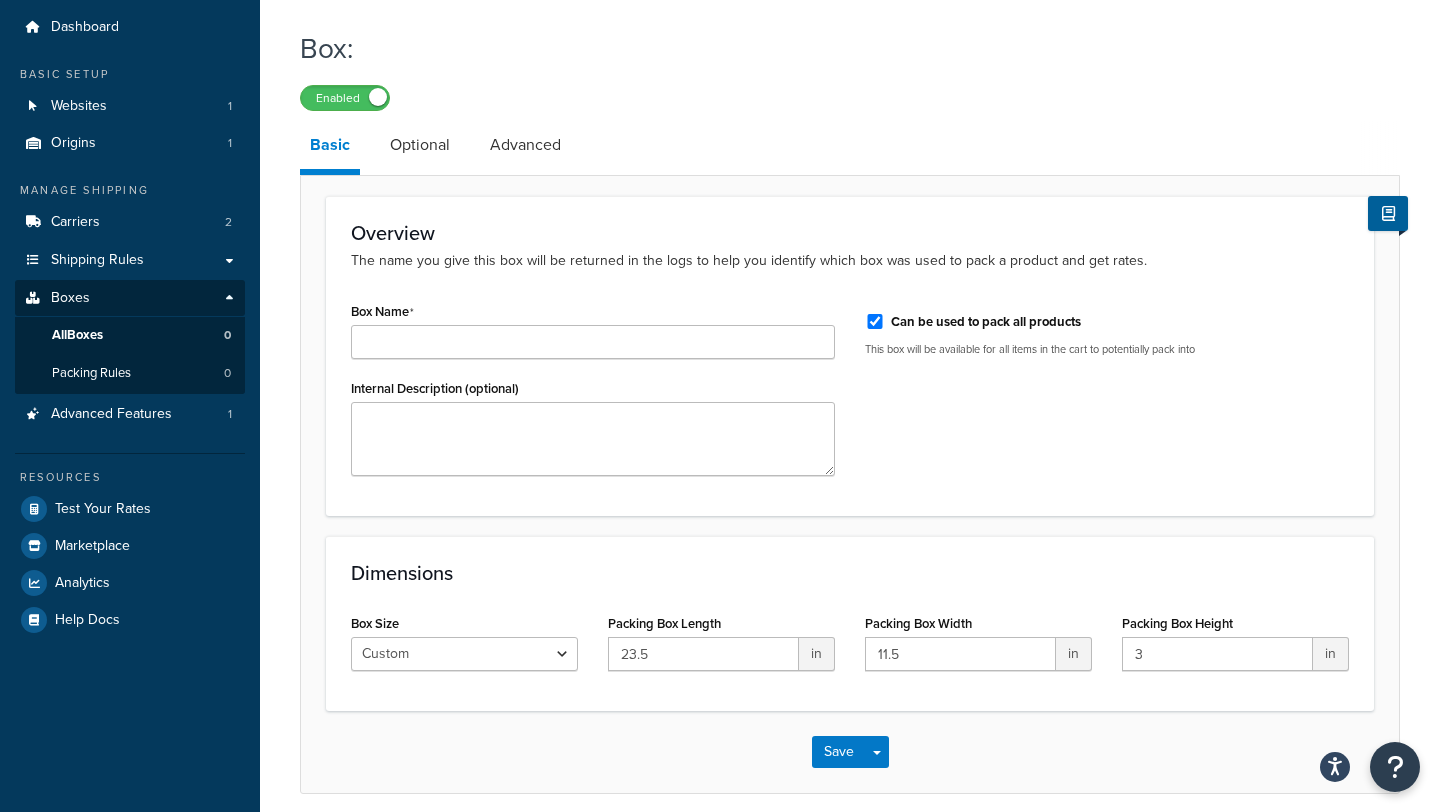 scroll, scrollTop: 145, scrollLeft: 0, axis: vertical 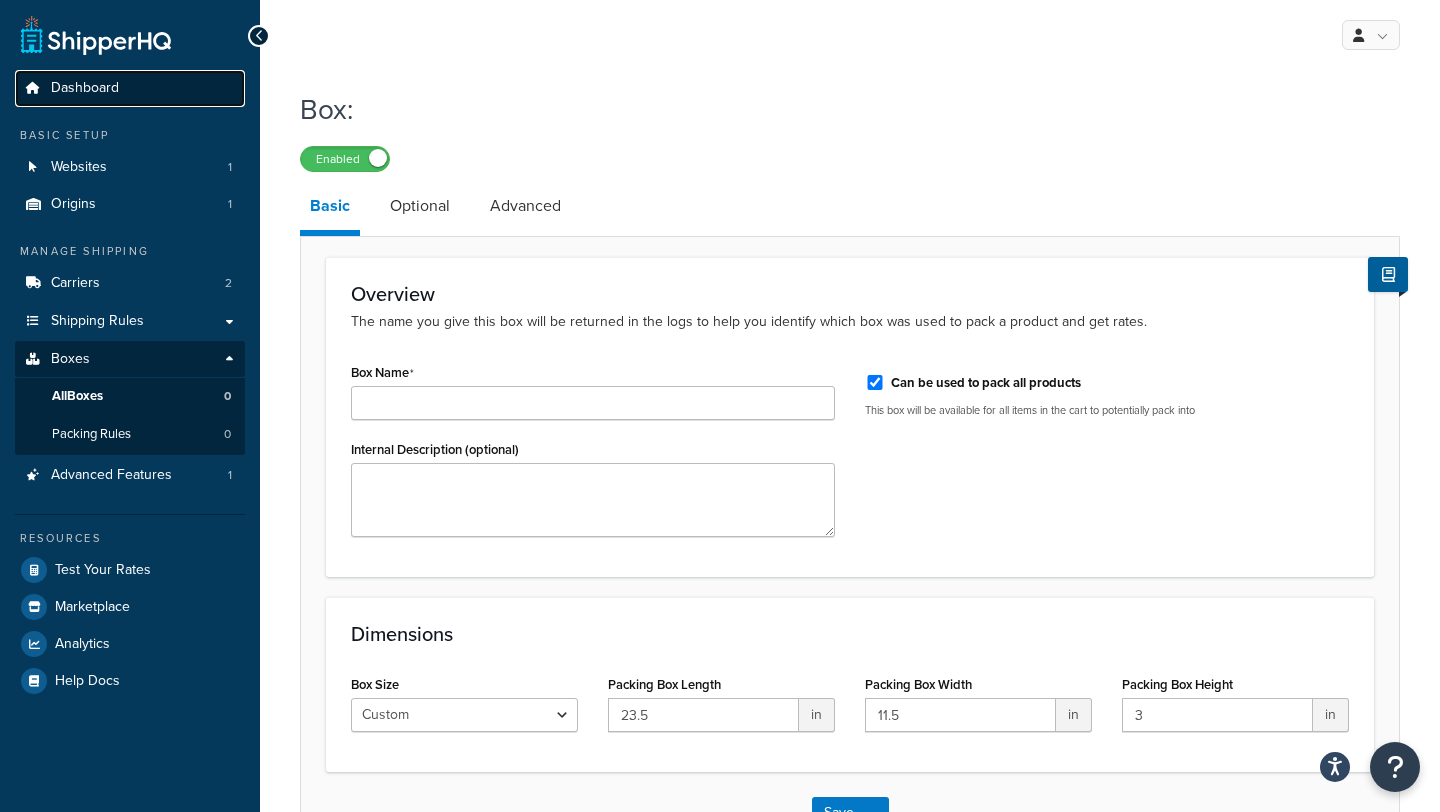 click on "Dashboard" at bounding box center [130, 88] 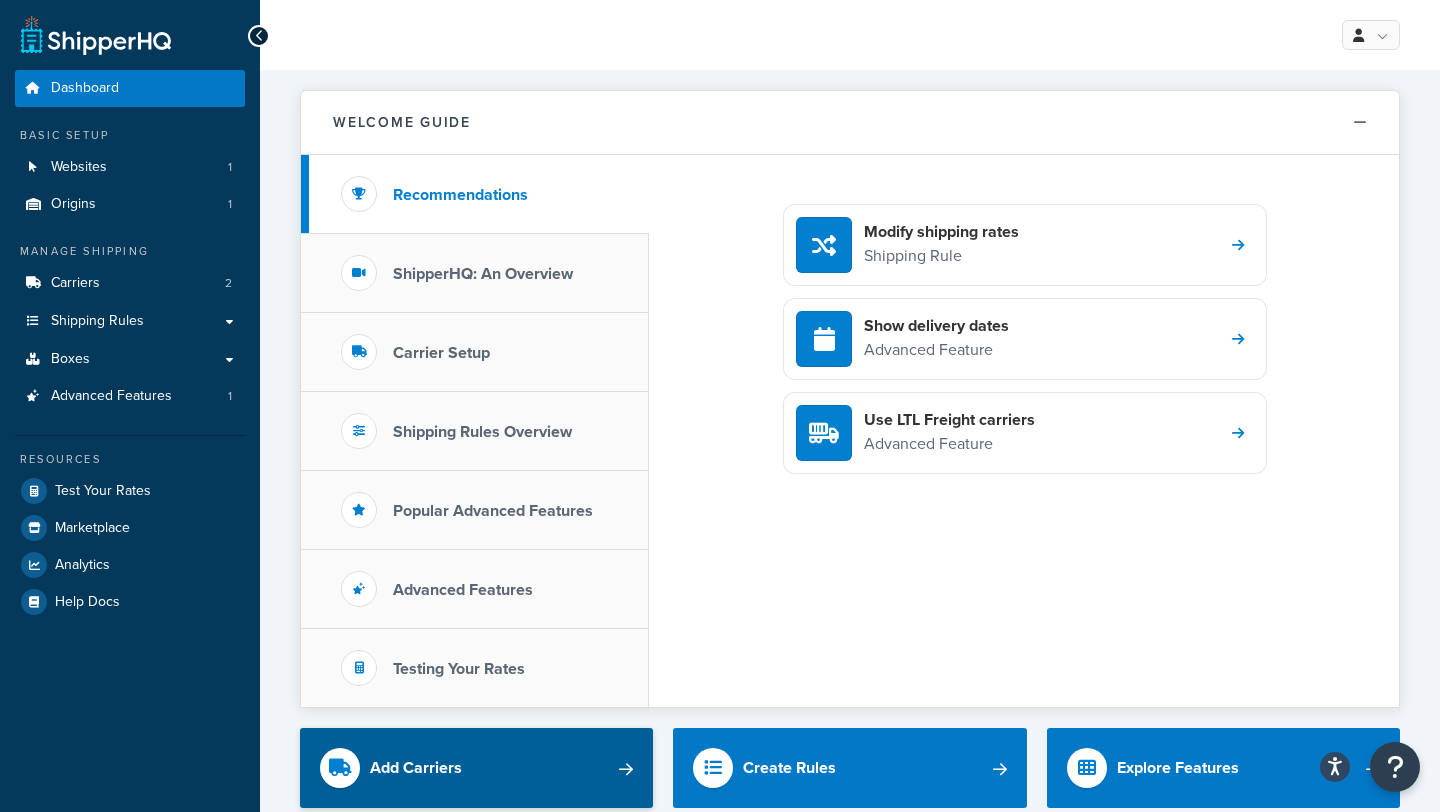 scroll, scrollTop: 1709, scrollLeft: 0, axis: vertical 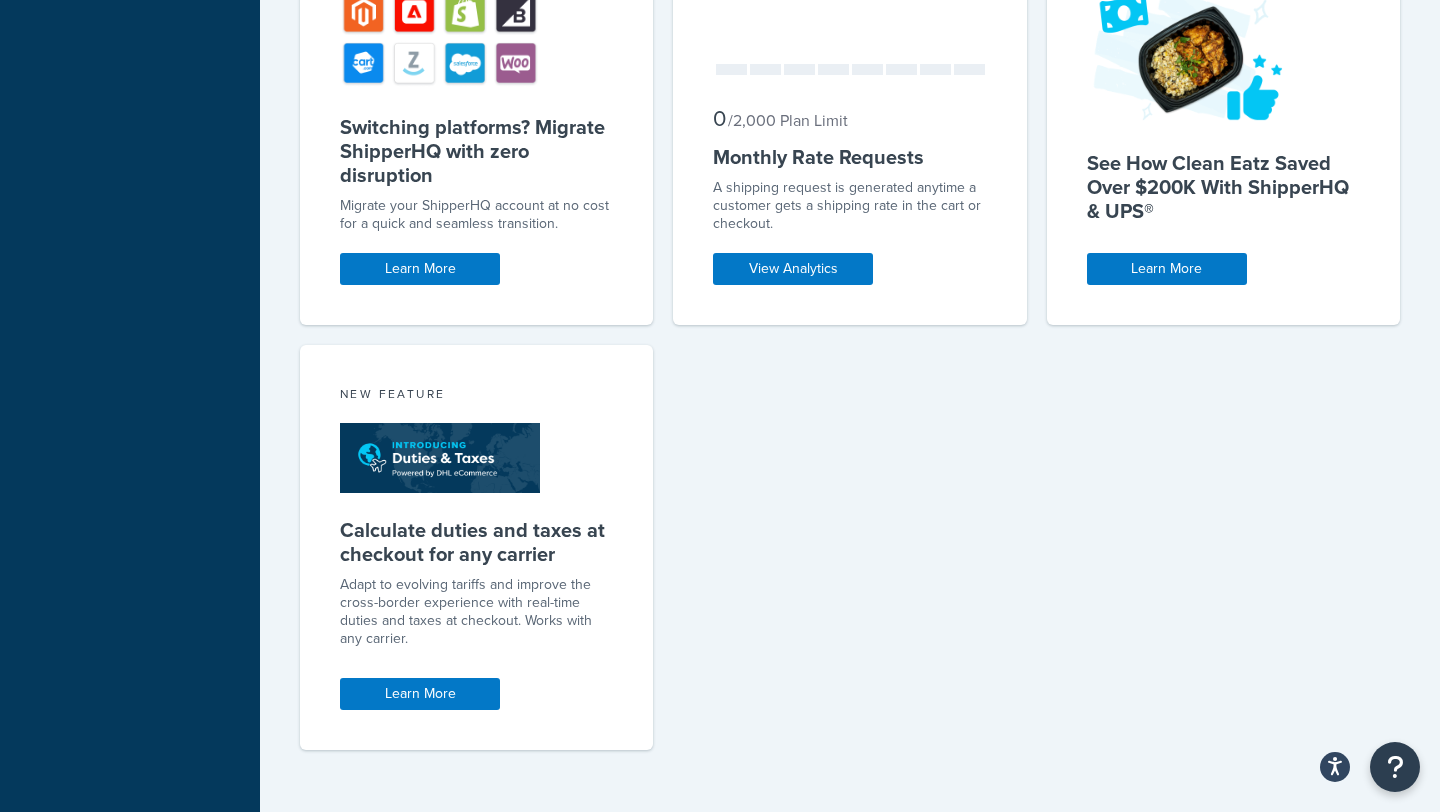 click on "Test your rates Our rate calculator shows you exactly what your customers see Test your configuration and get in-depth detail on how your rates are being calculated. Test Your Rates Your Plan Essentials View Plan Details 2  Carriers 1  Advanced Features   AI-powered Support Upgrade Plan What's New ShipperHQ Receives UPS Ready® 2025 Premier Partner Award ShipperHQ is honored to be recognized for our collaboration, responsiveness, and commitment to UPS and our joint customers. Learn More Account Migration Switching platforms? Migrate ShipperHQ with zero disruption Migrate your ShipperHQ account at no cost for a quick and seamless transition. Learn More Your Analytics 0 / 2,000   Plan Limit Monthly Rate Requests A shipping request is generated anytime a customer gets a shipping rate in the cart or checkout. View Analytics Customer Story See How Clean Eatz Saved Over $200K With ShipperHQ & UPS® Learn More New Feature Calculate duties and taxes at checkout for any carrier Learn More" at bounding box center [850, 104] 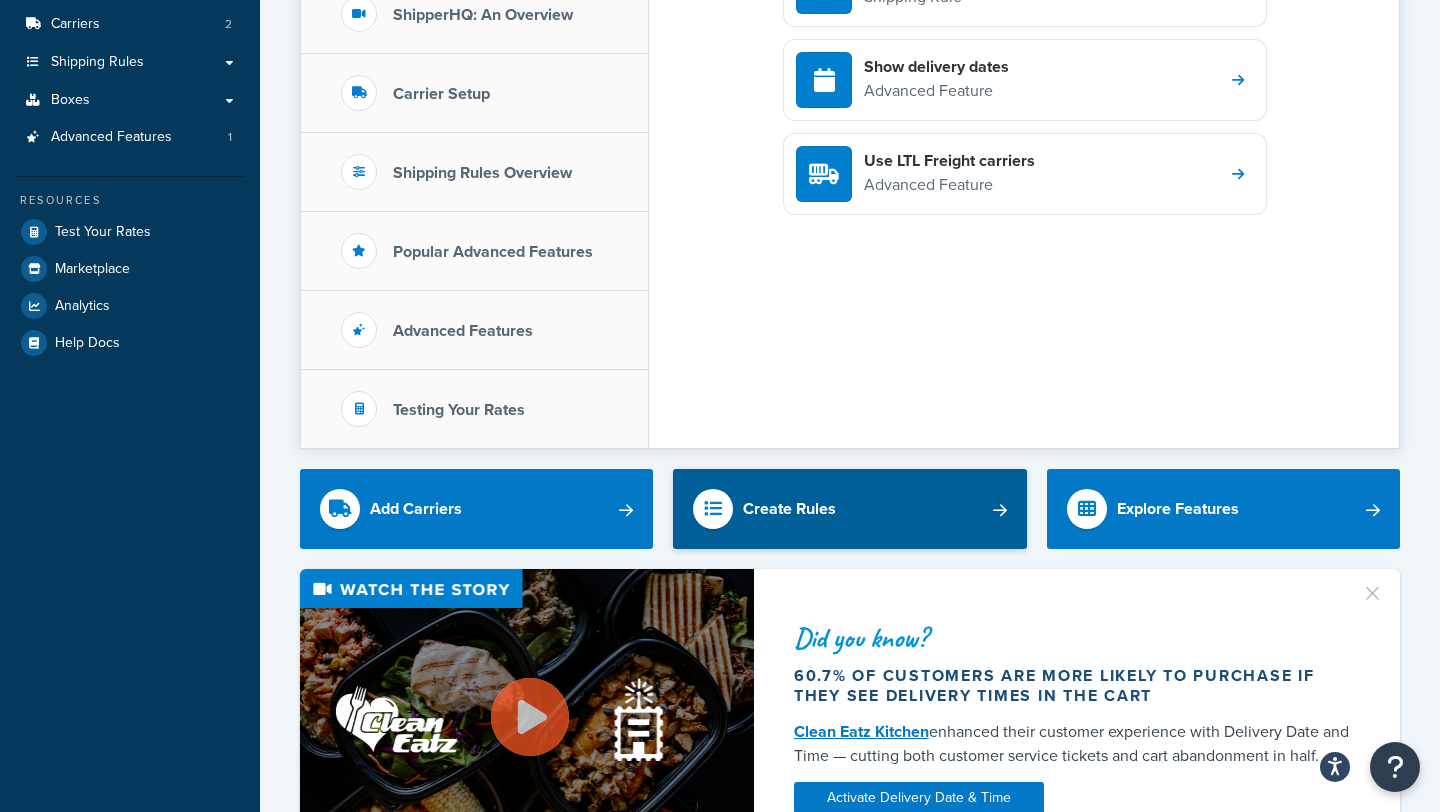 scroll, scrollTop: 0, scrollLeft: 0, axis: both 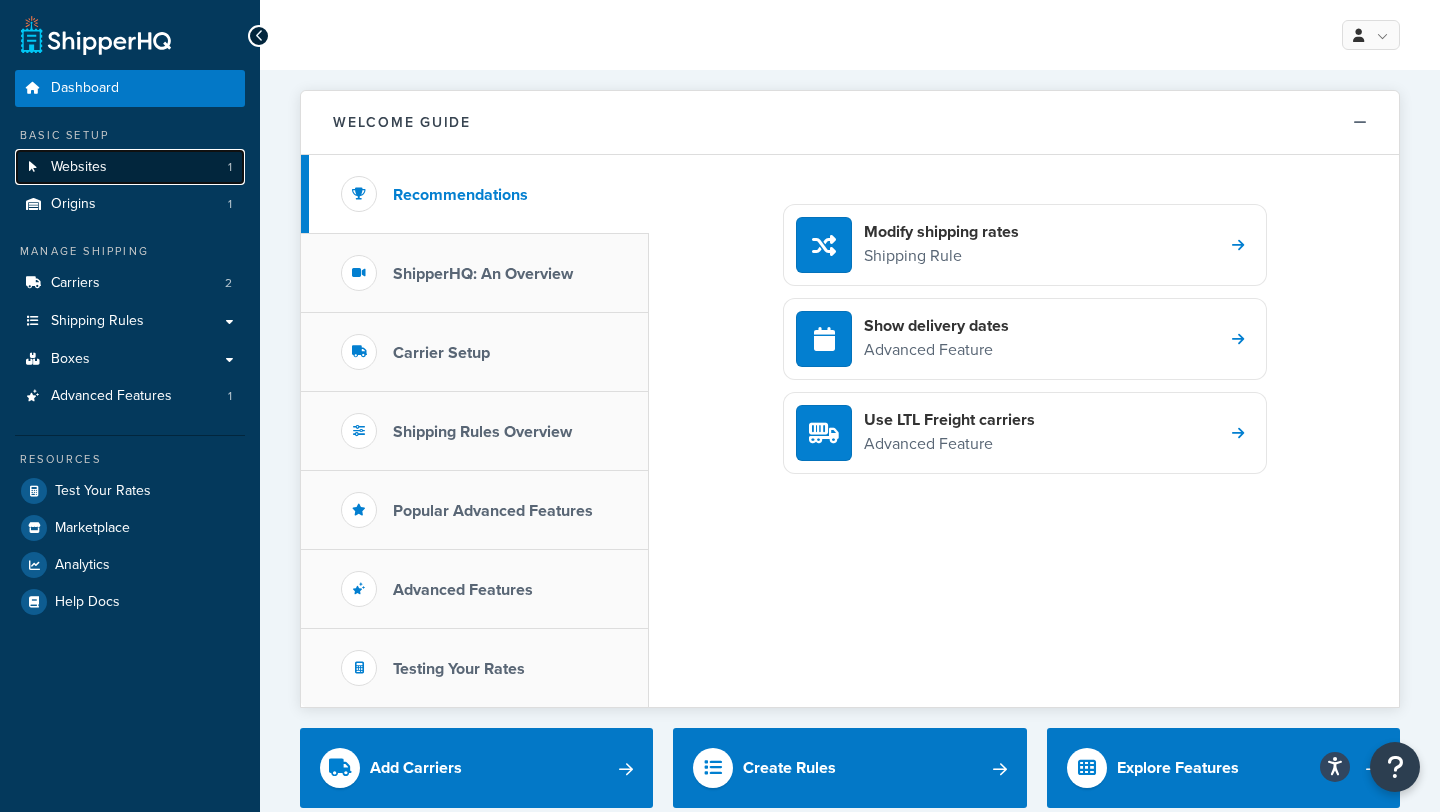 click on "Websites 1" at bounding box center (130, 167) 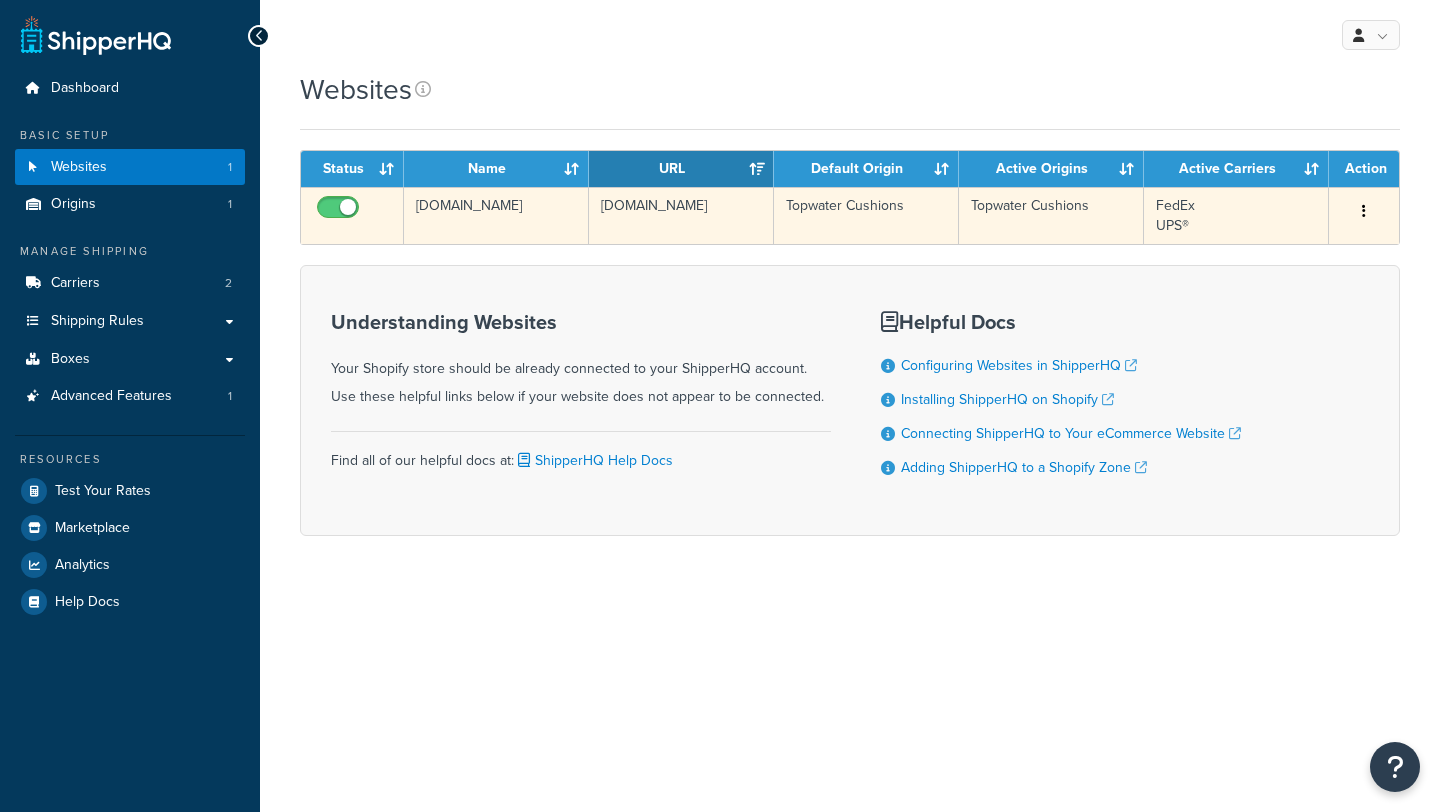 scroll, scrollTop: 0, scrollLeft: 0, axis: both 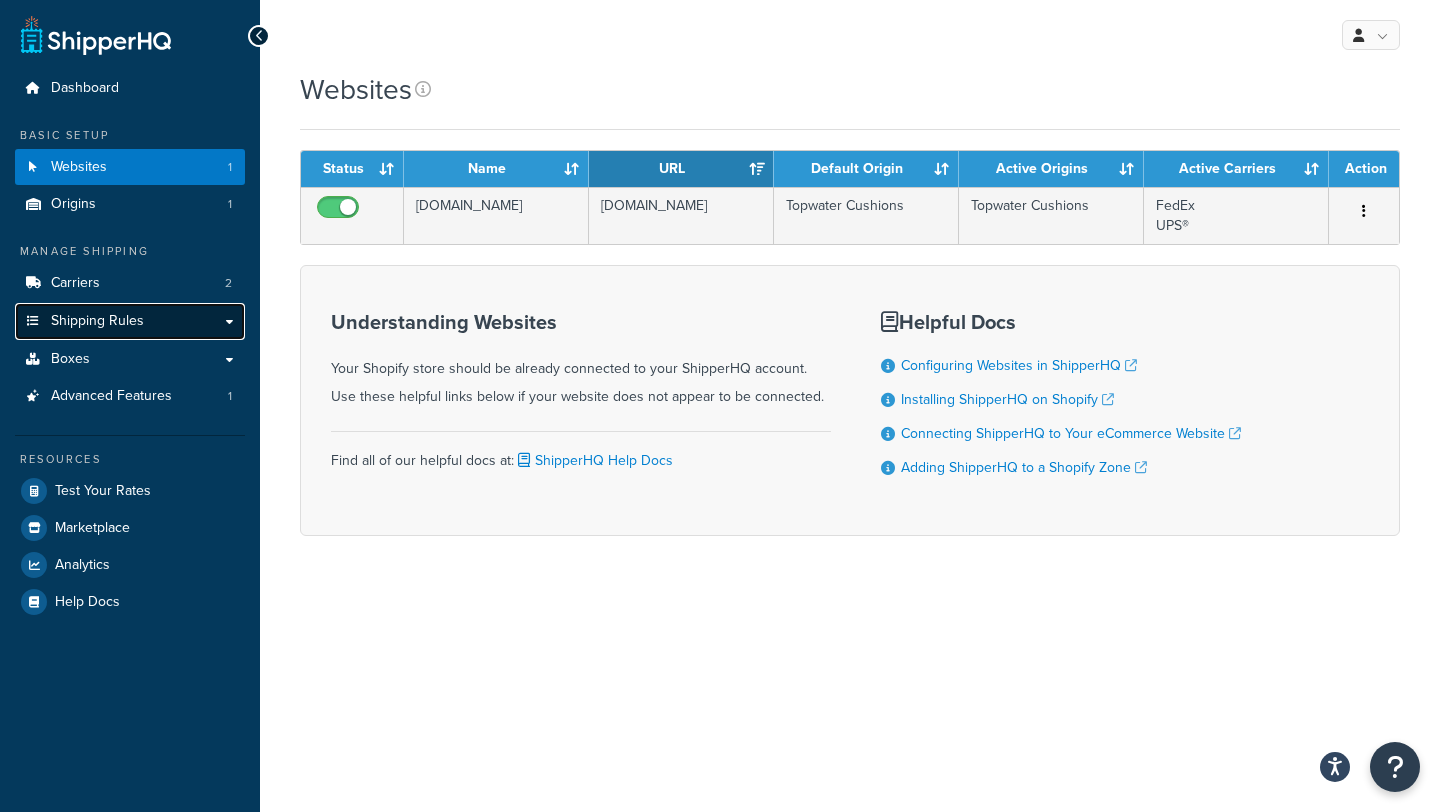 click on "Shipping Rules" at bounding box center (130, 321) 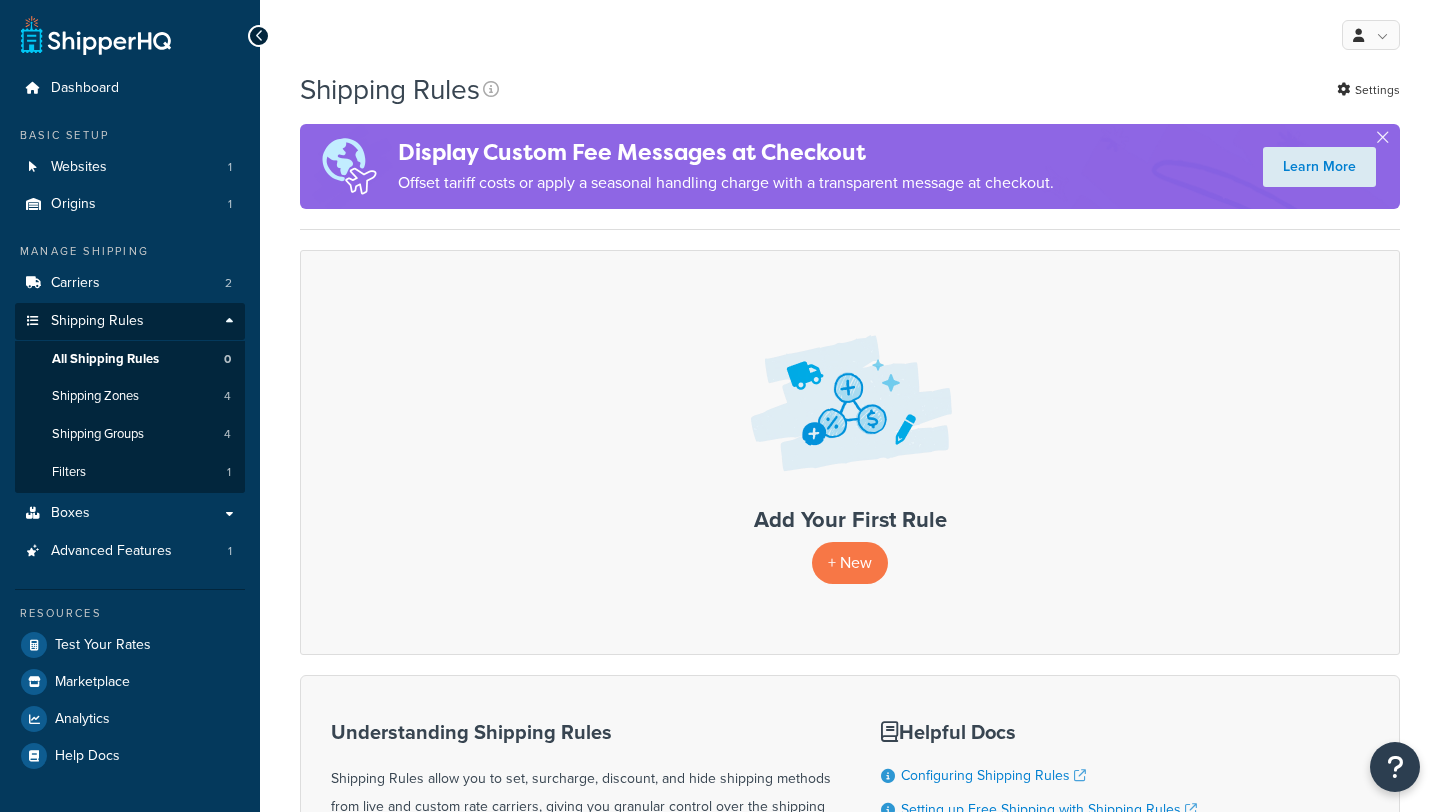 scroll, scrollTop: 0, scrollLeft: 0, axis: both 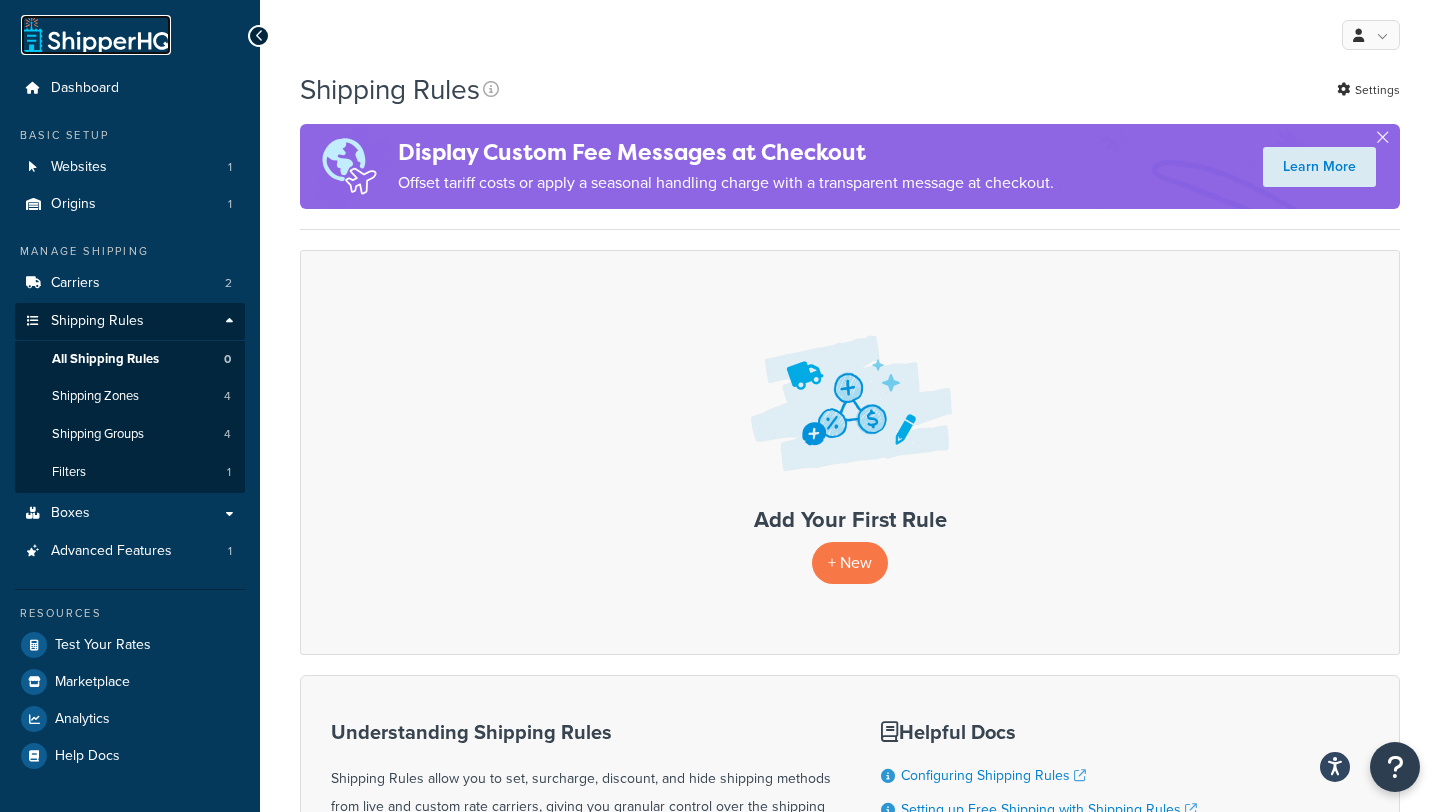 click at bounding box center (96, 35) 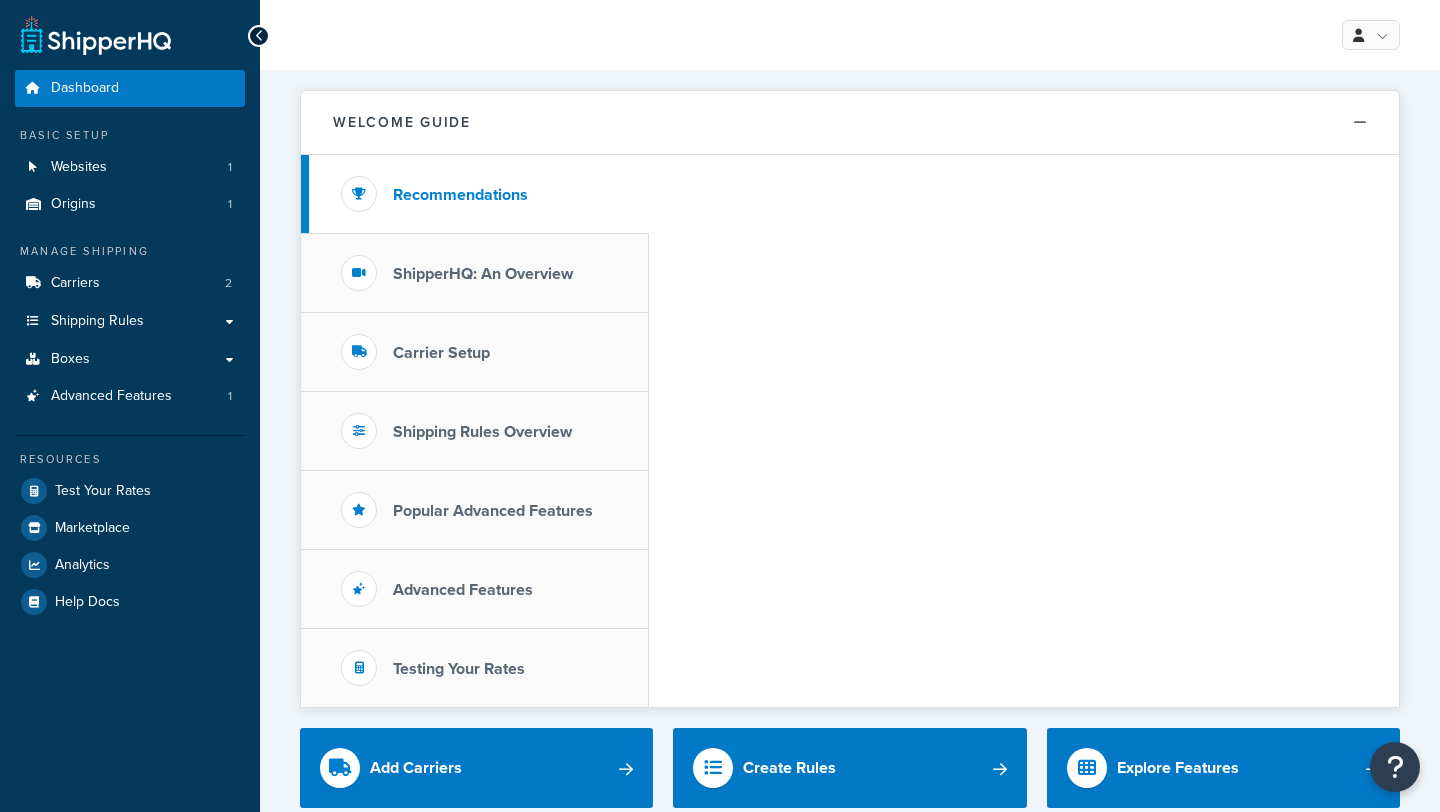 scroll, scrollTop: 0, scrollLeft: 0, axis: both 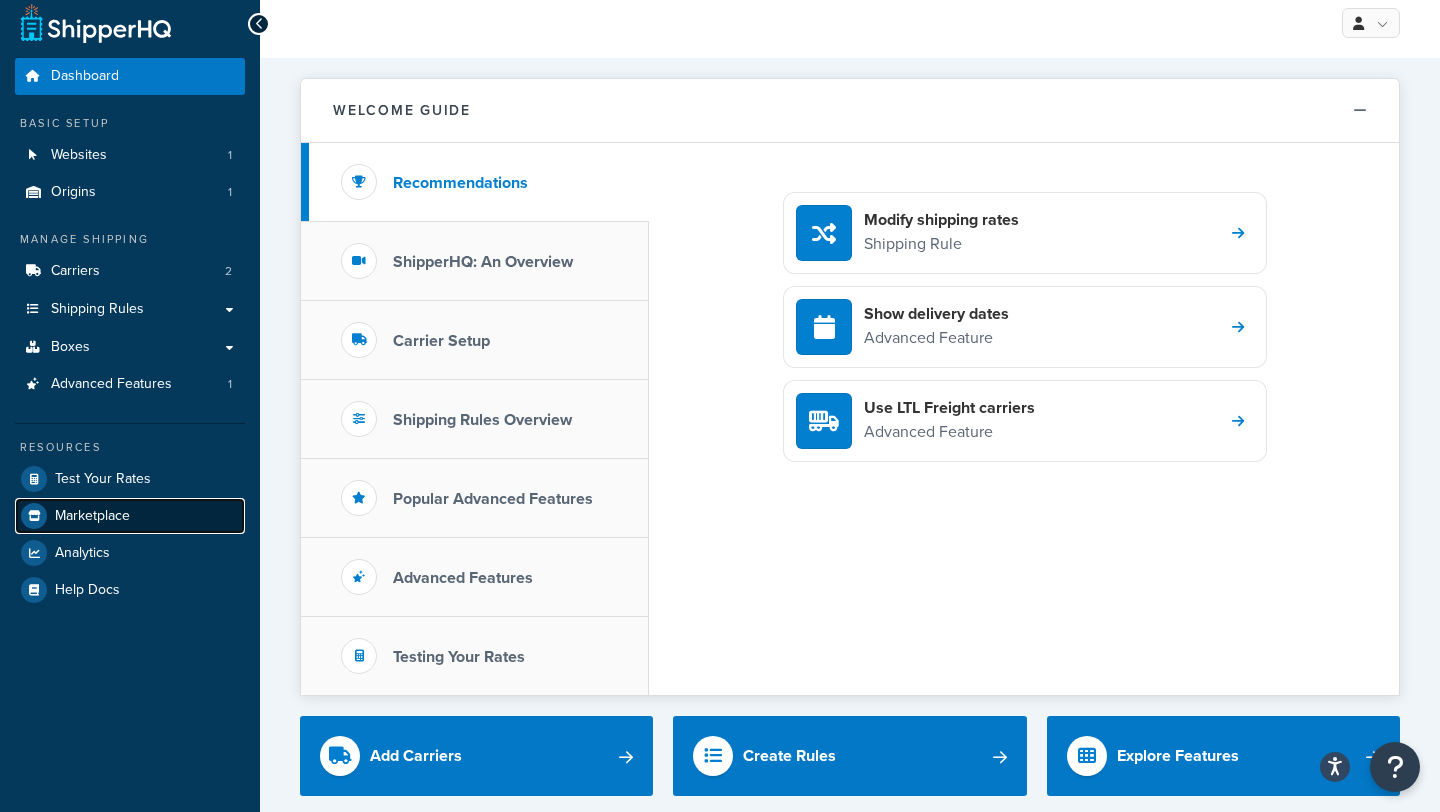 click on "Marketplace" at bounding box center (130, 516) 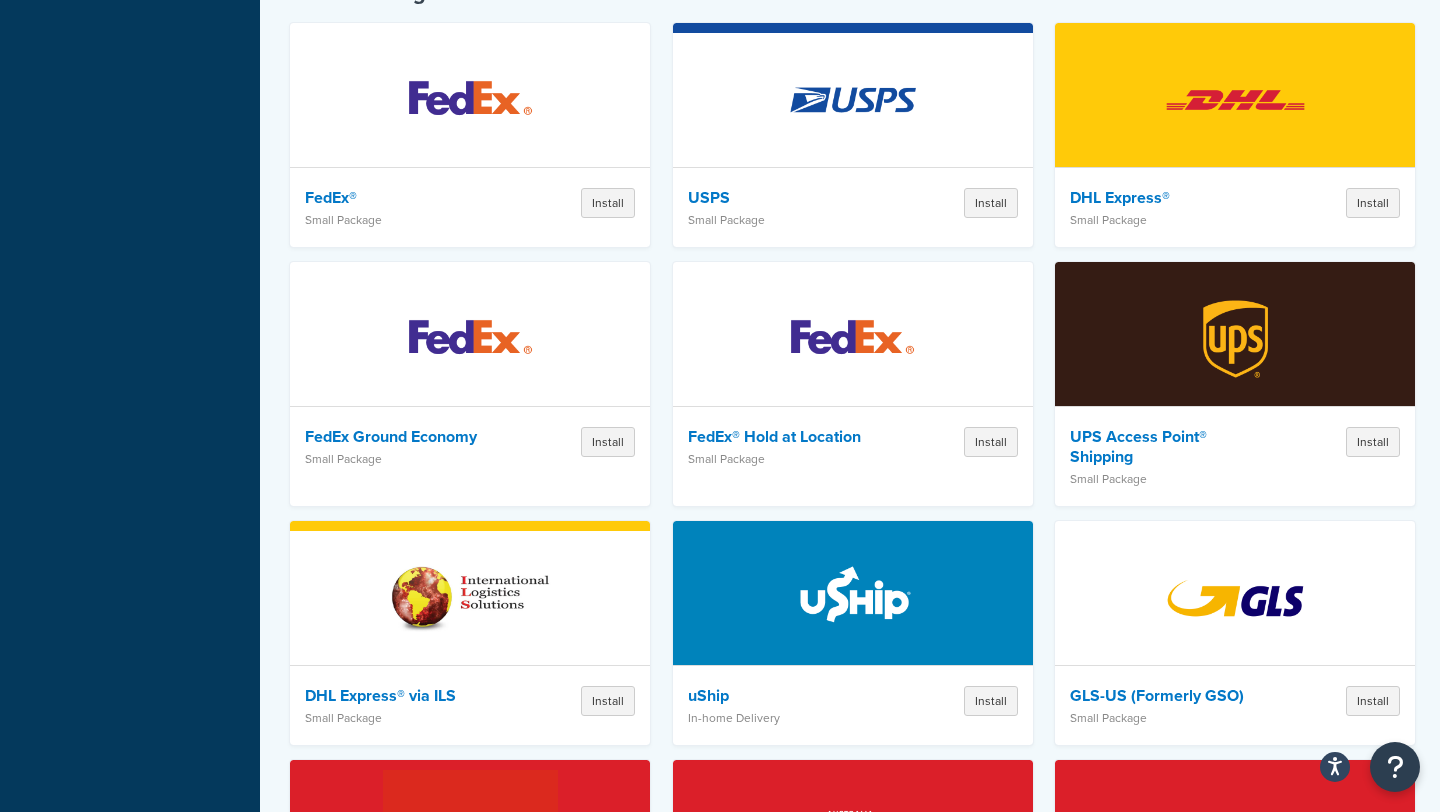 scroll, scrollTop: 0, scrollLeft: 0, axis: both 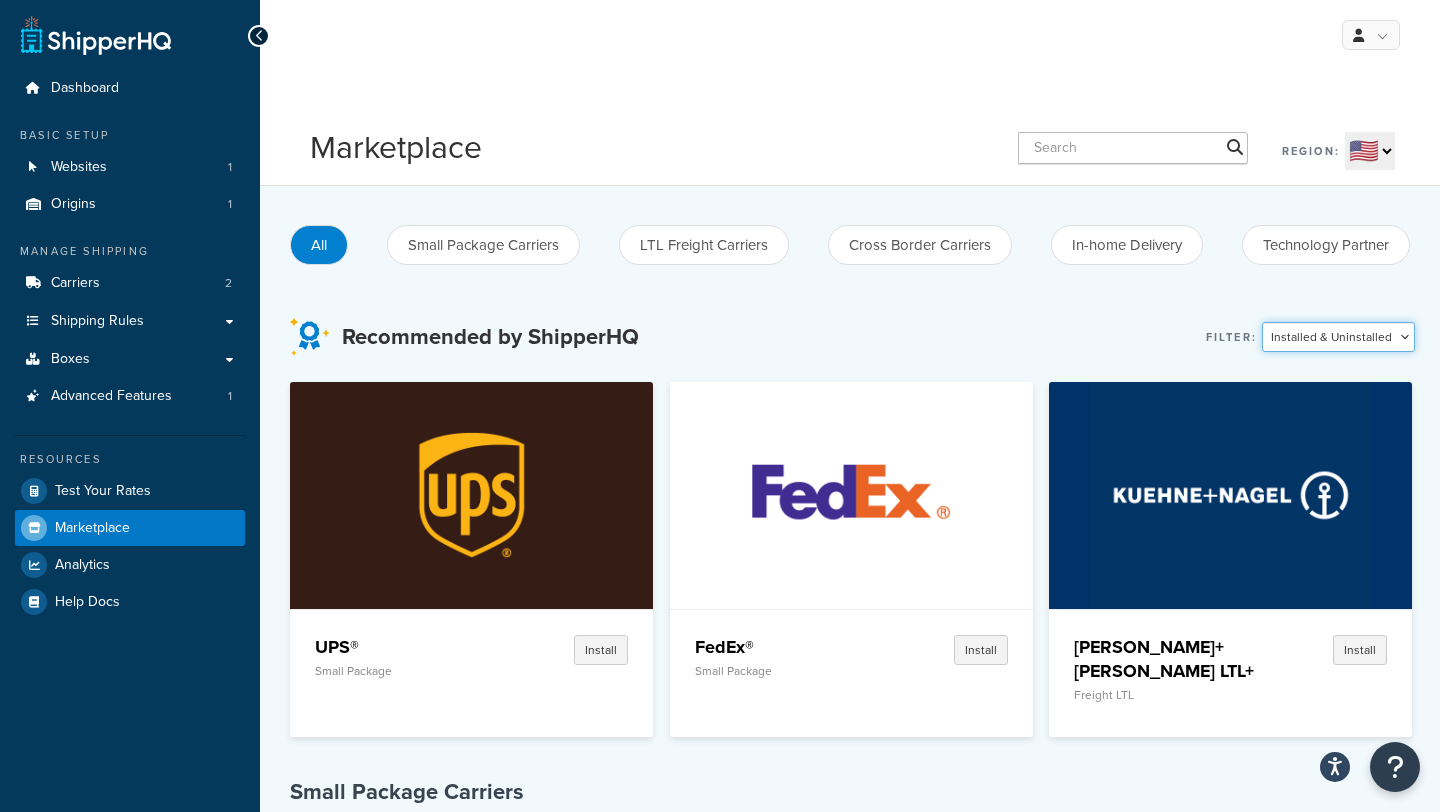 click on "Installed & Uninstalled Installed Uninstalled" at bounding box center (1338, 337) 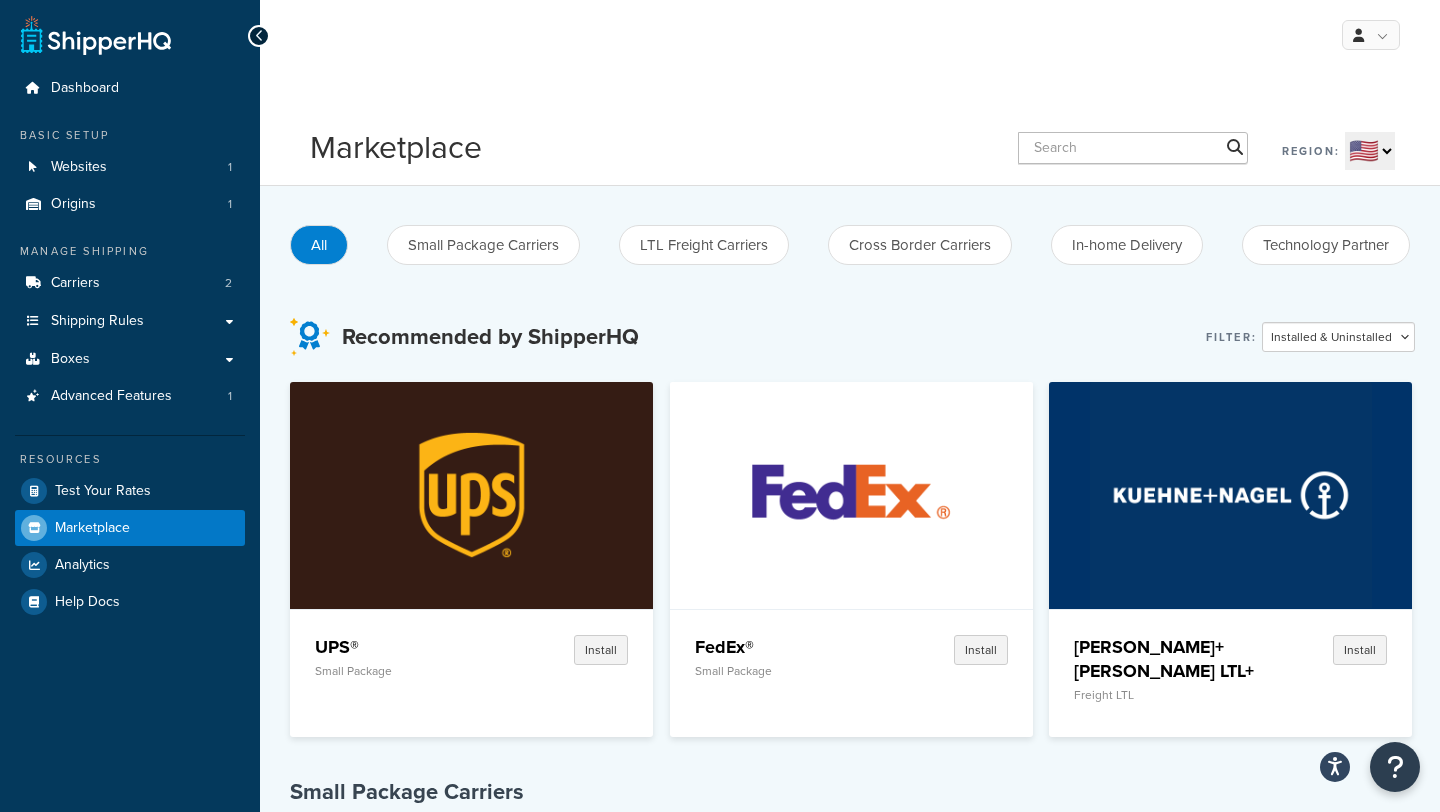 click on "Recommended by ShipperHQ Filter: Installed & Uninstalled Installed Uninstalled" at bounding box center [852, 337] 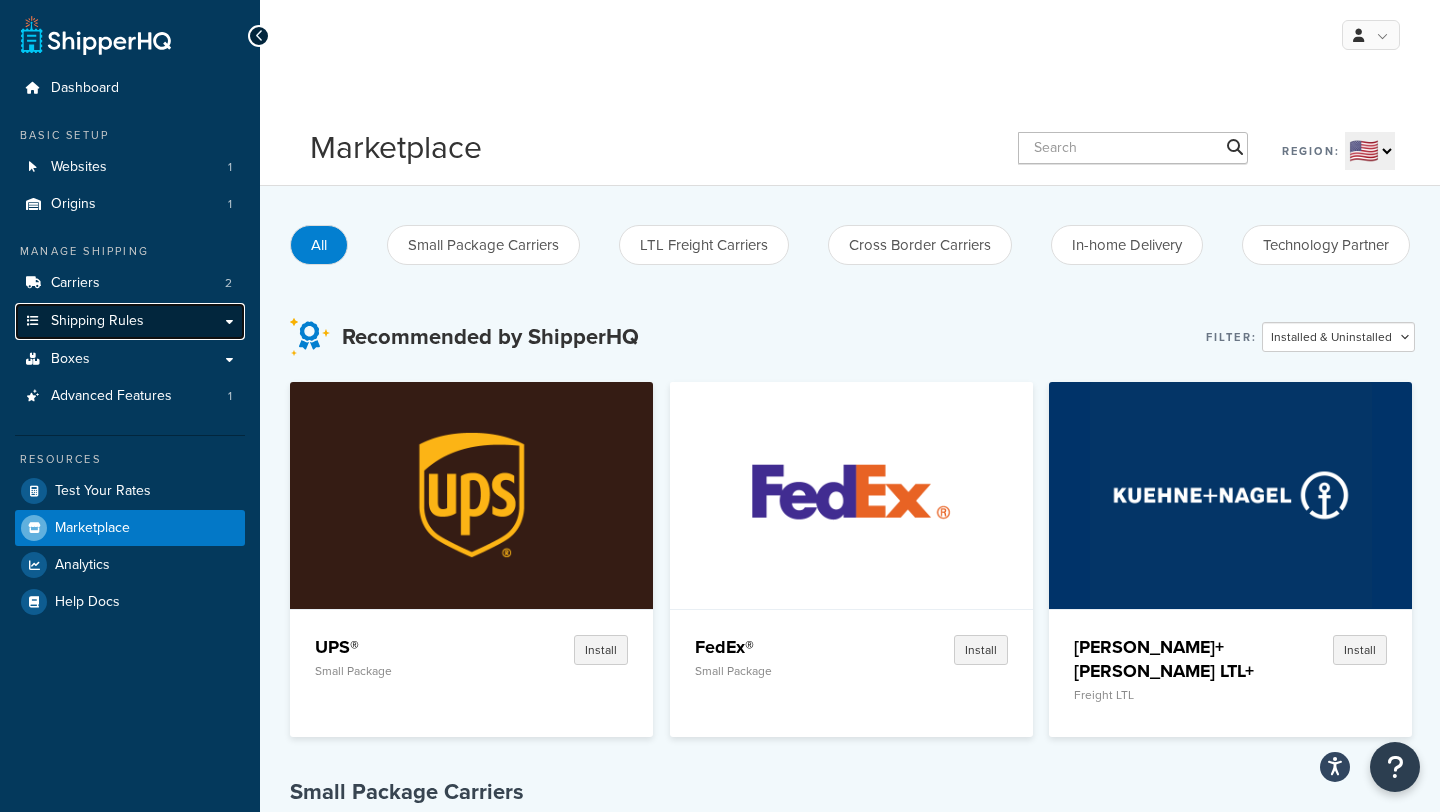 click on "Shipping Rules" at bounding box center [130, 321] 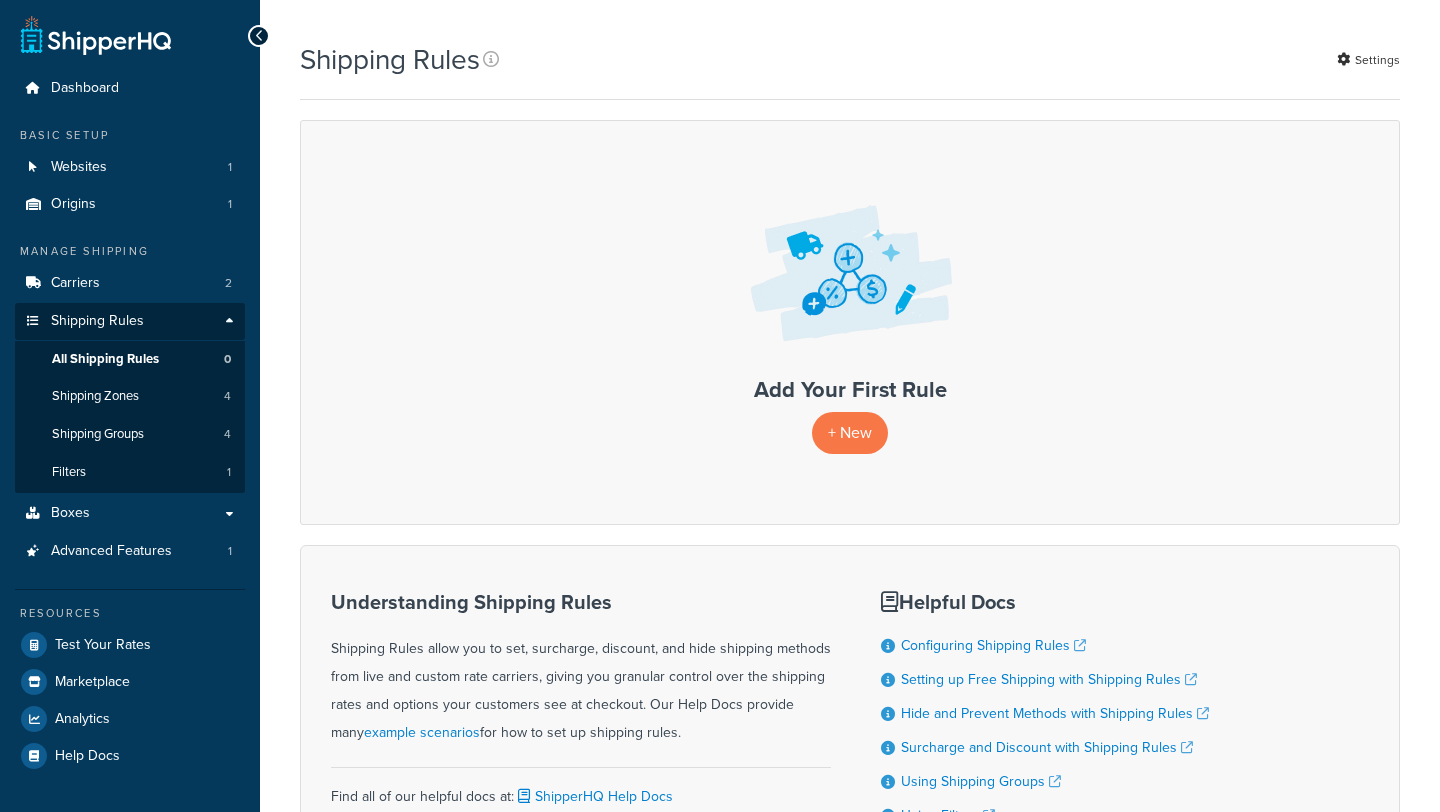scroll, scrollTop: 0, scrollLeft: 0, axis: both 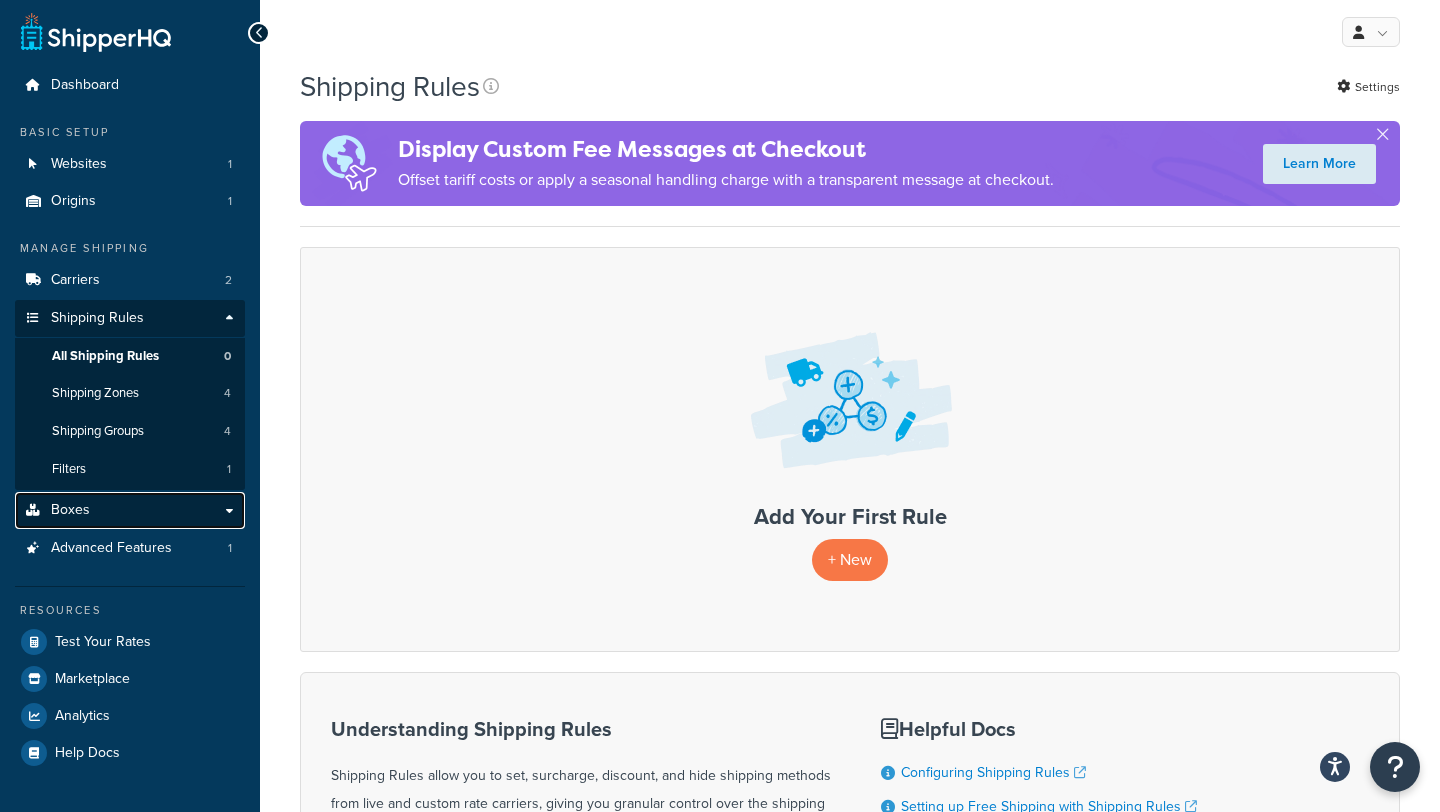 click on "Boxes" at bounding box center (130, 510) 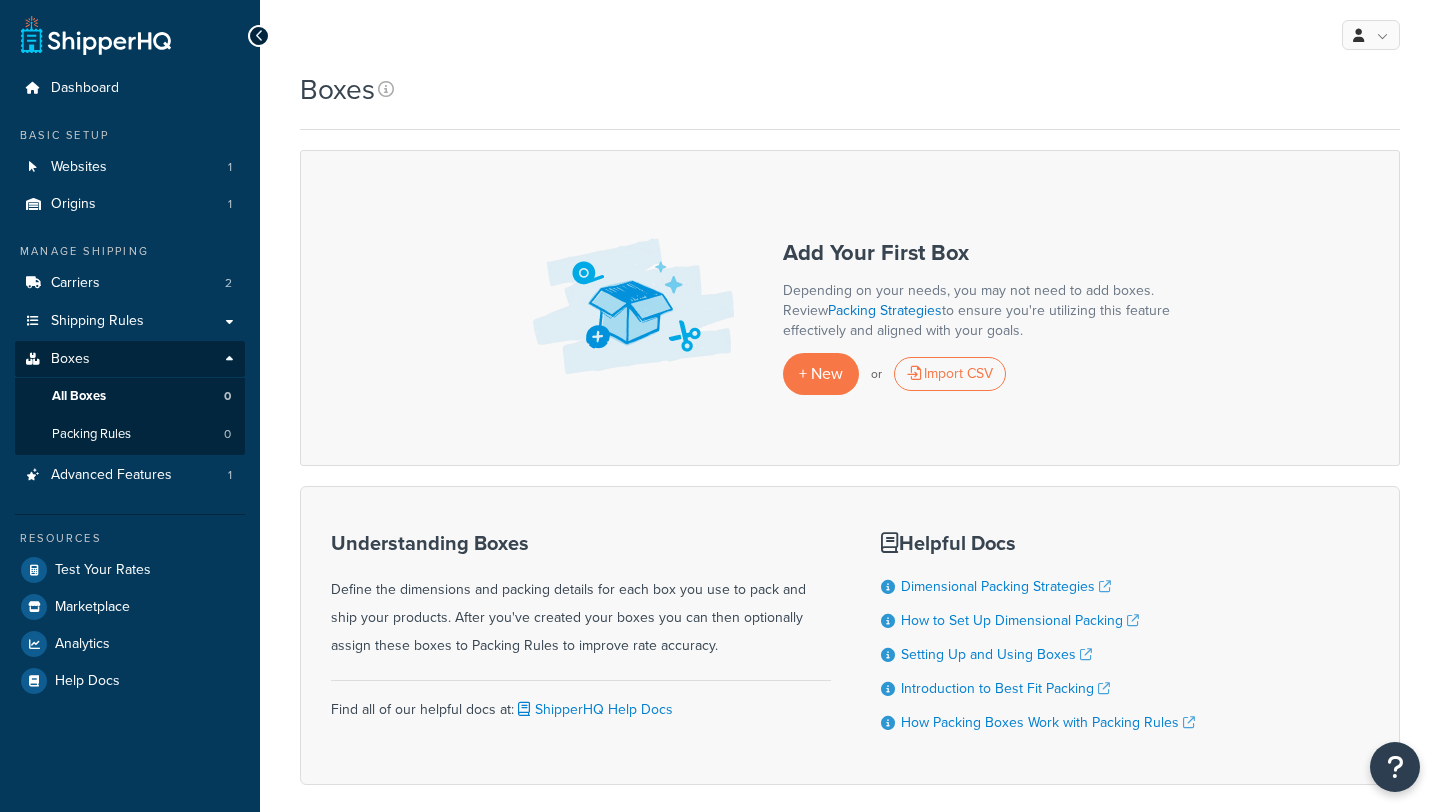 scroll, scrollTop: 0, scrollLeft: 0, axis: both 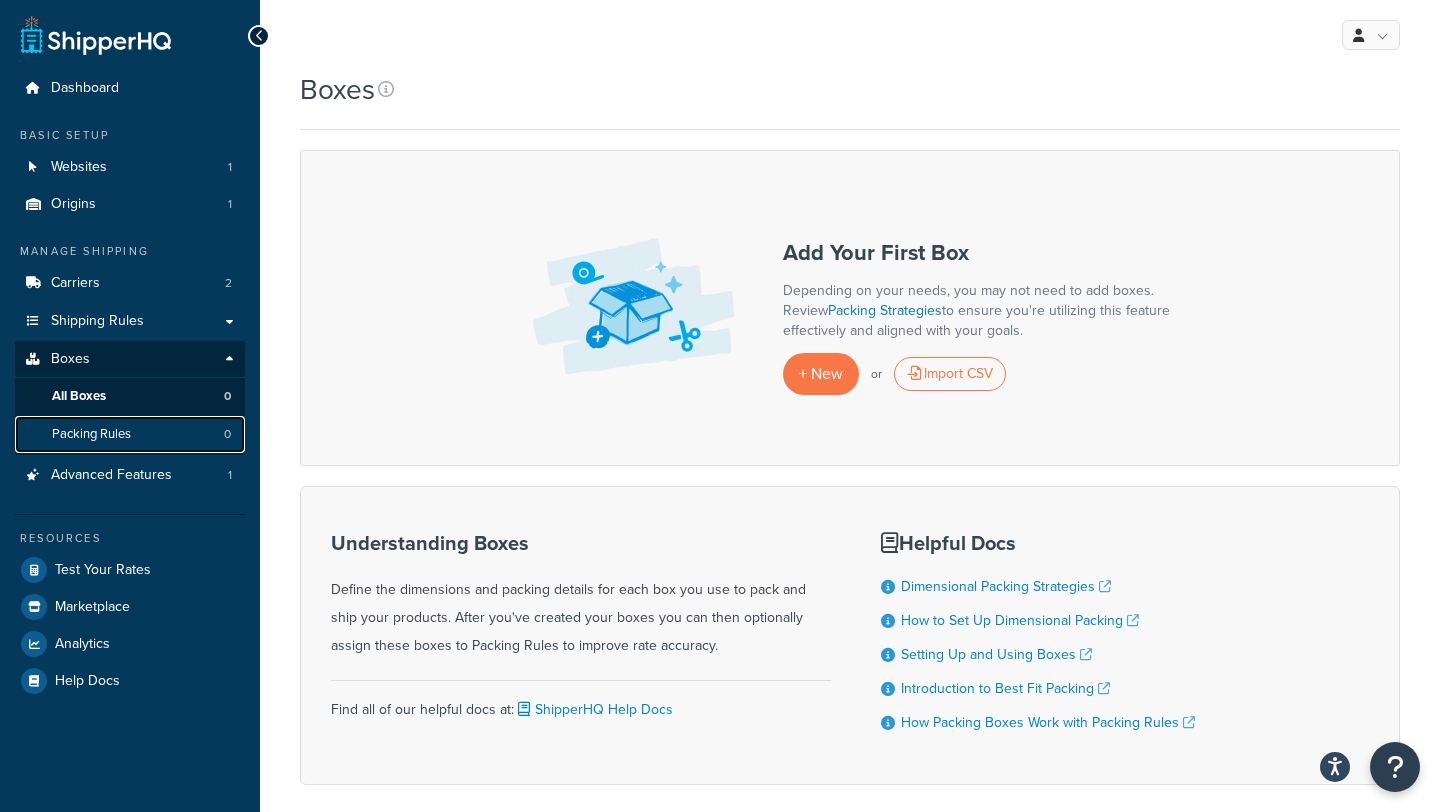 click on "Packing Rules
0" at bounding box center (130, 434) 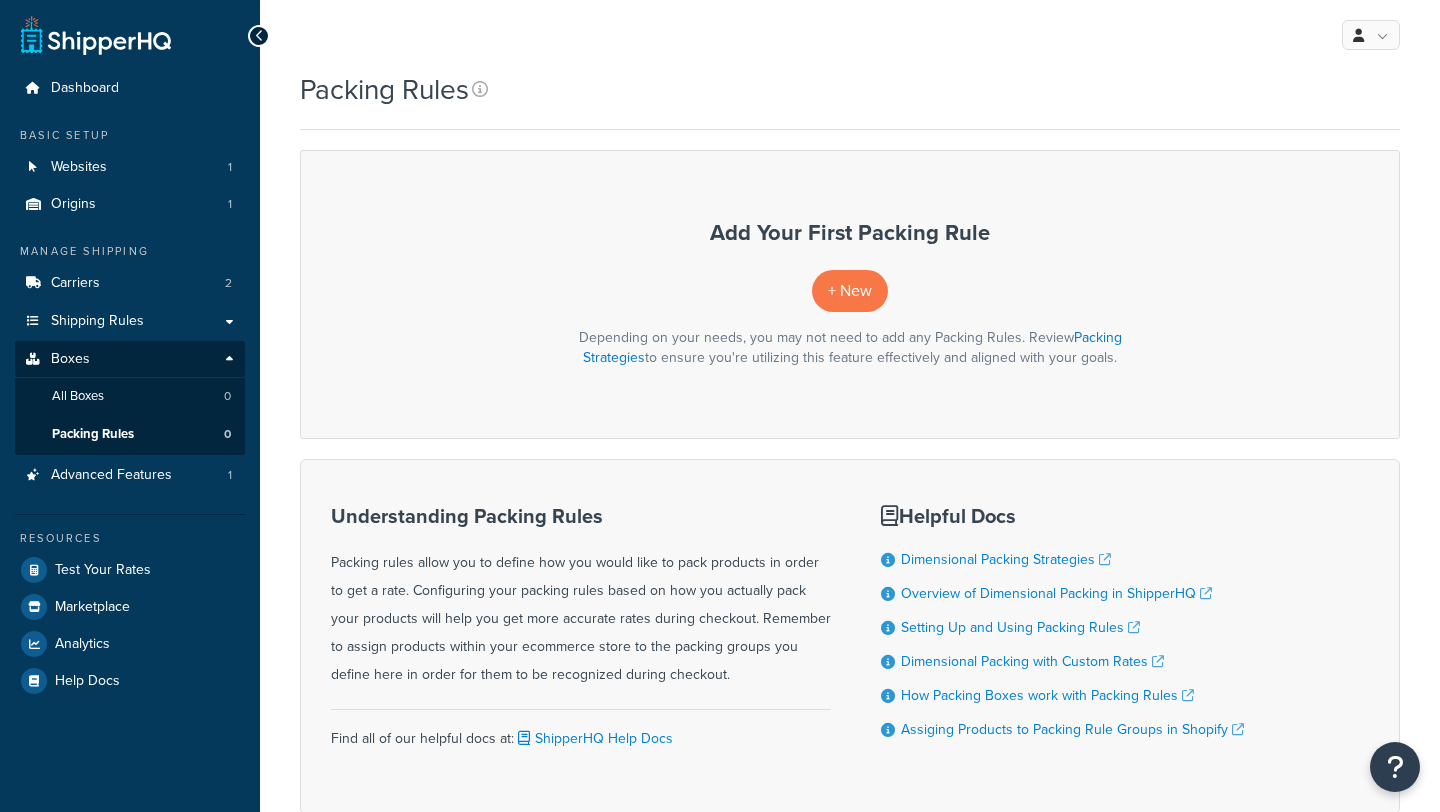 scroll, scrollTop: 0, scrollLeft: 0, axis: both 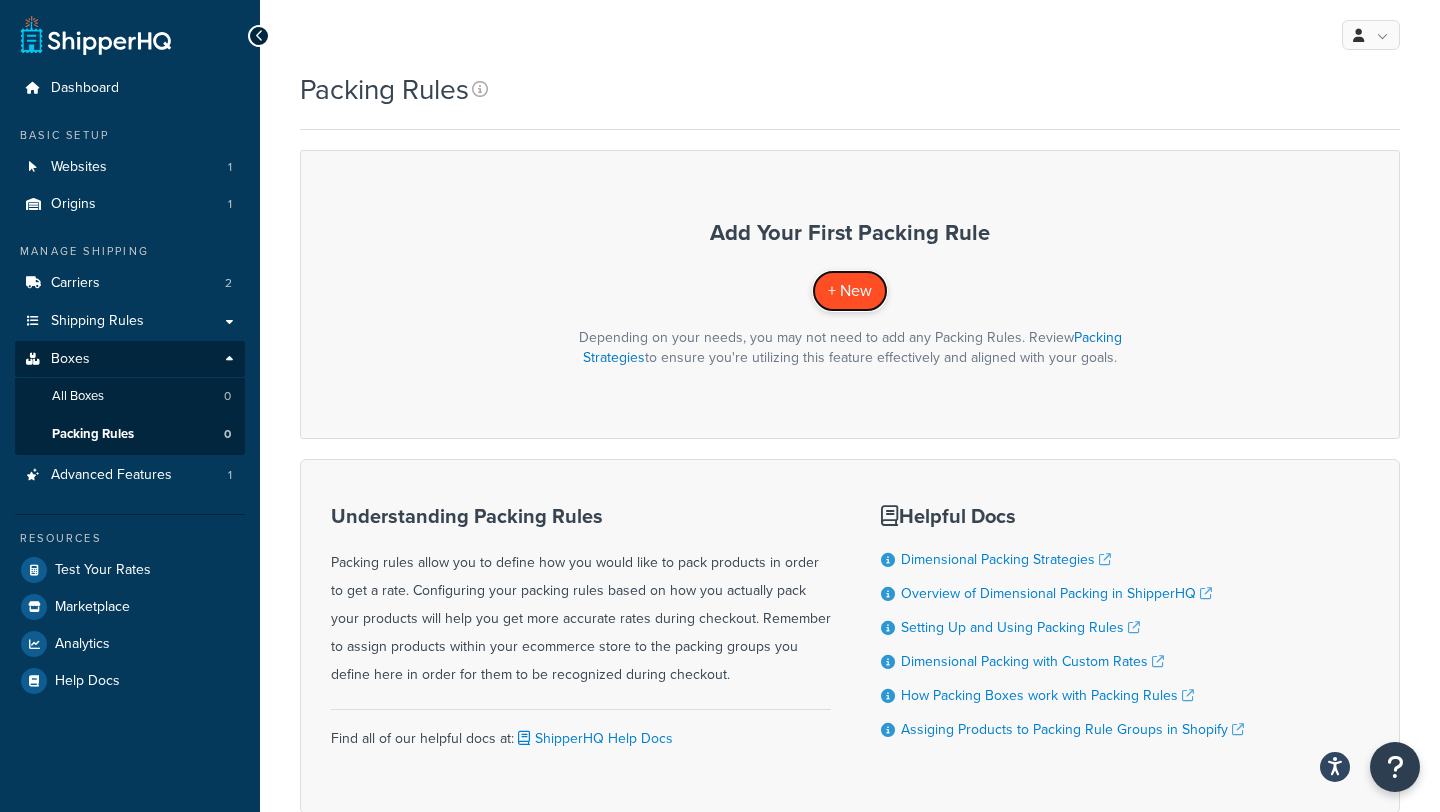 click on "+ New" at bounding box center (850, 290) 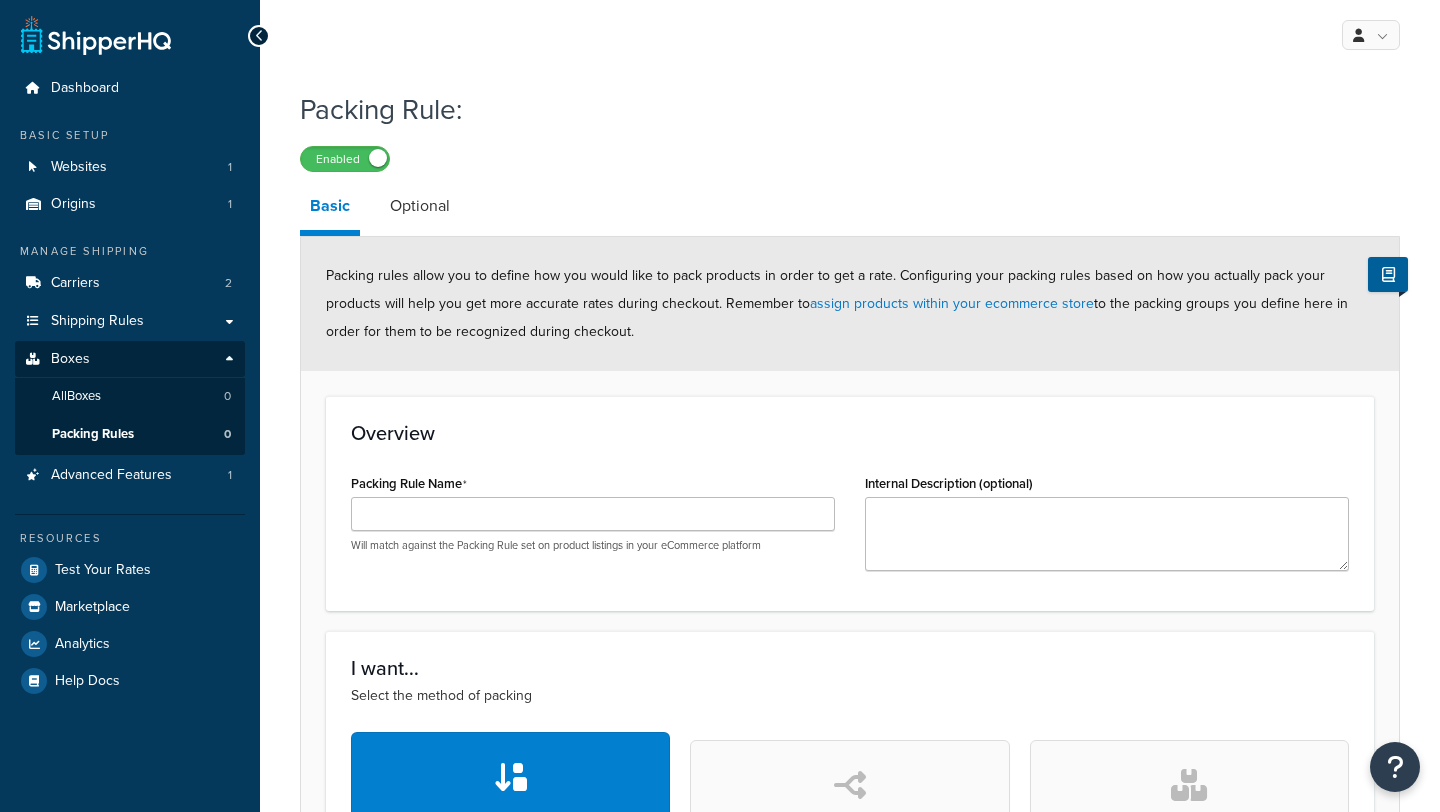 scroll, scrollTop: 0, scrollLeft: 0, axis: both 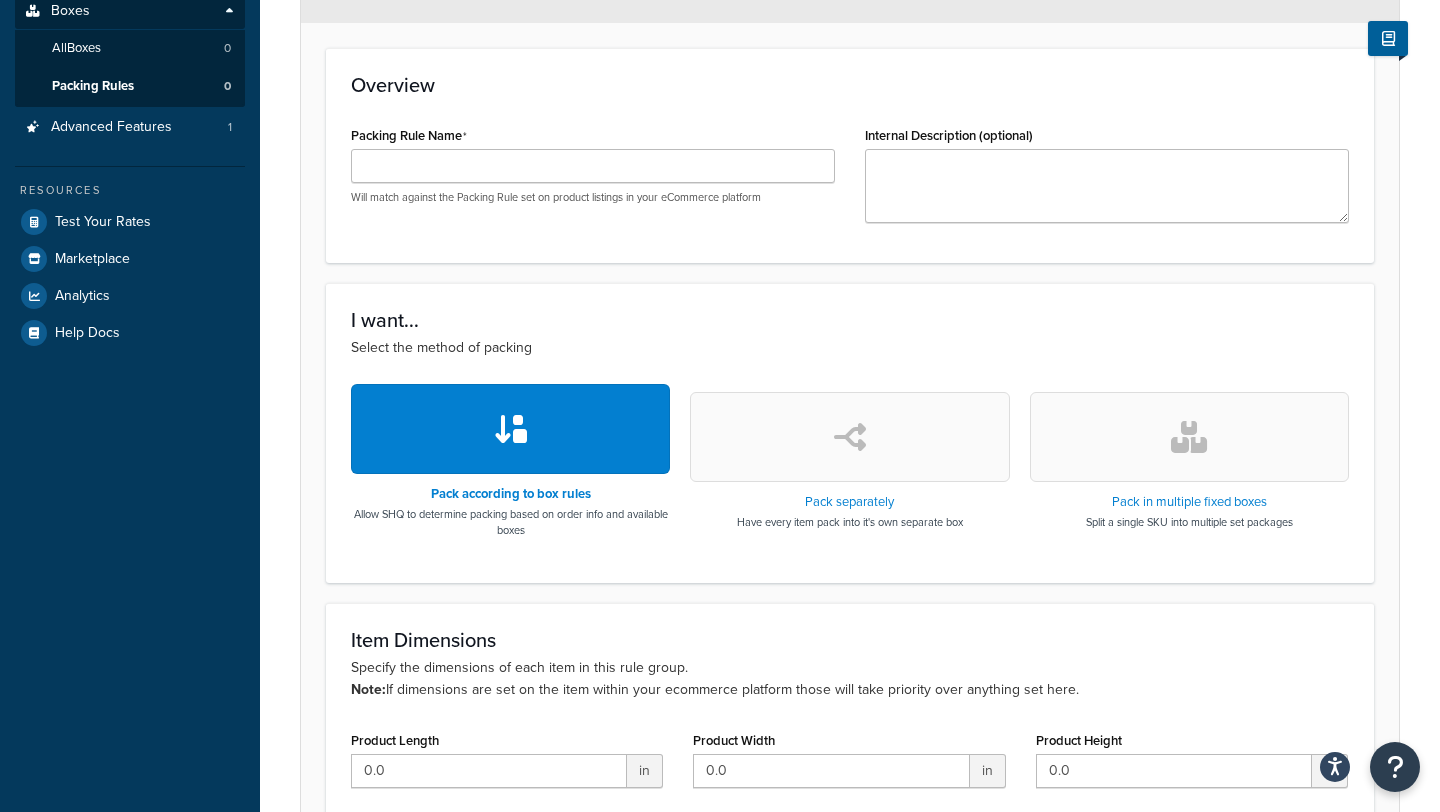 click at bounding box center [1189, 437] 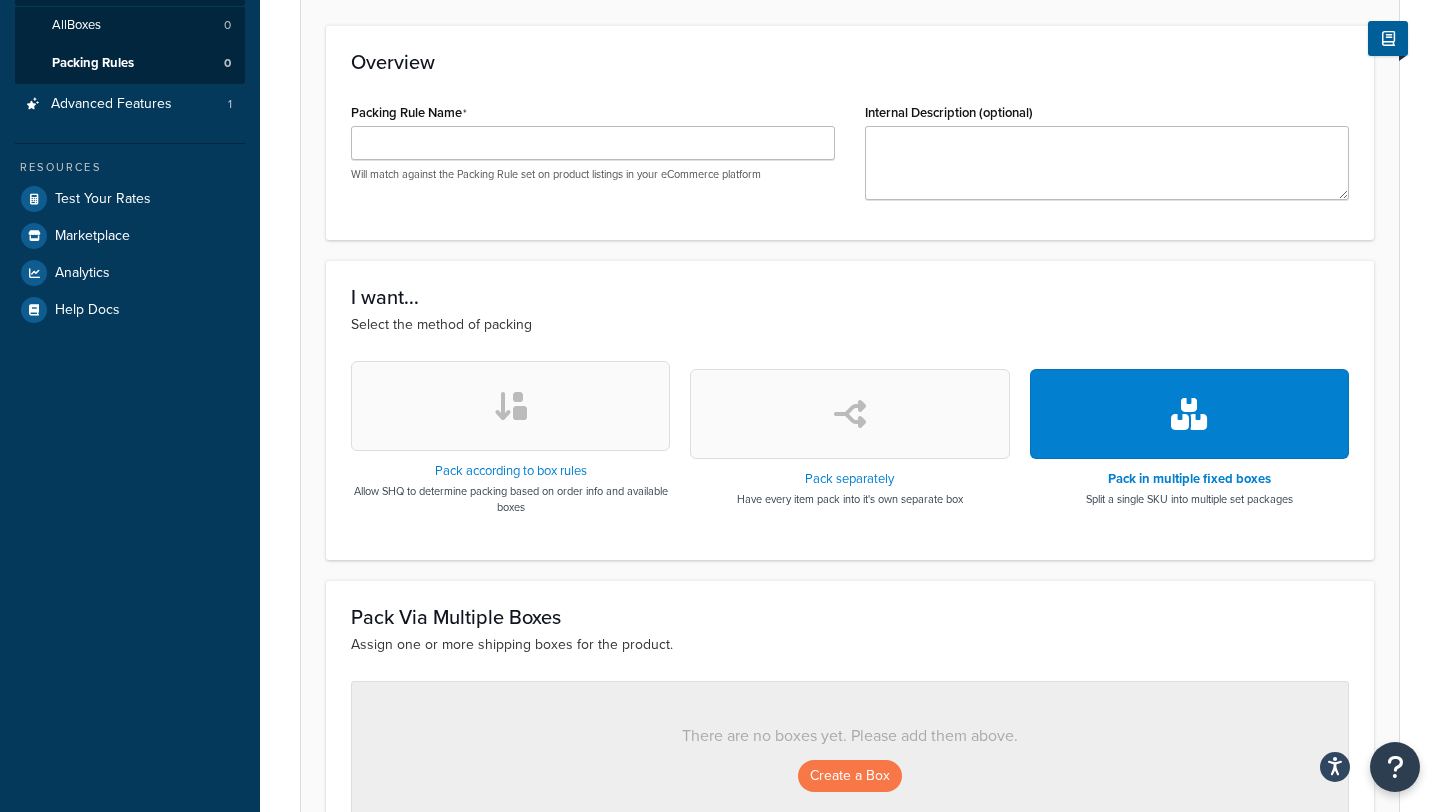 scroll, scrollTop: 373, scrollLeft: 0, axis: vertical 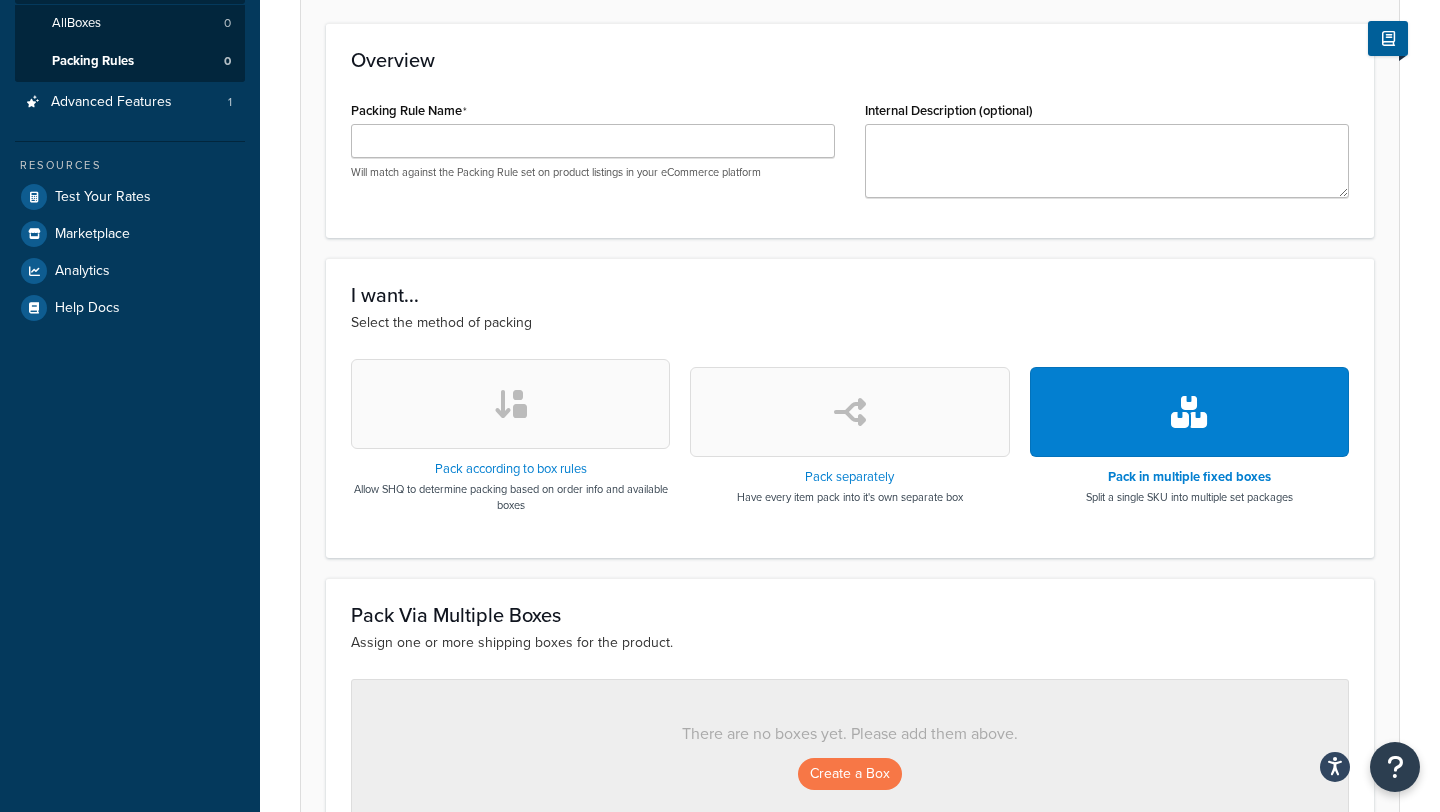 click at bounding box center (510, 404) 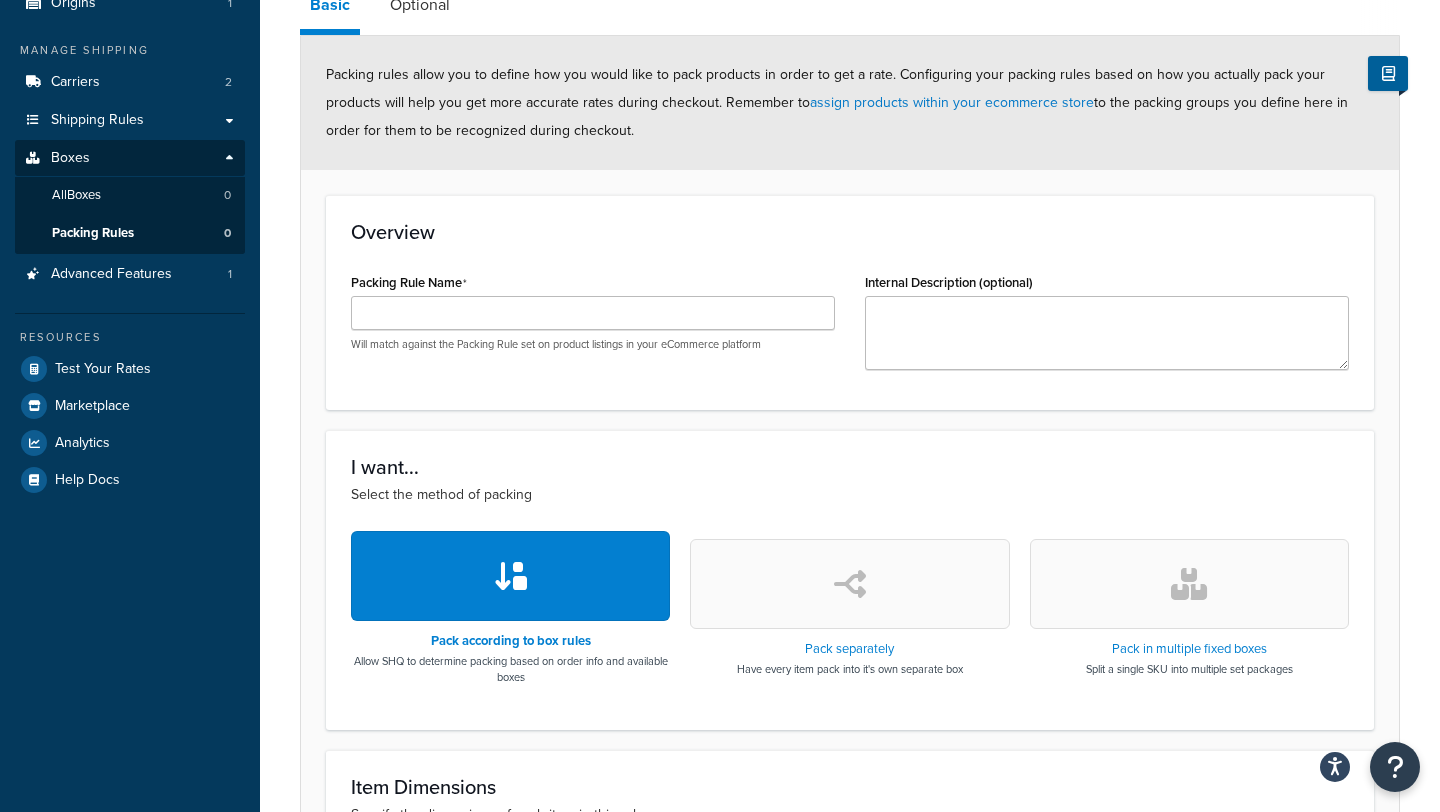 scroll, scrollTop: 198, scrollLeft: 0, axis: vertical 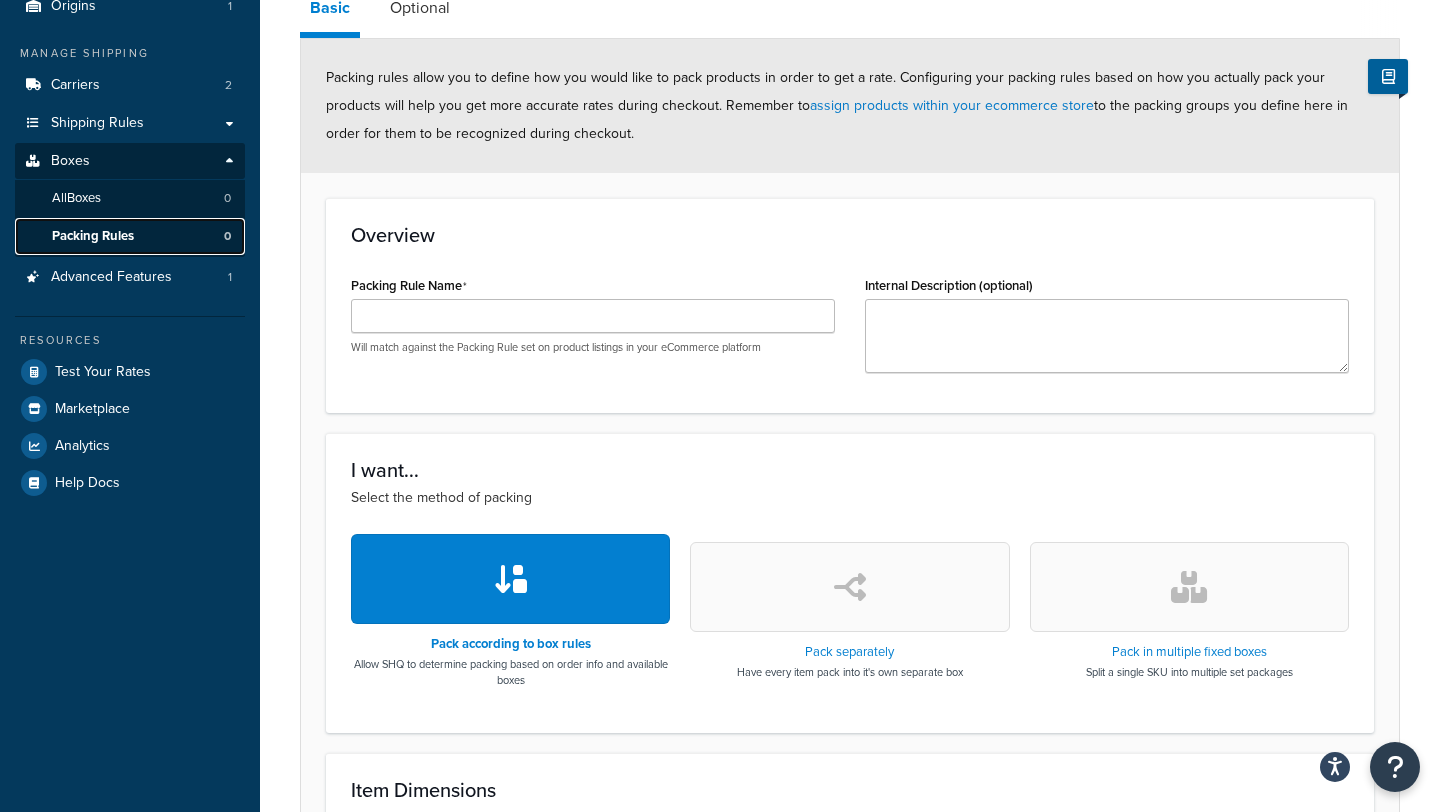 click on "Packing Rules 0" at bounding box center [130, 236] 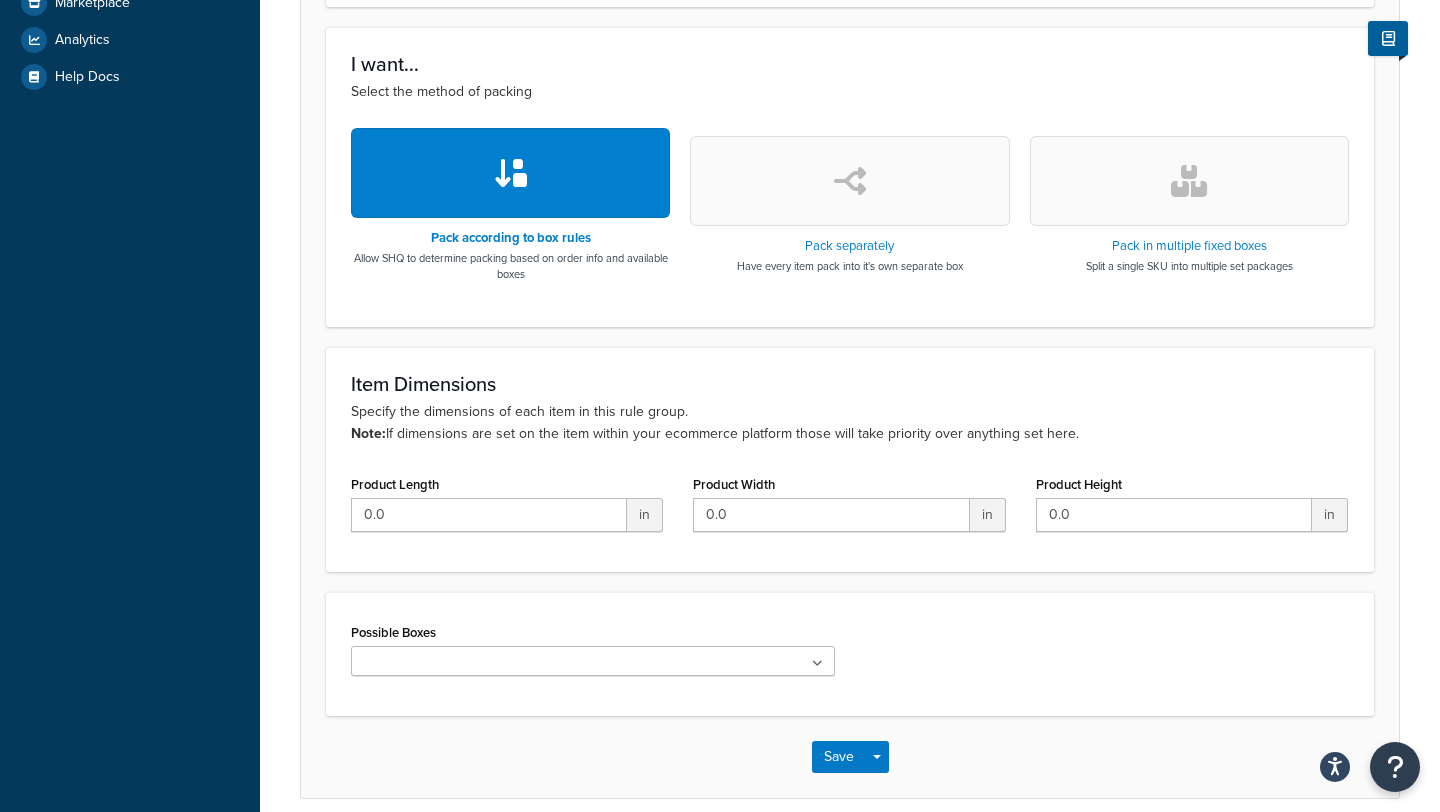 scroll, scrollTop: 601, scrollLeft: 0, axis: vertical 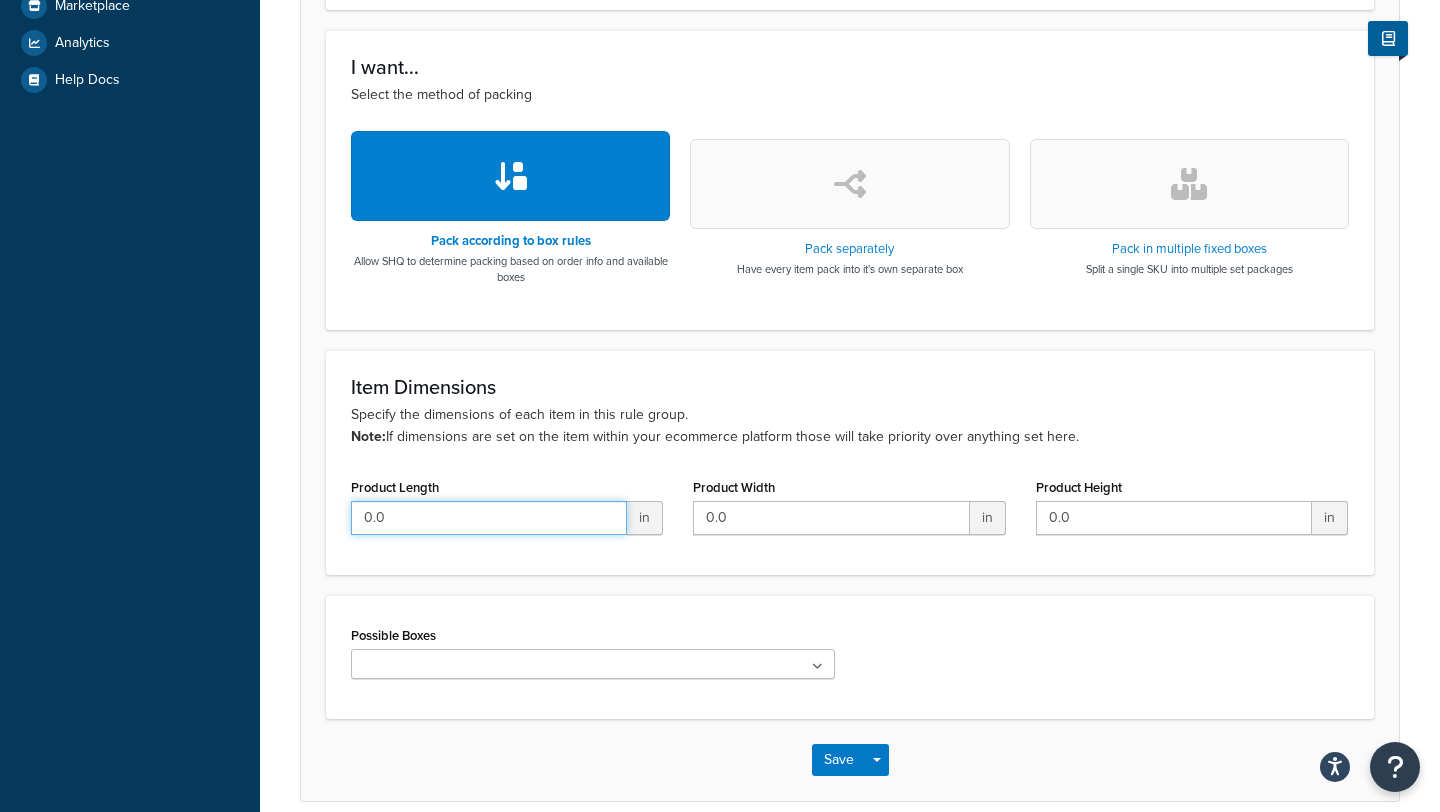click on "0.0" at bounding box center [489, 518] 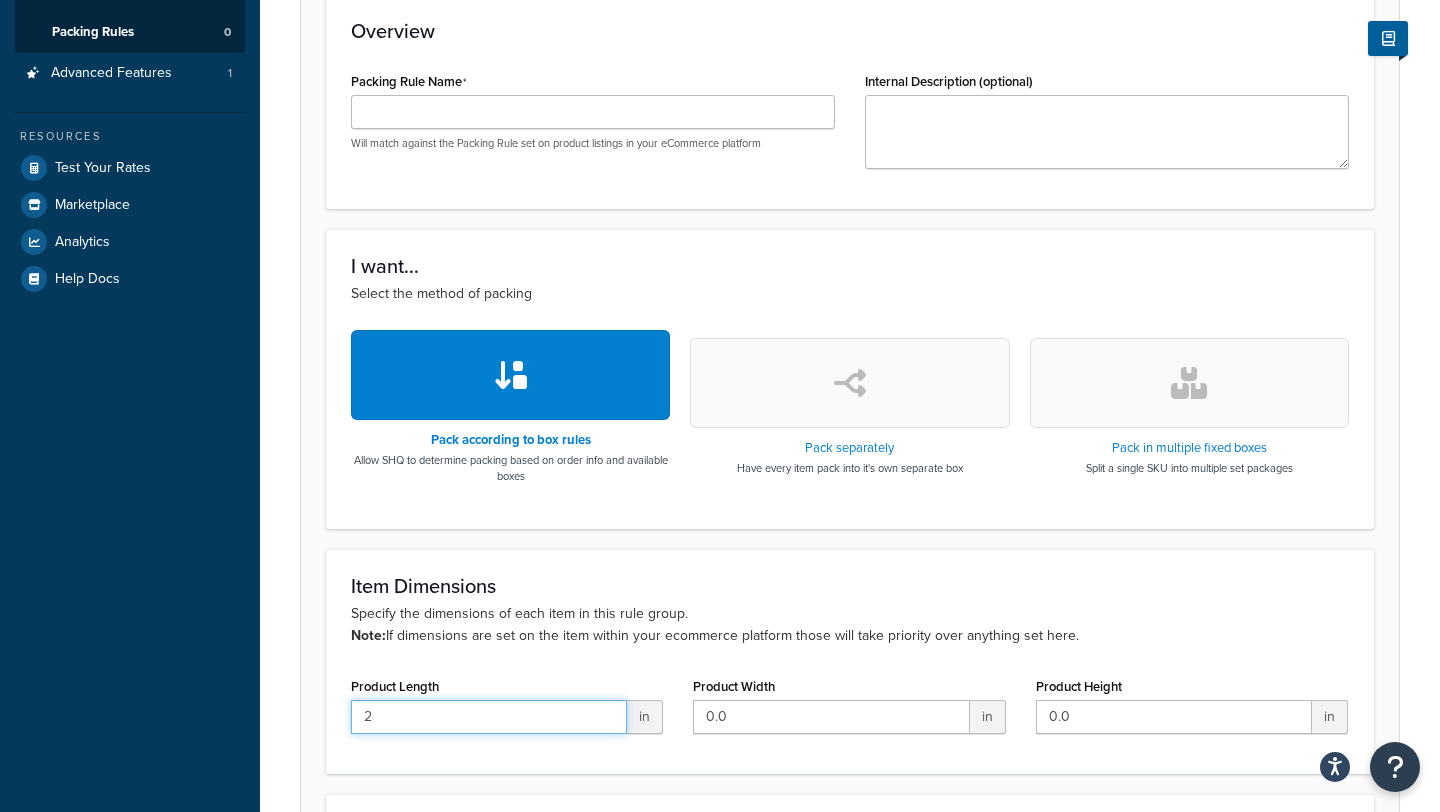 scroll, scrollTop: 401, scrollLeft: 0, axis: vertical 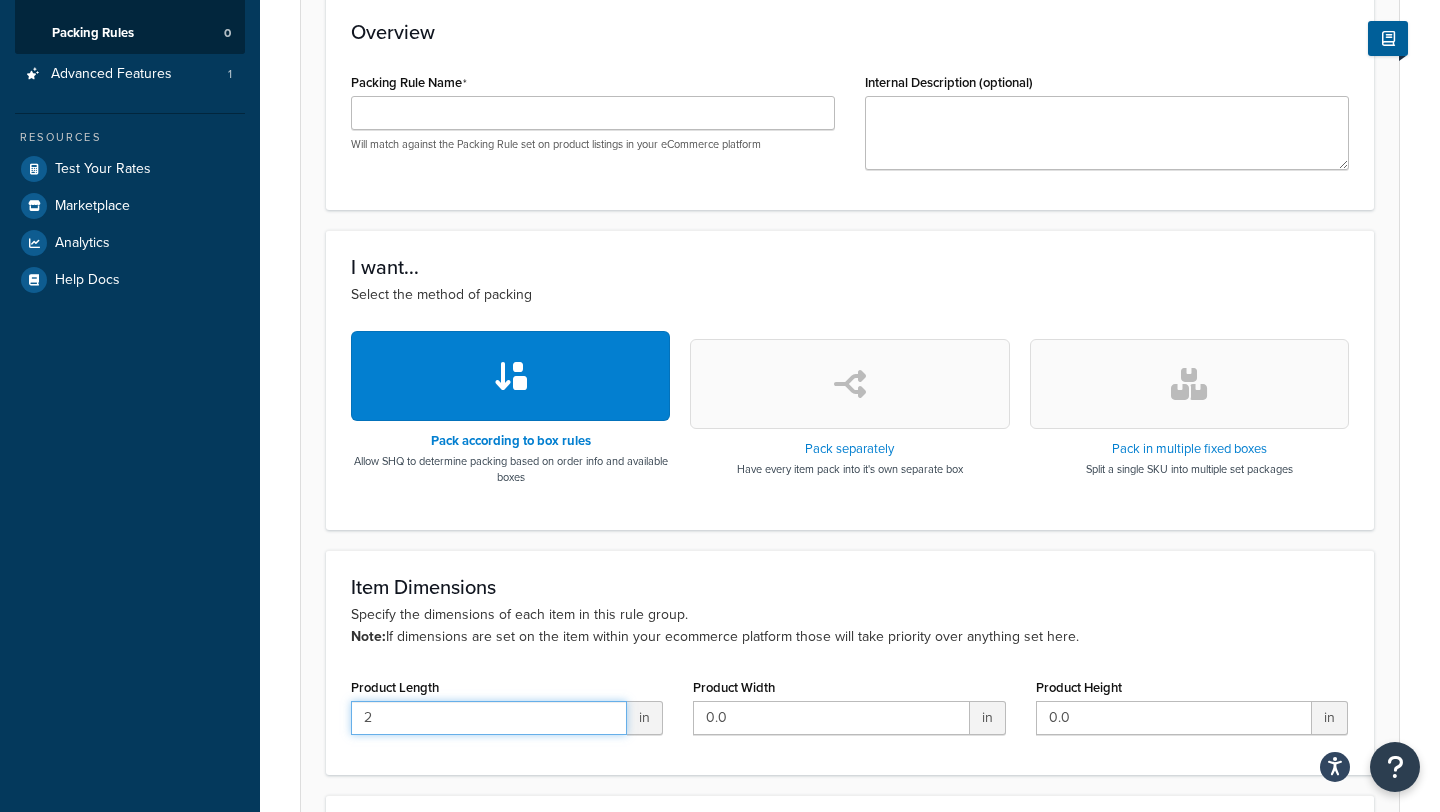 type on "2" 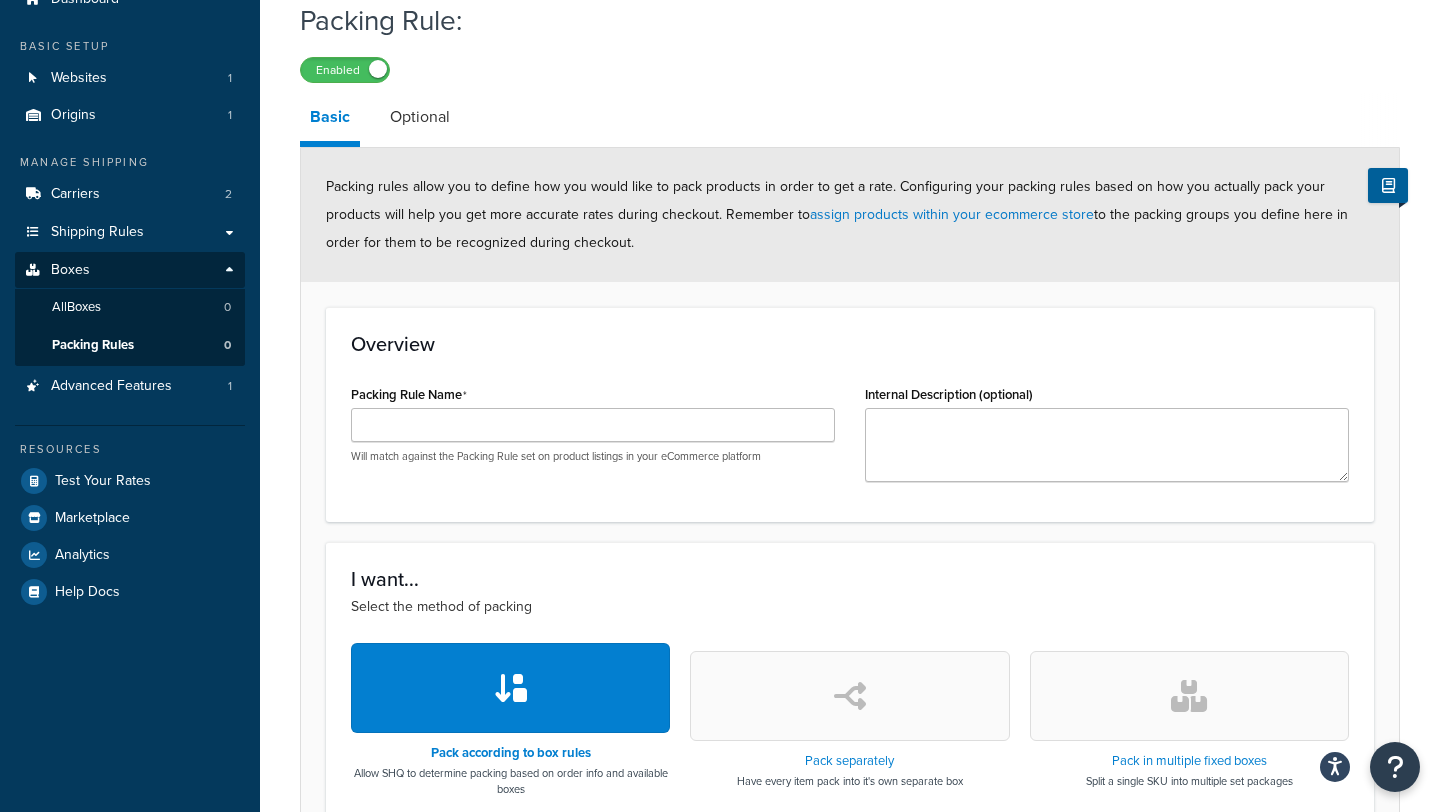 scroll, scrollTop: 86, scrollLeft: 0, axis: vertical 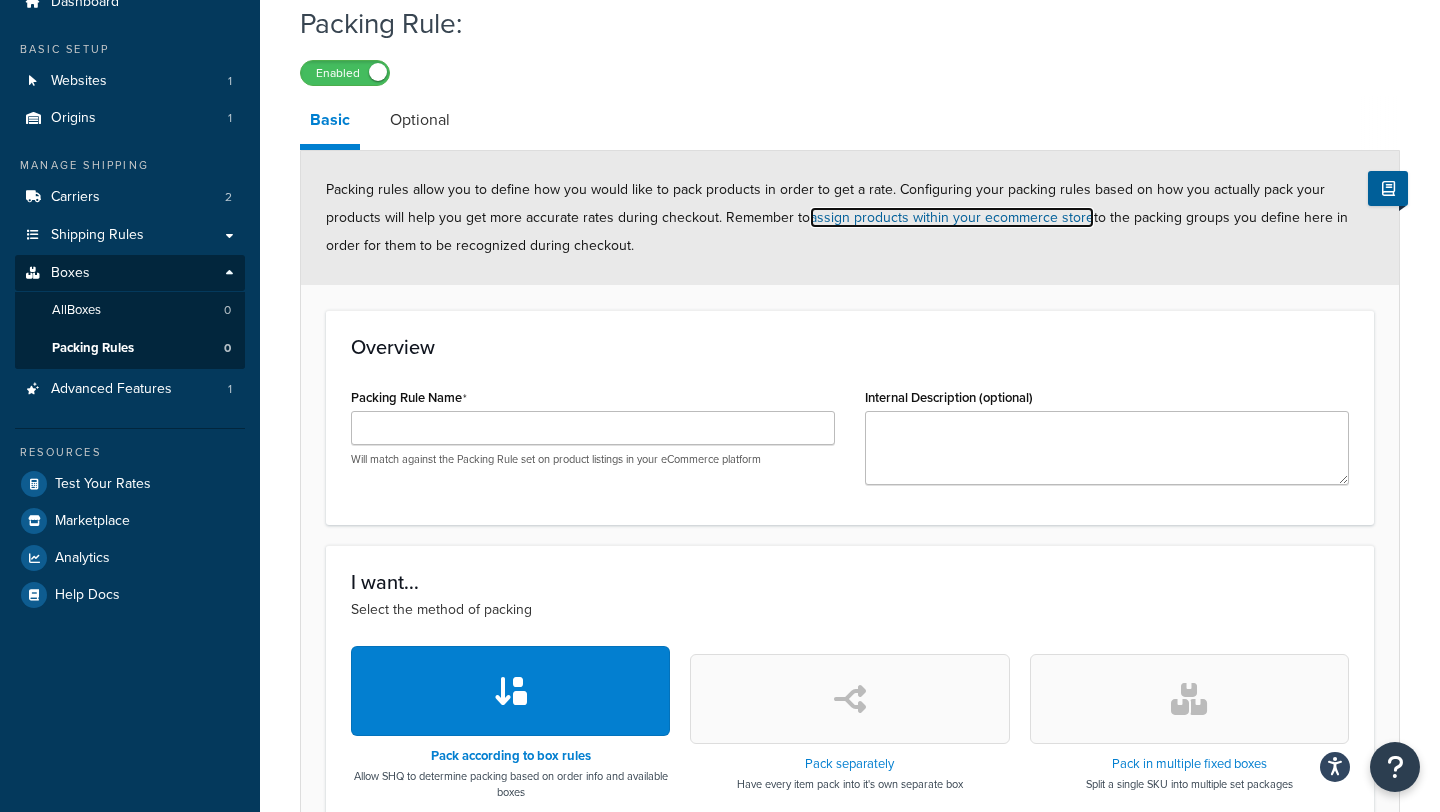 click on "assign products within your ecommerce store" at bounding box center [952, 217] 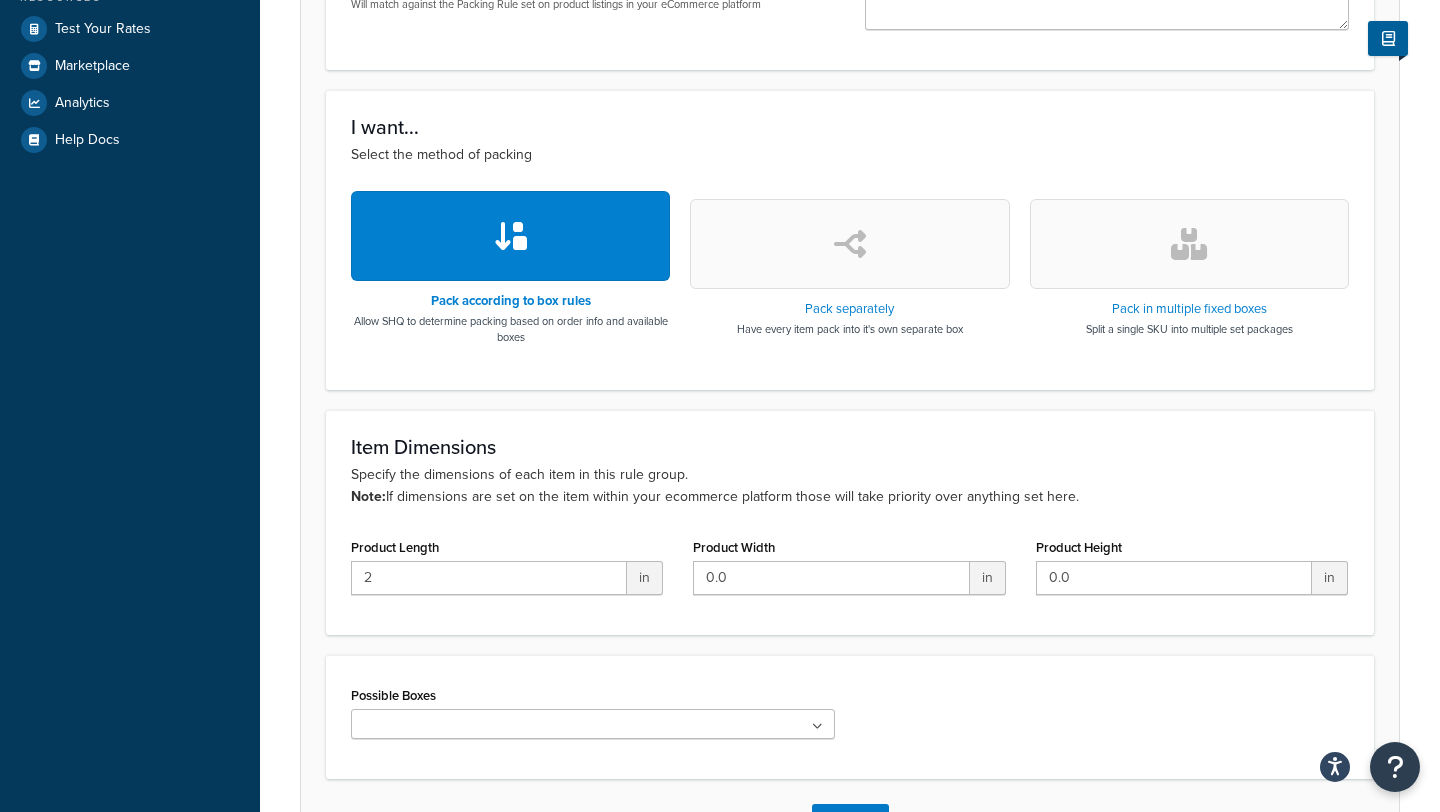 scroll, scrollTop: 534, scrollLeft: 0, axis: vertical 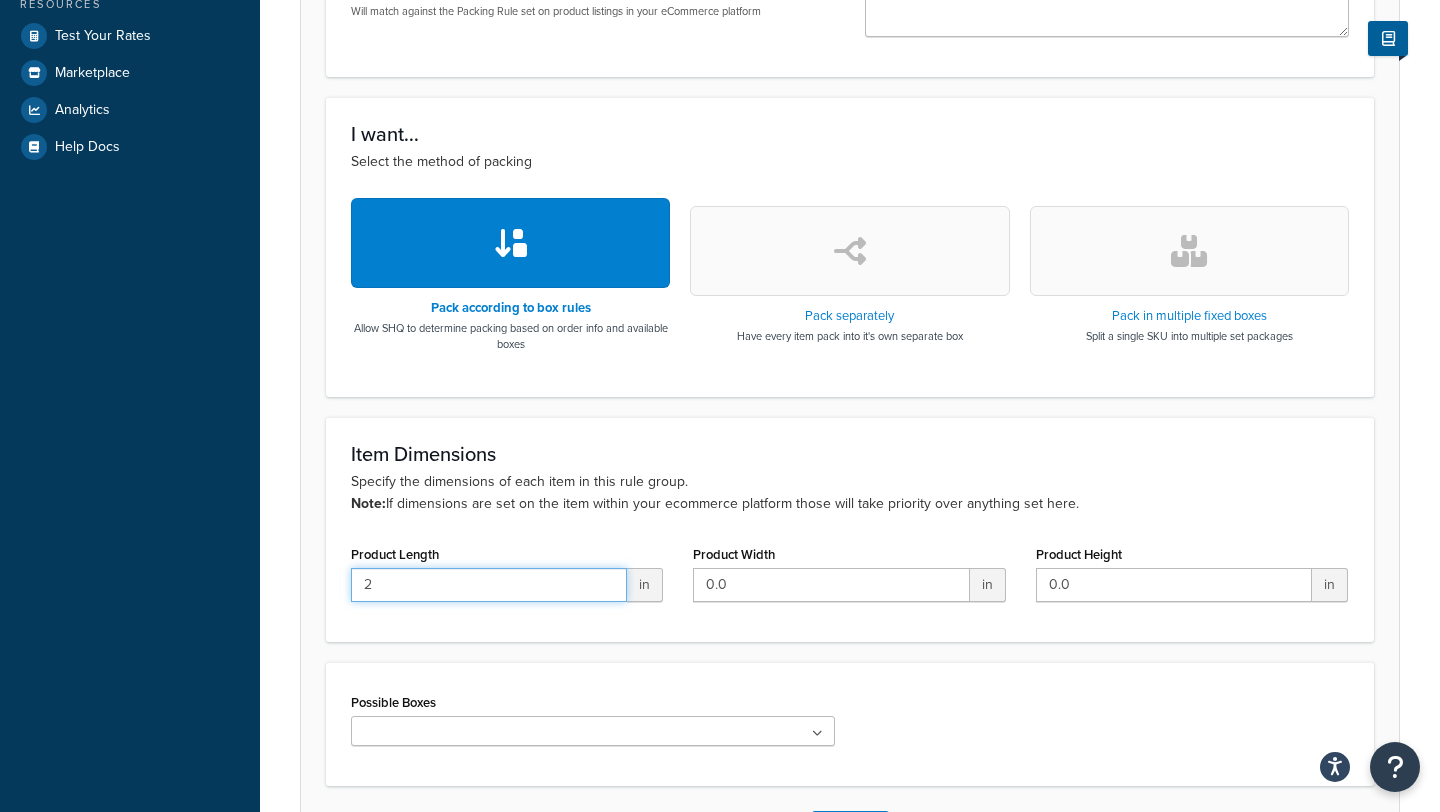 click on "2" at bounding box center [489, 585] 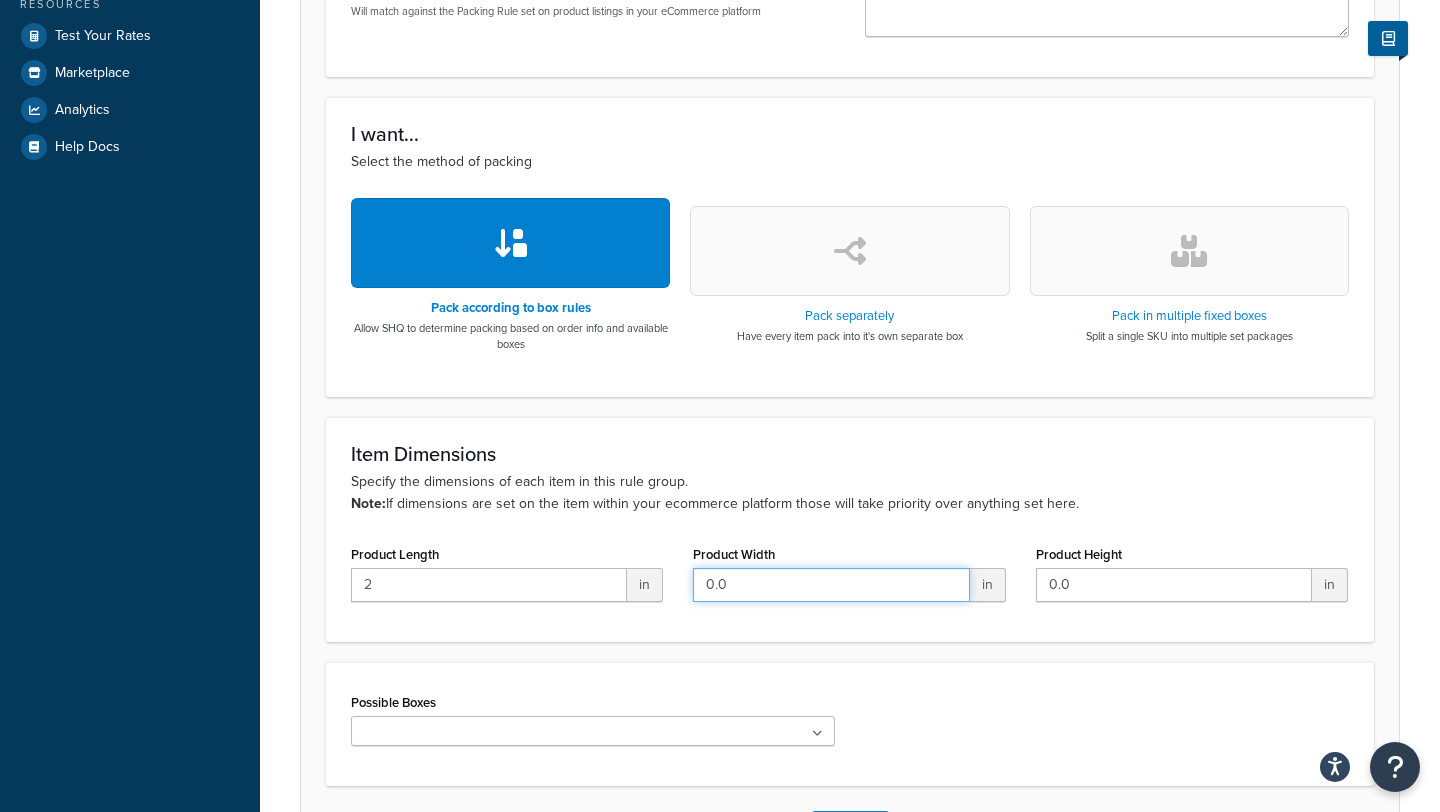 click on "0.0" at bounding box center (831, 585) 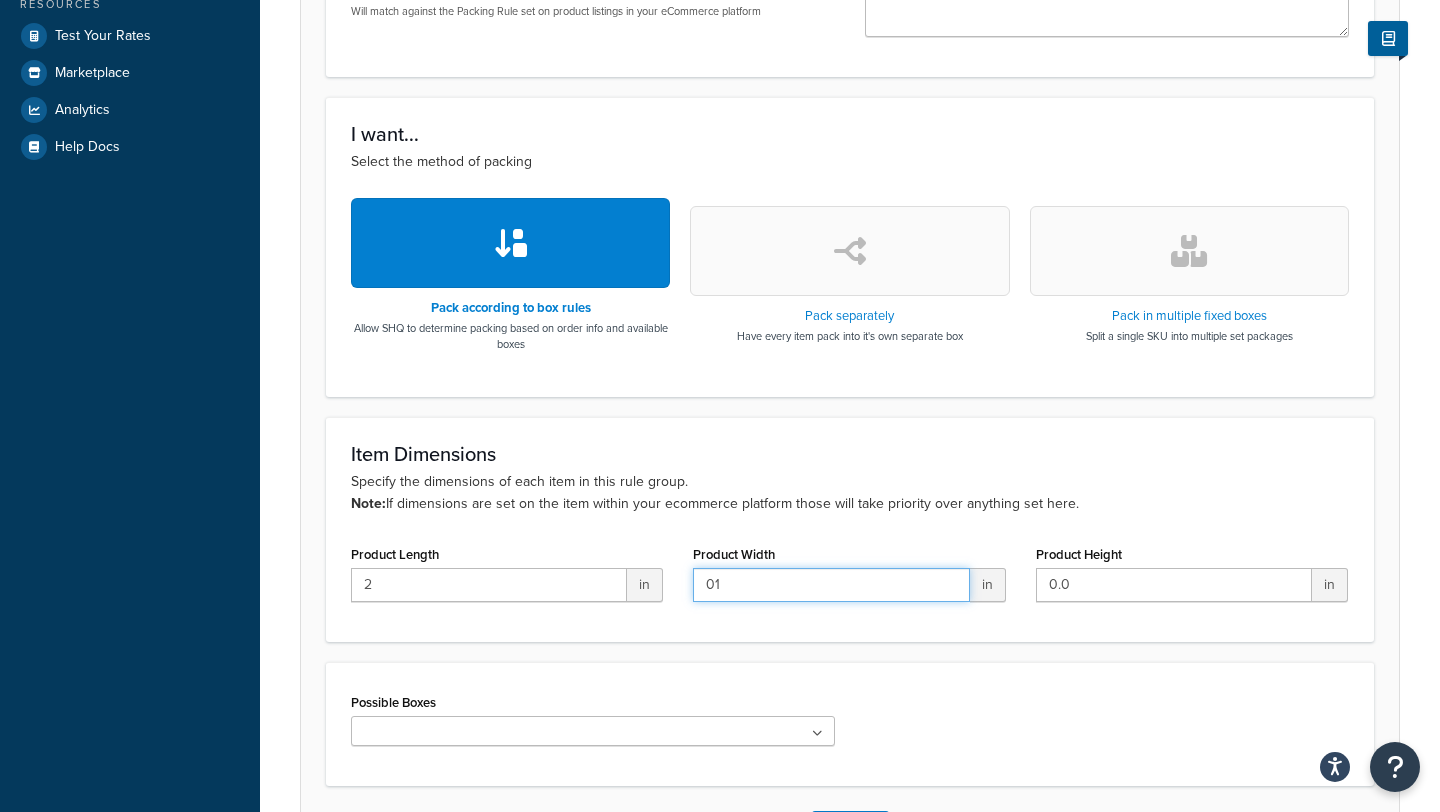 type on "0" 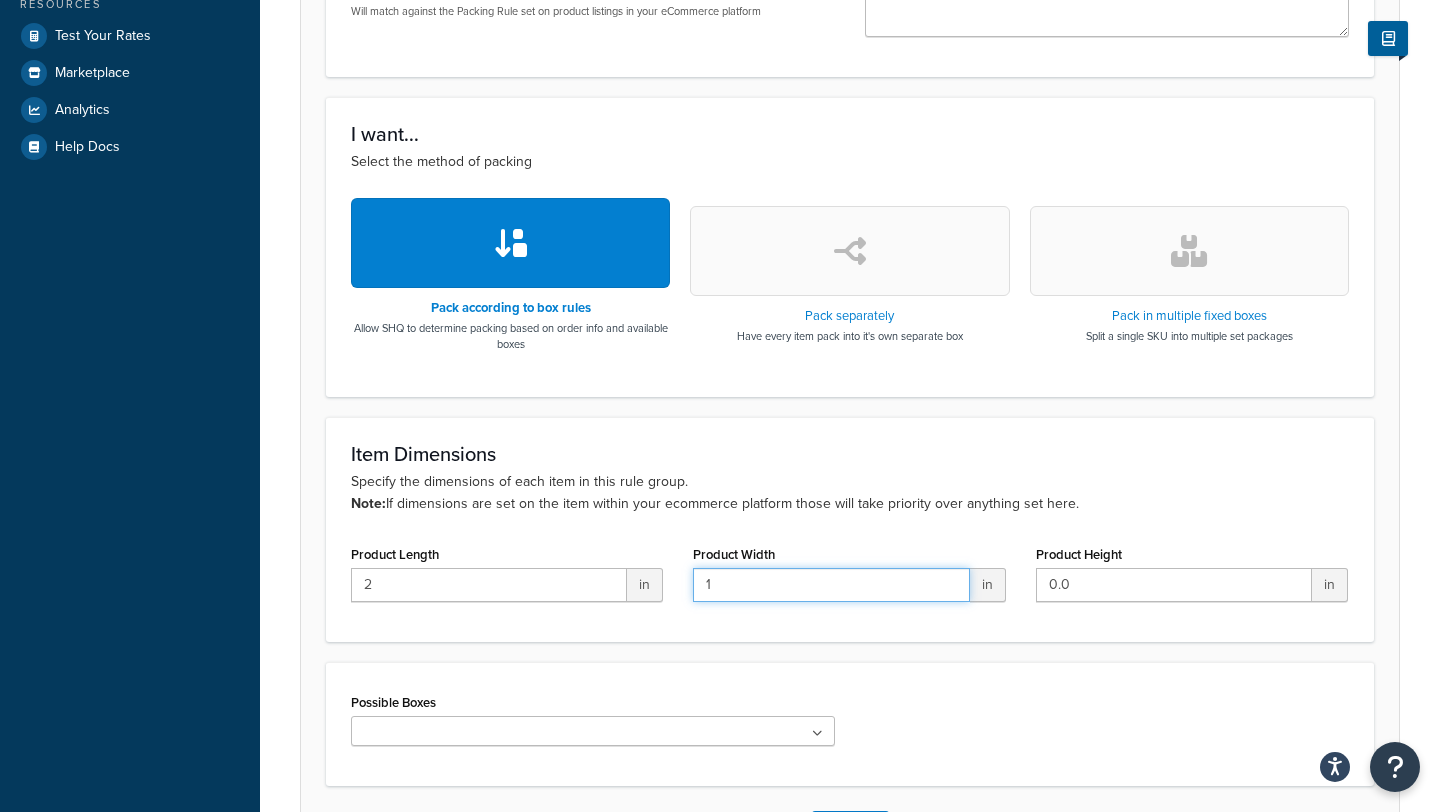 type on "1" 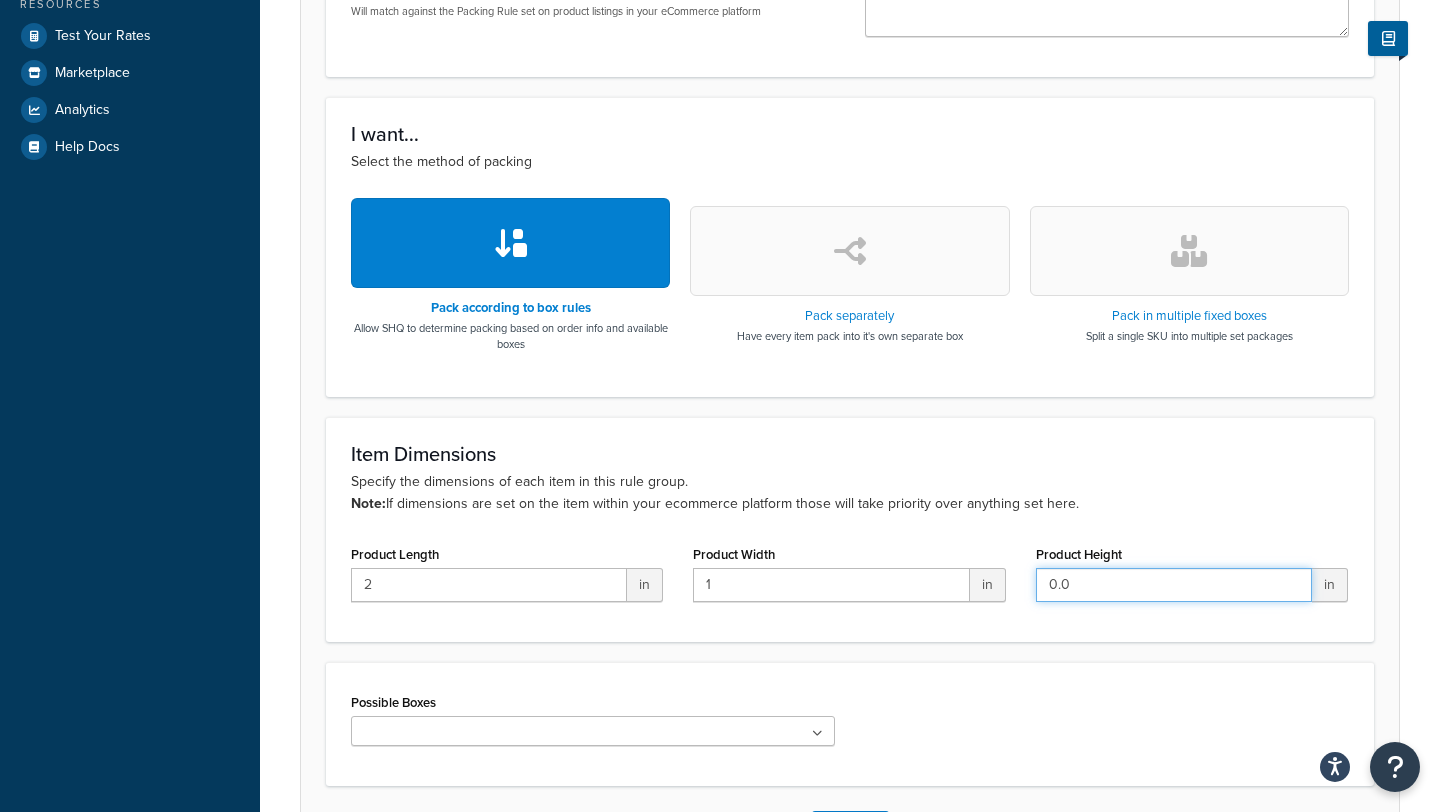 click on "0.0" at bounding box center (1174, 585) 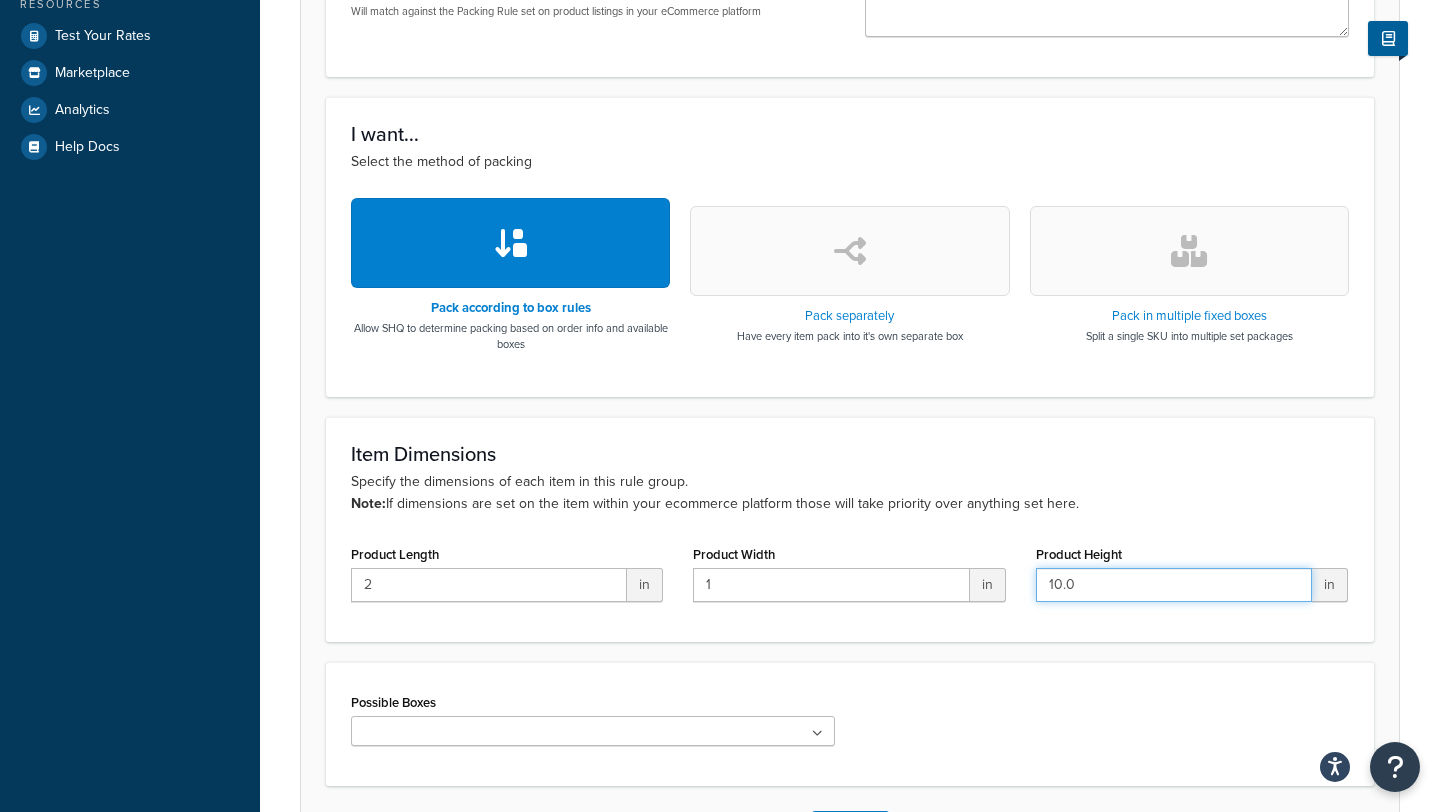 type on "10.0" 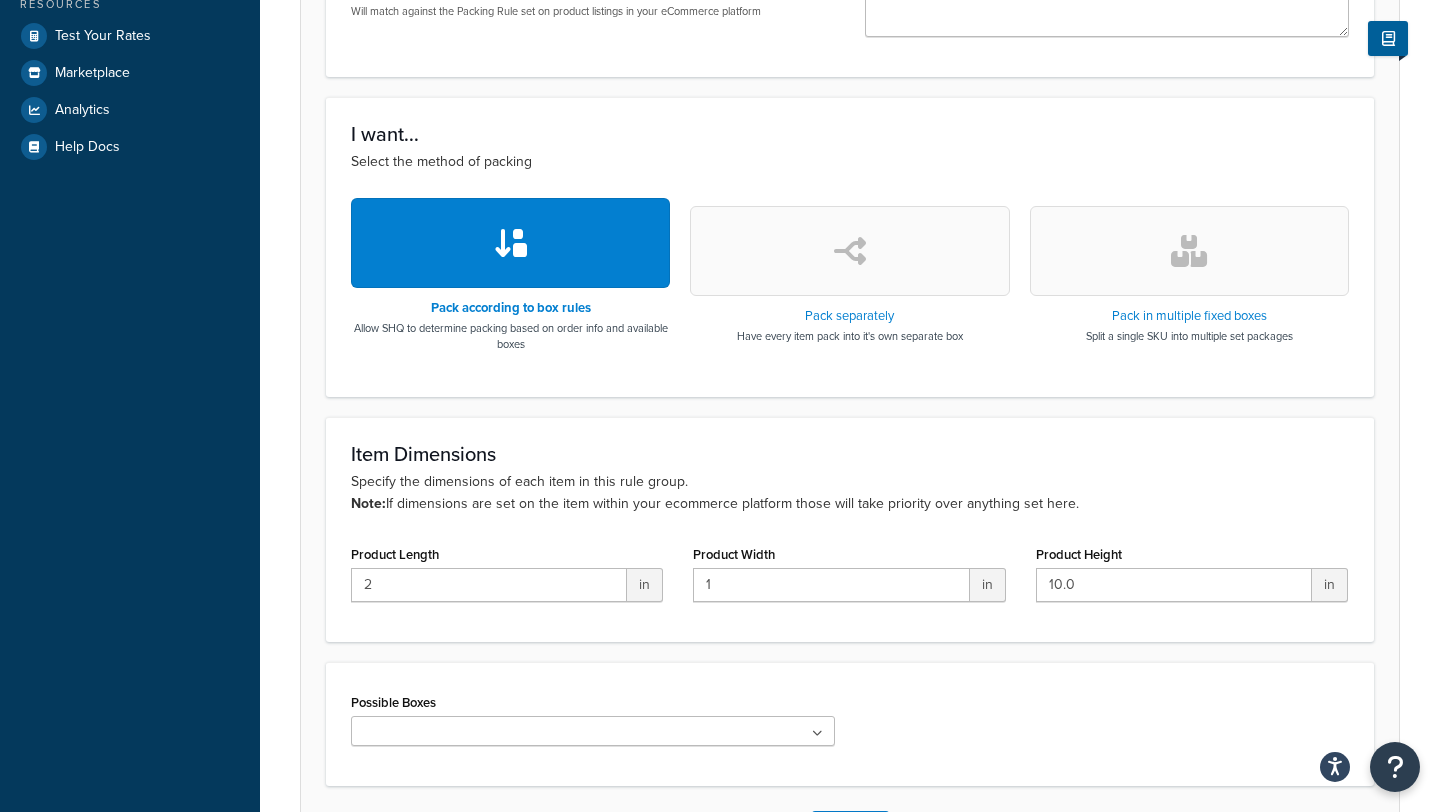 click on "Product Width   1 in" at bounding box center (849, 578) 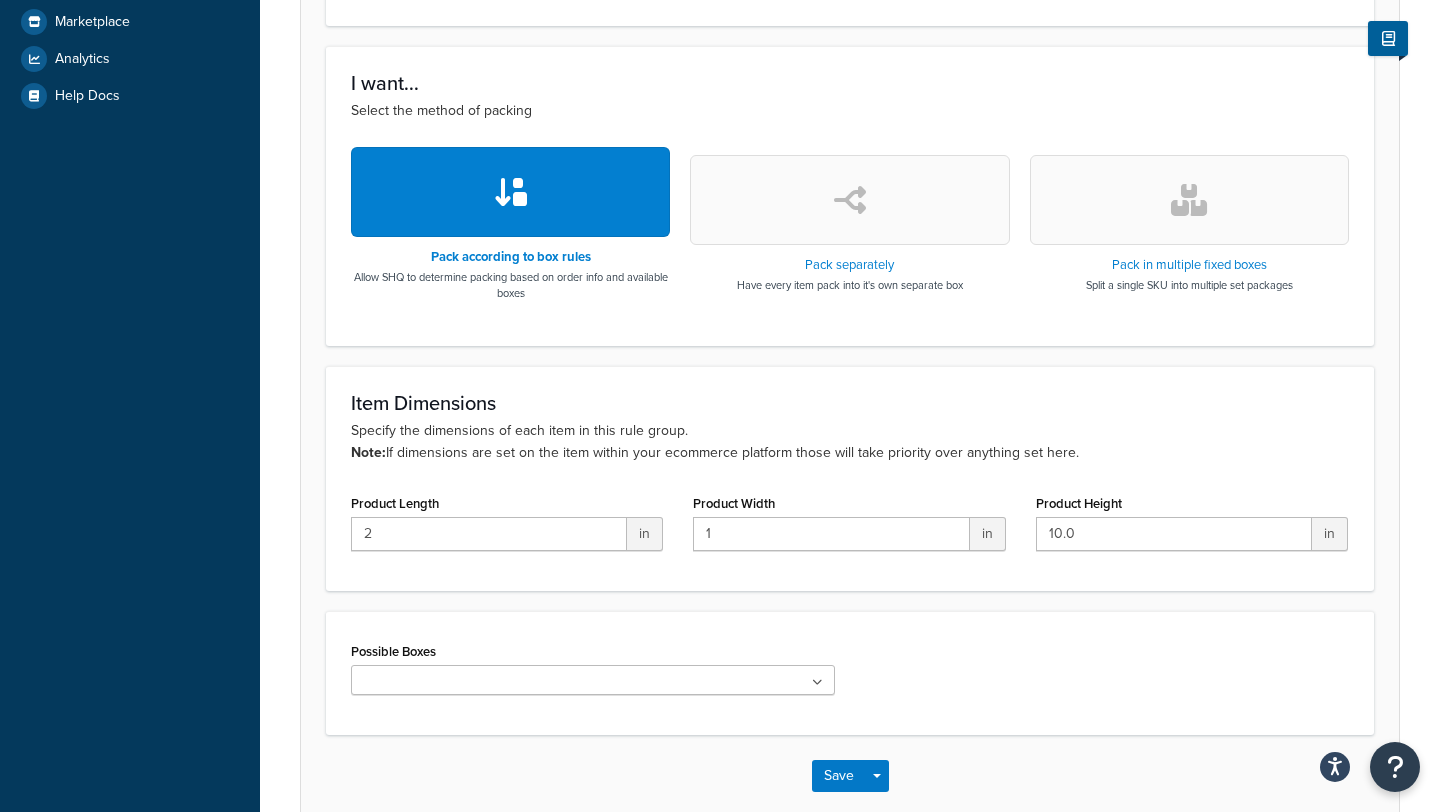 scroll, scrollTop: 693, scrollLeft: 0, axis: vertical 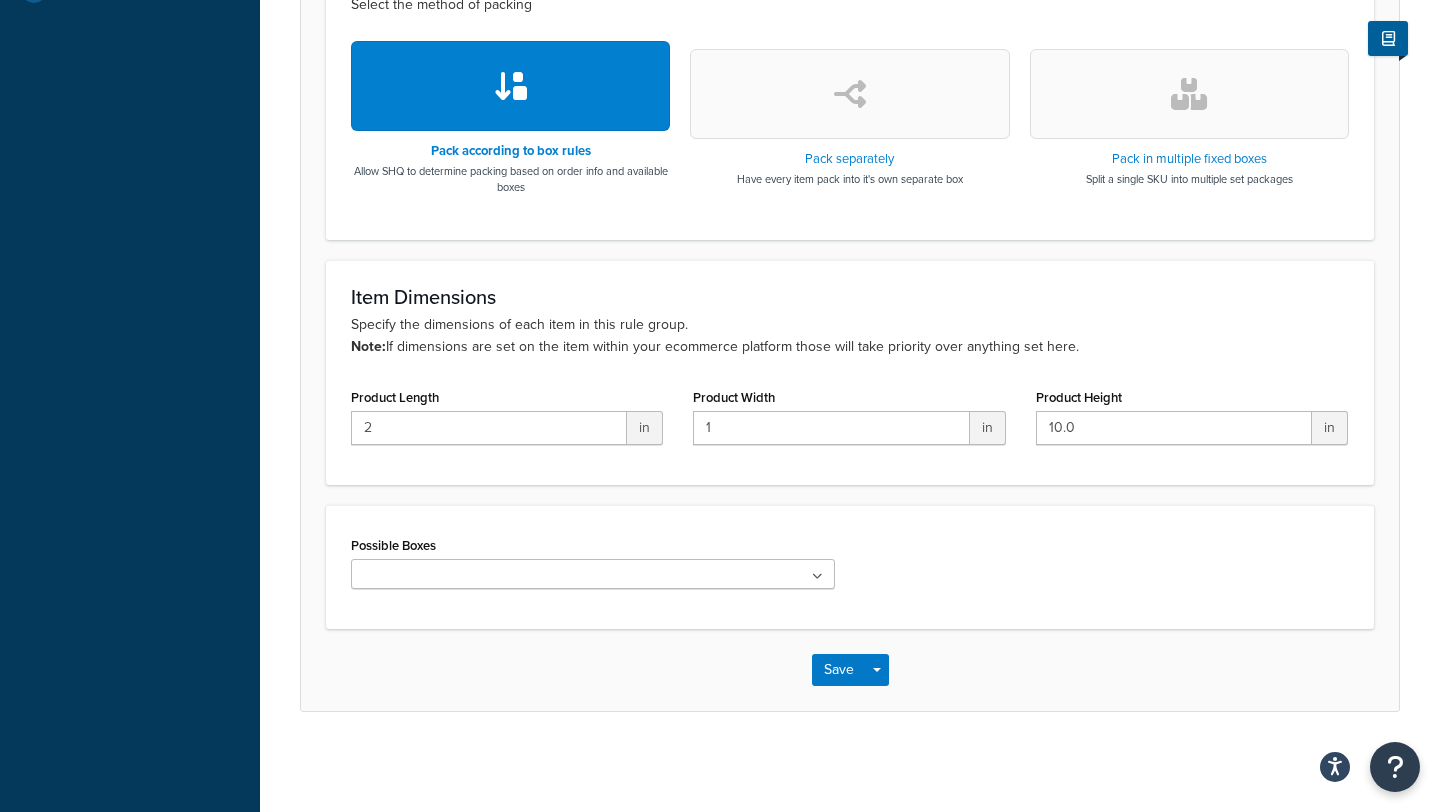 click at bounding box center (593, 574) 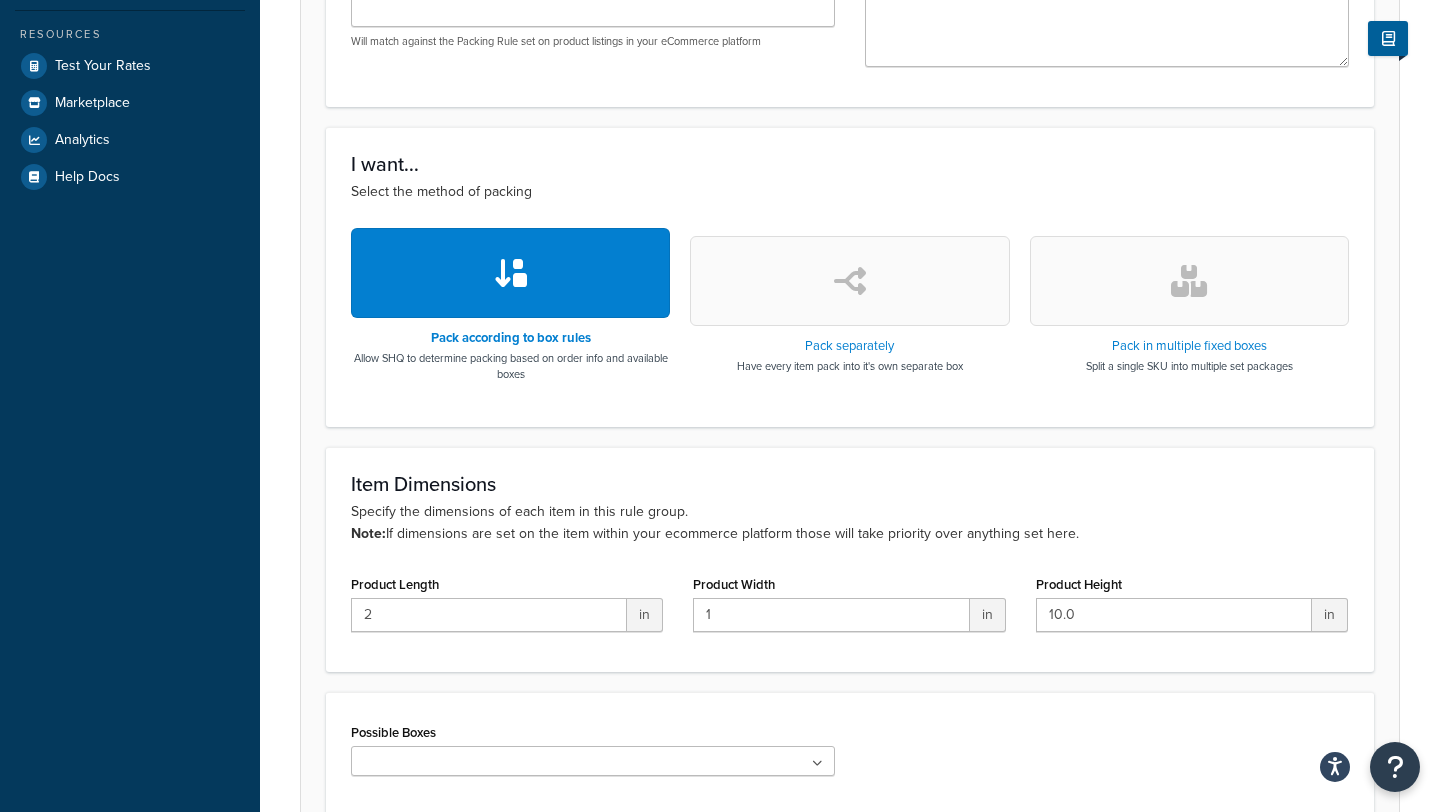 scroll, scrollTop: 495, scrollLeft: 0, axis: vertical 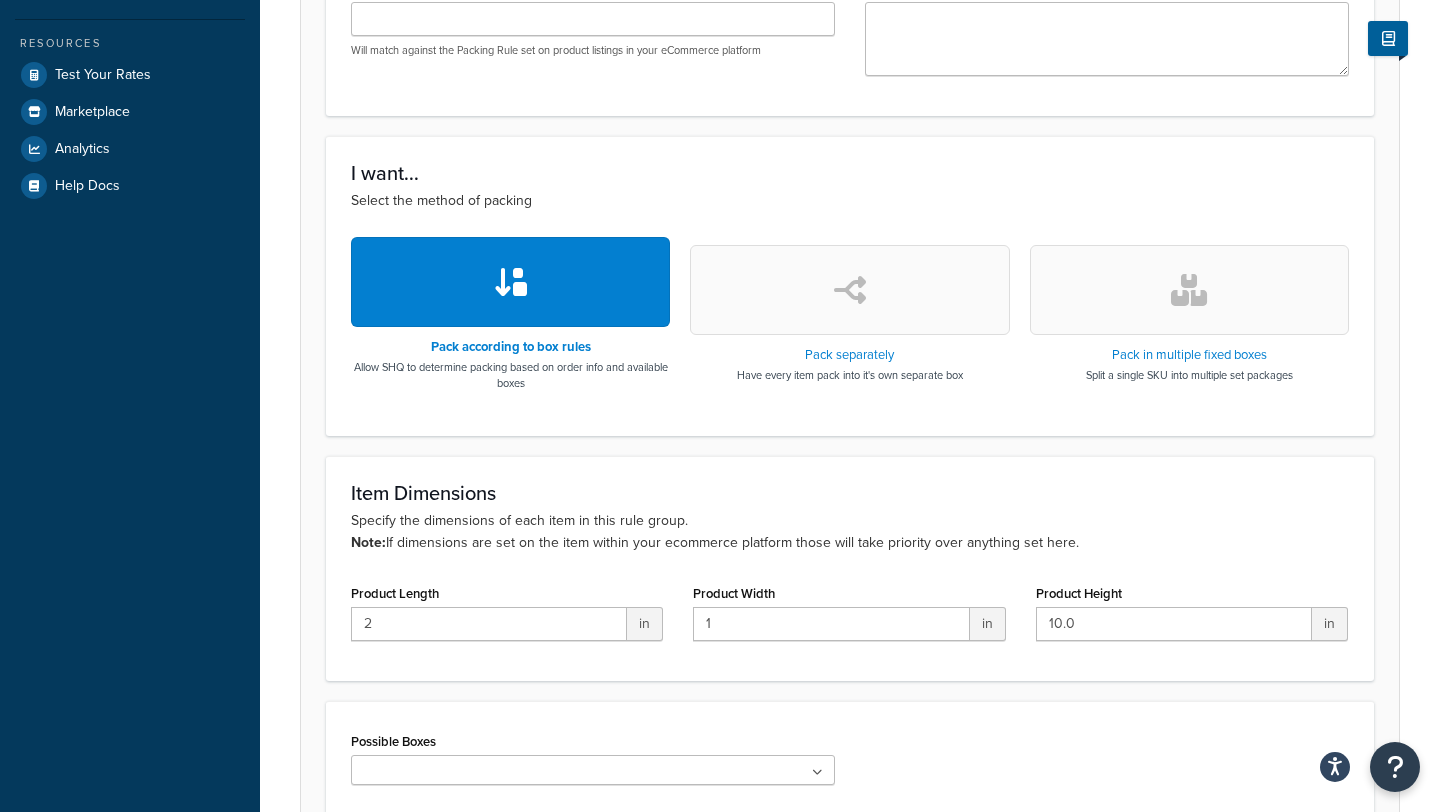 click at bounding box center (849, 290) 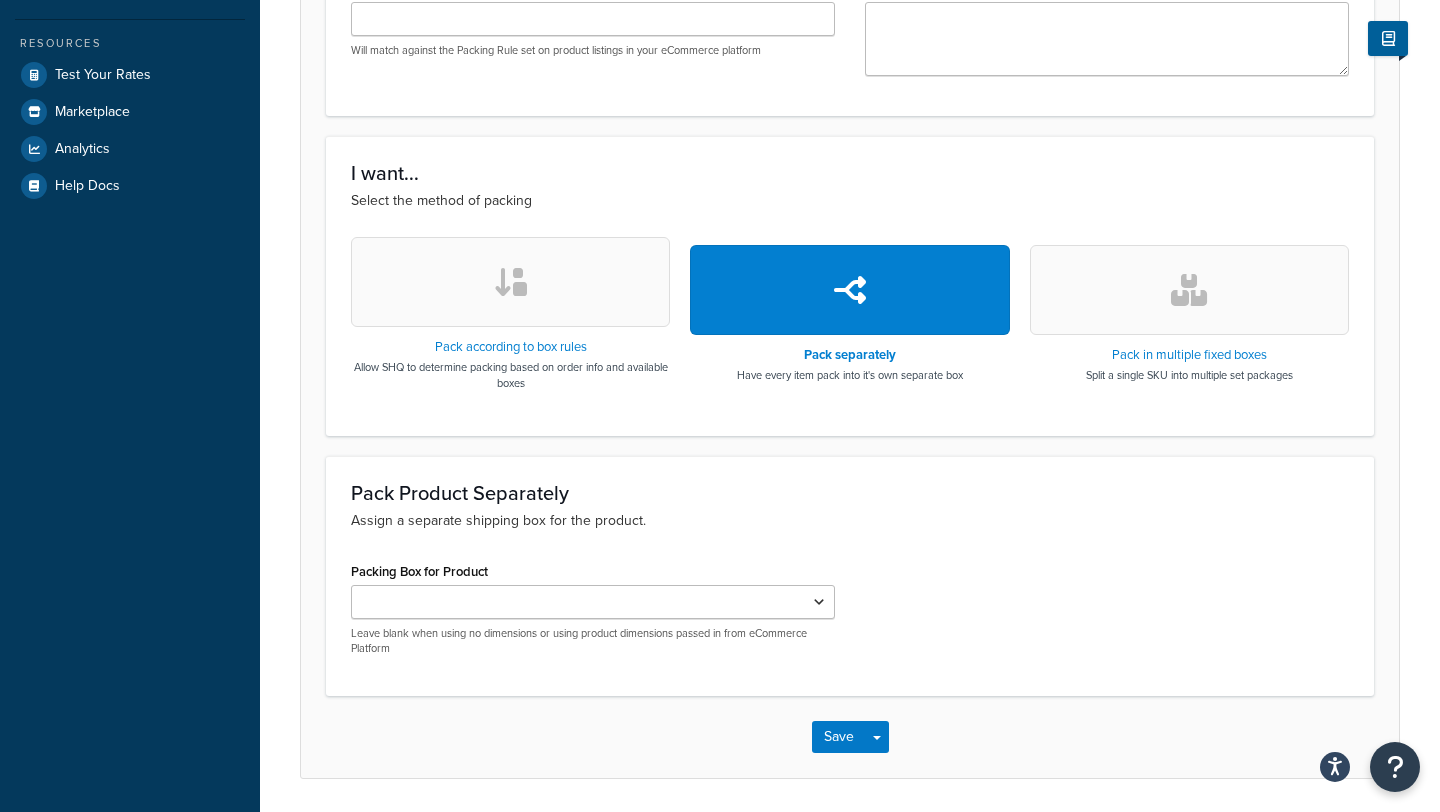 click at bounding box center [510, 282] 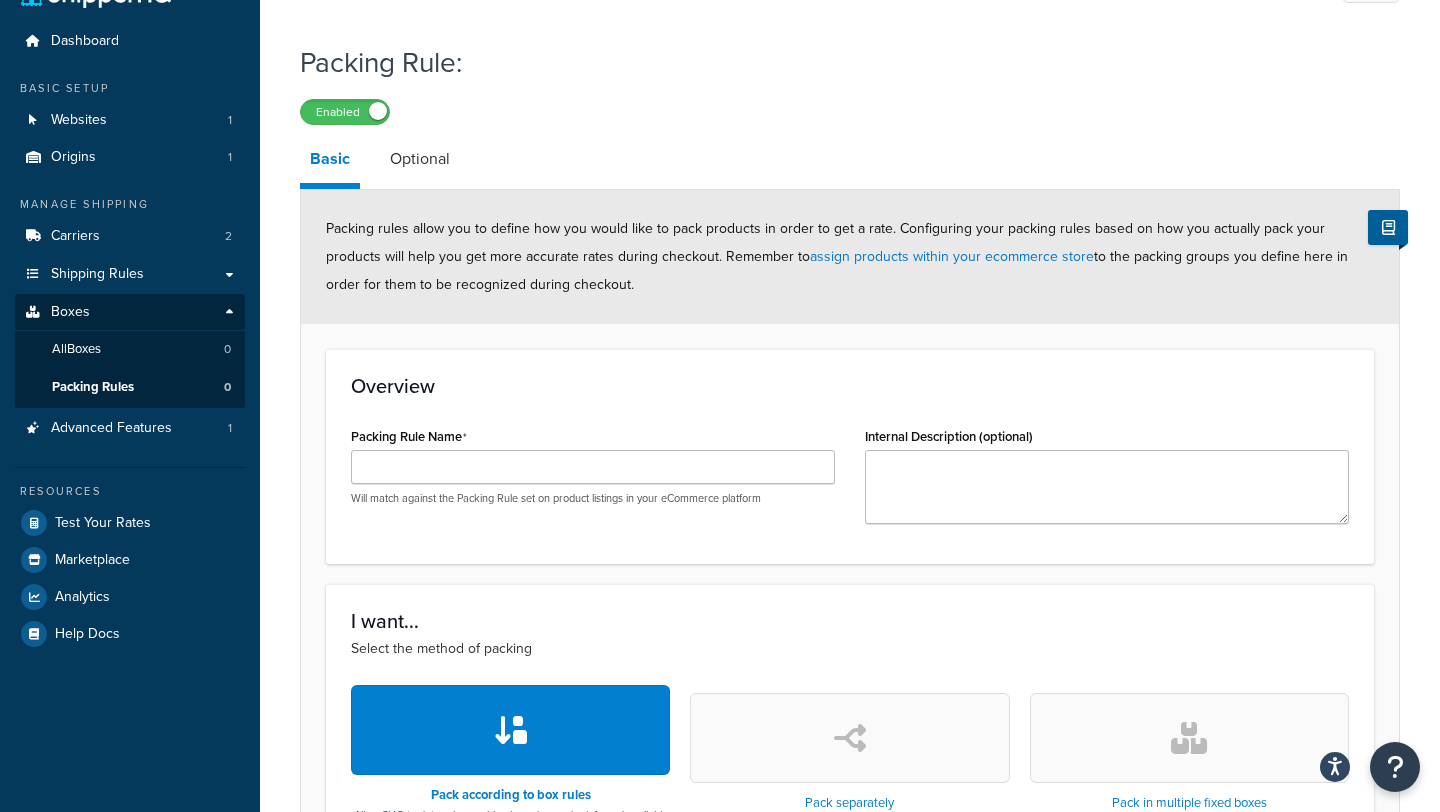 scroll, scrollTop: 0, scrollLeft: 0, axis: both 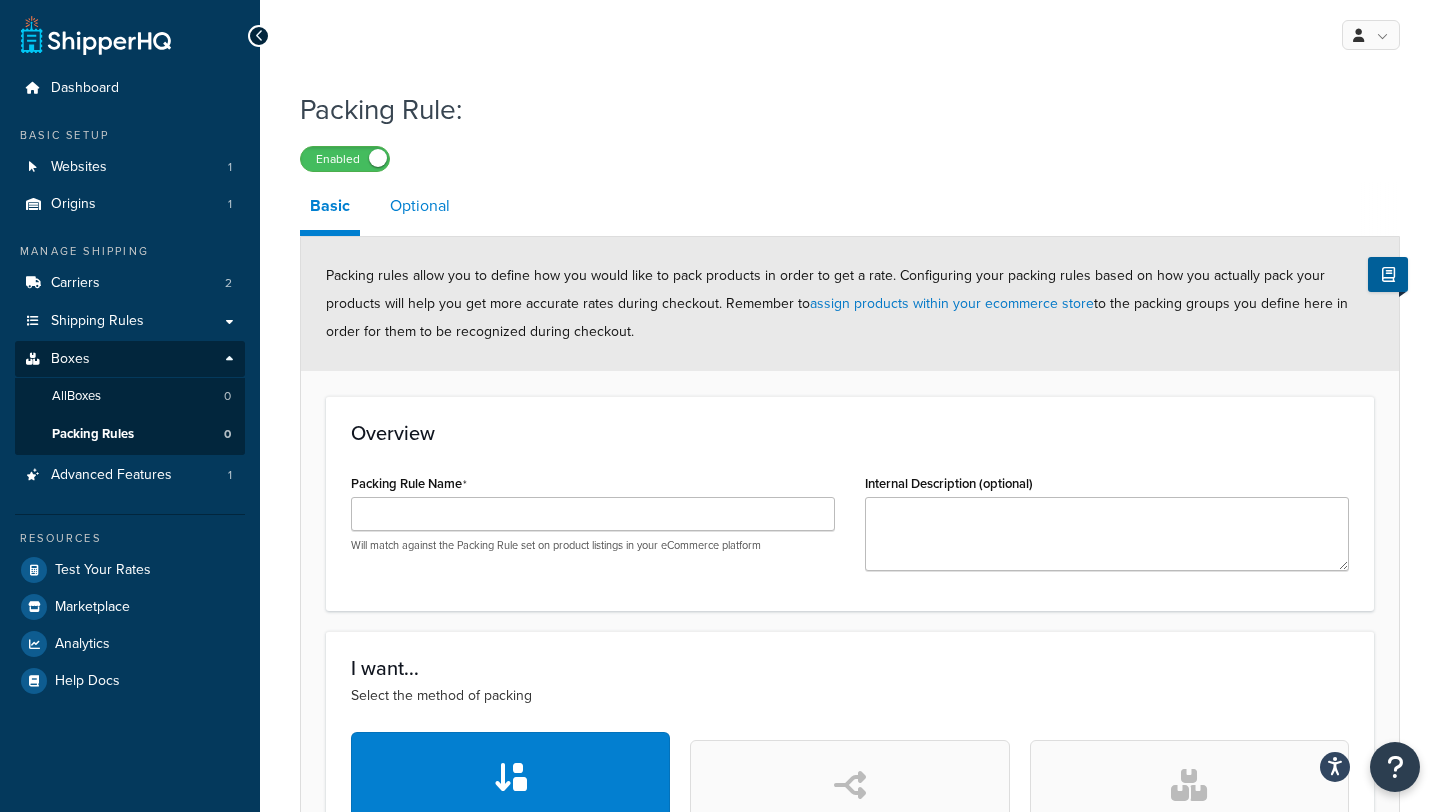 click on "Optional" at bounding box center (420, 206) 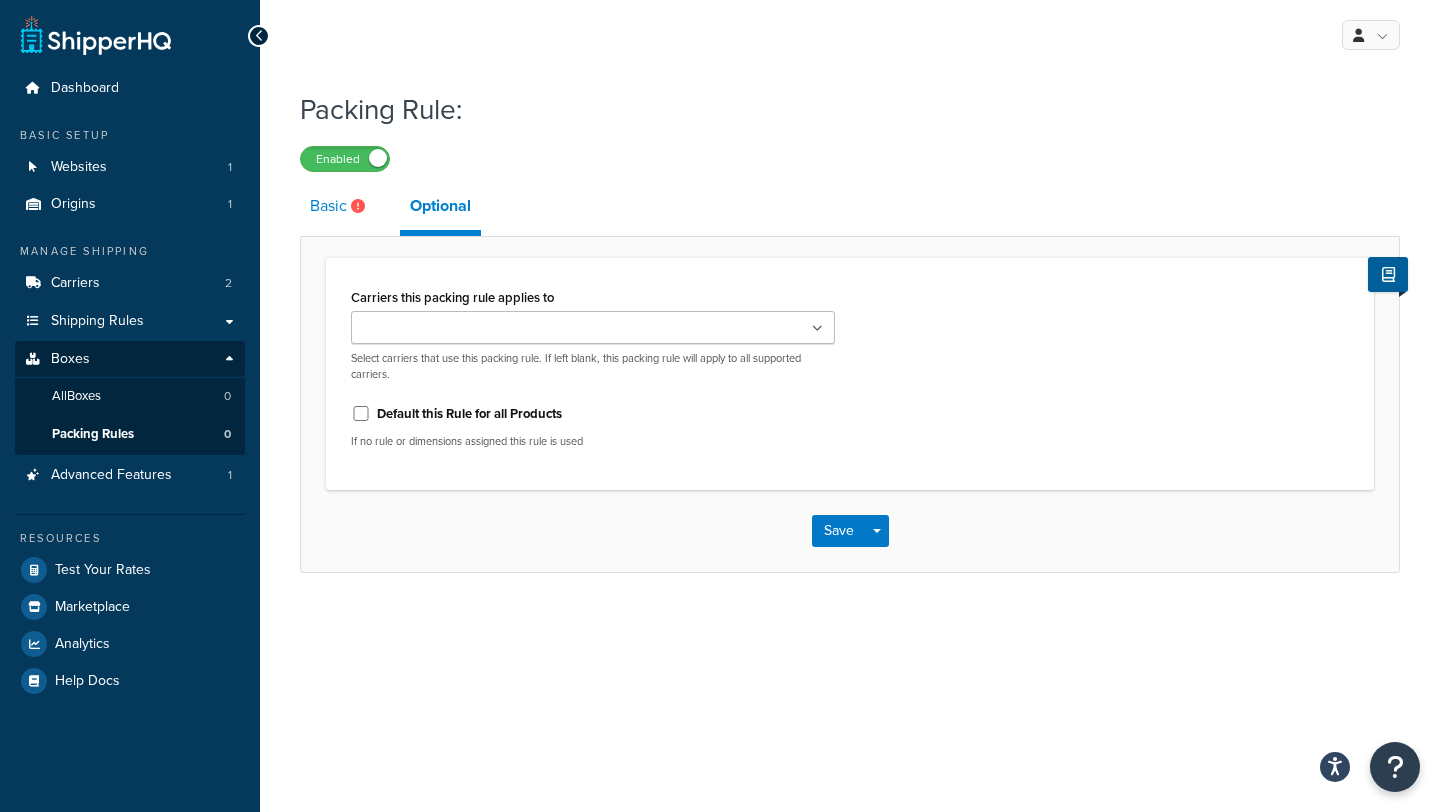 click on "Basic" at bounding box center [340, 206] 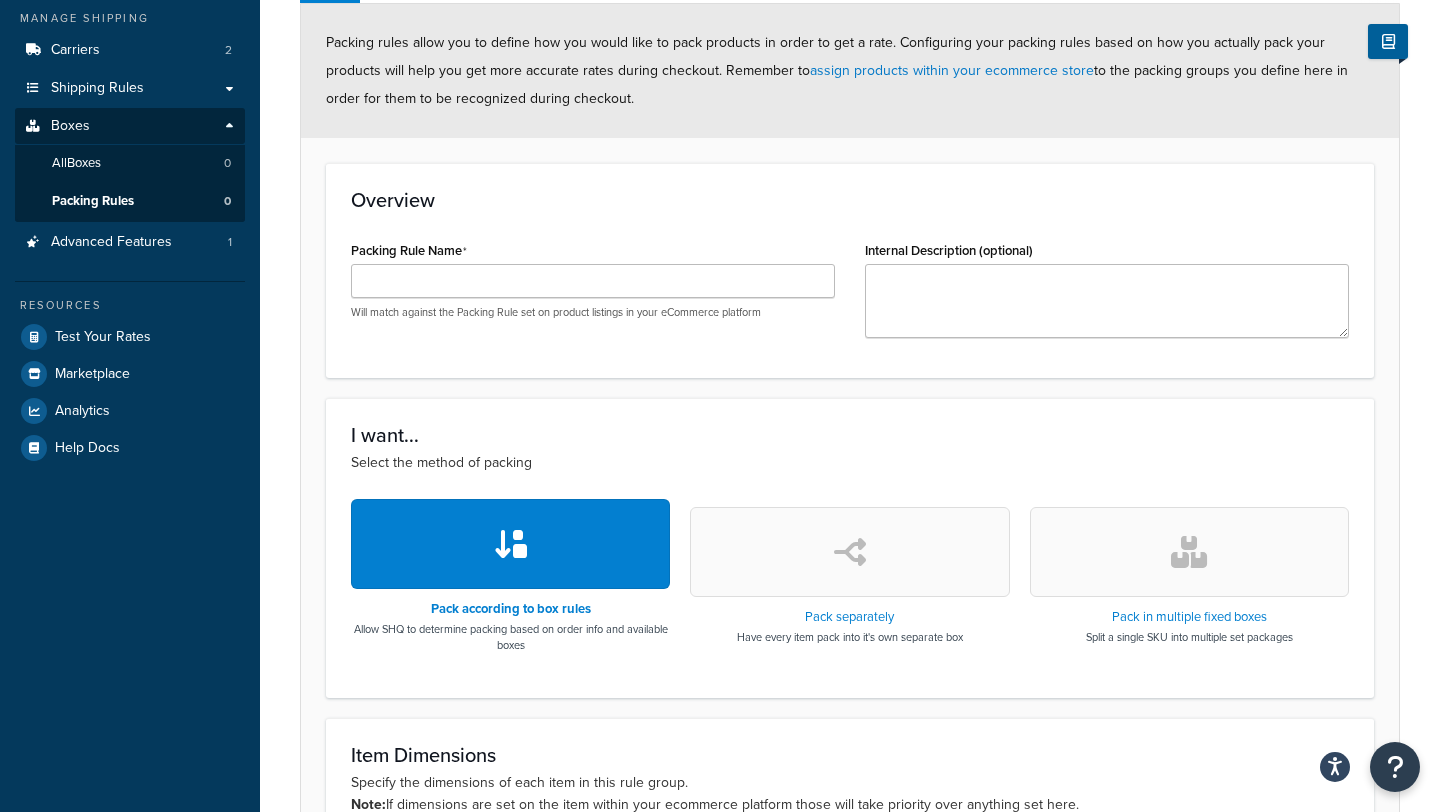 scroll, scrollTop: 181, scrollLeft: 0, axis: vertical 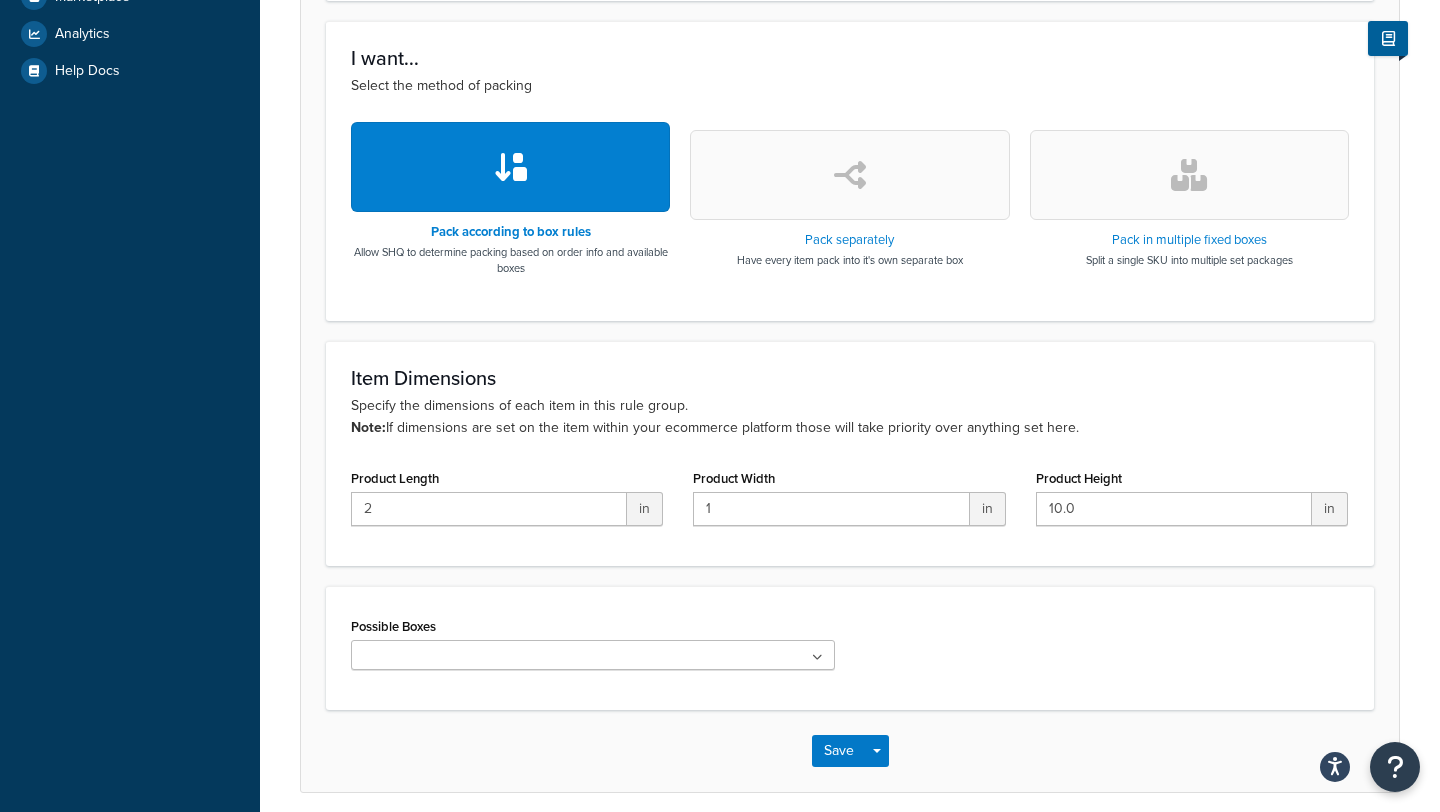 click at bounding box center [593, 655] 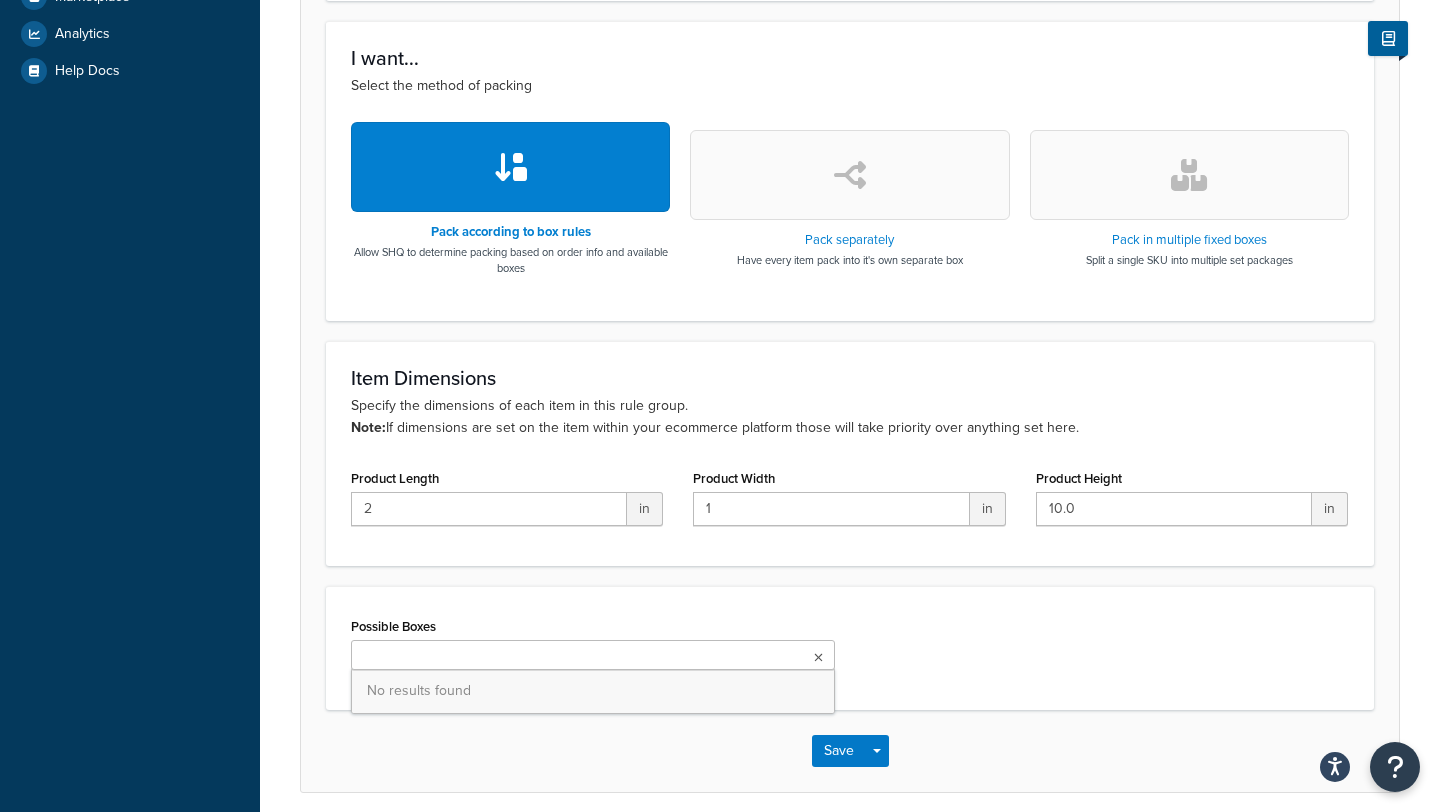 click on "Possible Boxes   No results found" at bounding box center [850, 648] 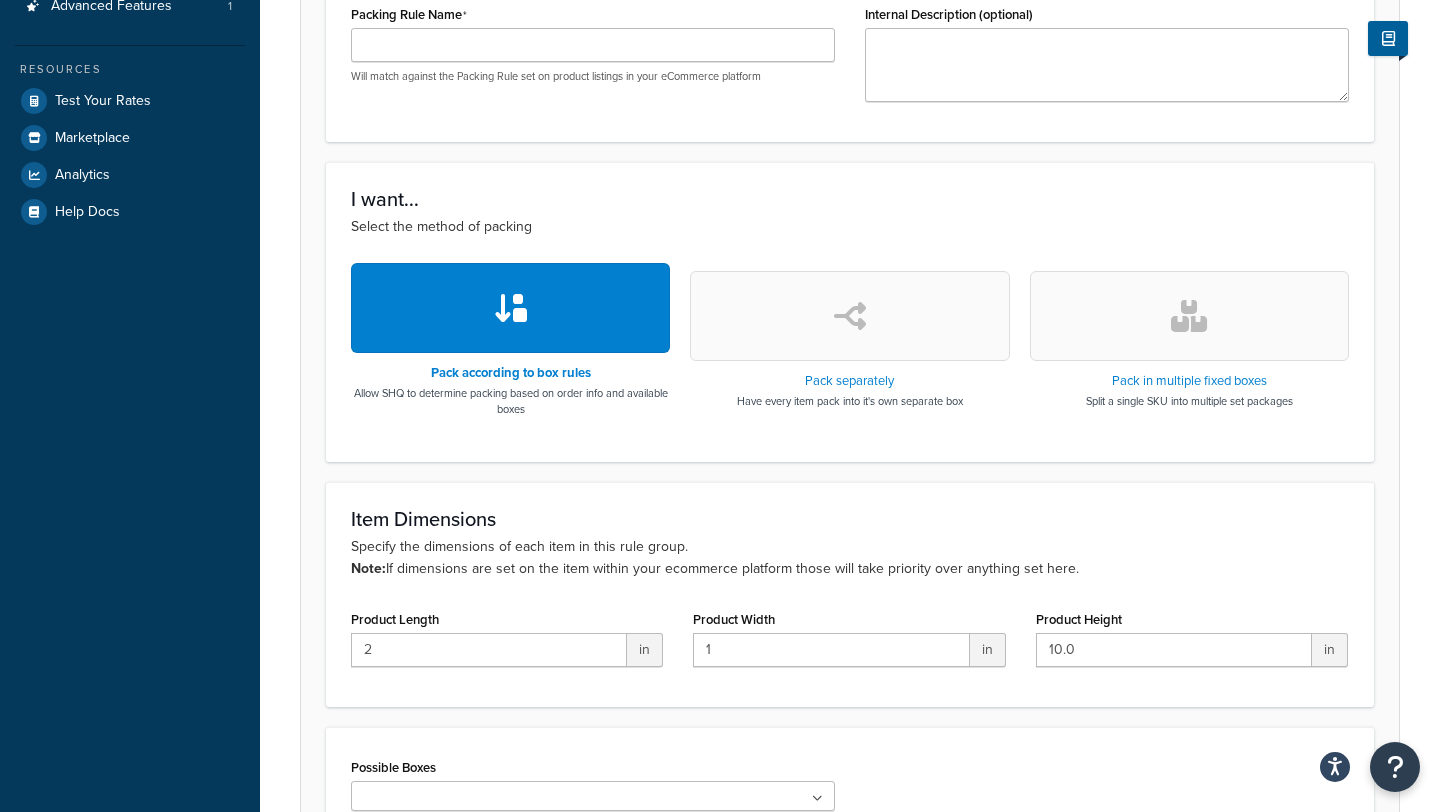 scroll, scrollTop: 693, scrollLeft: 0, axis: vertical 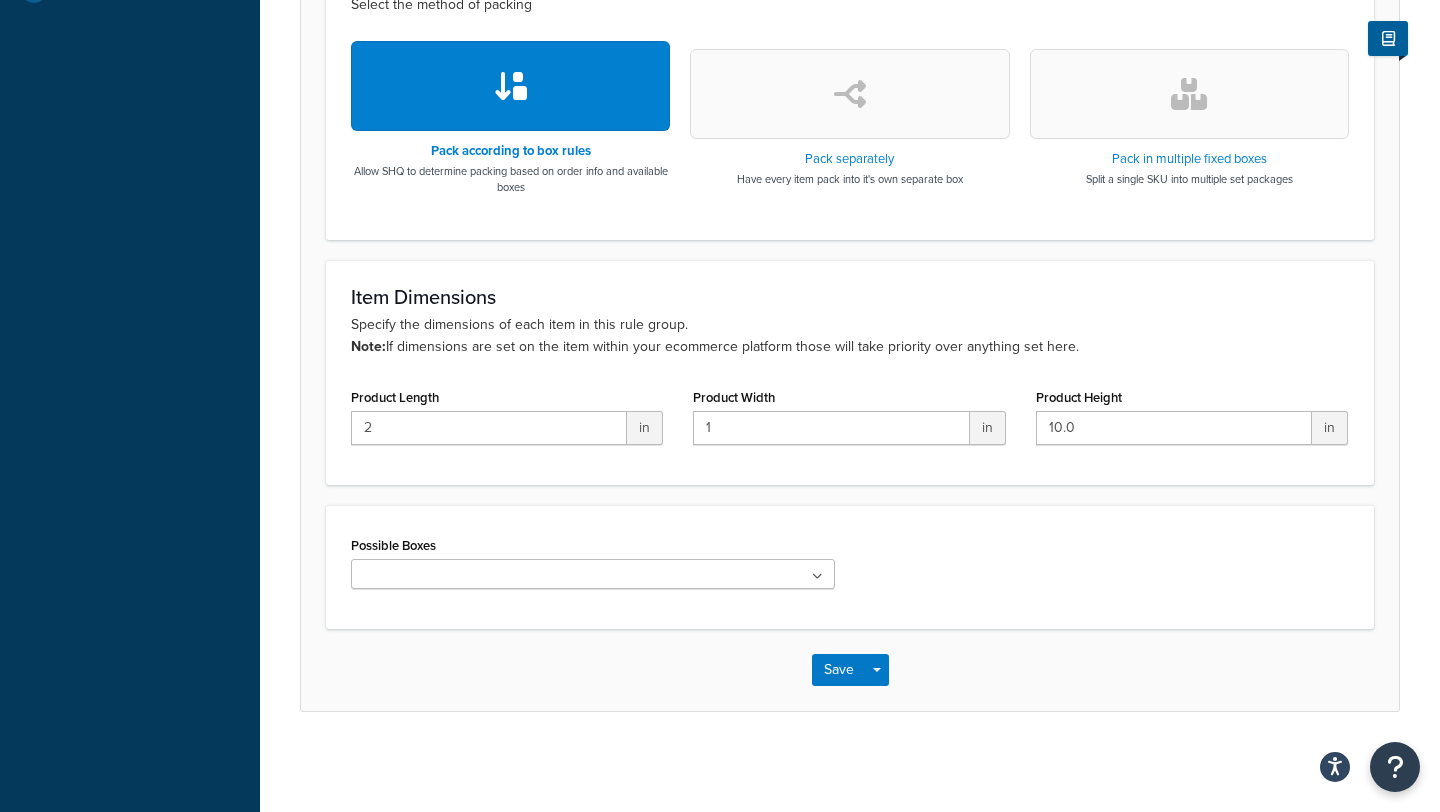 click at bounding box center [593, 574] 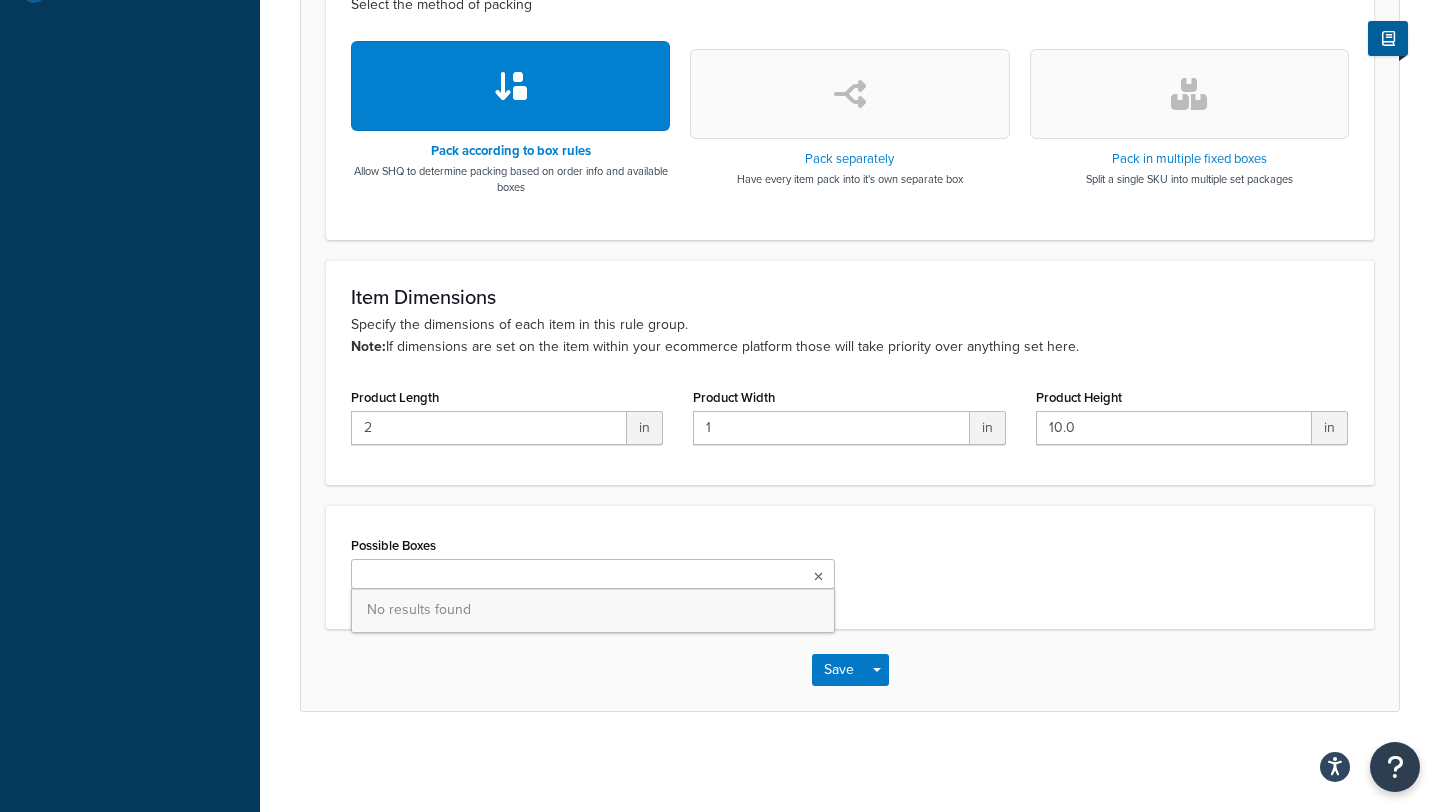 click on "No results found" at bounding box center [593, 610] 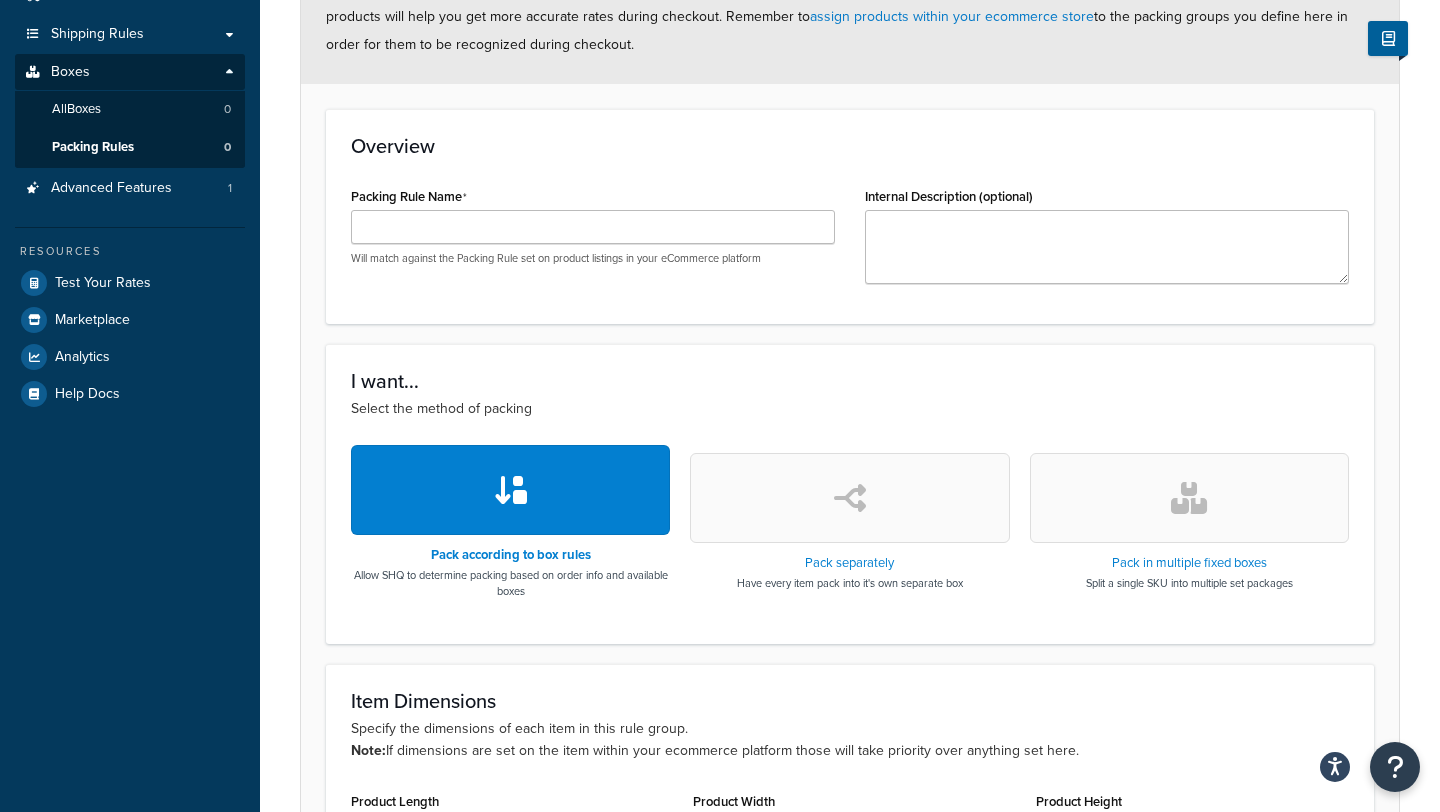 scroll, scrollTop: 50, scrollLeft: 0, axis: vertical 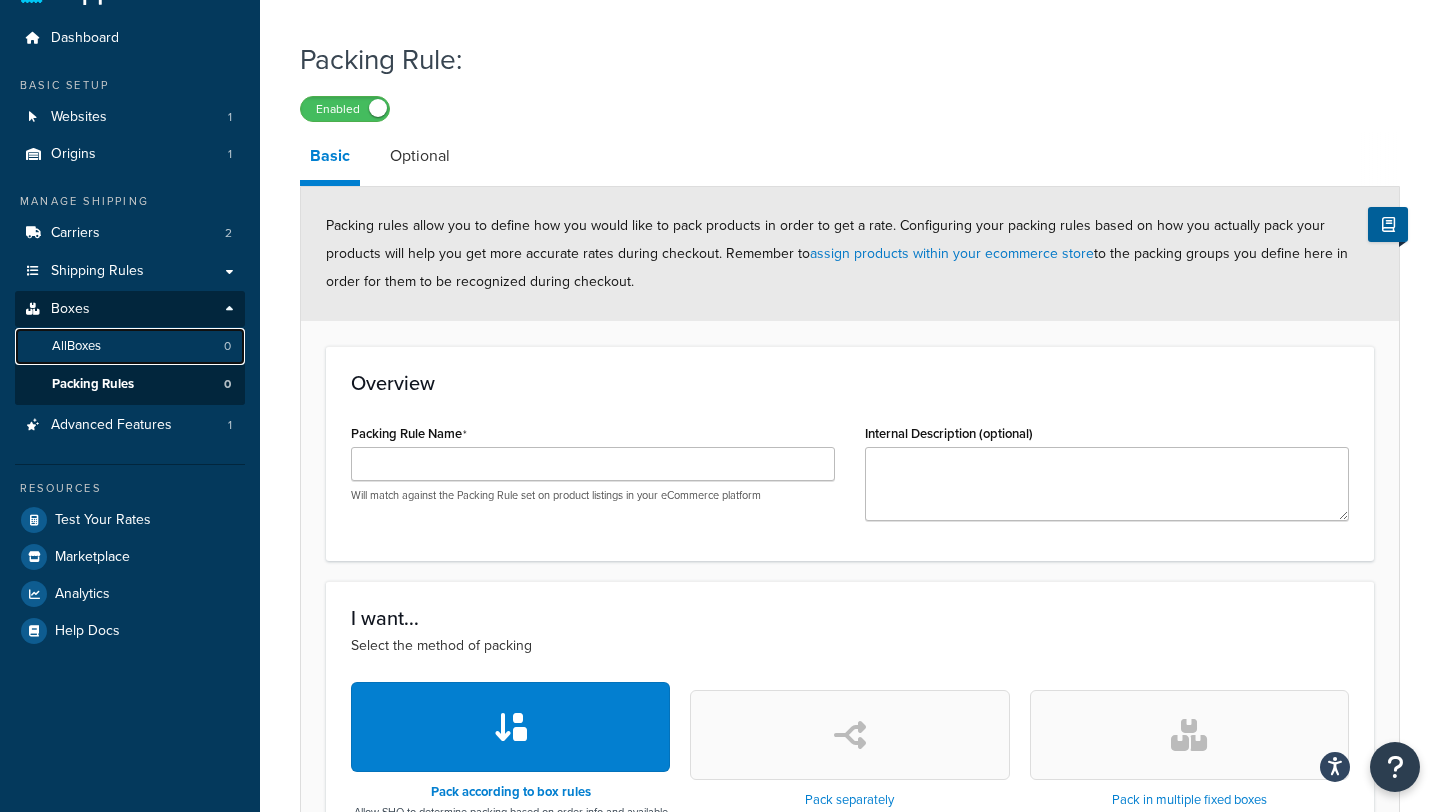 click on "All  Boxes 0" at bounding box center [130, 346] 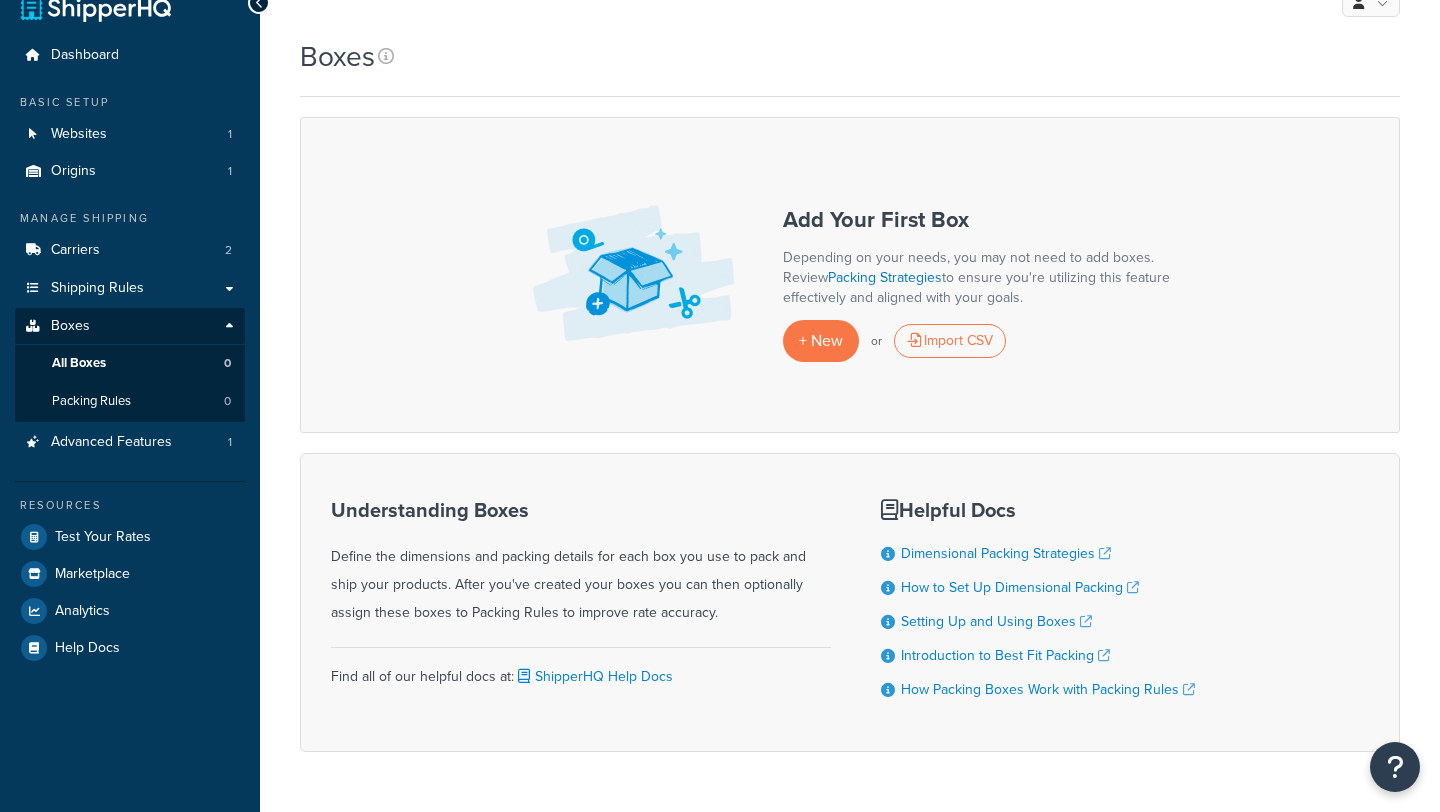 scroll, scrollTop: 31, scrollLeft: 0, axis: vertical 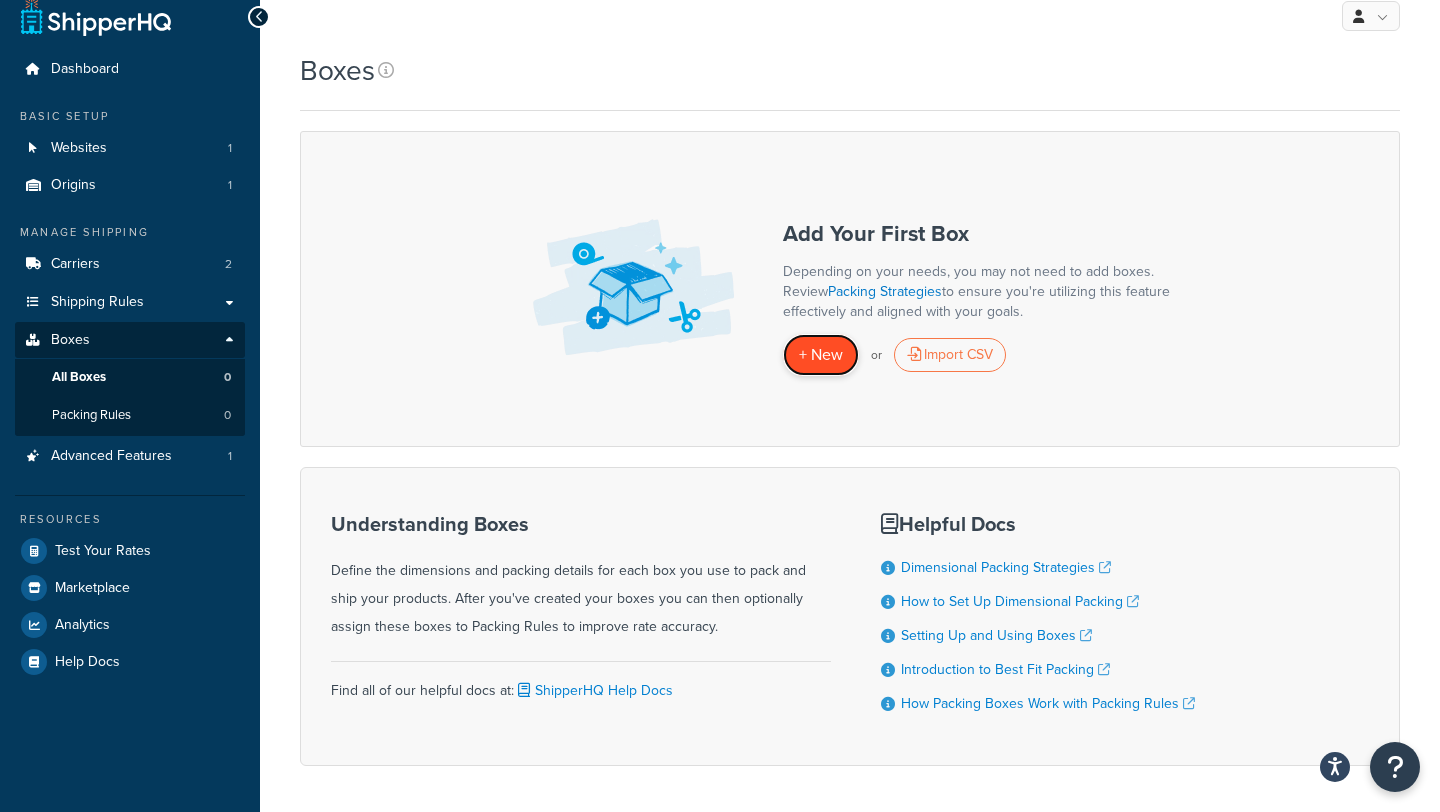 click on "+ New" at bounding box center (821, 354) 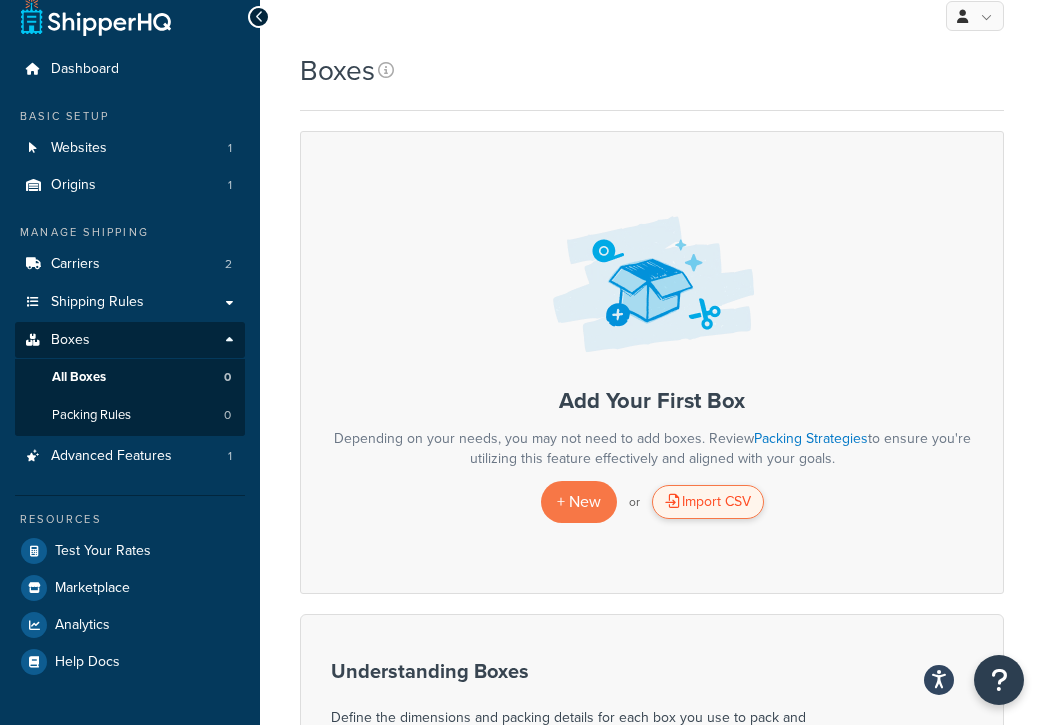 click on "Import CSV" at bounding box center [708, 502] 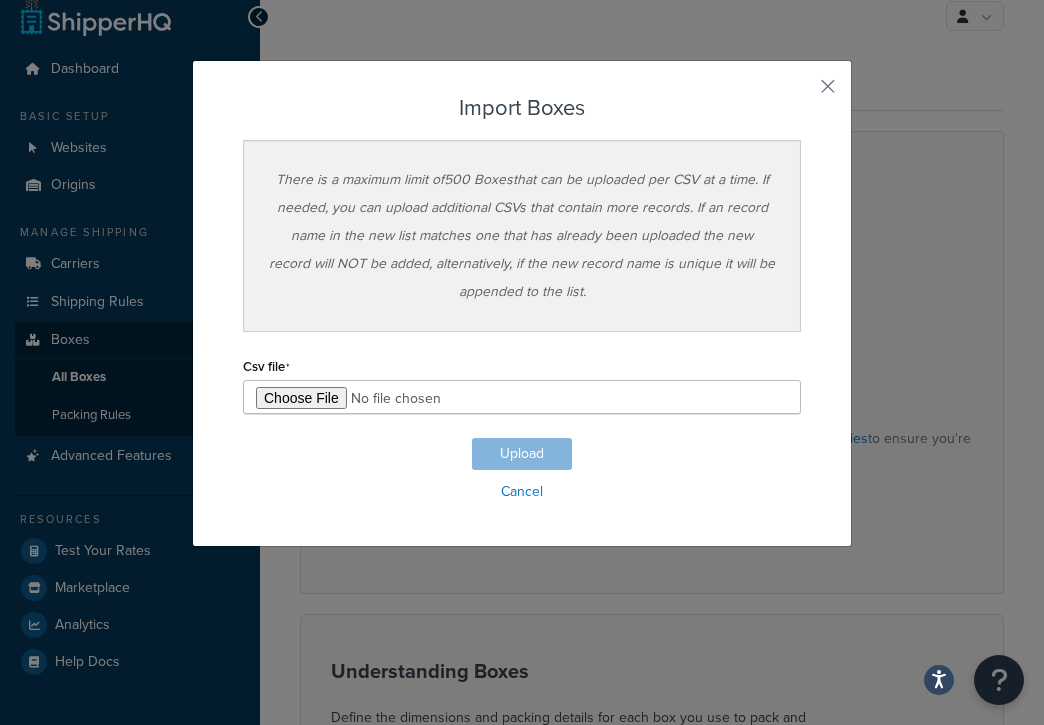 type on "C:\fakepath\shipperhq_boxes_sample.csv" 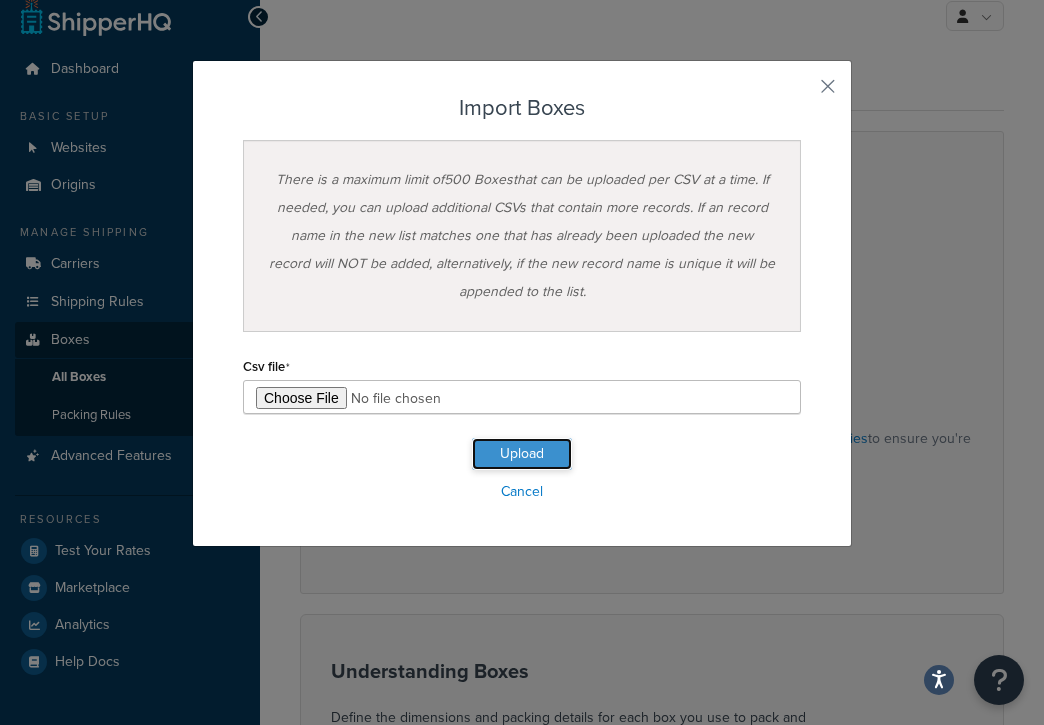 click on "Upload" at bounding box center [522, 454] 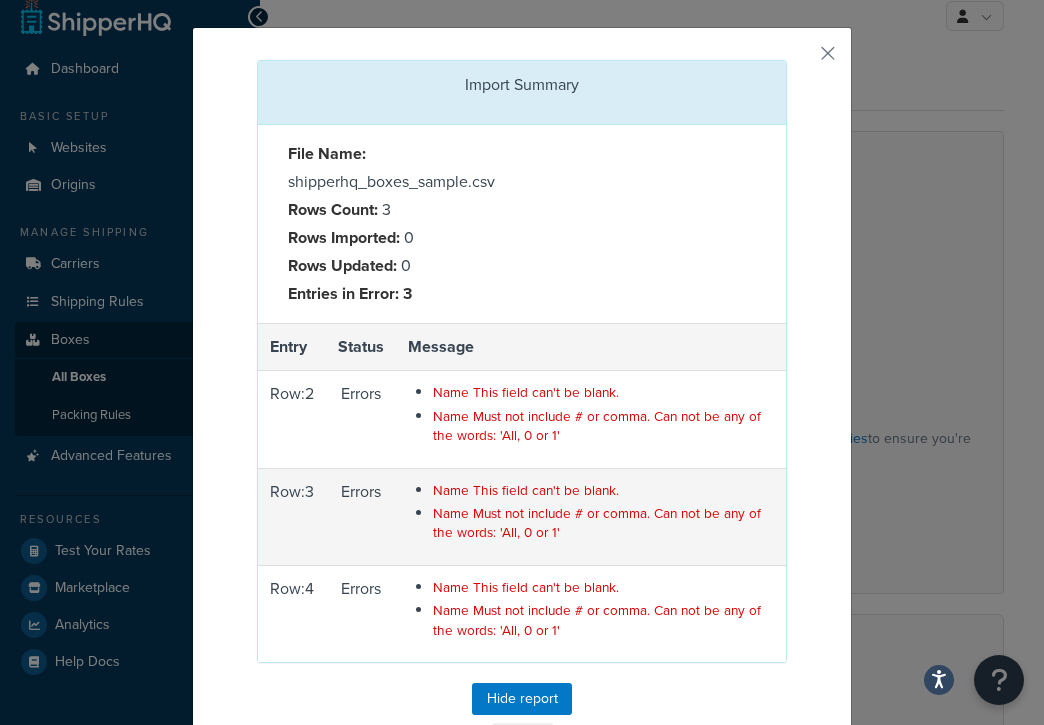 scroll, scrollTop: 0, scrollLeft: 0, axis: both 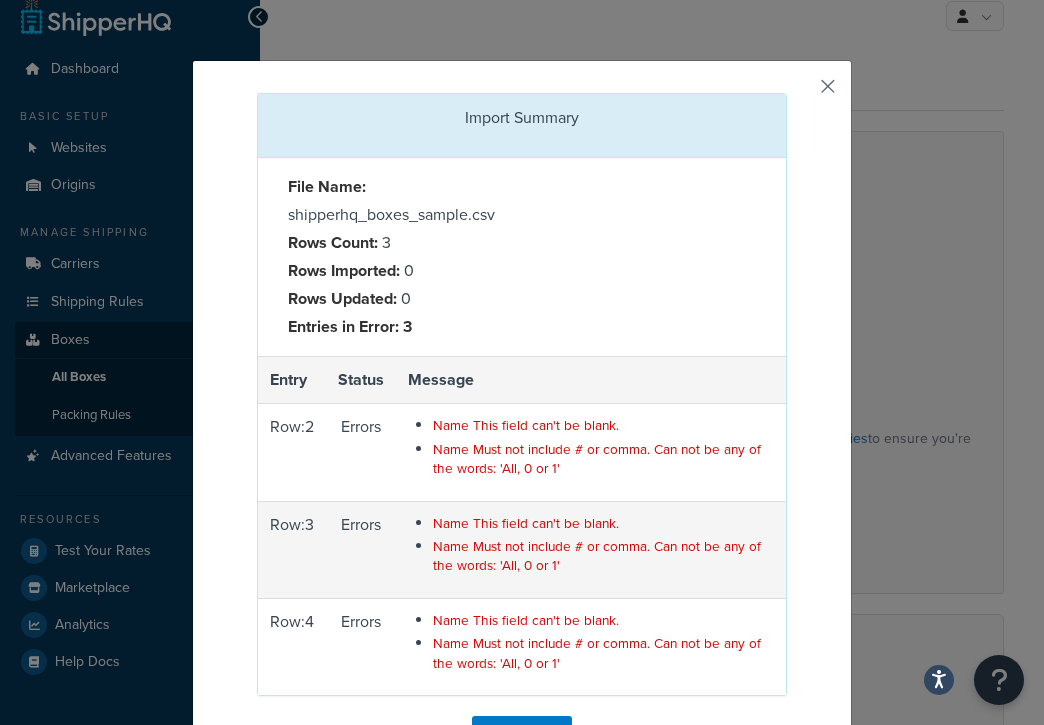 click at bounding box center (784, 95) 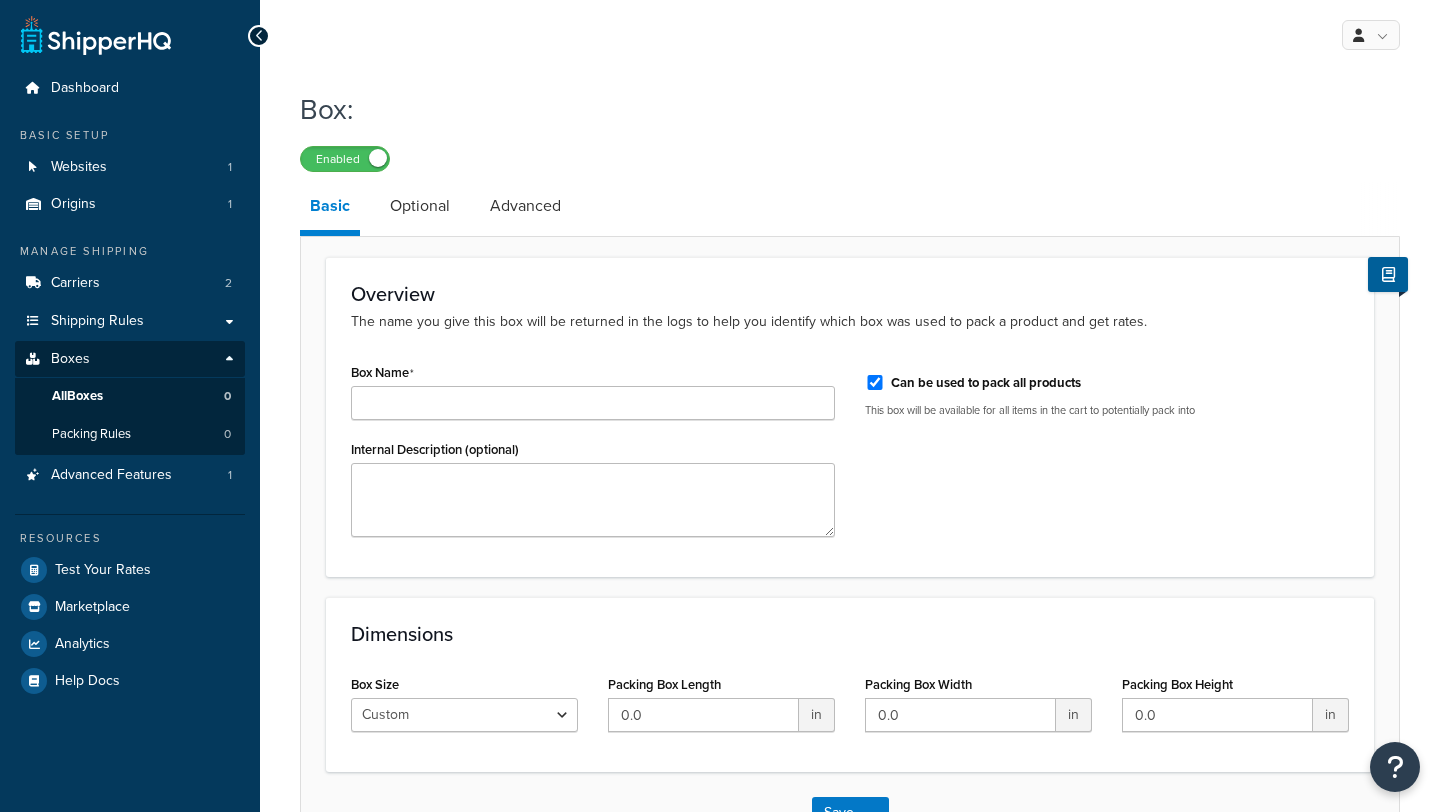 scroll, scrollTop: 0, scrollLeft: 0, axis: both 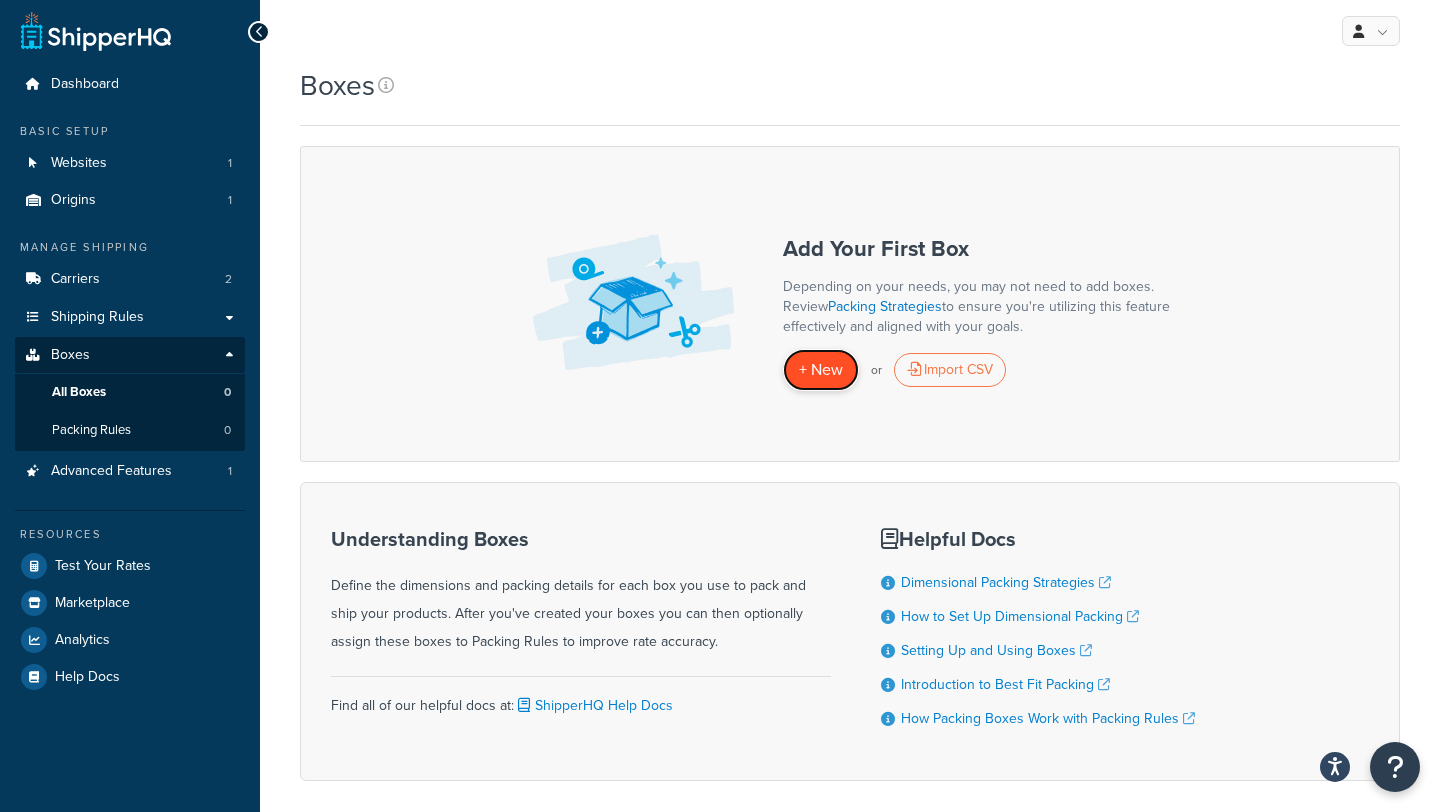 click on "+ New" at bounding box center [821, 369] 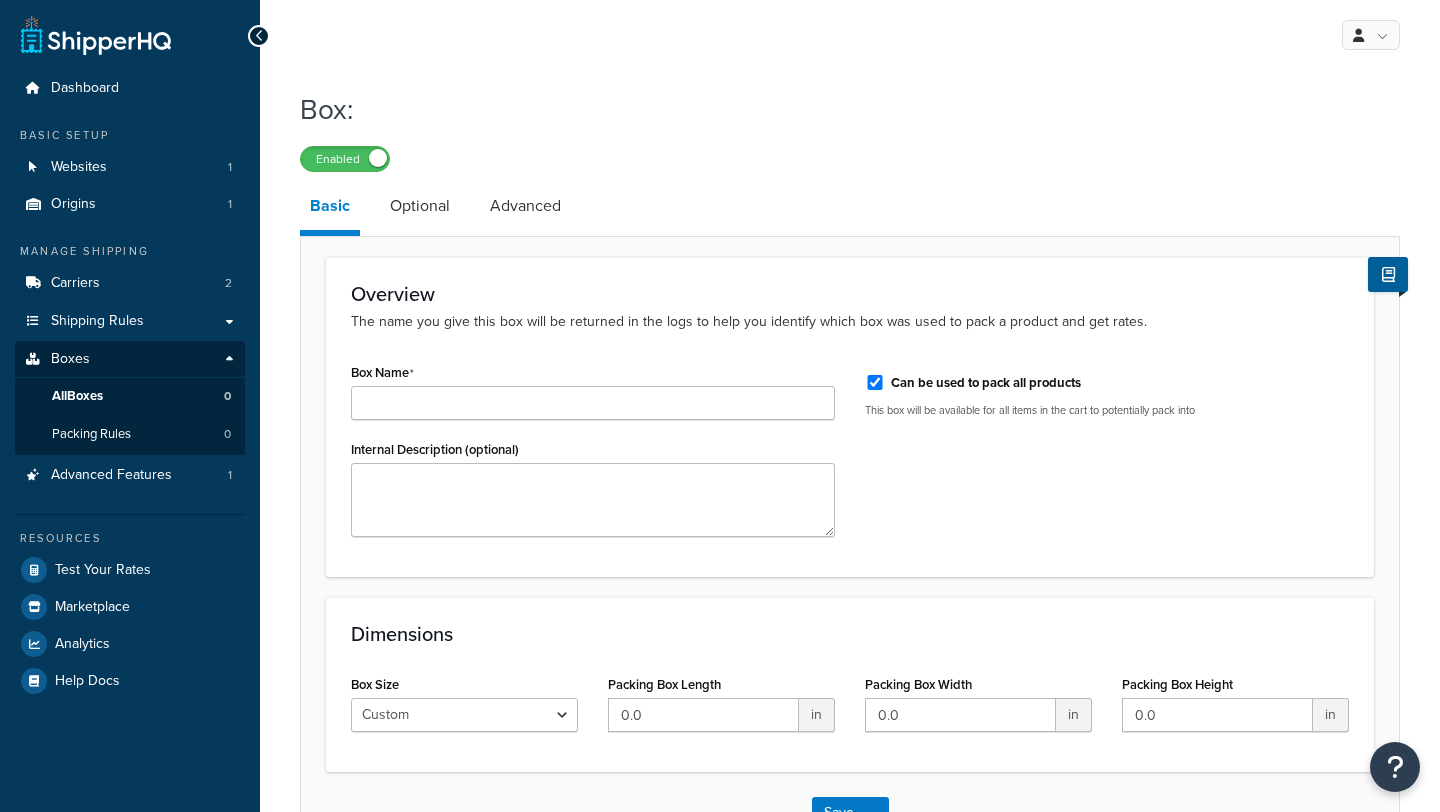 scroll, scrollTop: 0, scrollLeft: 0, axis: both 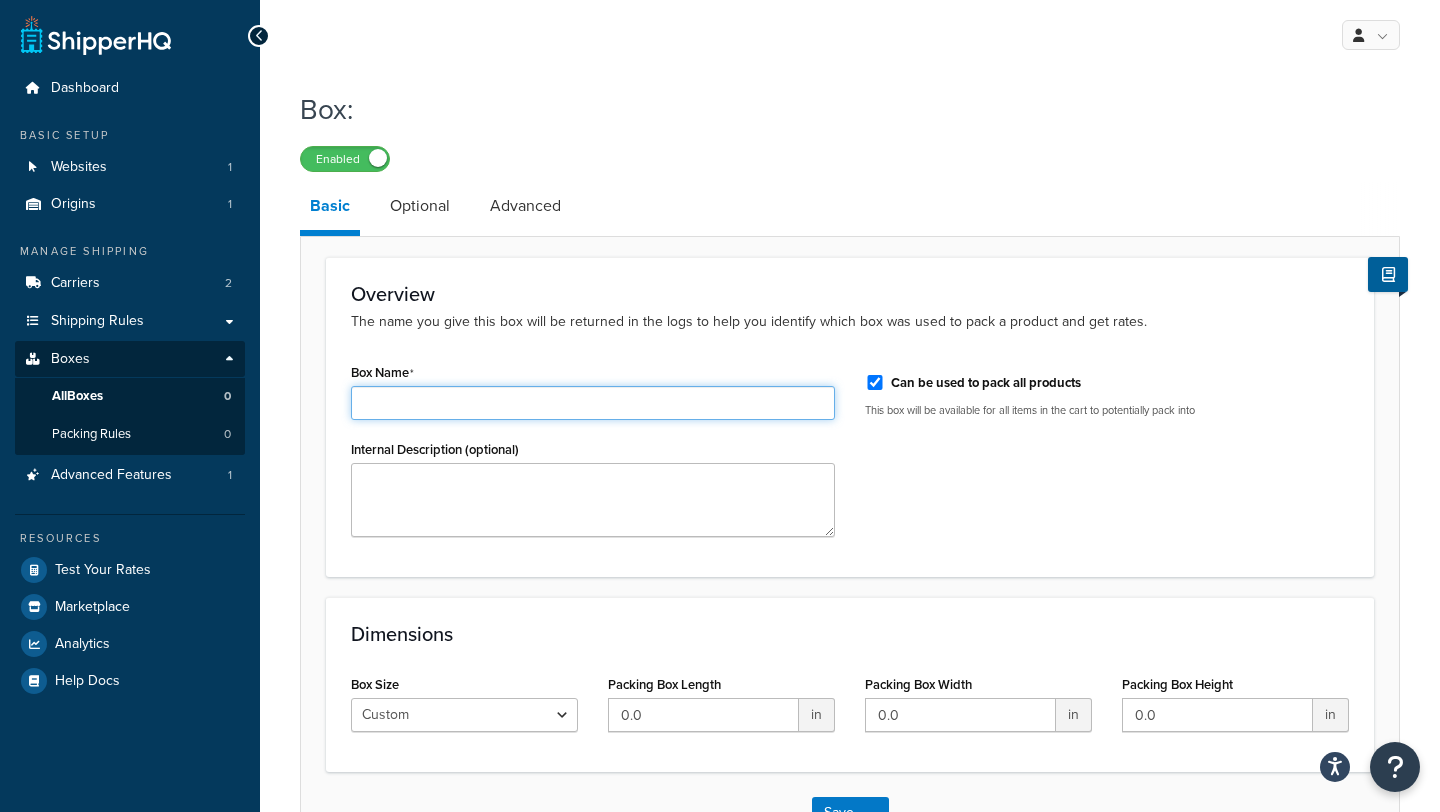 click on "Box Name" at bounding box center (593, 403) 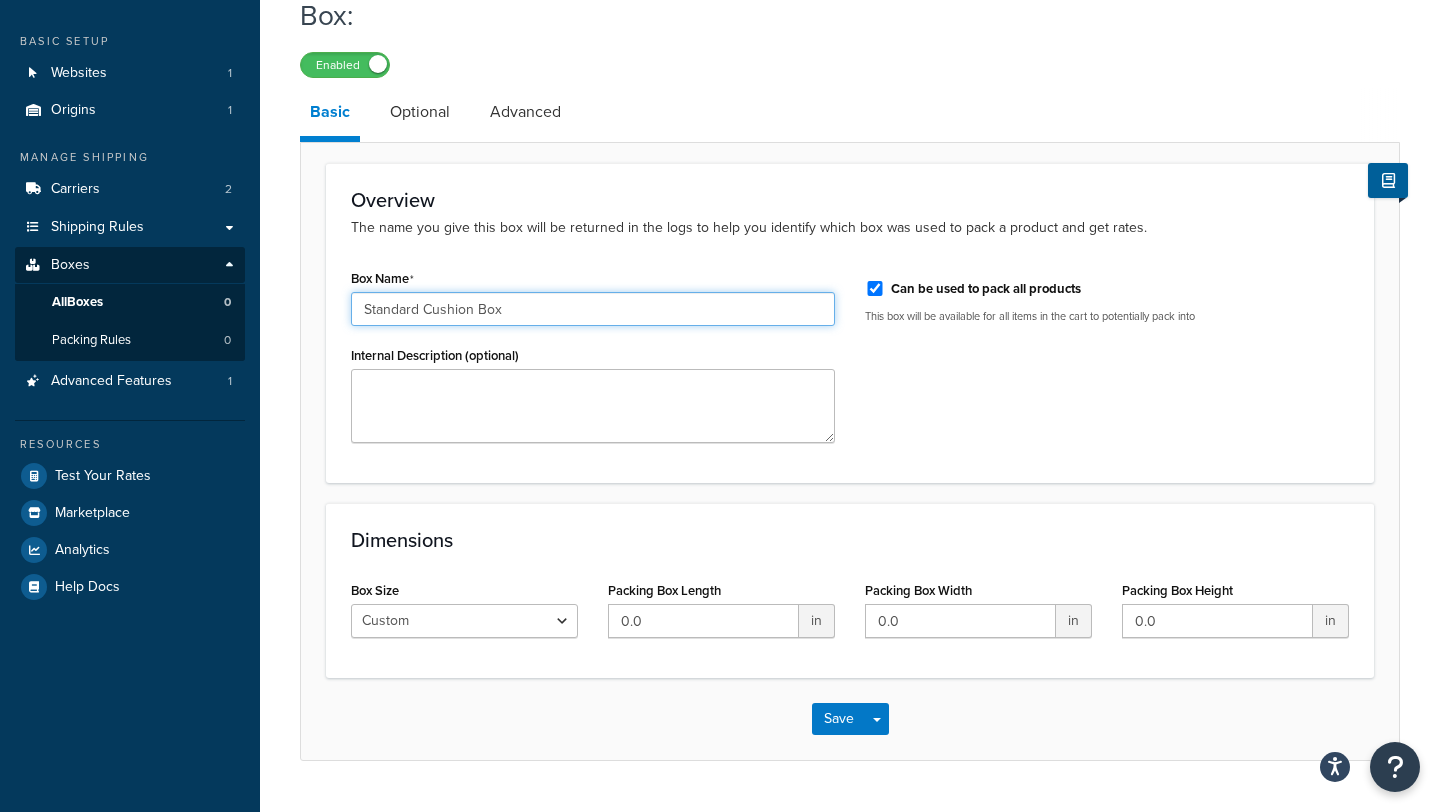 scroll, scrollTop: 145, scrollLeft: 0, axis: vertical 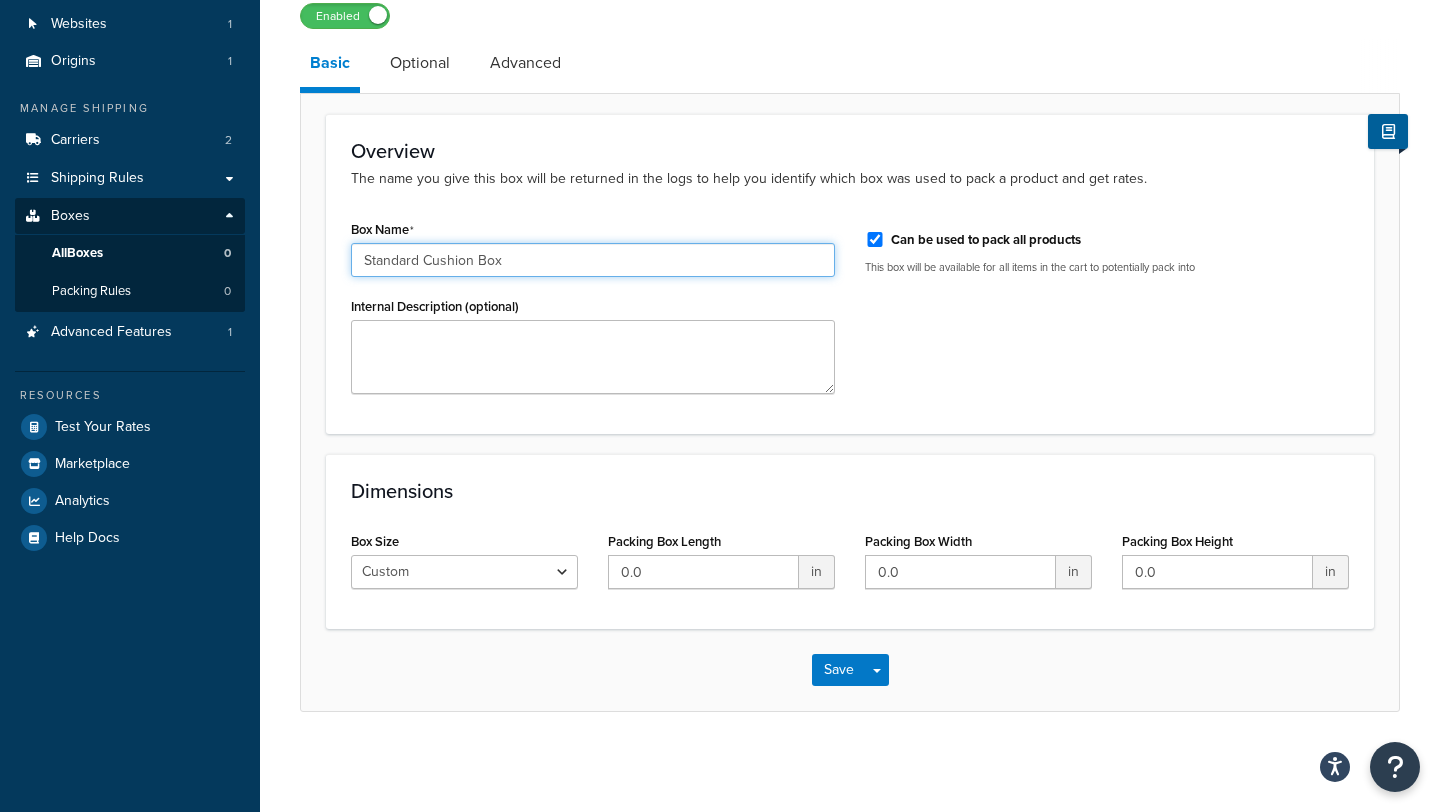 type on "Standard Cushion Box" 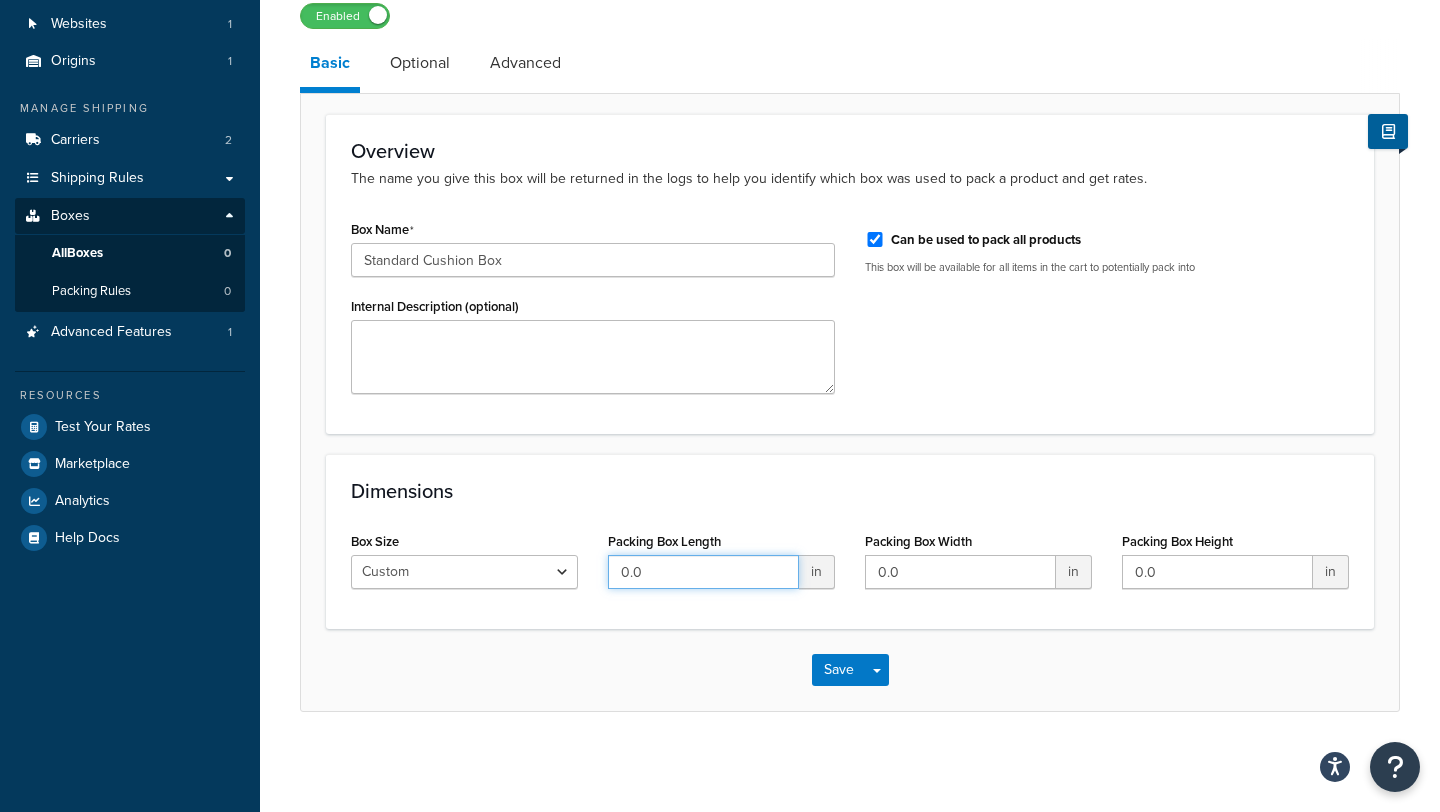 click on "0.0" at bounding box center [703, 572] 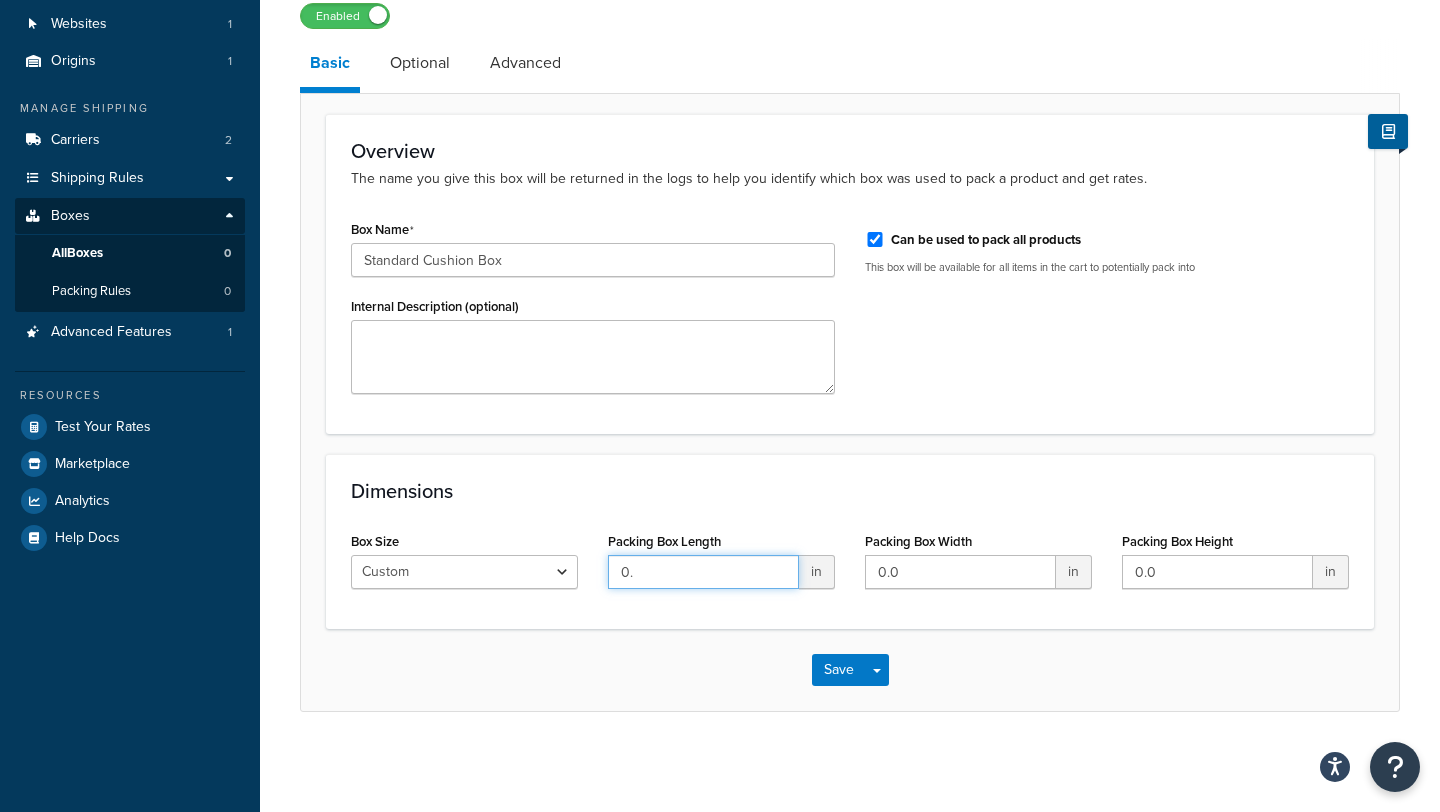 type on "0" 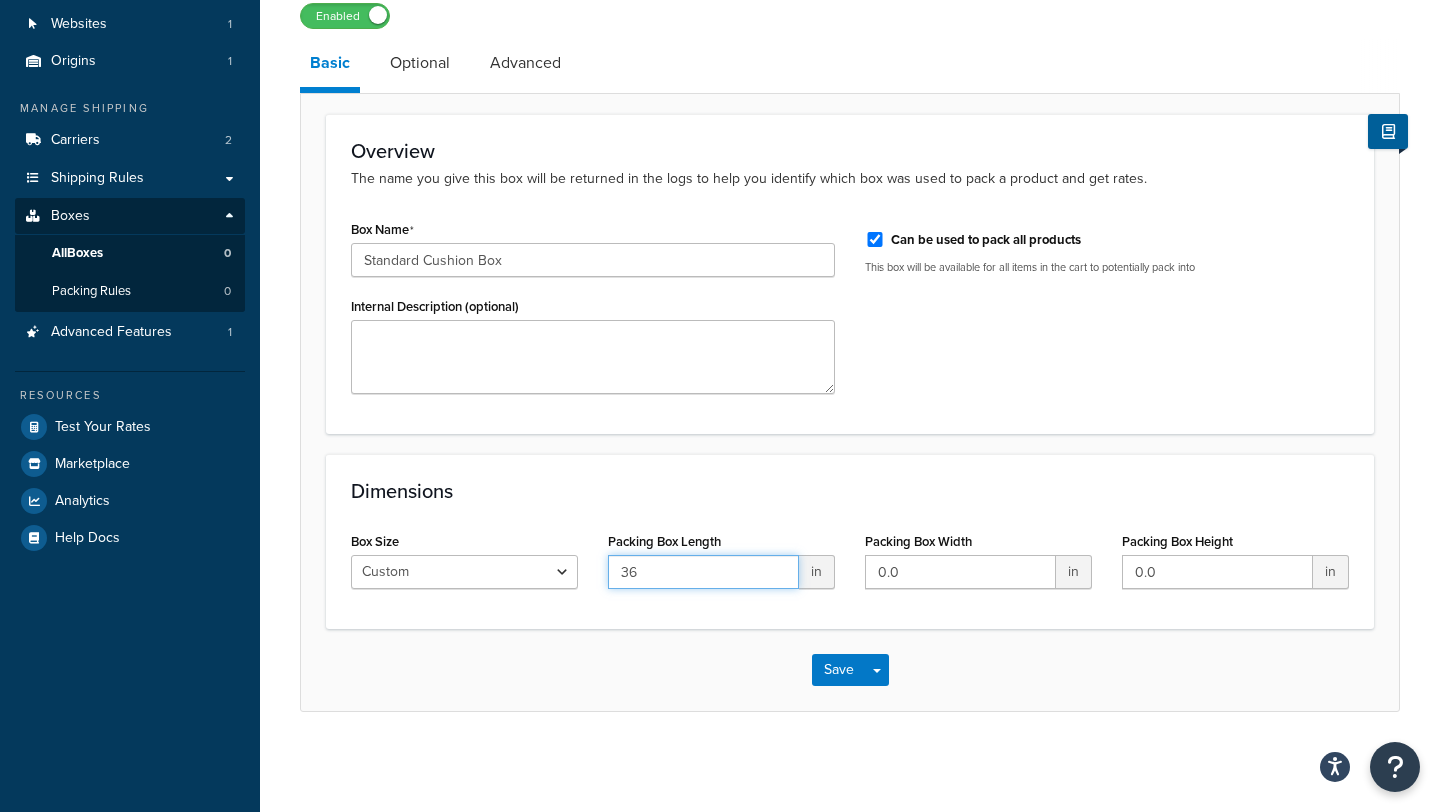 type on "36" 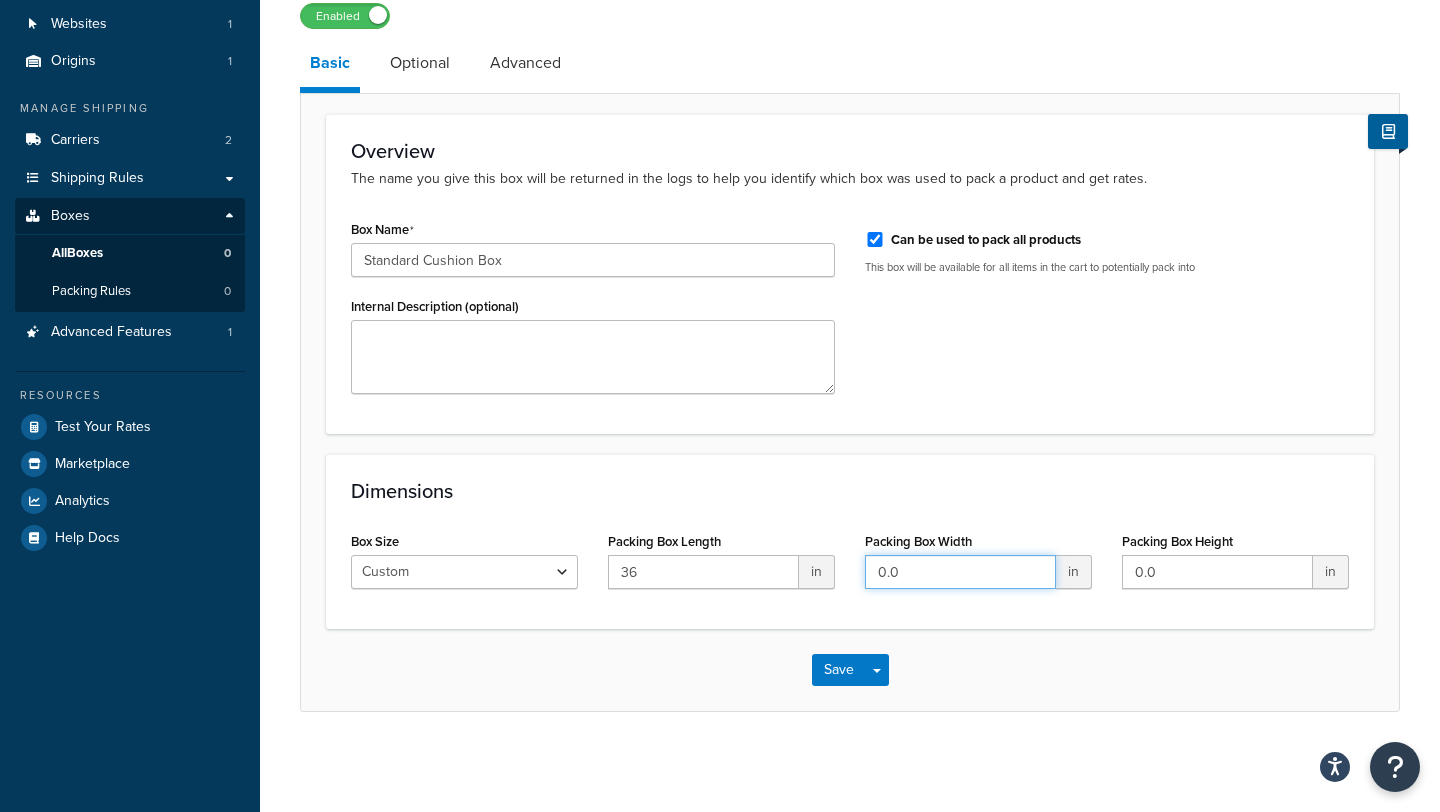 click on "0.0" at bounding box center (960, 572) 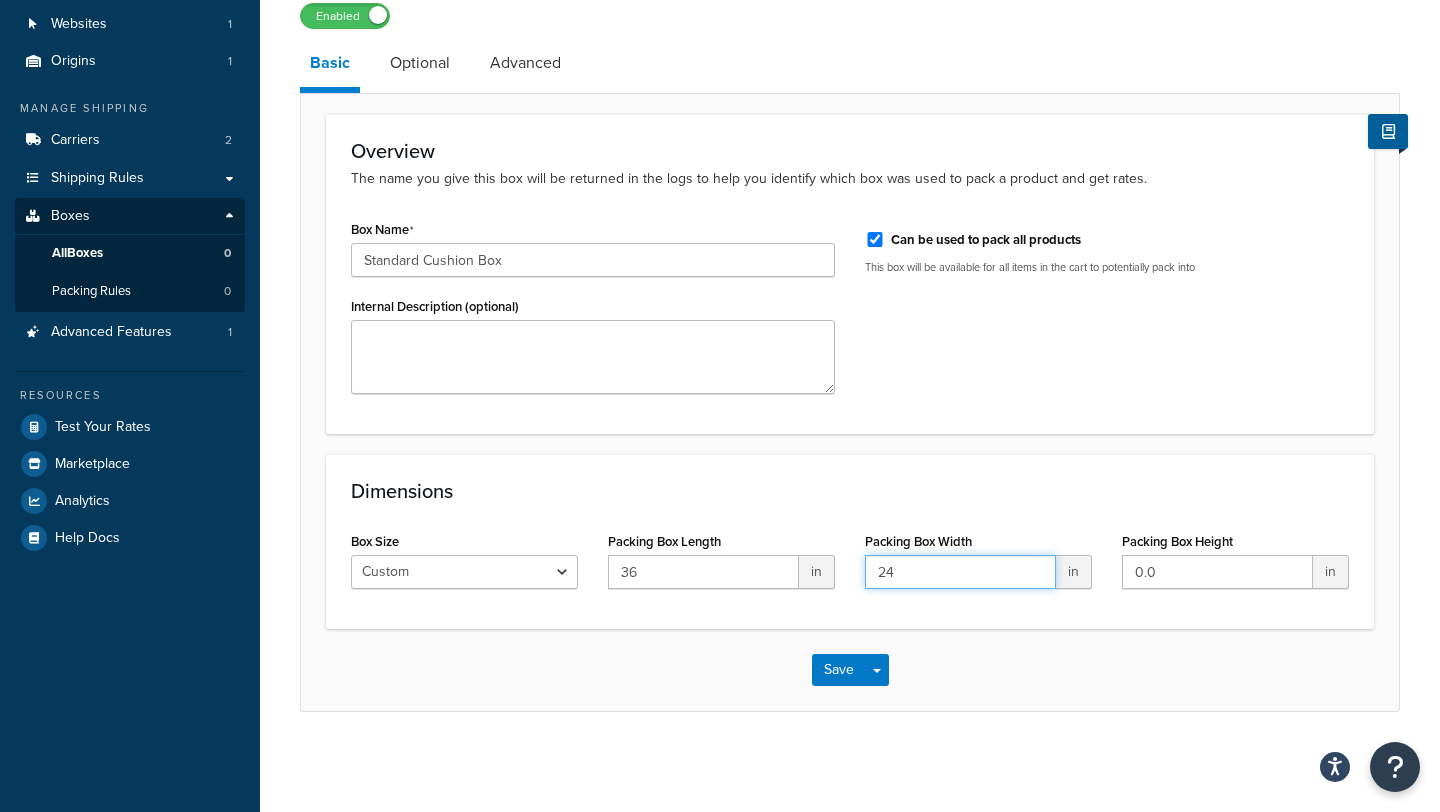 type on "24" 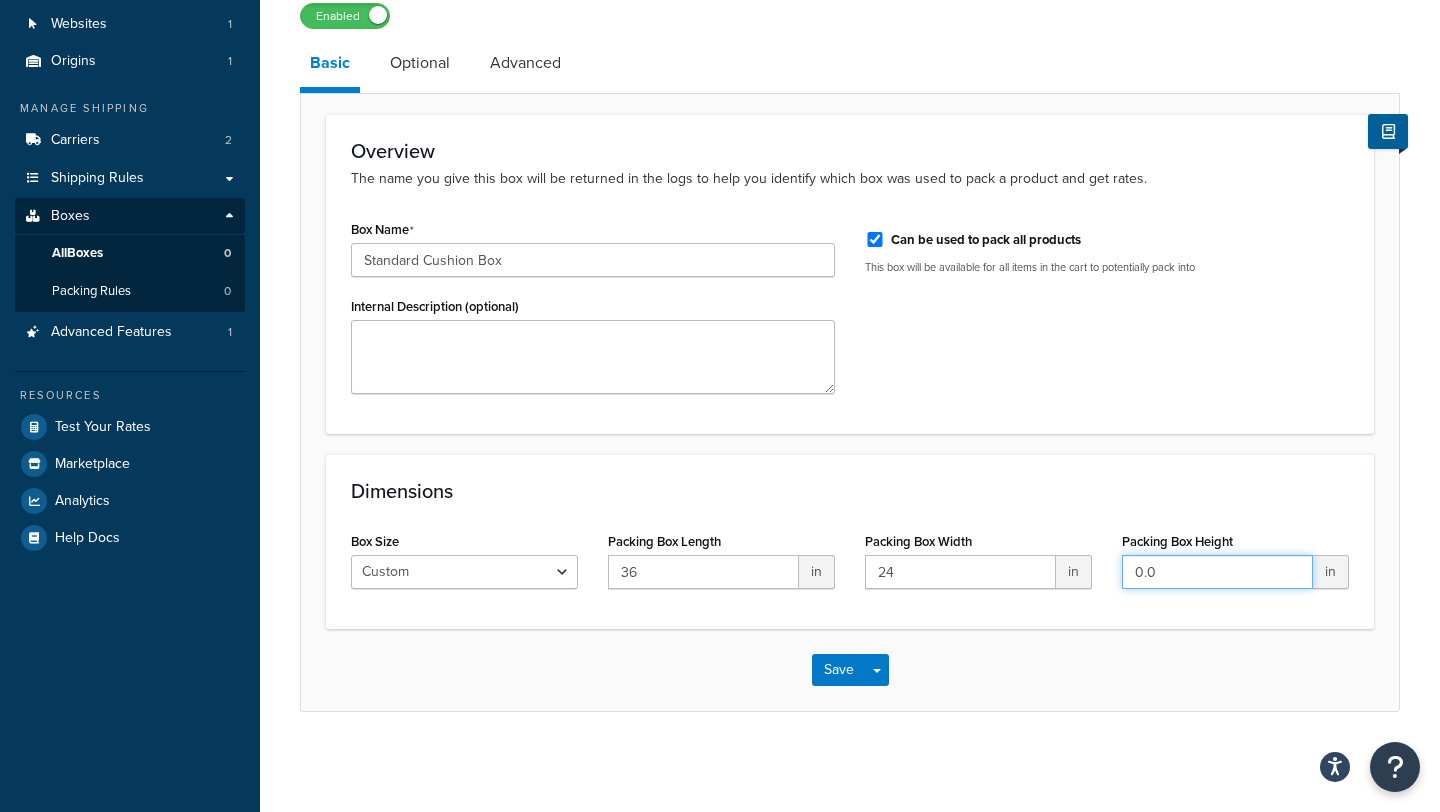 click on "0.0" at bounding box center [1217, 572] 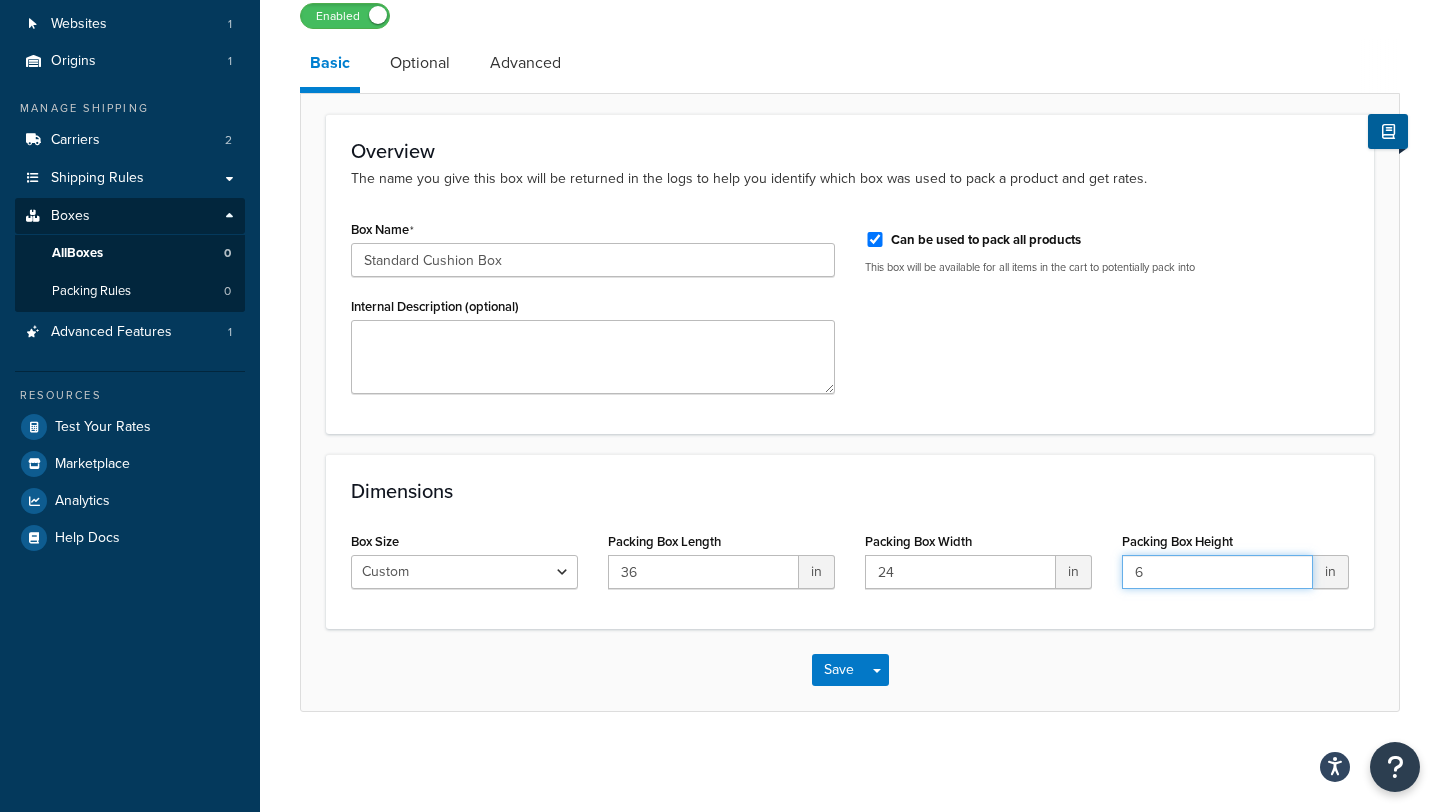type on "6" 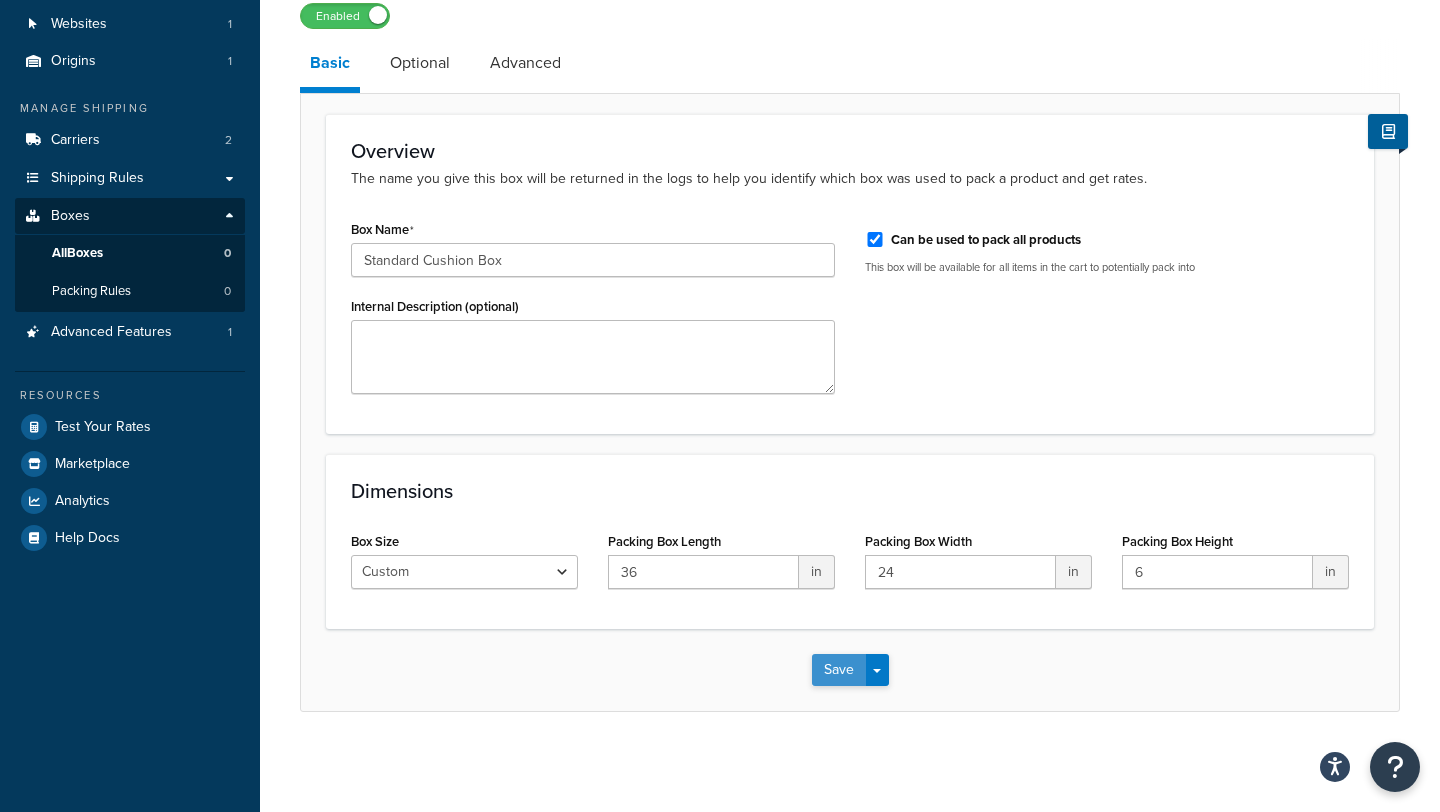 click on "Save" at bounding box center (839, 670) 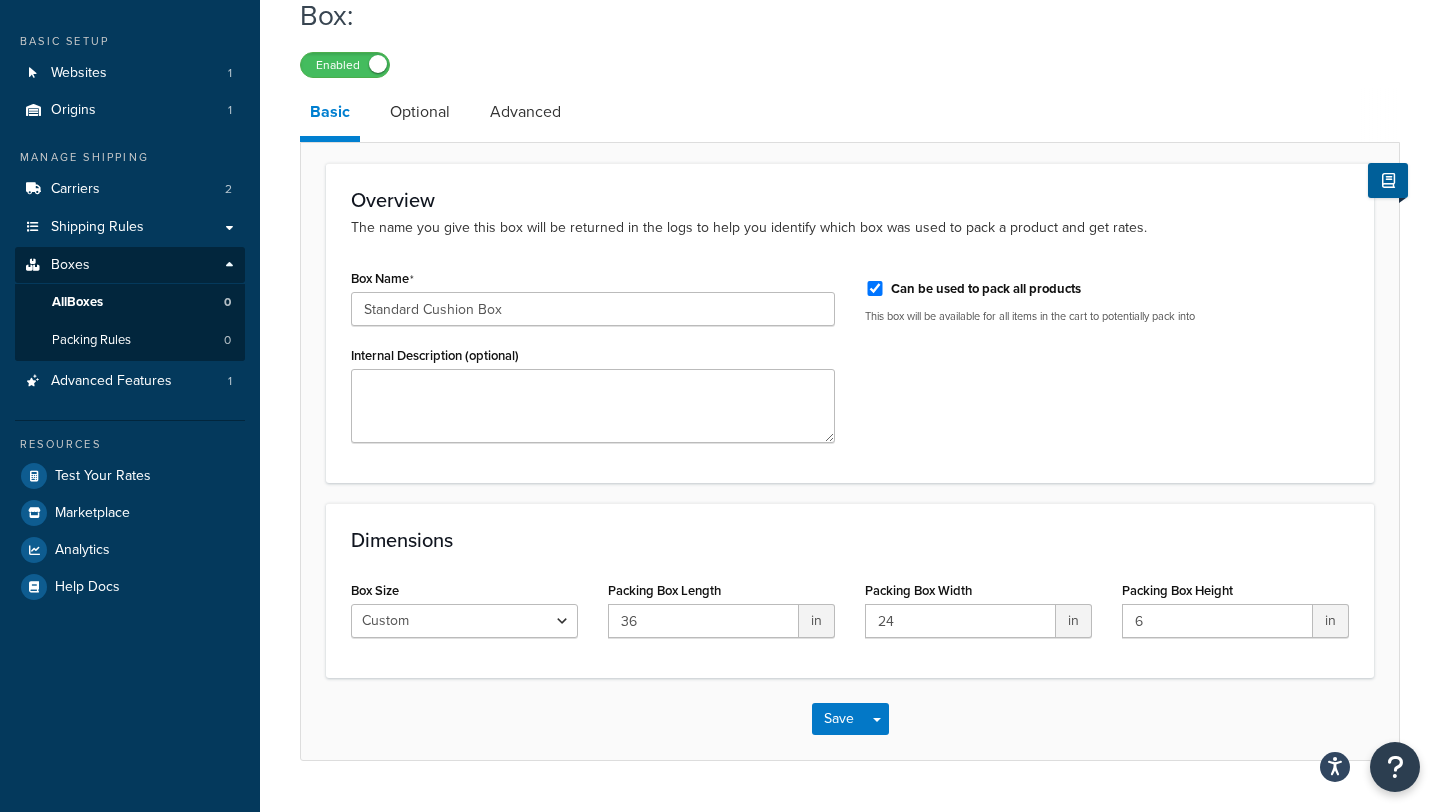 scroll, scrollTop: 98, scrollLeft: 0, axis: vertical 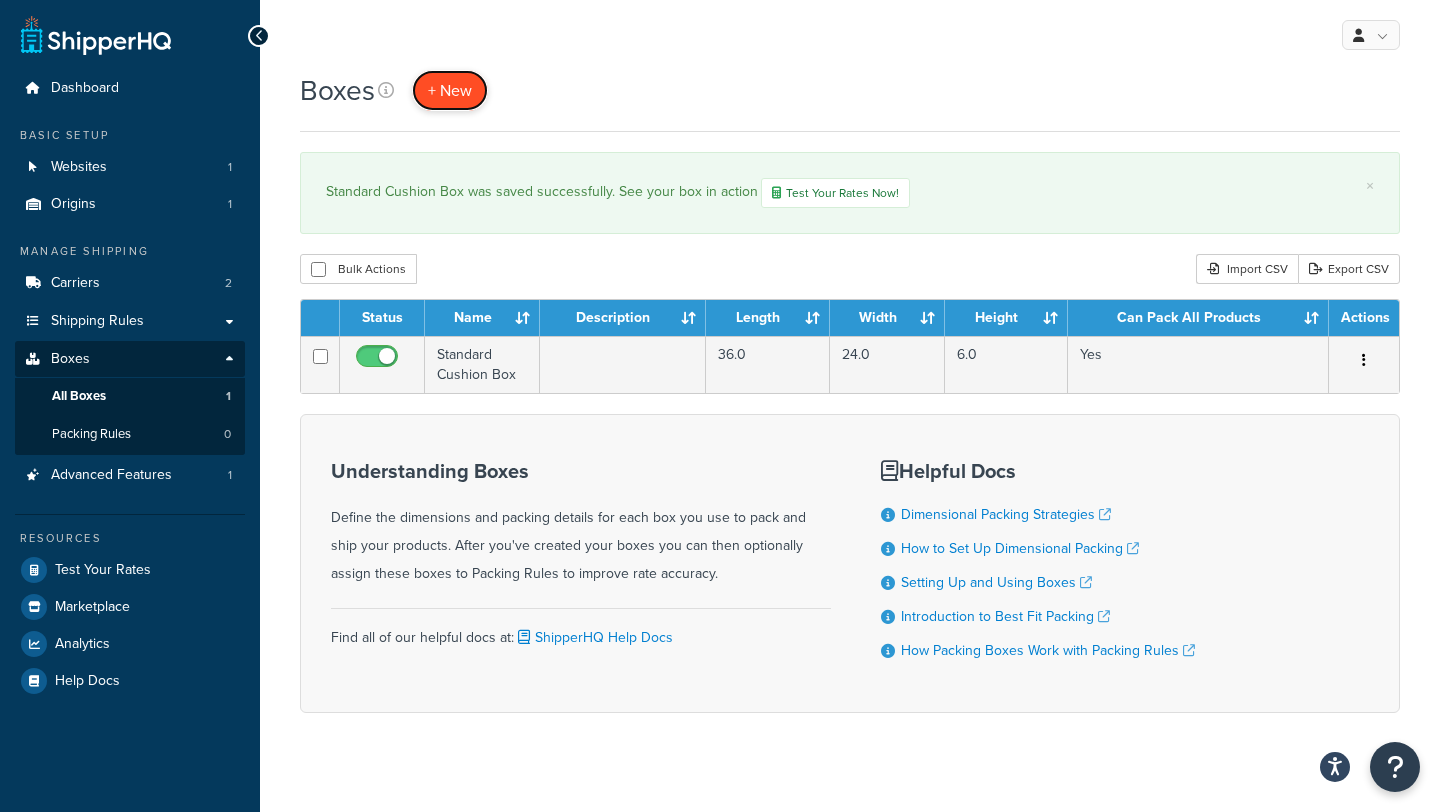 click on "+ New" at bounding box center [450, 90] 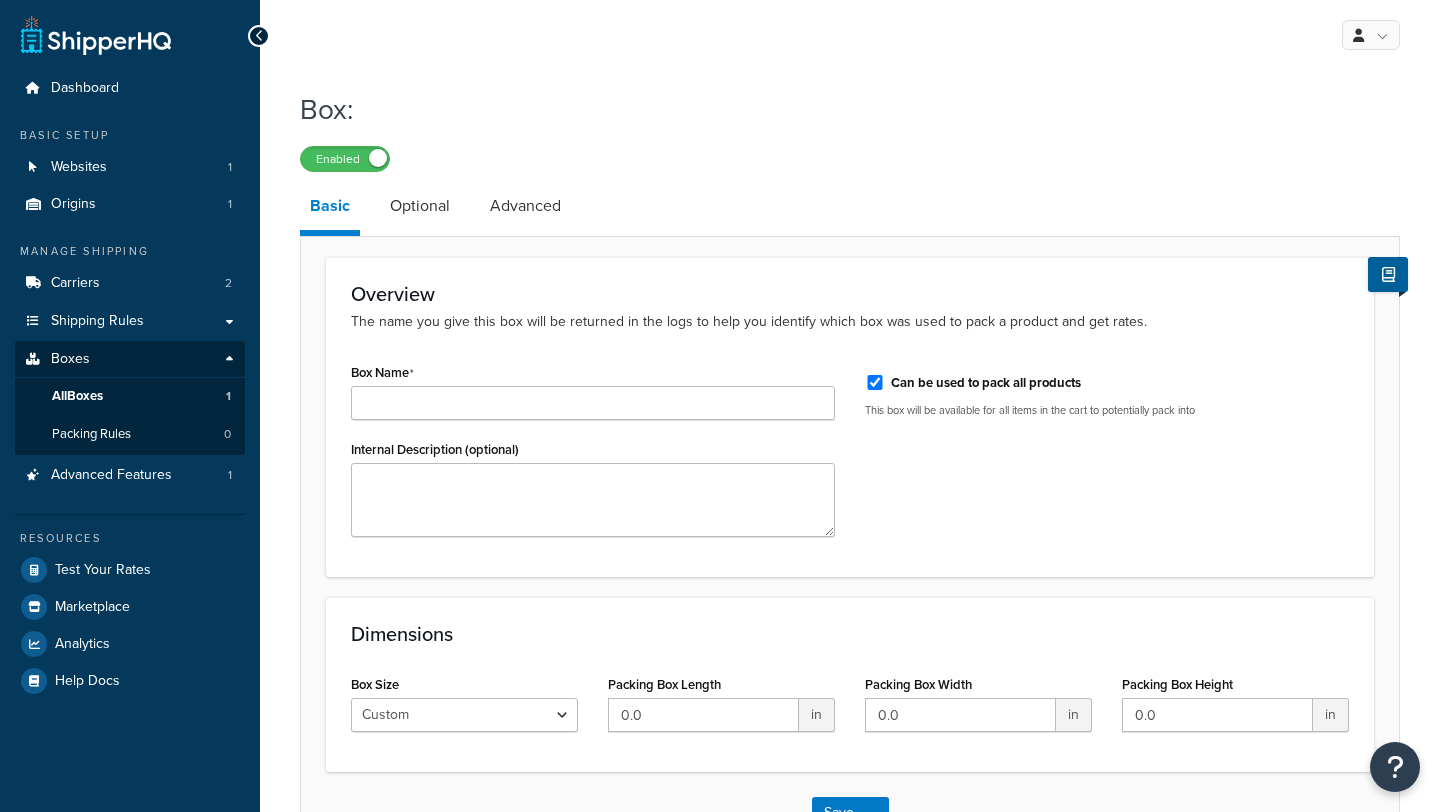 scroll, scrollTop: 0, scrollLeft: 0, axis: both 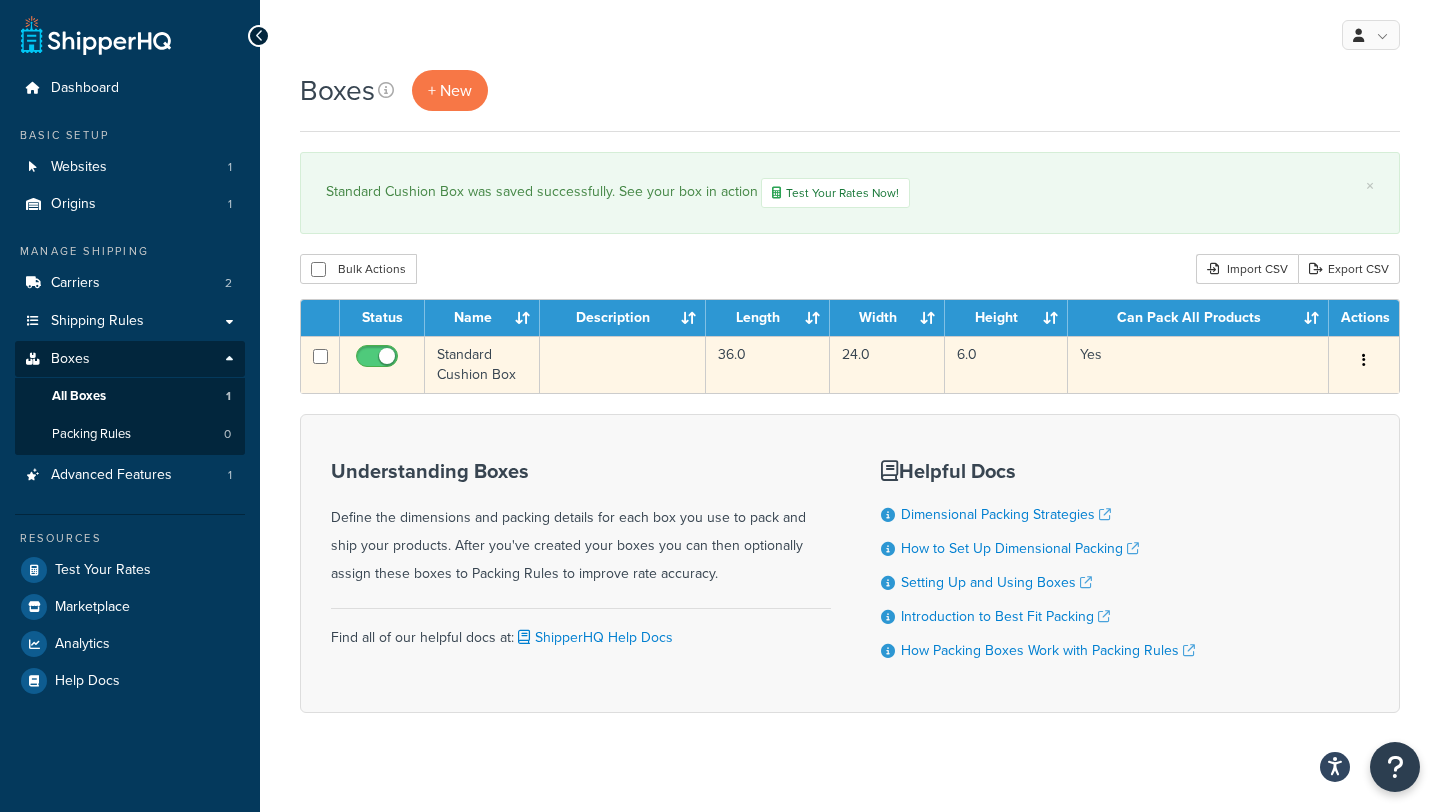 click at bounding box center (1364, 361) 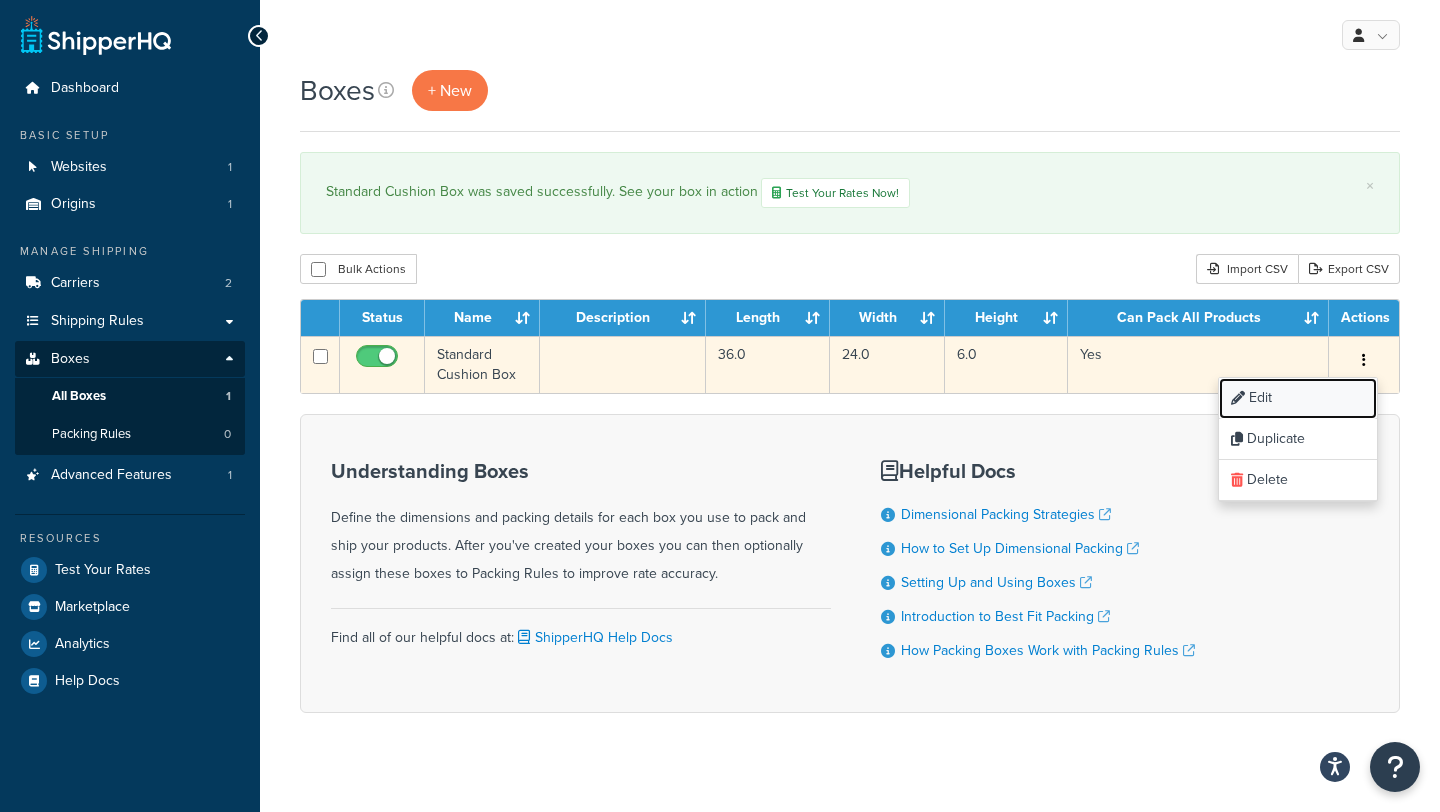 click on "Edit" at bounding box center (1298, 398) 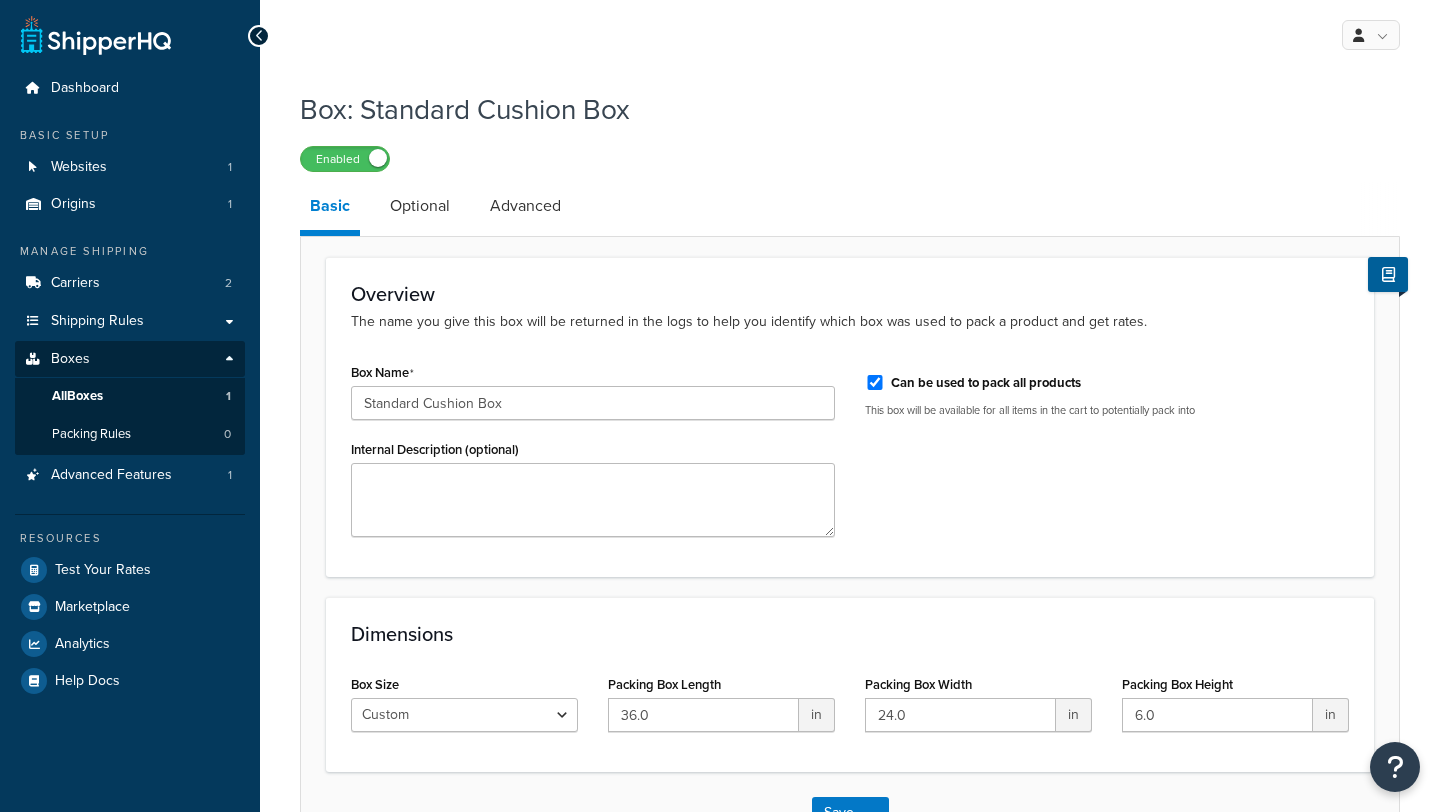 scroll, scrollTop: 0, scrollLeft: 0, axis: both 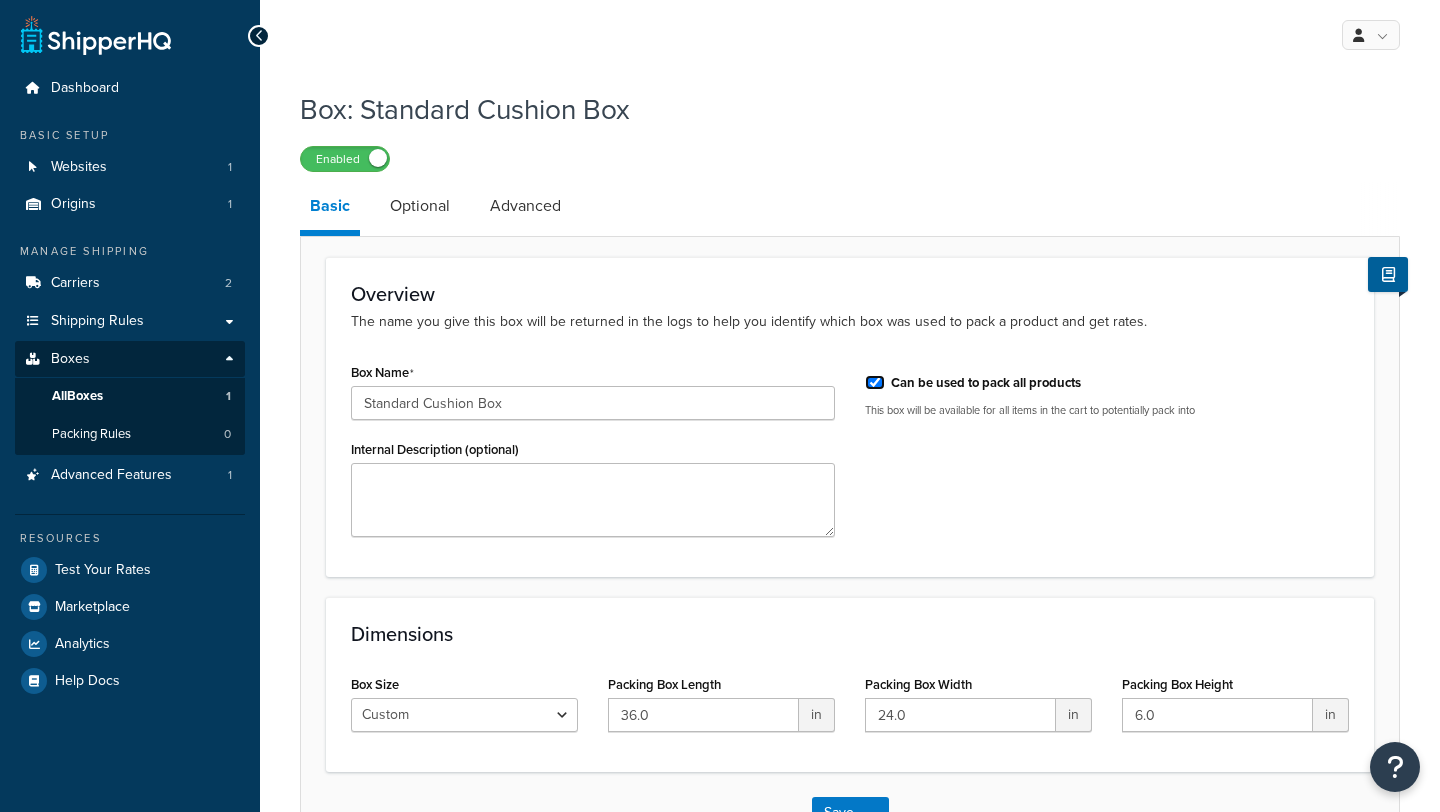 click on "Can be used to pack all products" at bounding box center (875, 382) 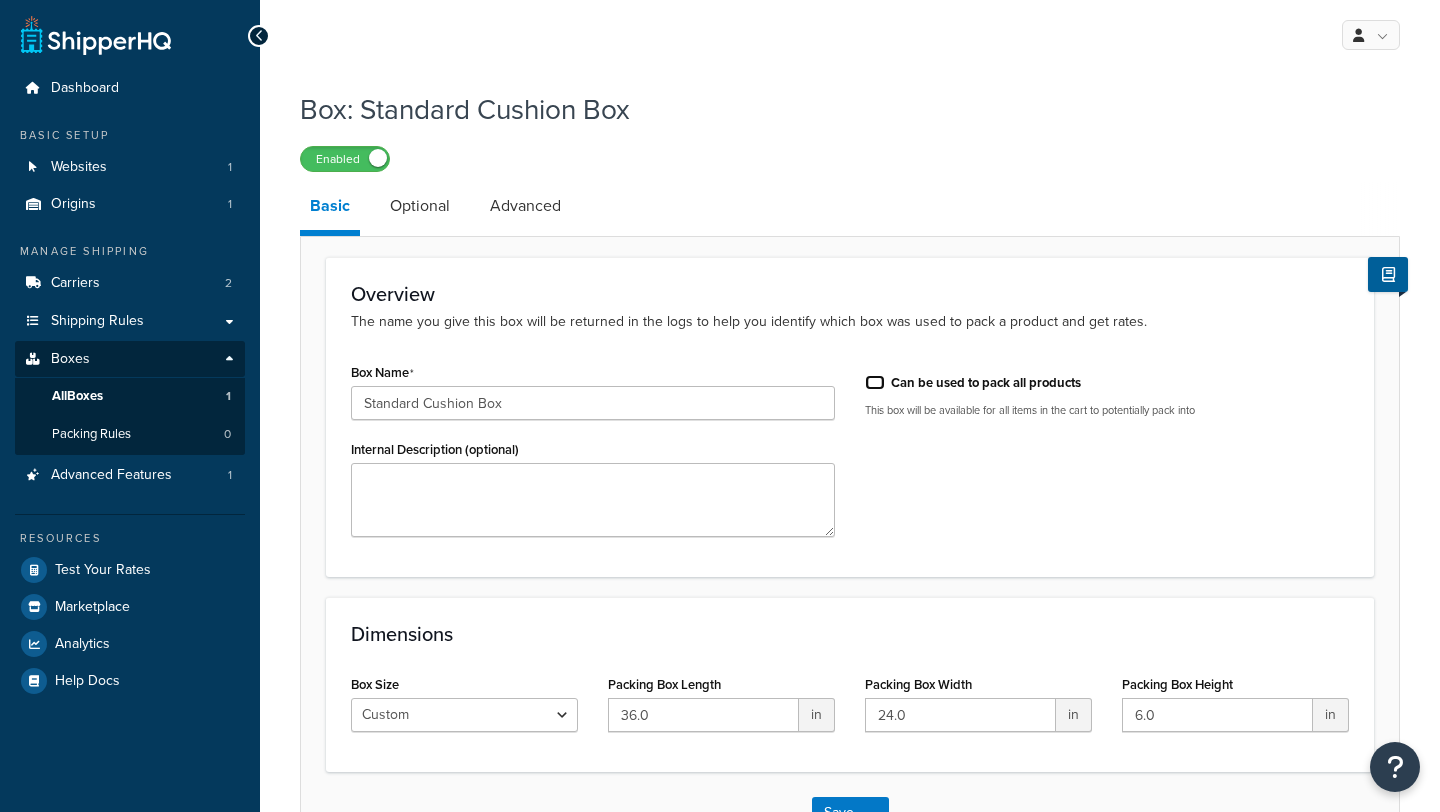 checkbox on "false" 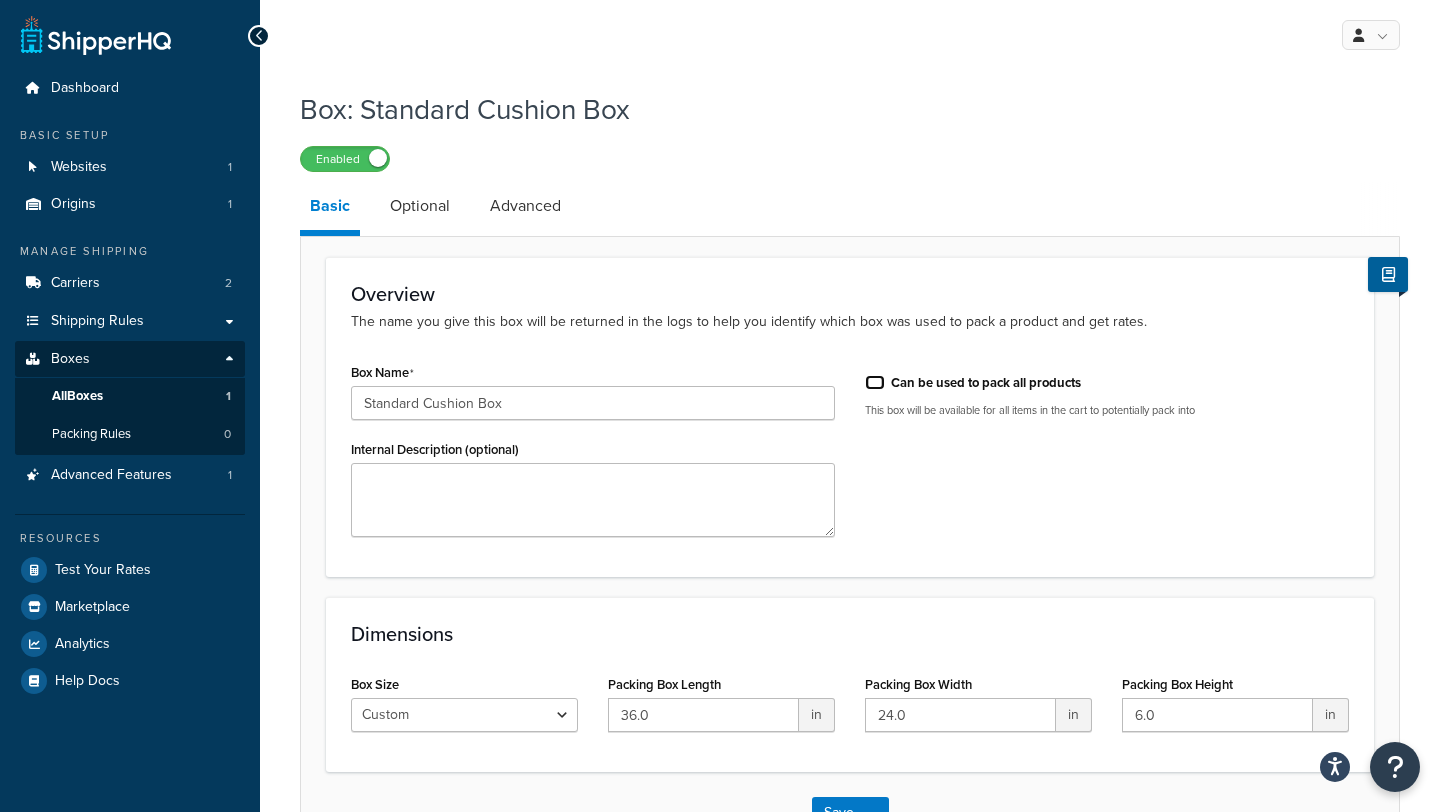 scroll, scrollTop: 145, scrollLeft: 0, axis: vertical 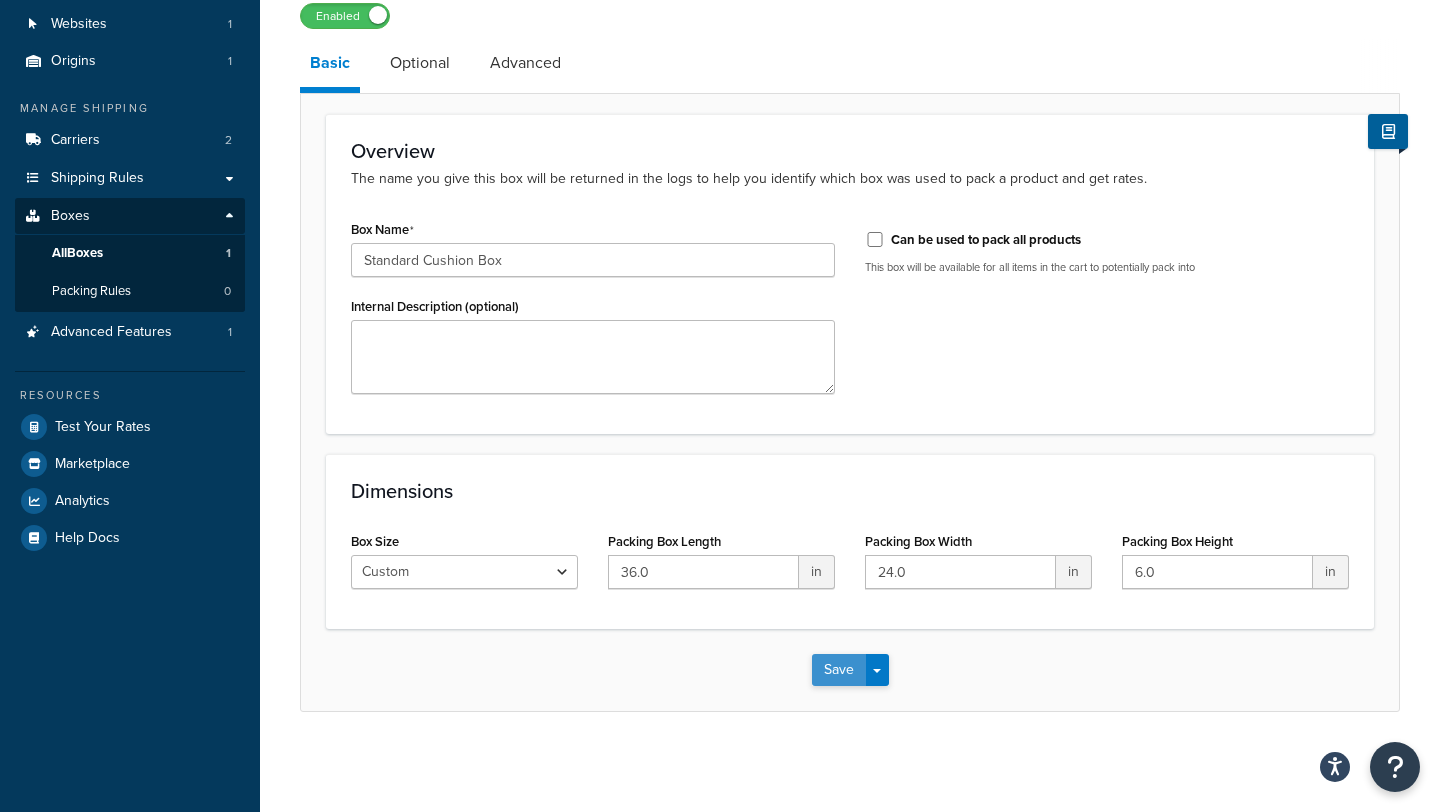 click on "Save" at bounding box center (839, 670) 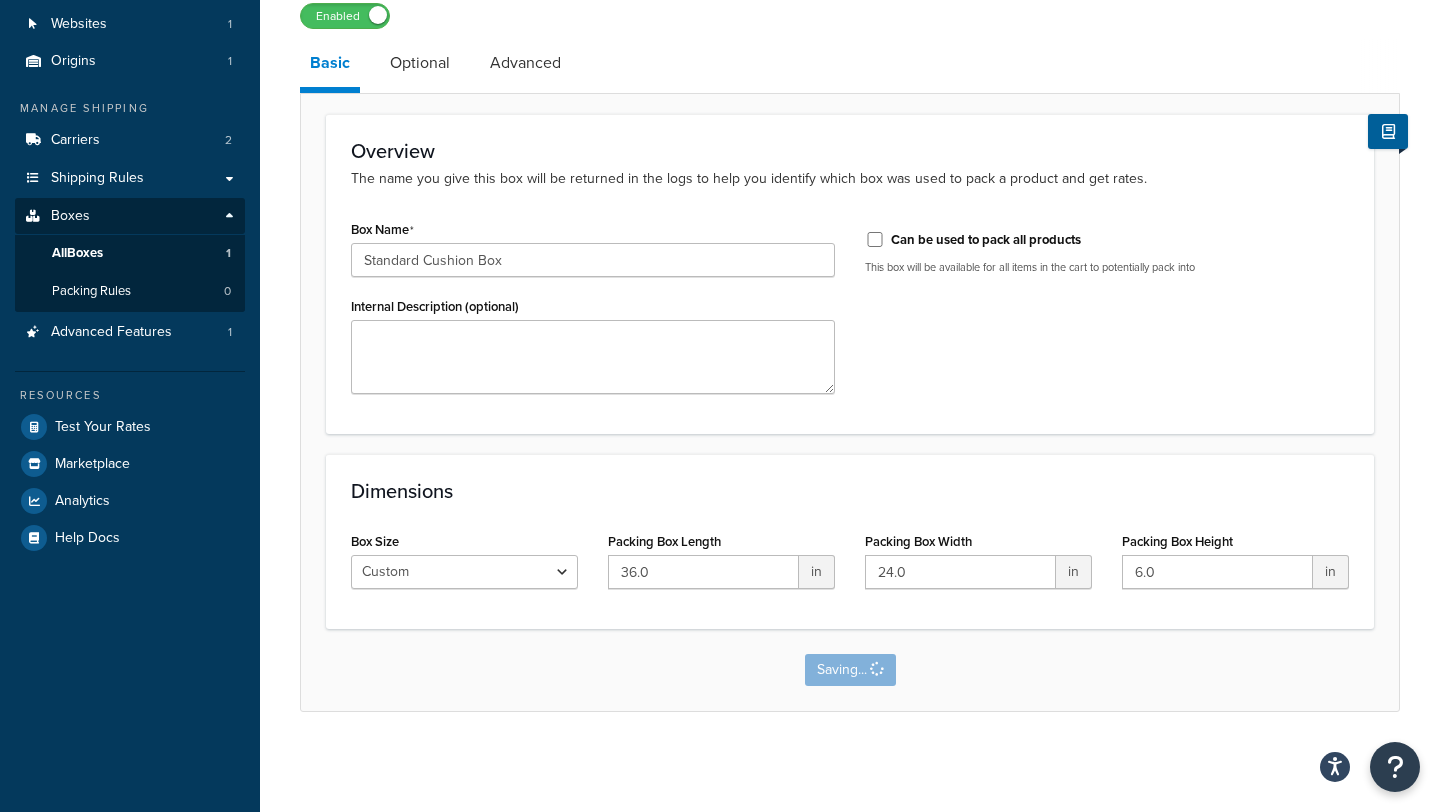 scroll, scrollTop: 0, scrollLeft: 0, axis: both 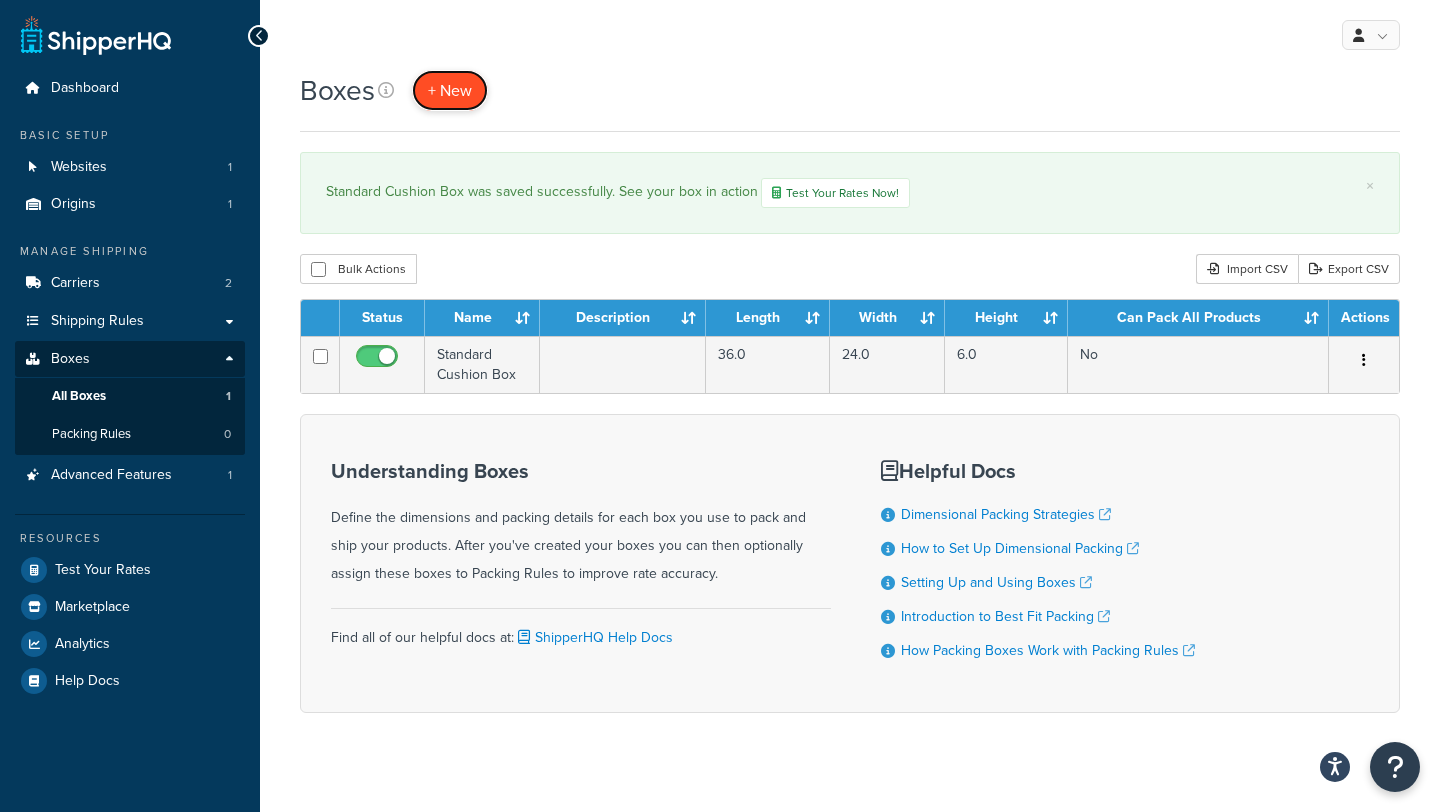 click on "+ New" at bounding box center (450, 90) 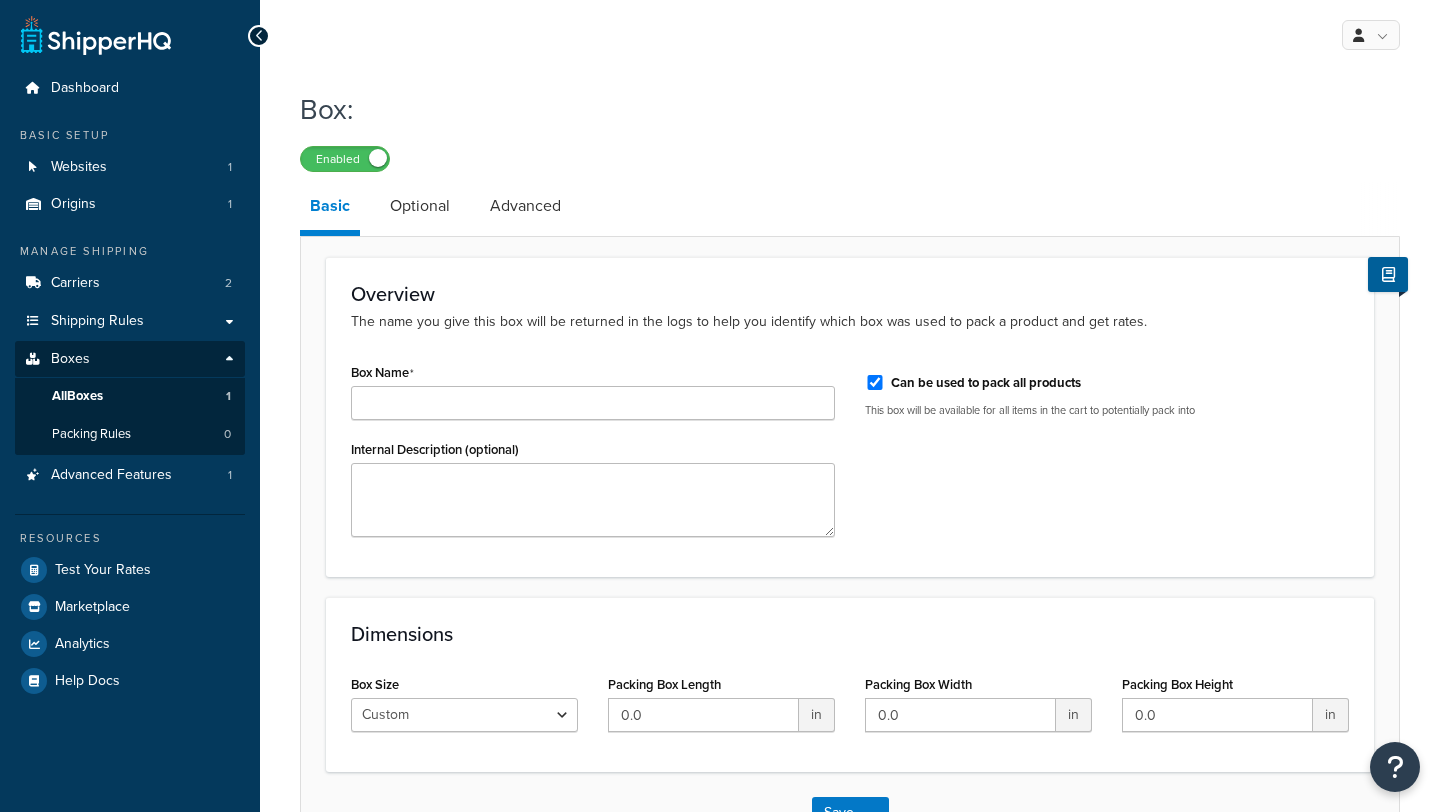 scroll, scrollTop: 0, scrollLeft: 0, axis: both 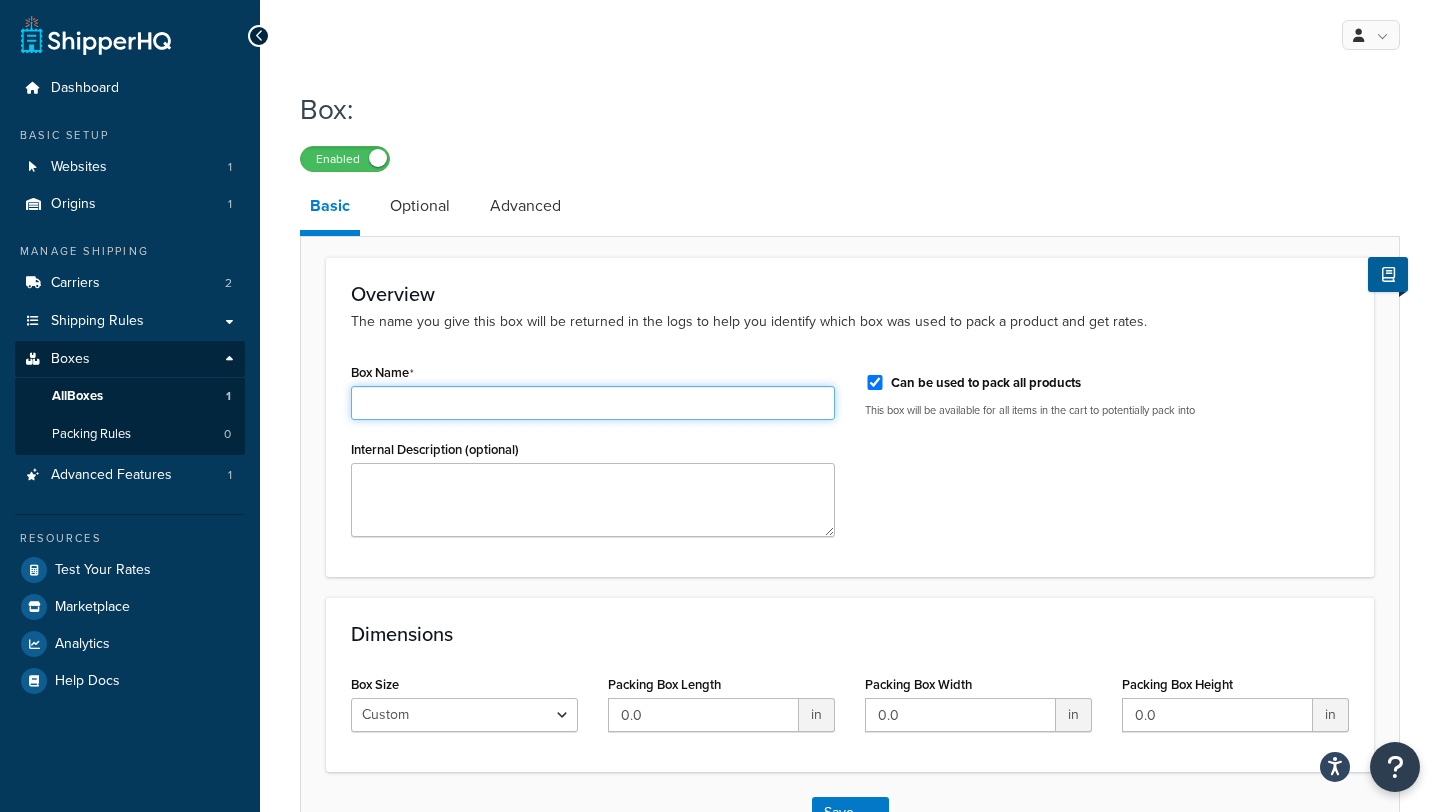 click on "Box Name" at bounding box center (593, 403) 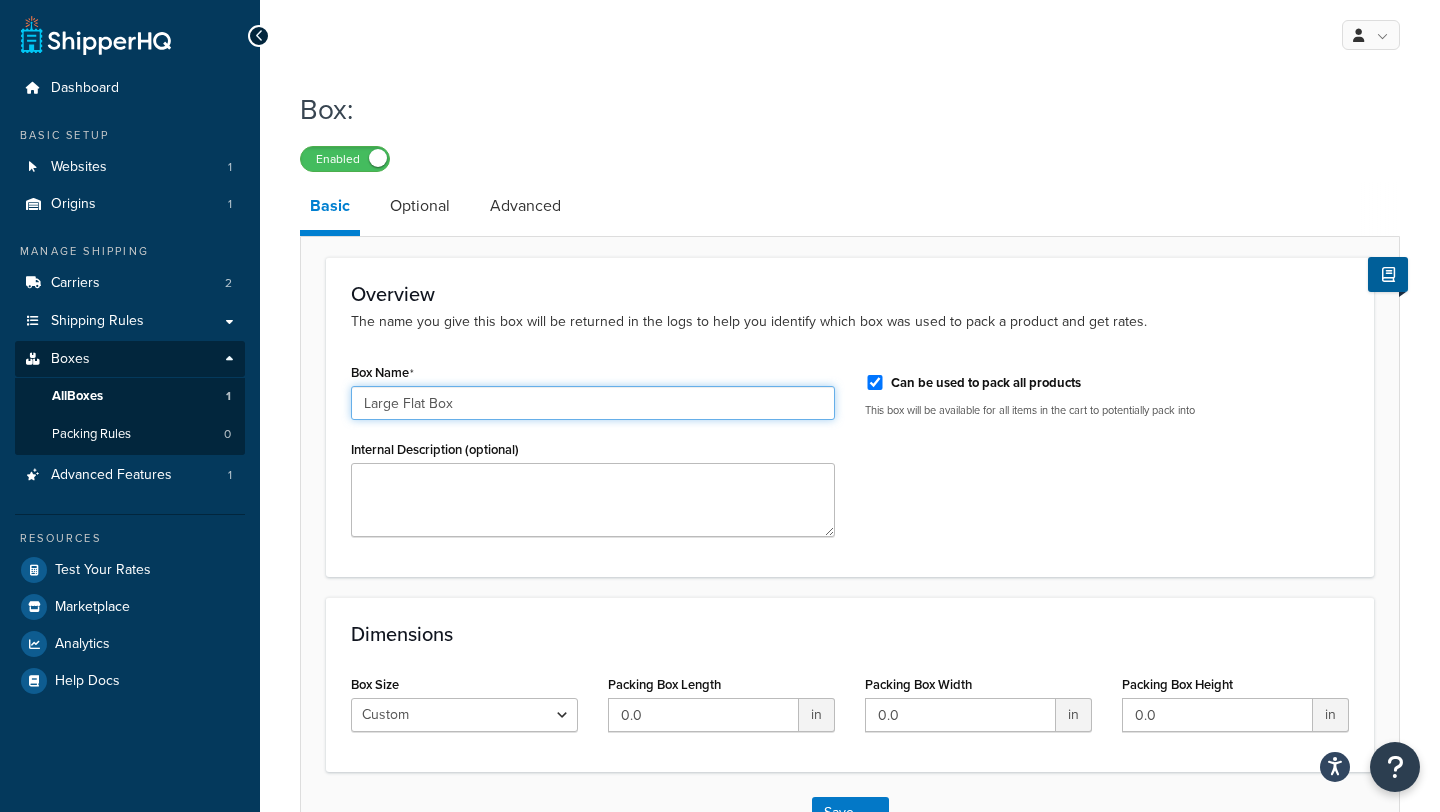 type on "Large Flat Box" 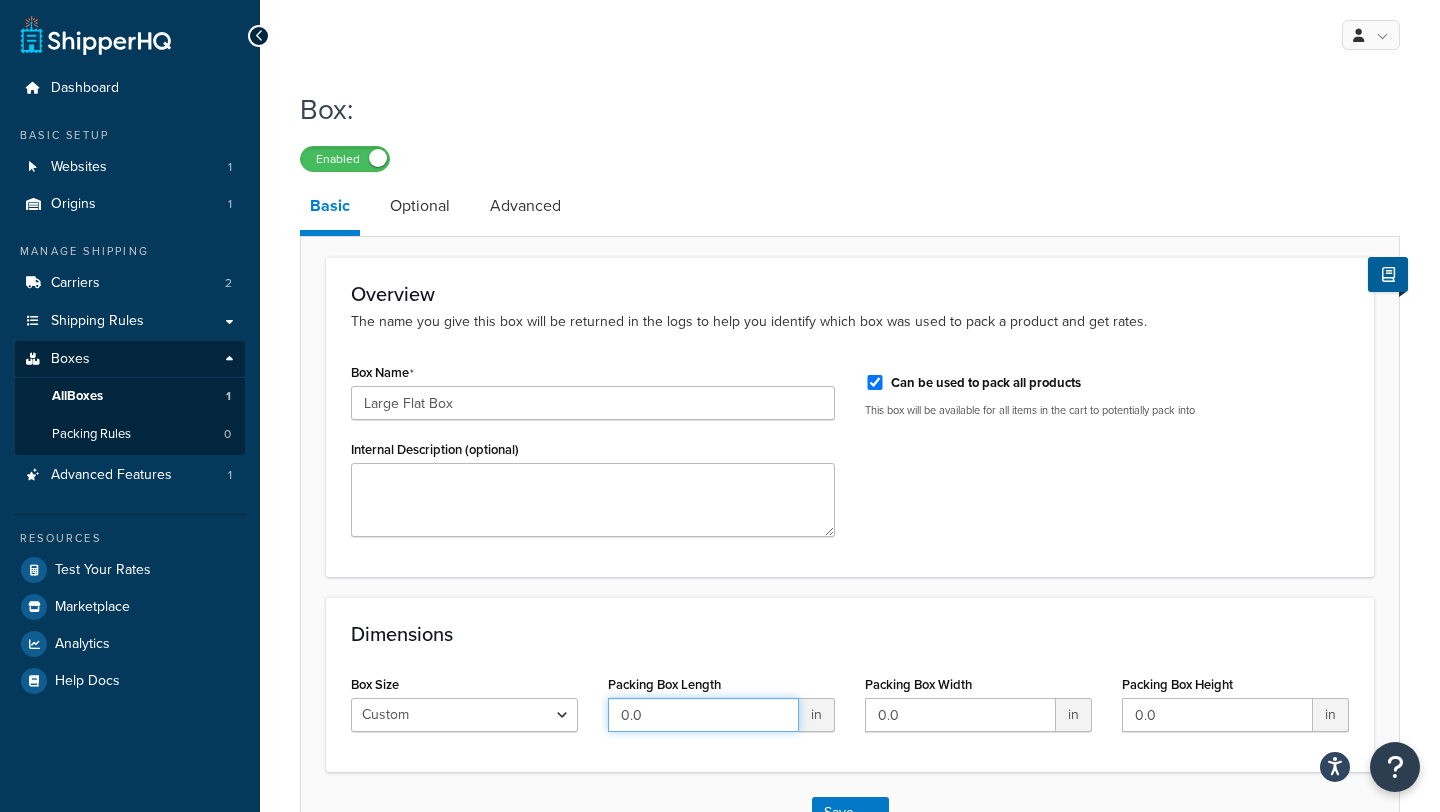 click on "0.0" at bounding box center [703, 715] 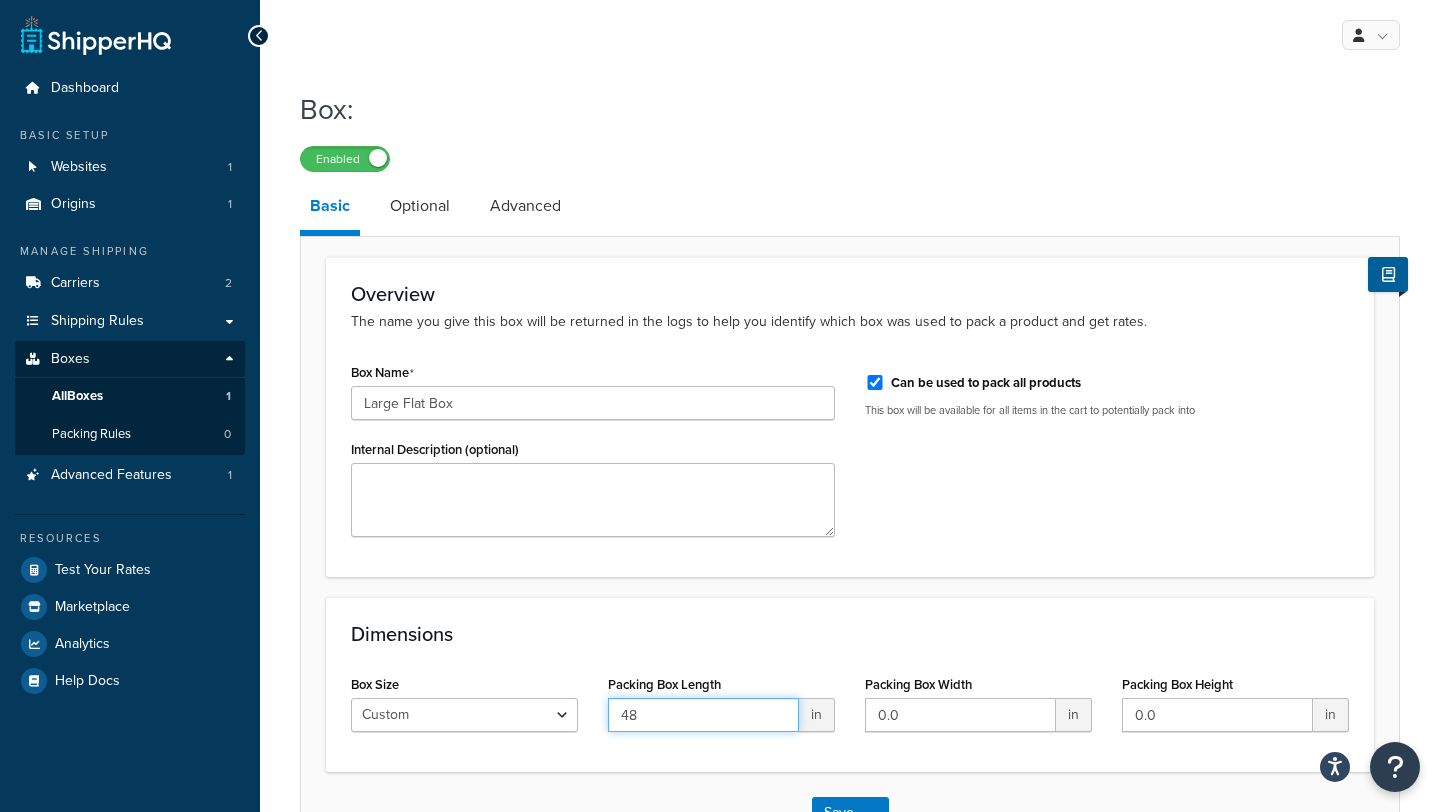 type on "48" 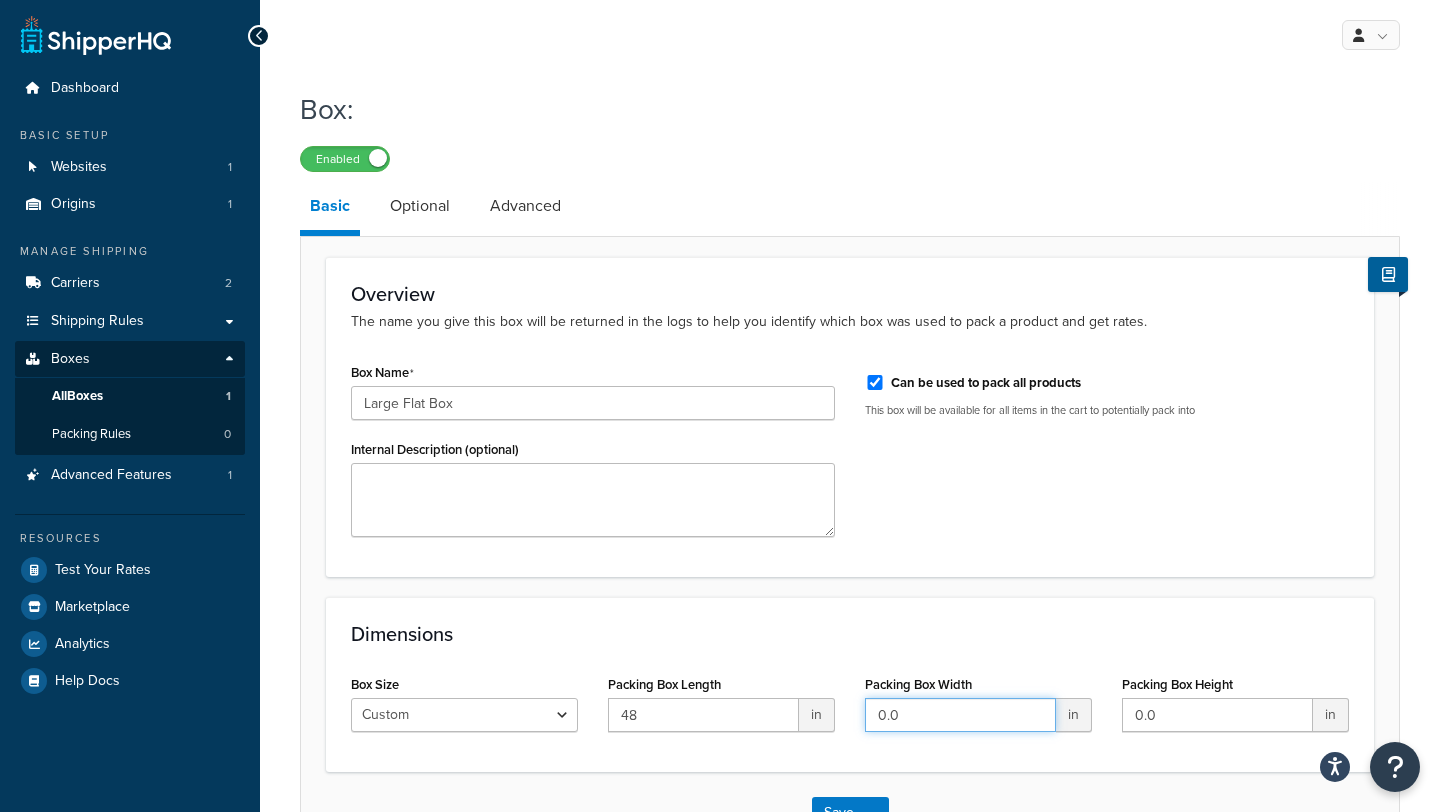 click on "0.0" at bounding box center [960, 715] 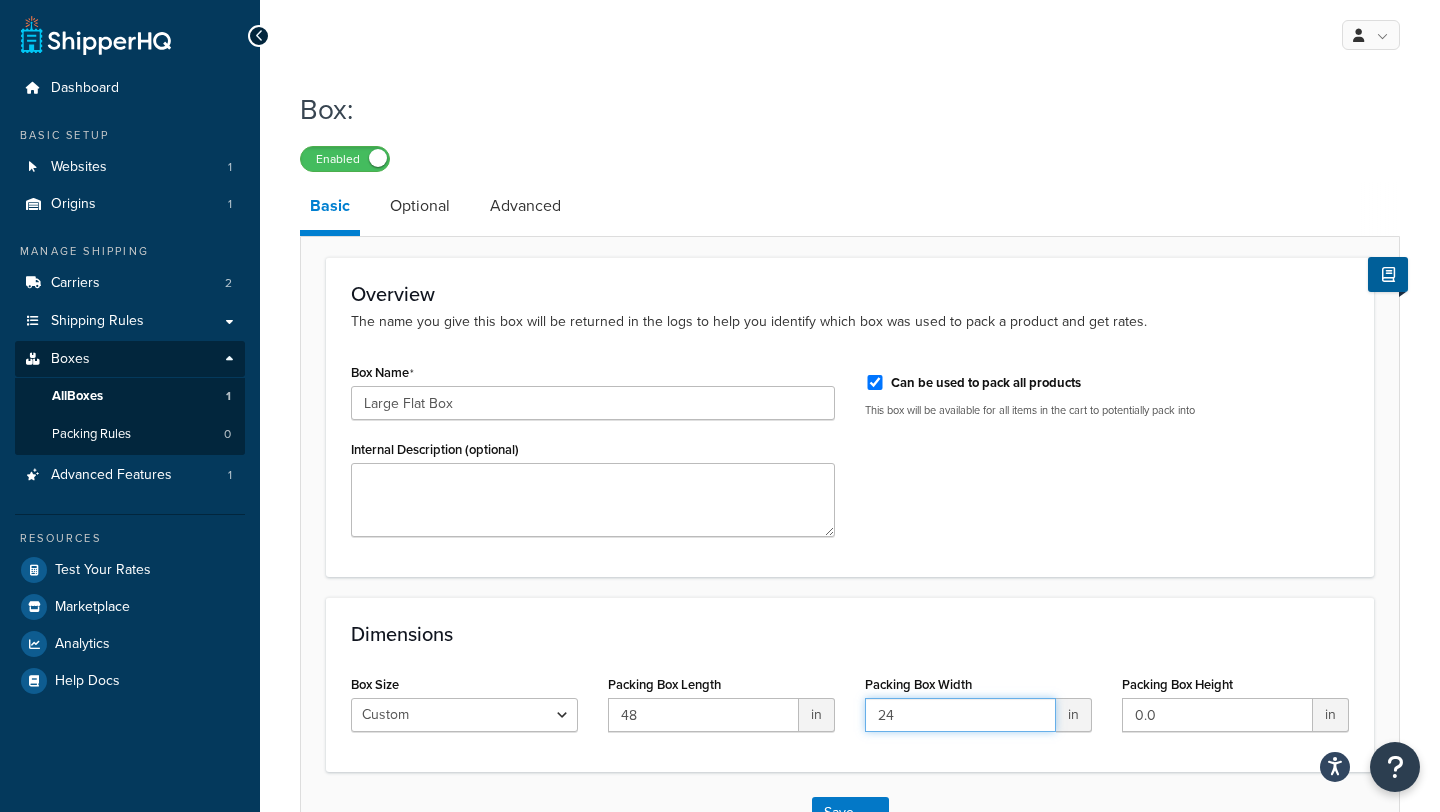 type on "24" 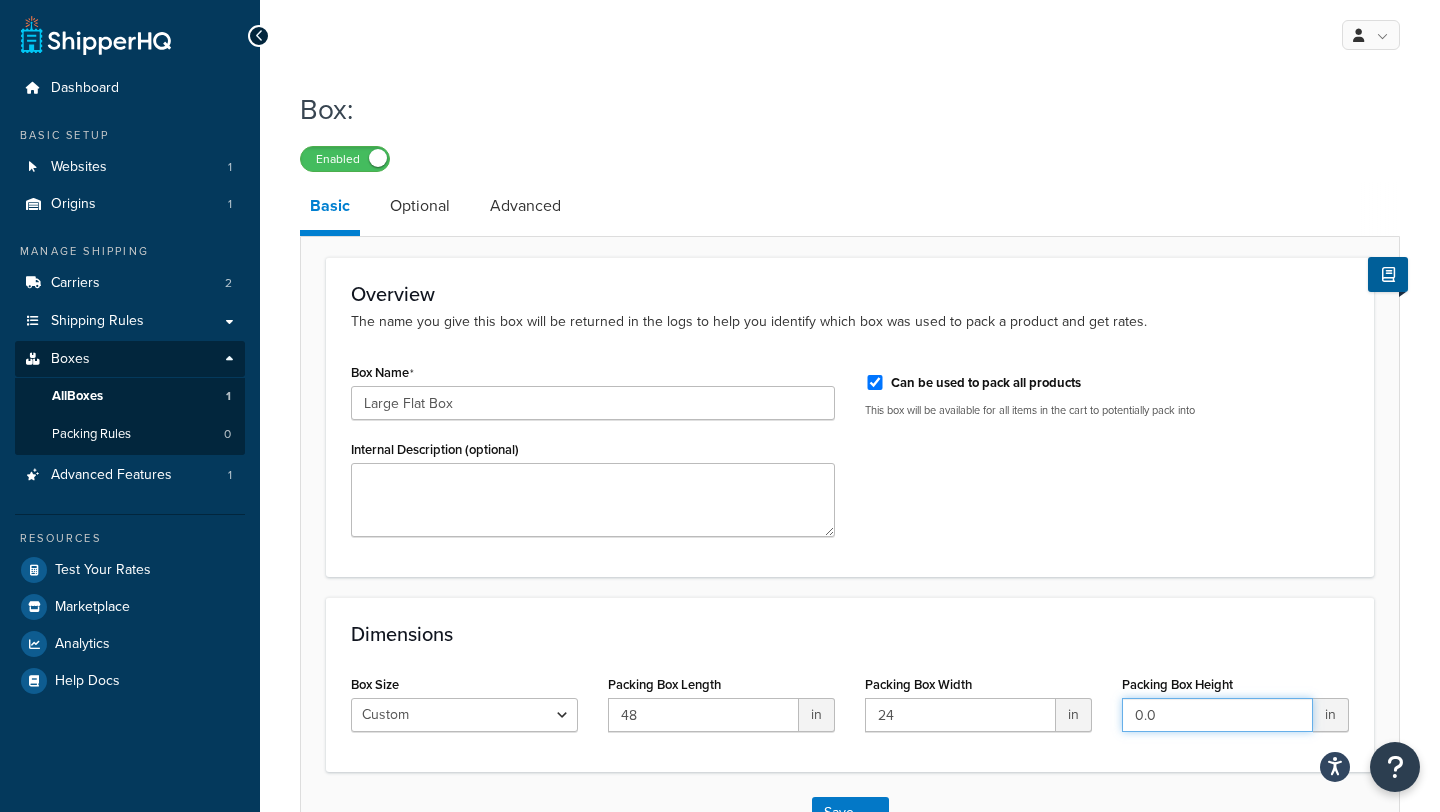 click on "0.0" at bounding box center [1217, 715] 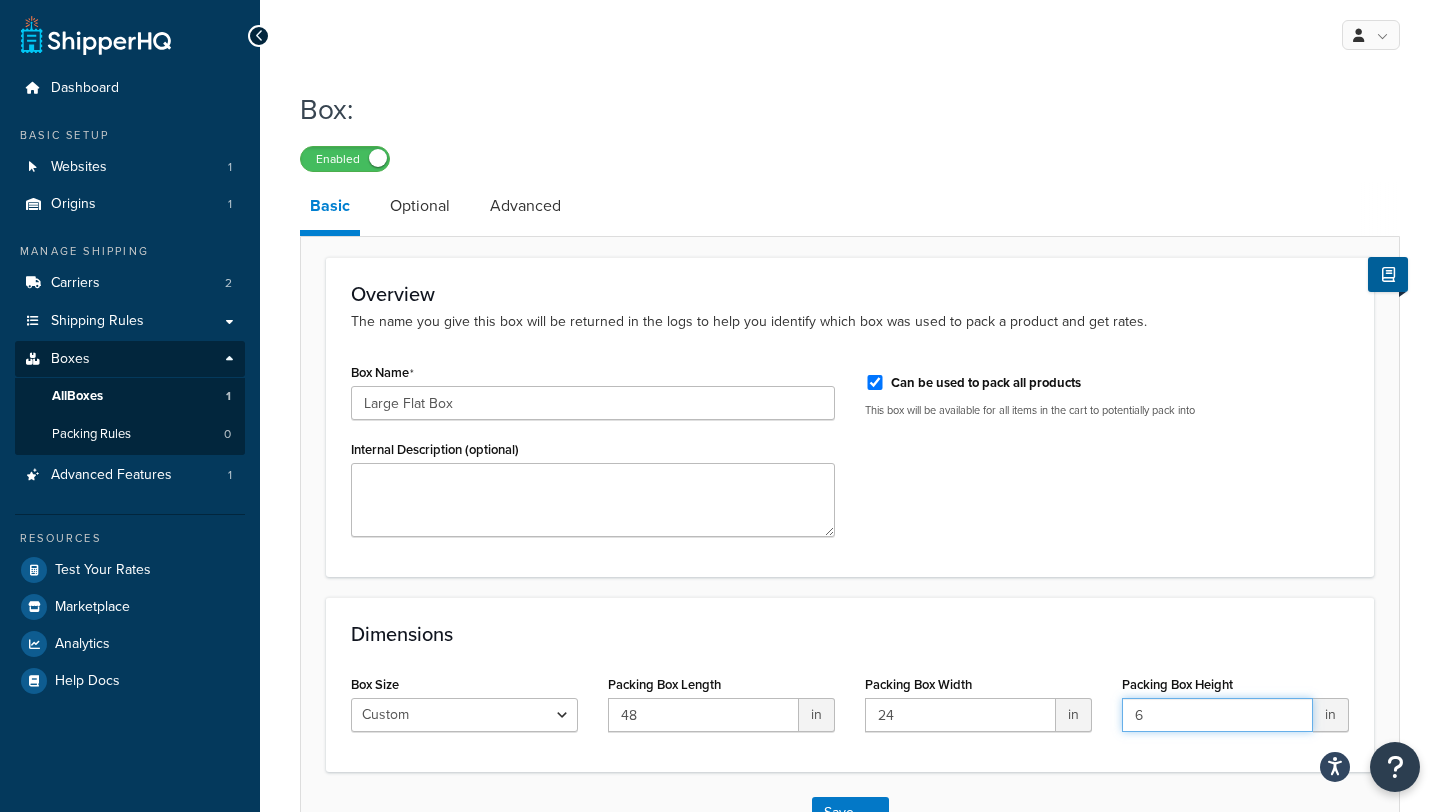 type on "6" 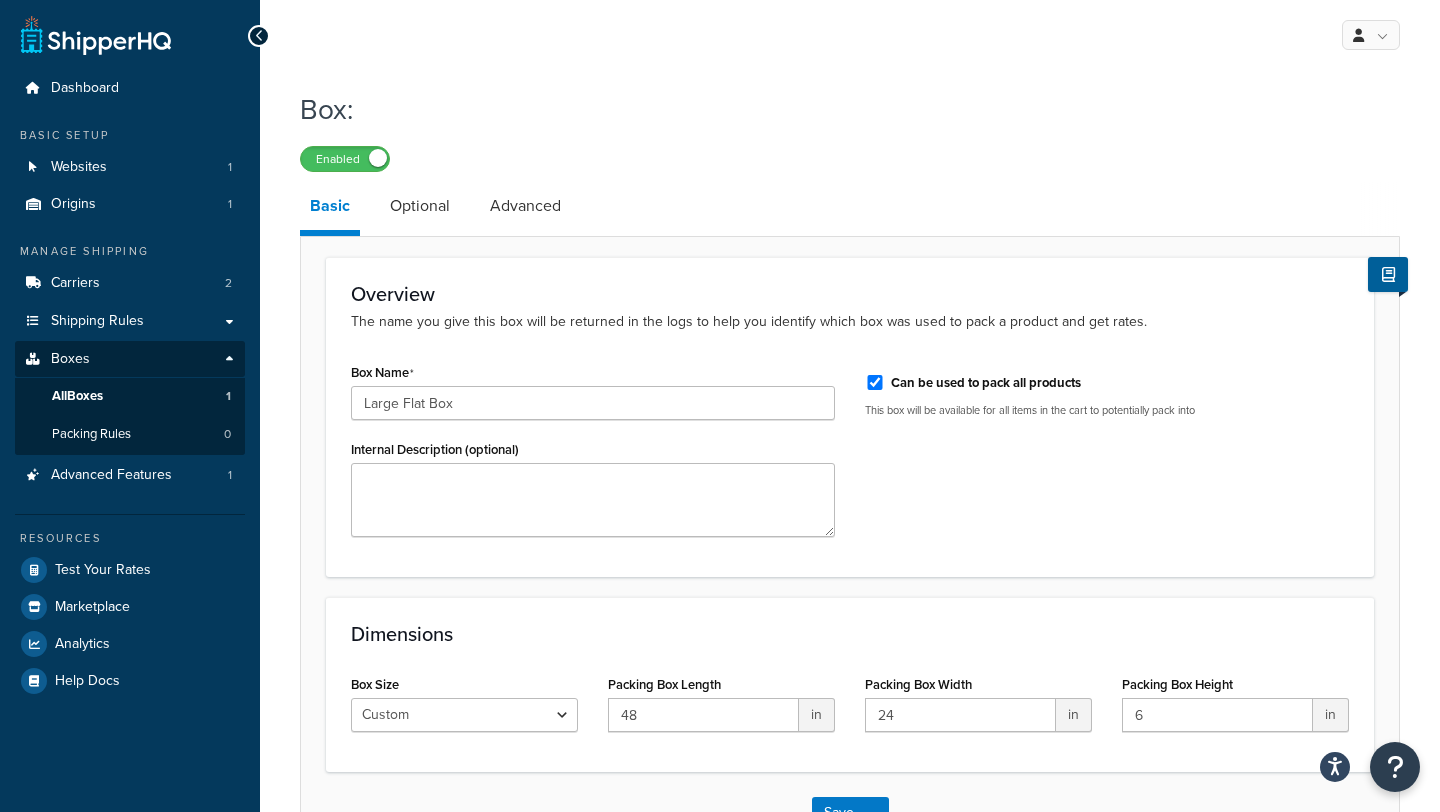 click on "Dimensions" 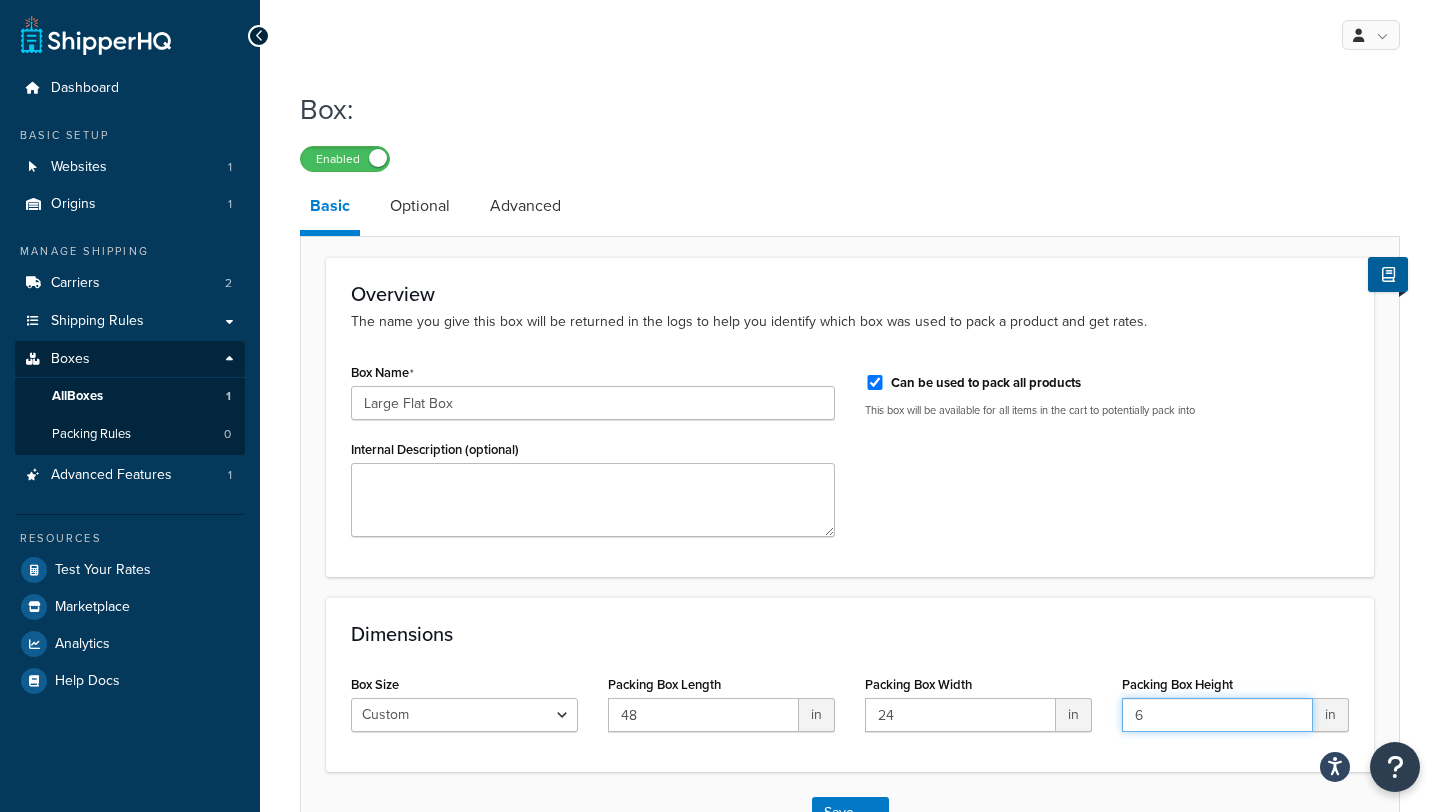 click on "6" at bounding box center (1217, 715) 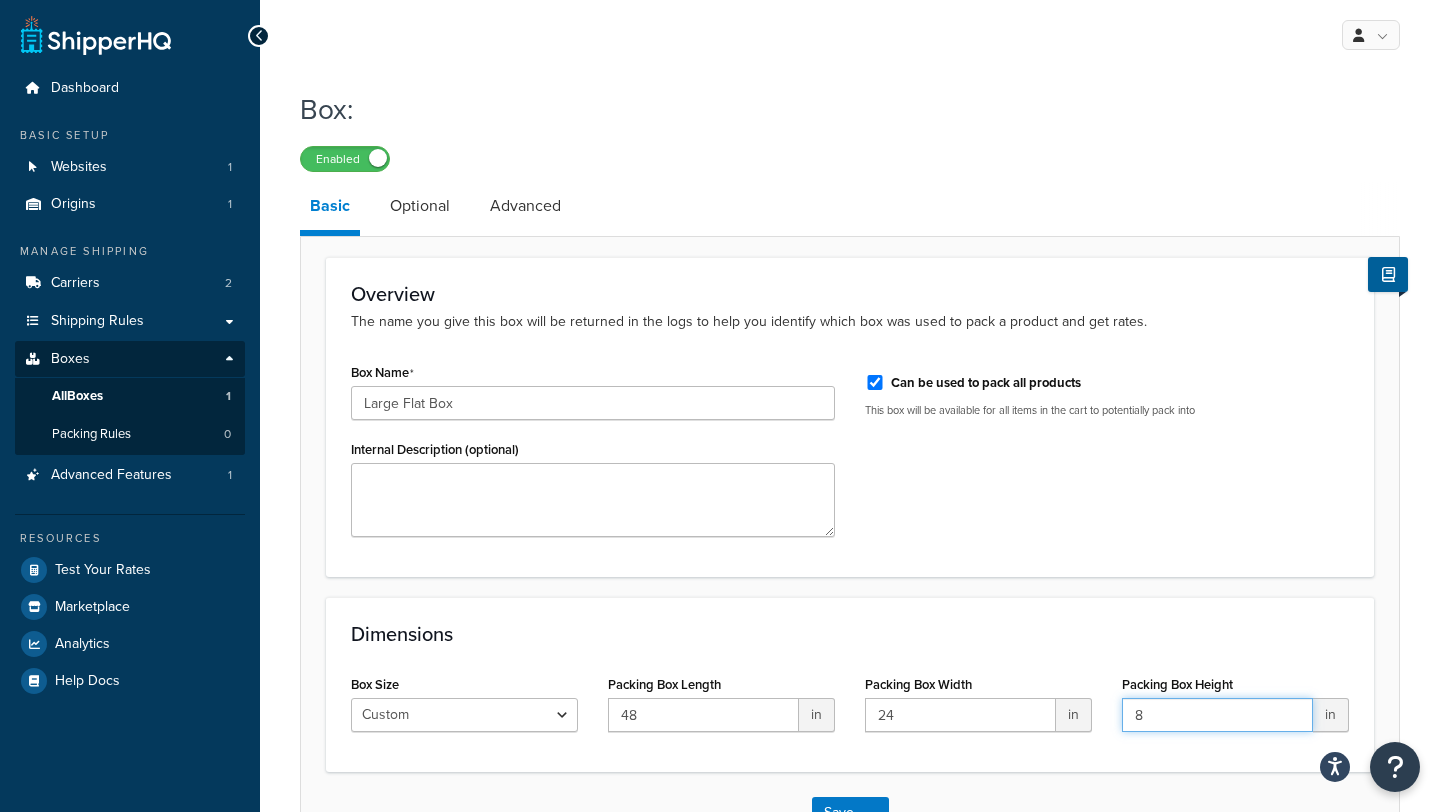 type on "8" 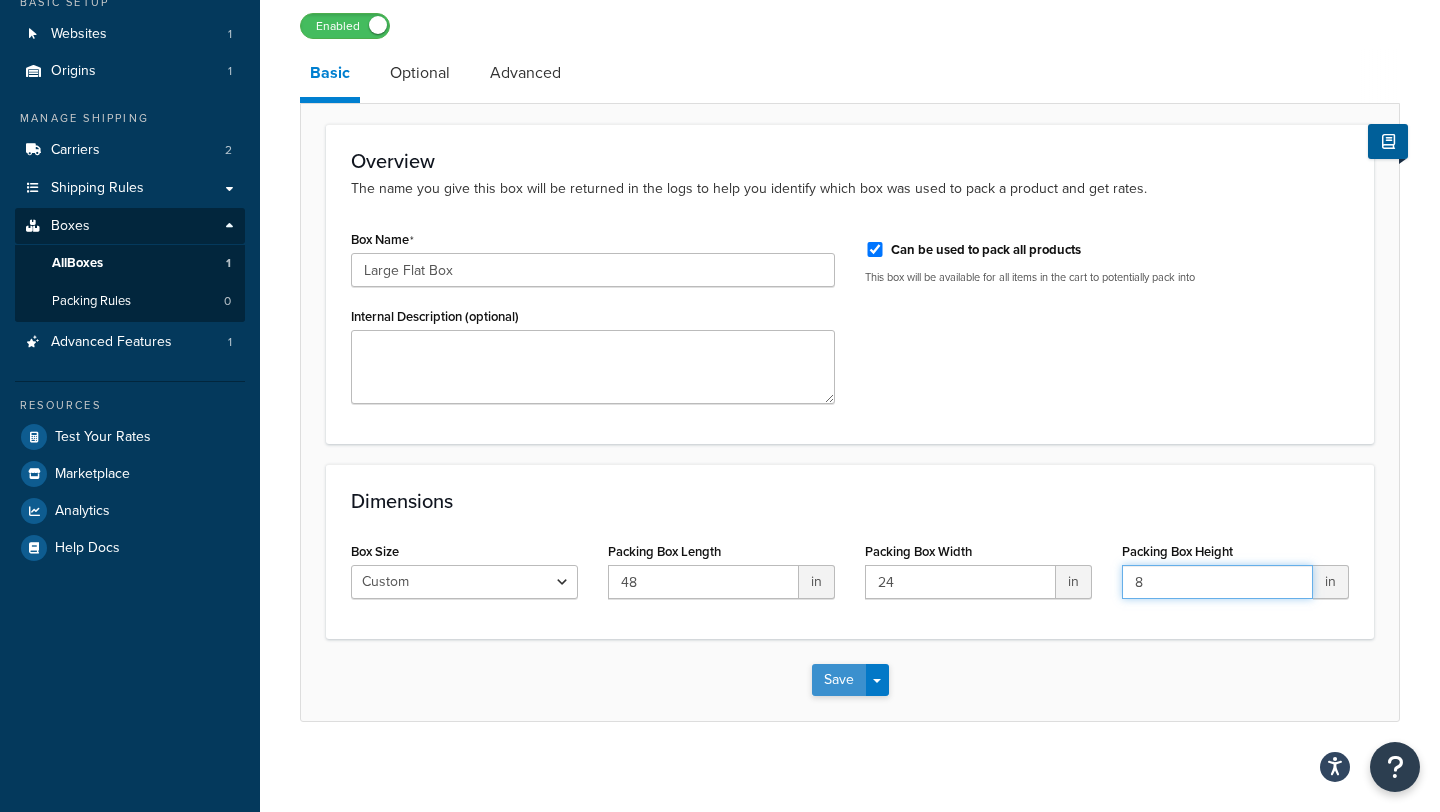 scroll, scrollTop: 136, scrollLeft: 0, axis: vertical 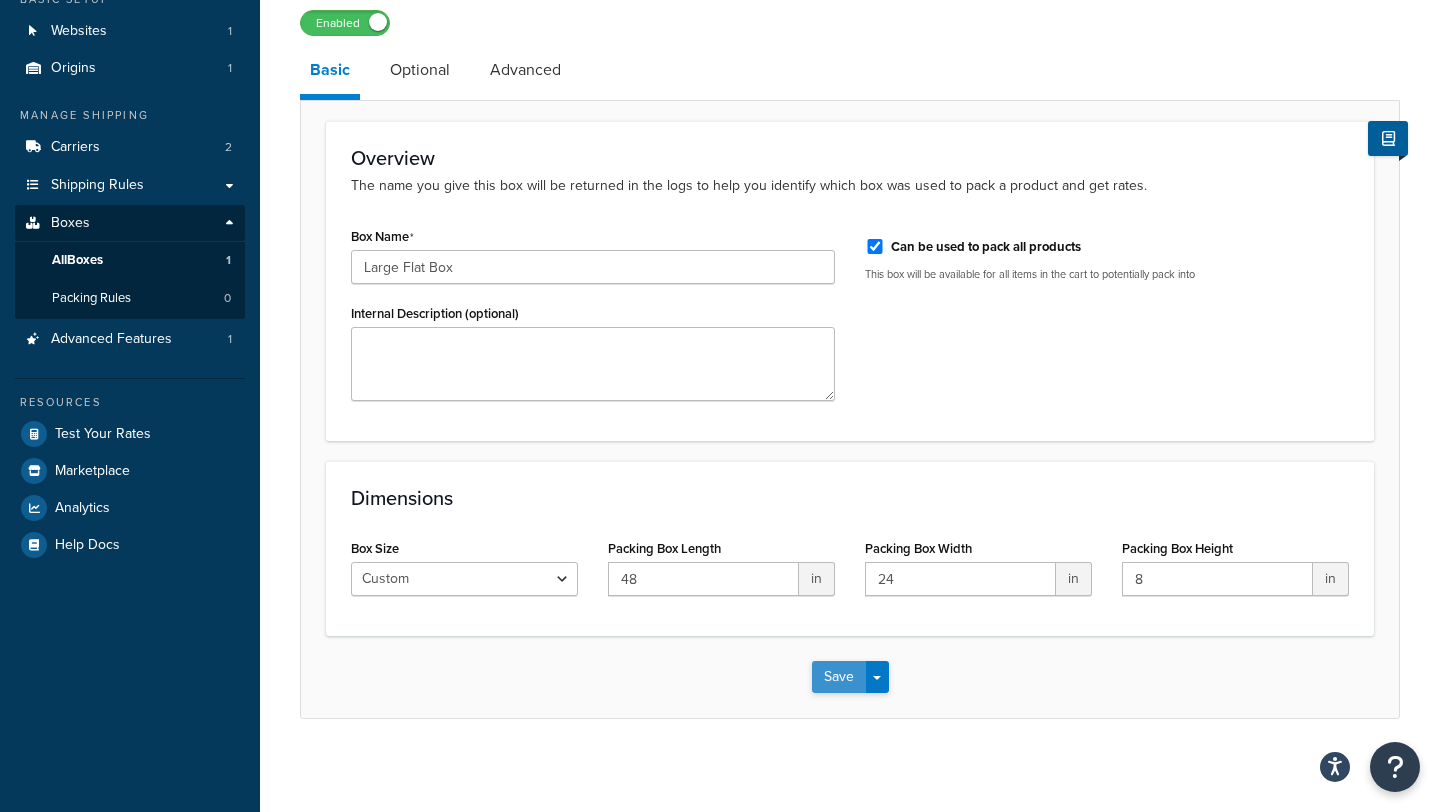 click on "Save" at bounding box center (839, 677) 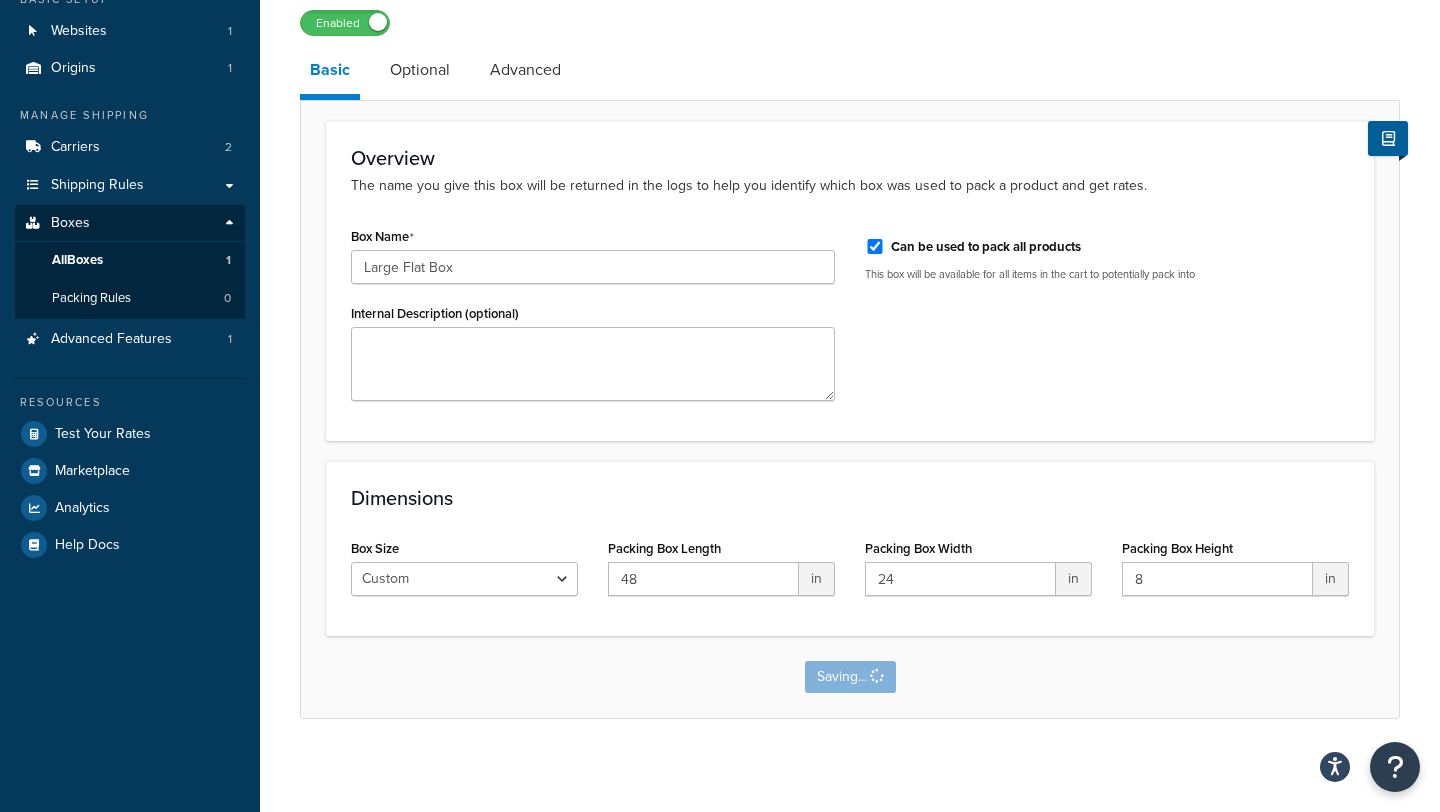 scroll, scrollTop: 0, scrollLeft: 0, axis: both 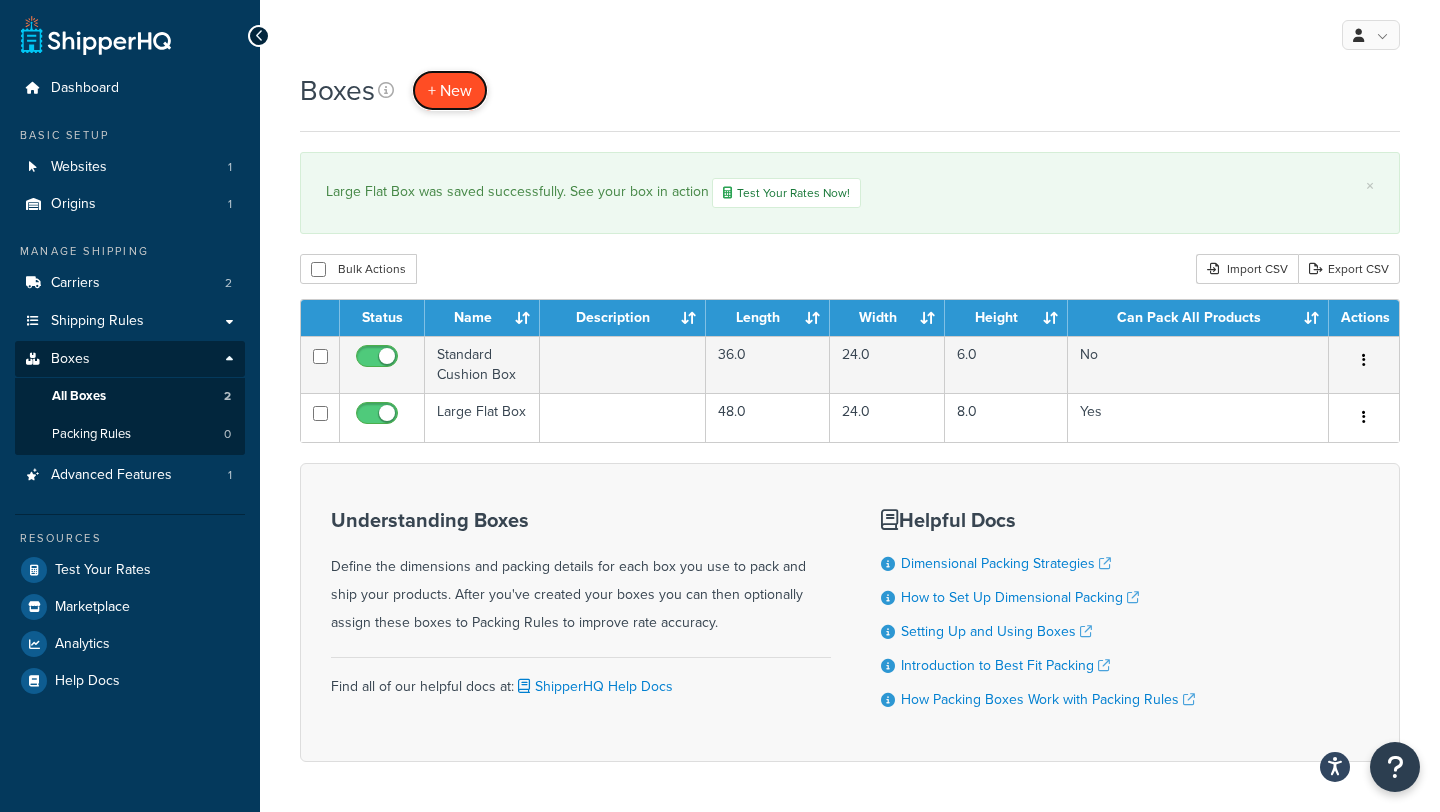 click on "+ New" at bounding box center [450, 90] 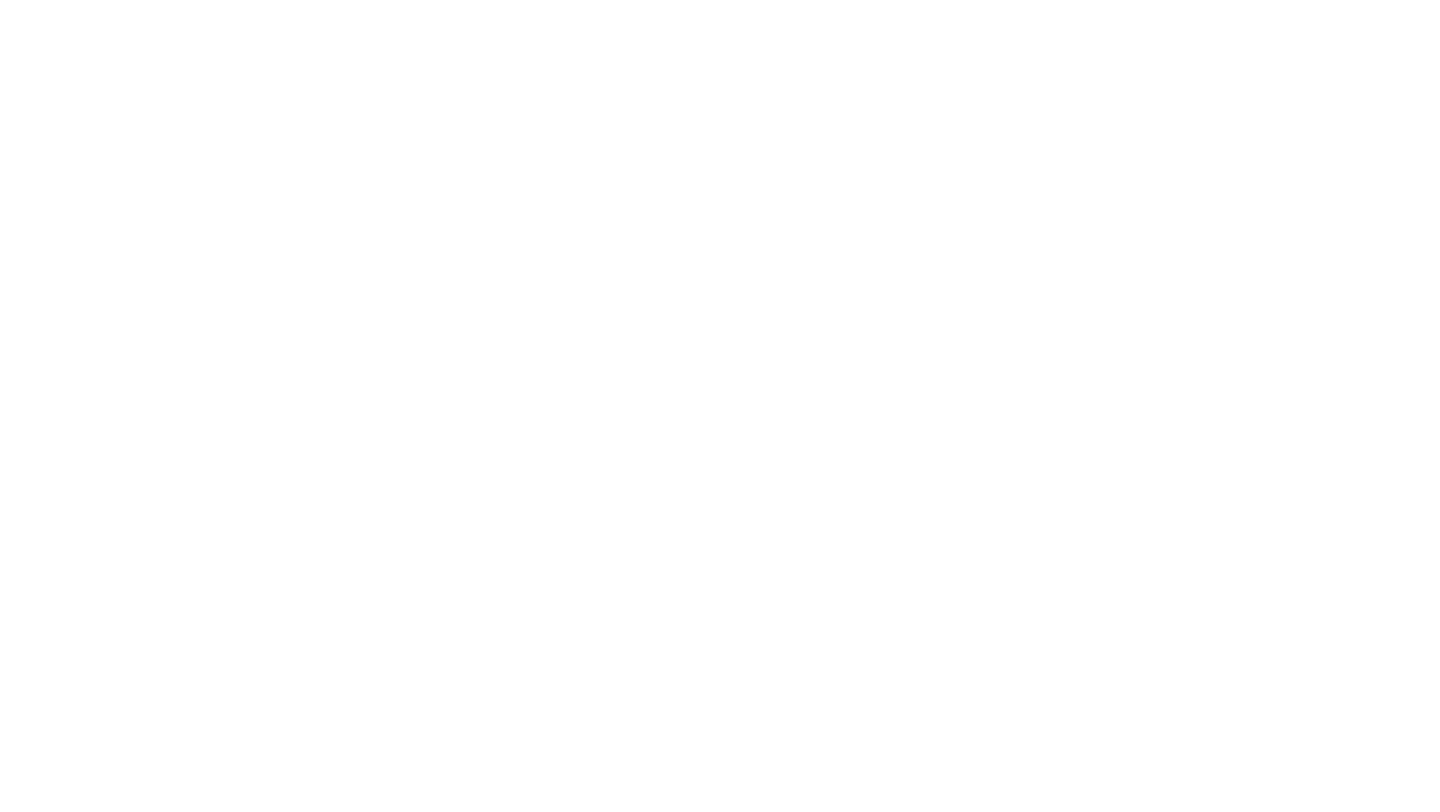 scroll, scrollTop: 0, scrollLeft: 0, axis: both 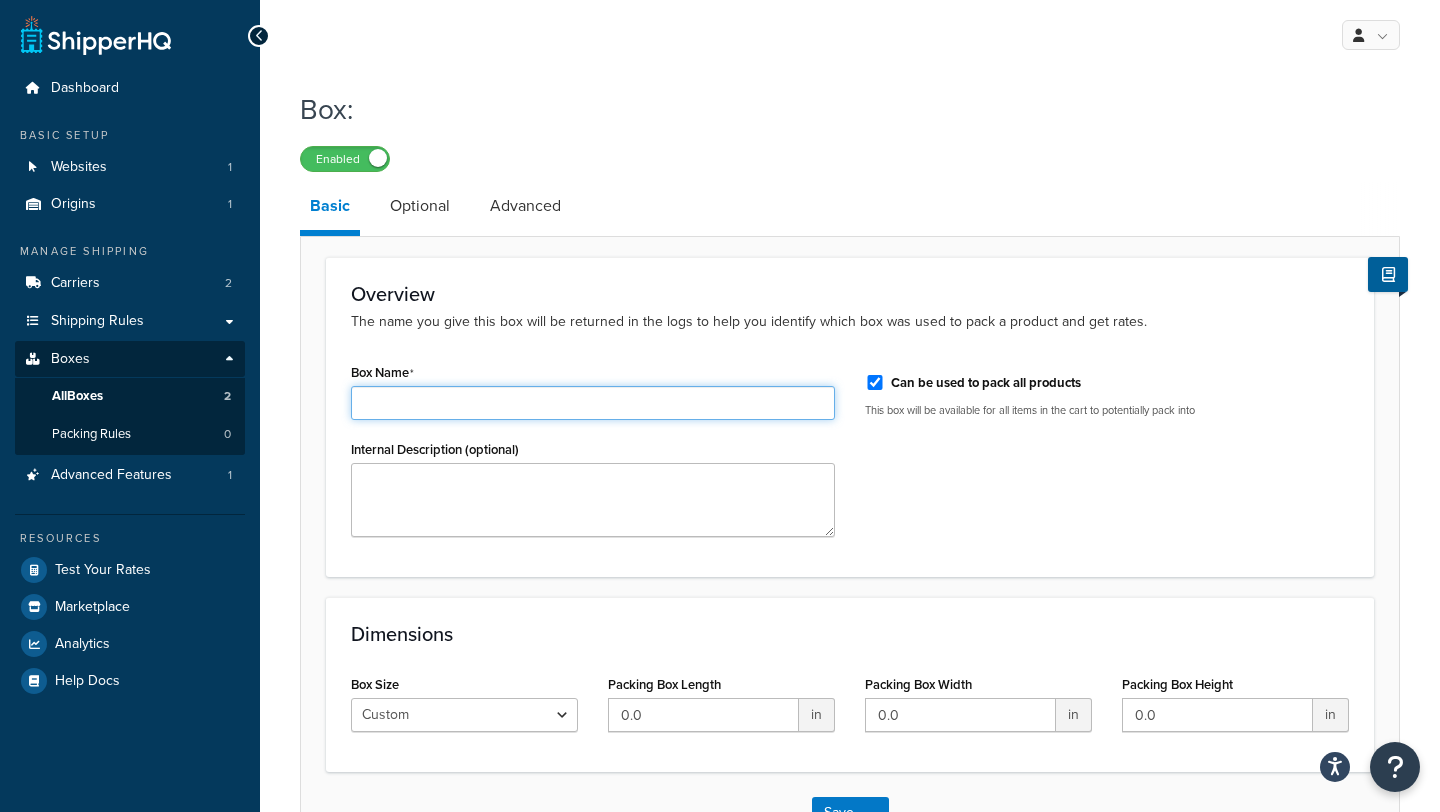 click on "Box Name" at bounding box center [593, 403] 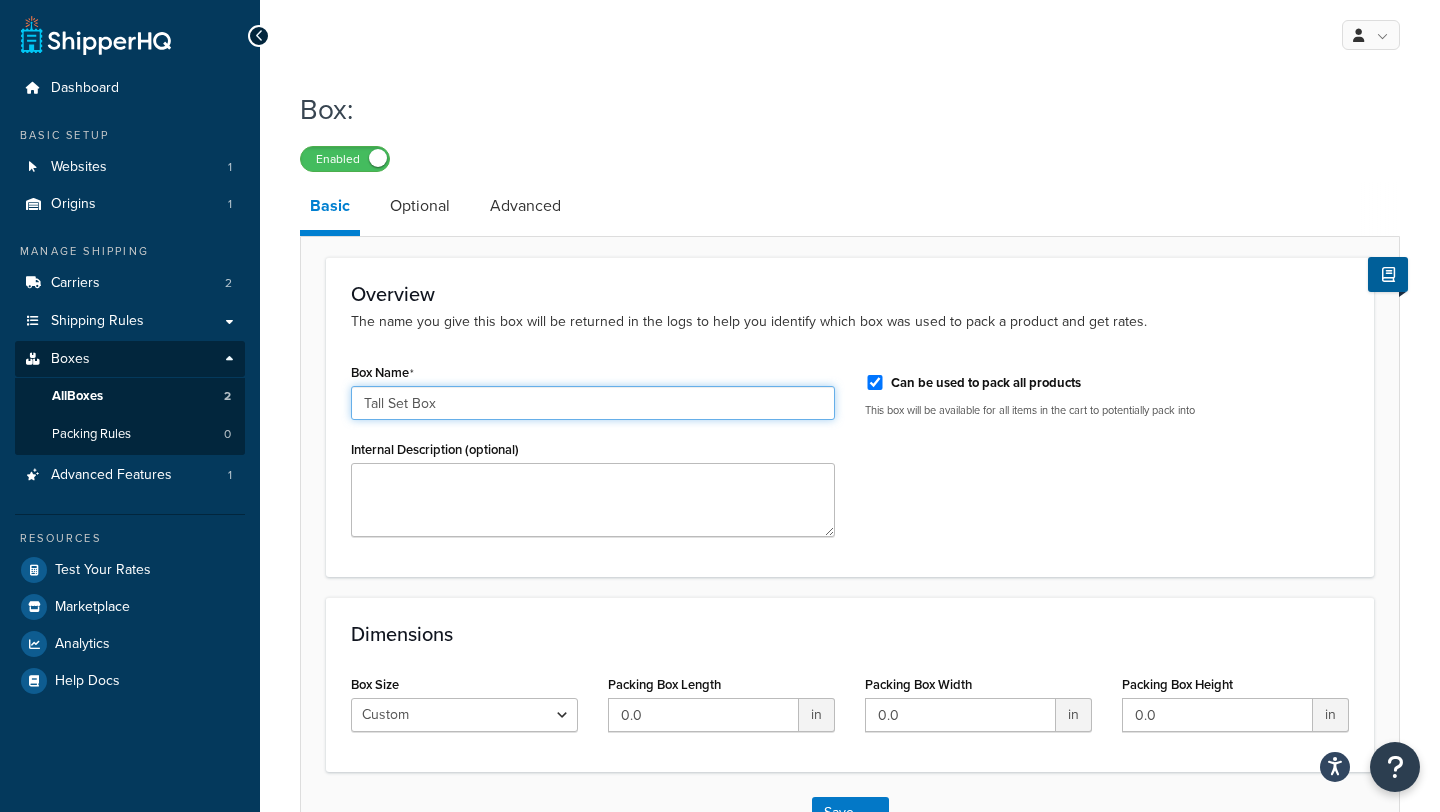 type on "Tall Set Box" 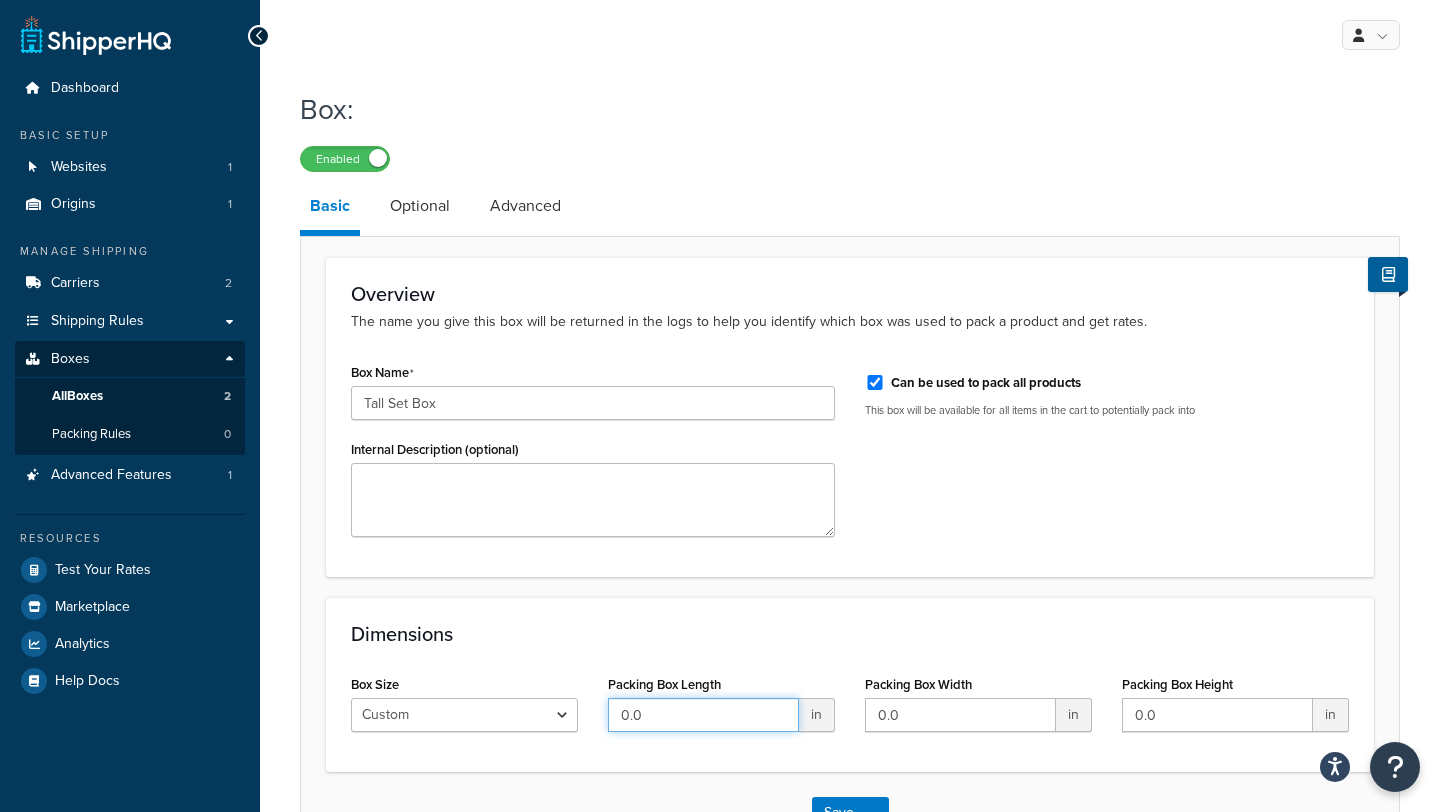 click on "0.0" at bounding box center [703, 715] 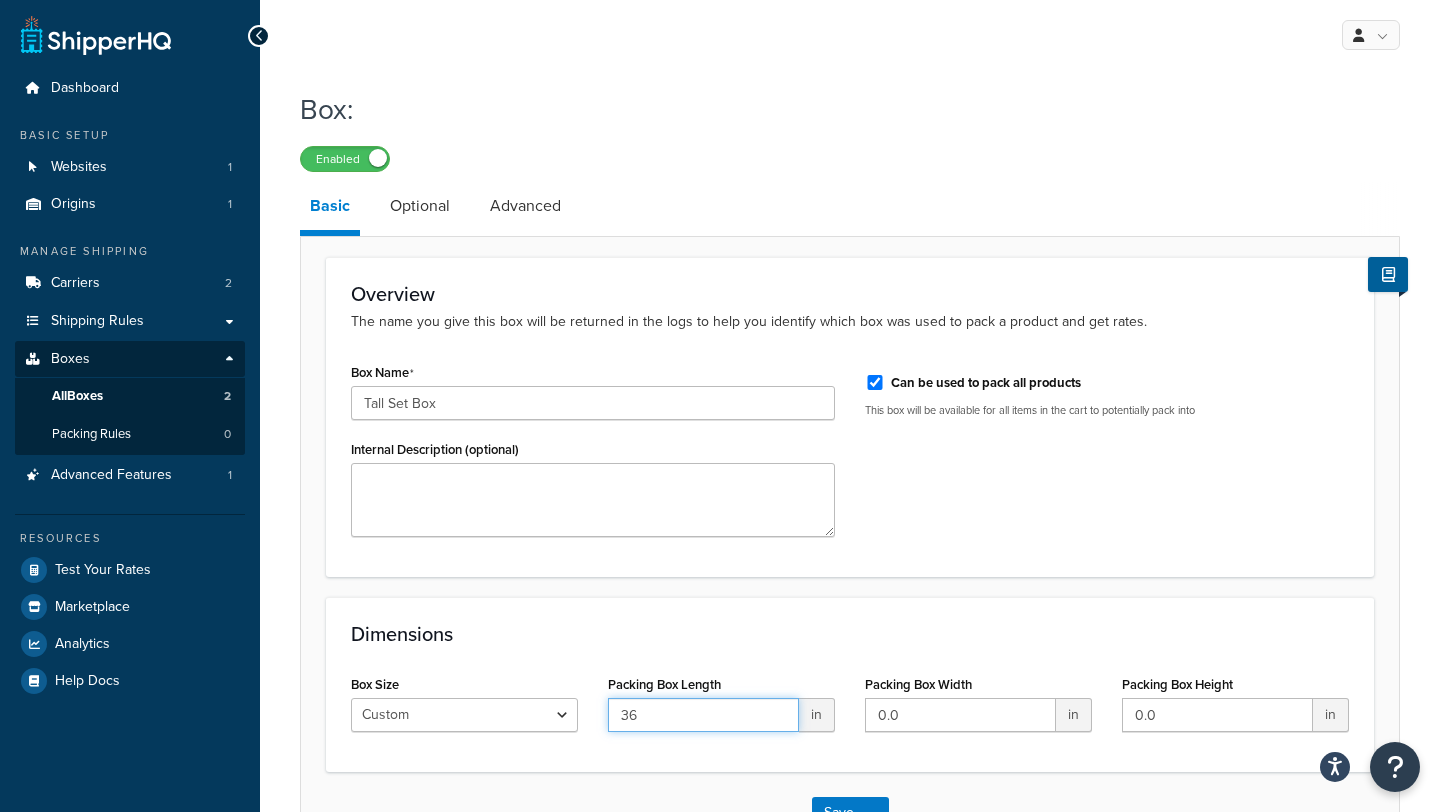 type on "36" 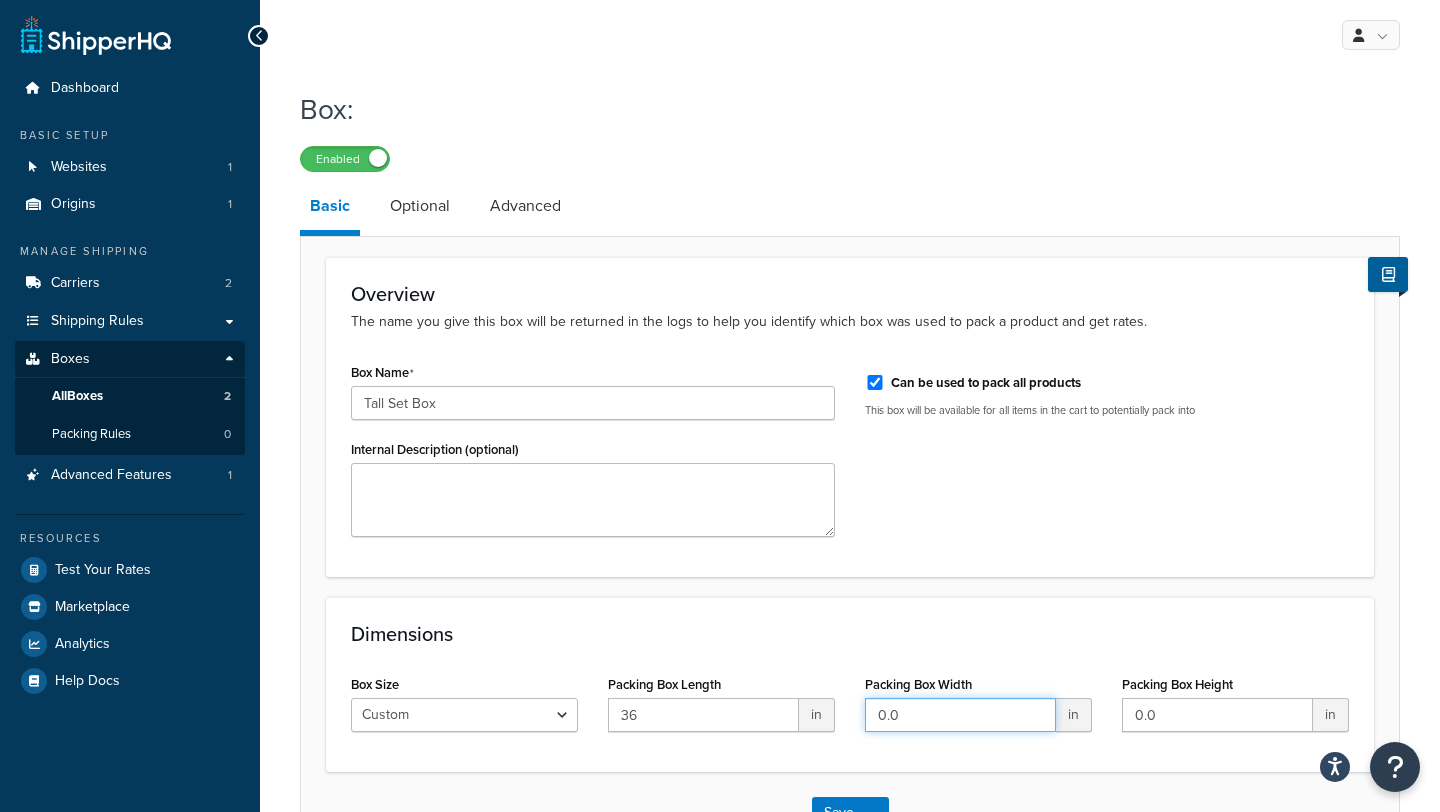 click on "0.0" at bounding box center [960, 715] 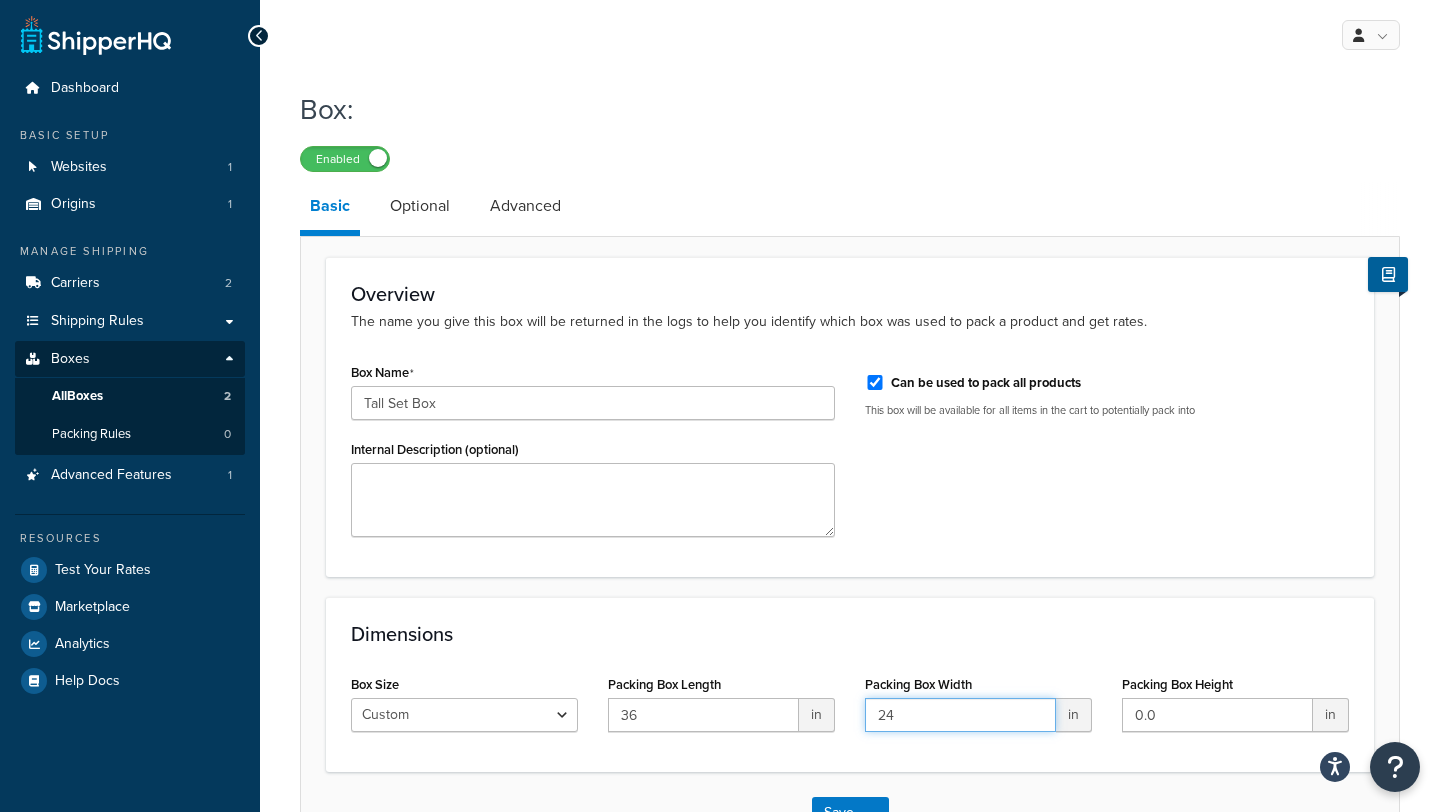 type on "24" 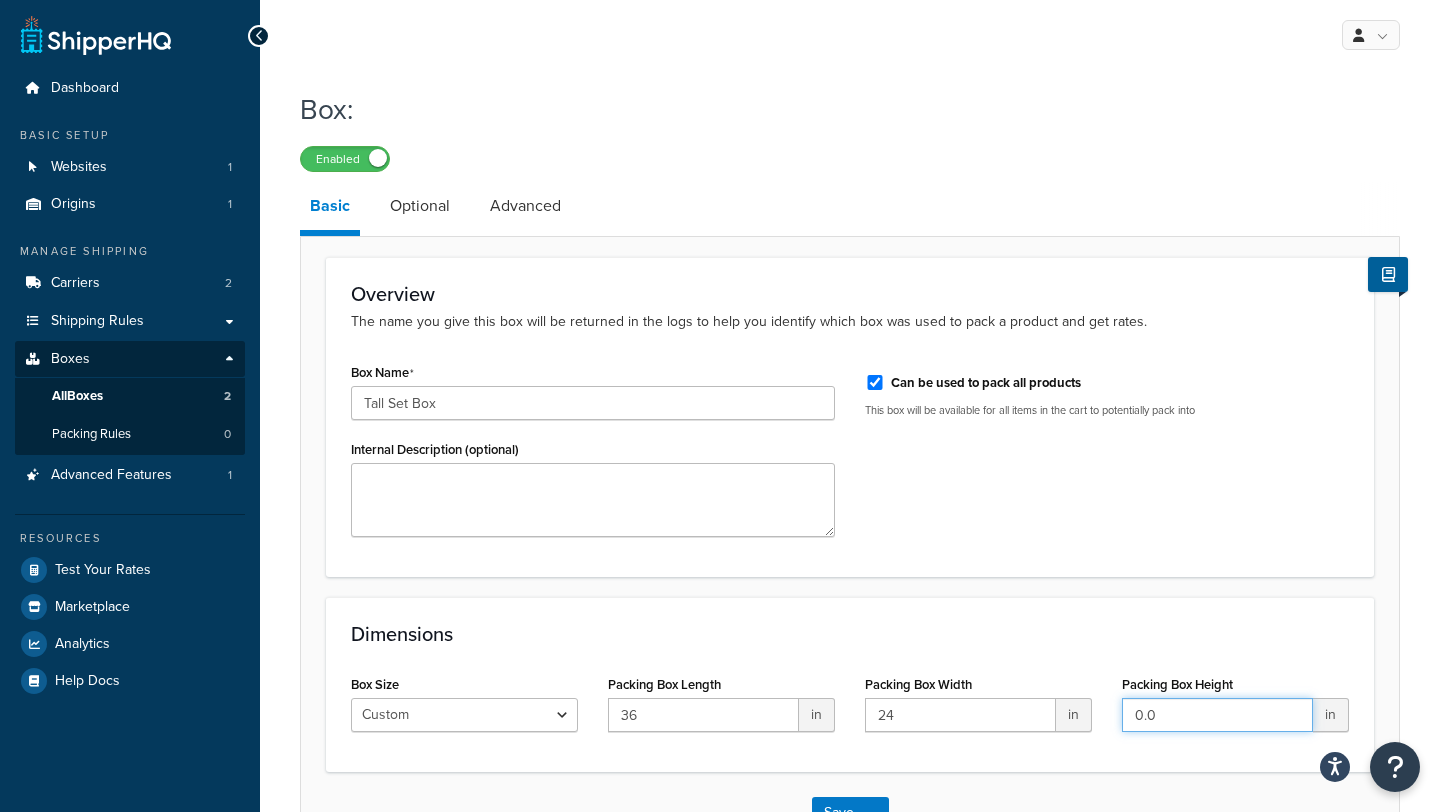 click on "0.0" at bounding box center (1217, 715) 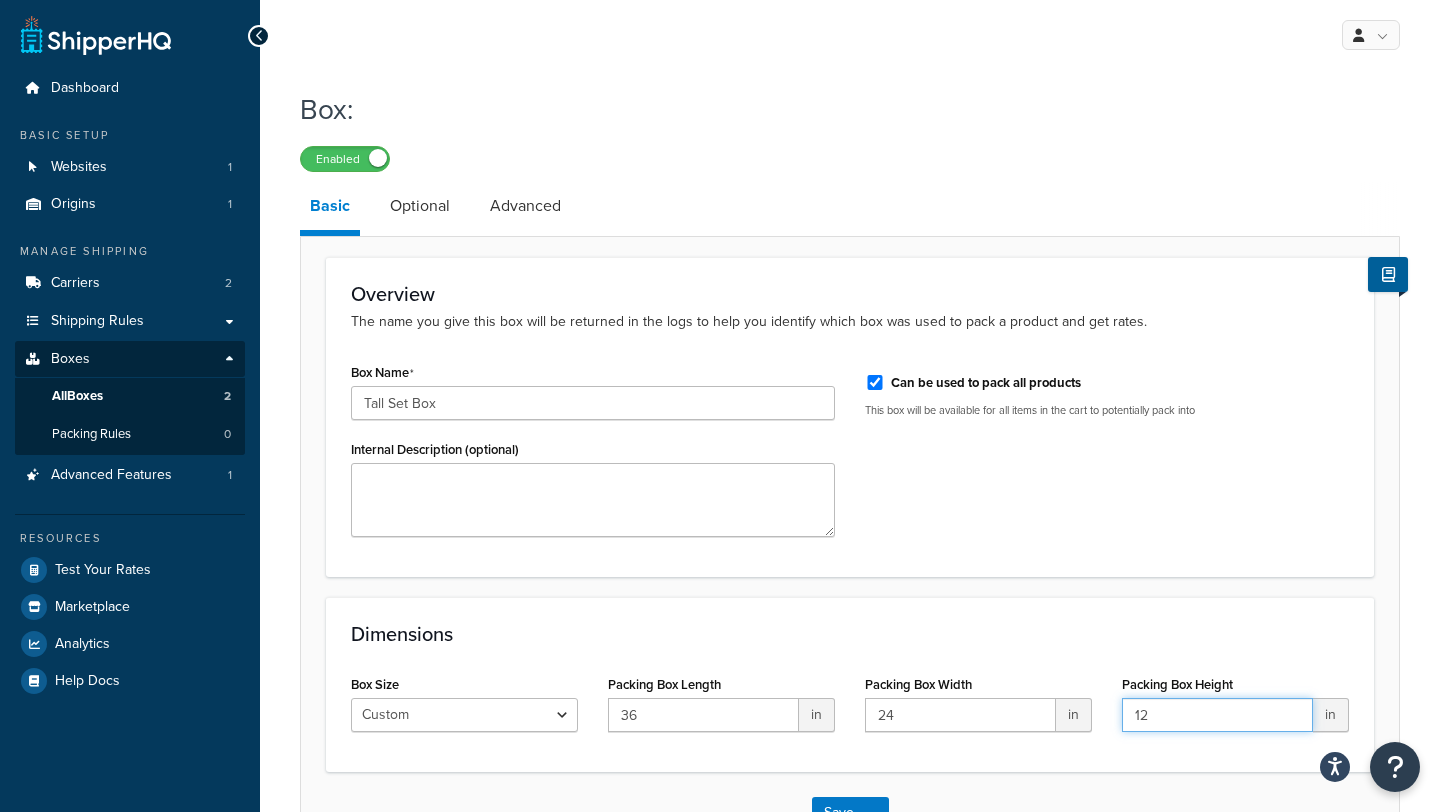 type on "12" 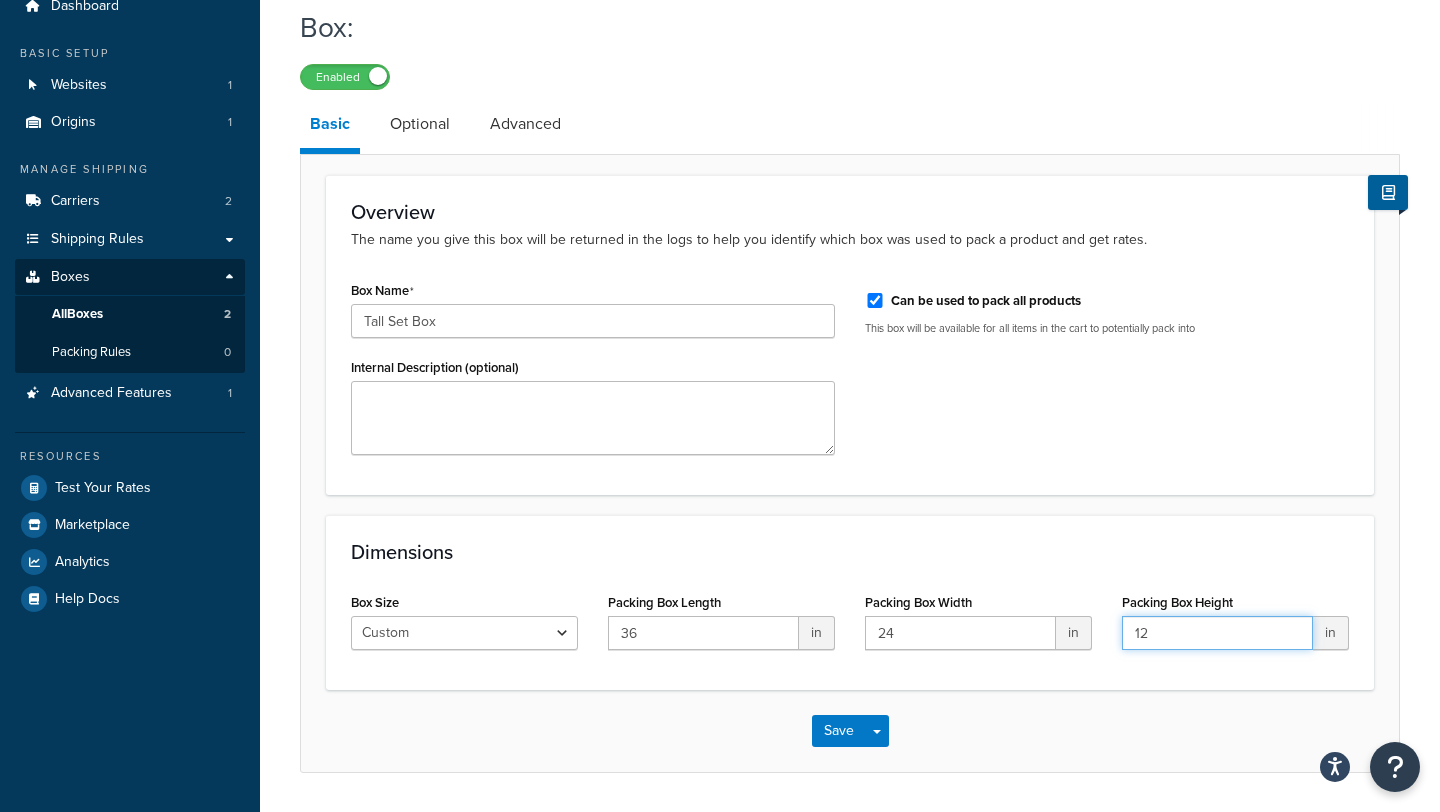 scroll, scrollTop: 85, scrollLeft: 0, axis: vertical 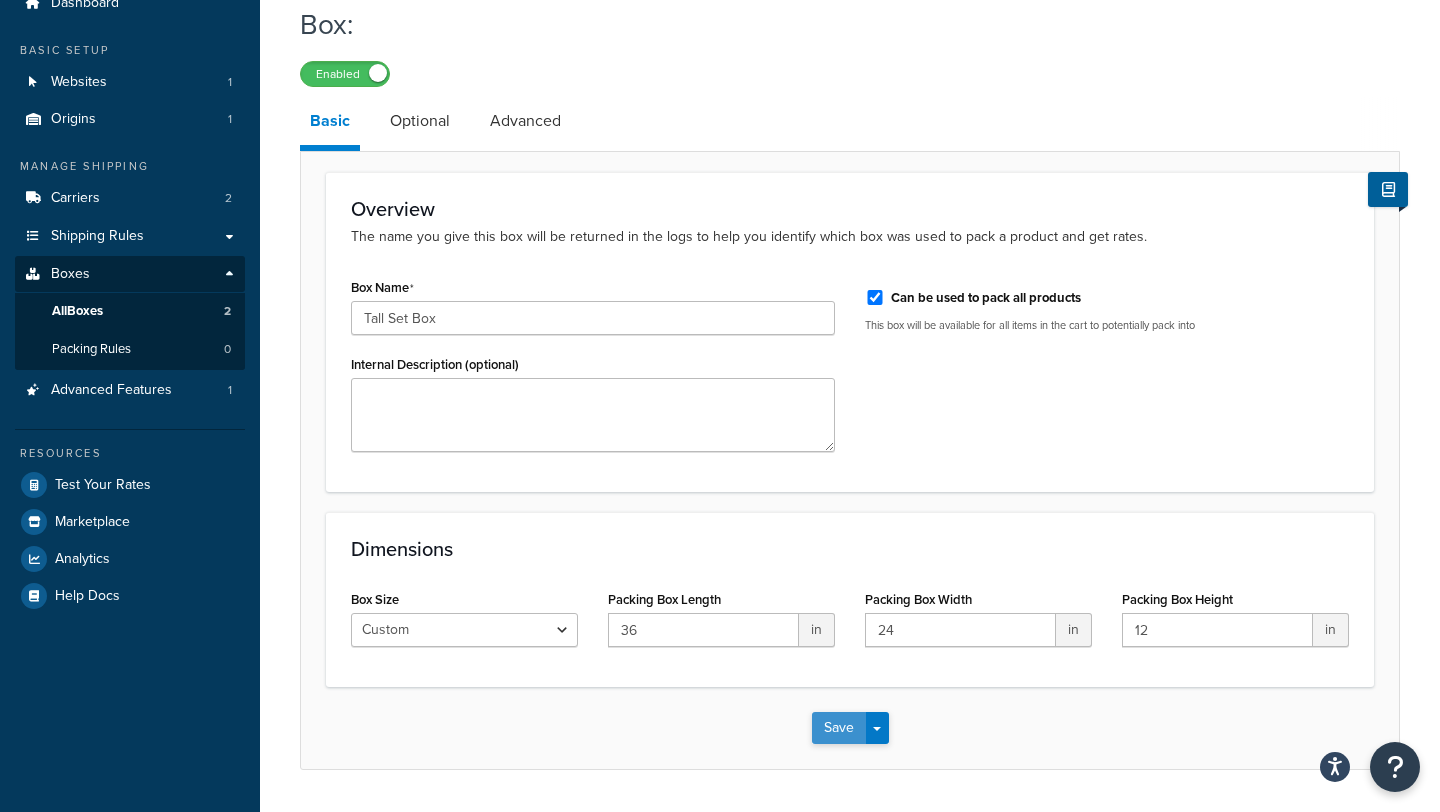 click on "Save" at bounding box center [839, 728] 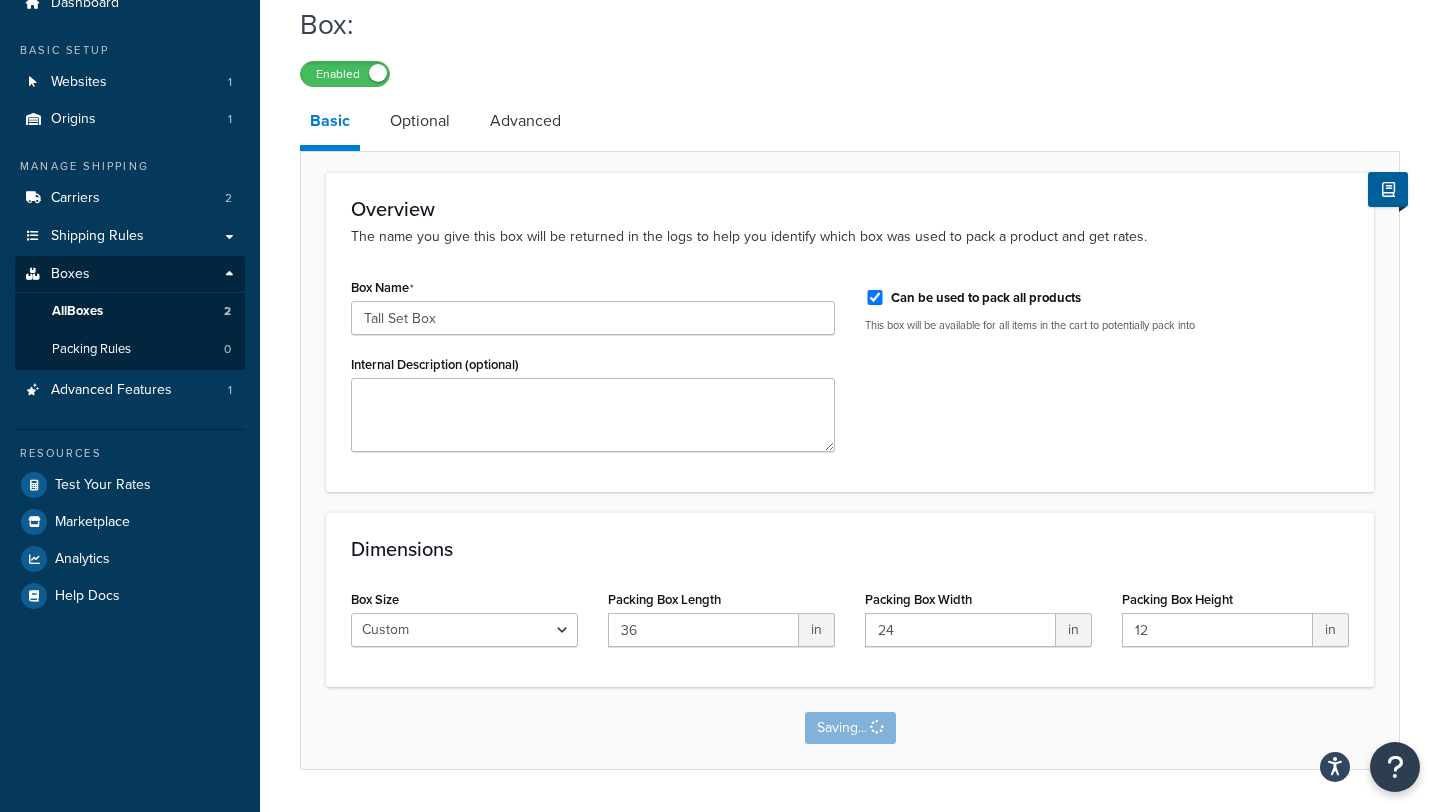 scroll, scrollTop: 0, scrollLeft: 0, axis: both 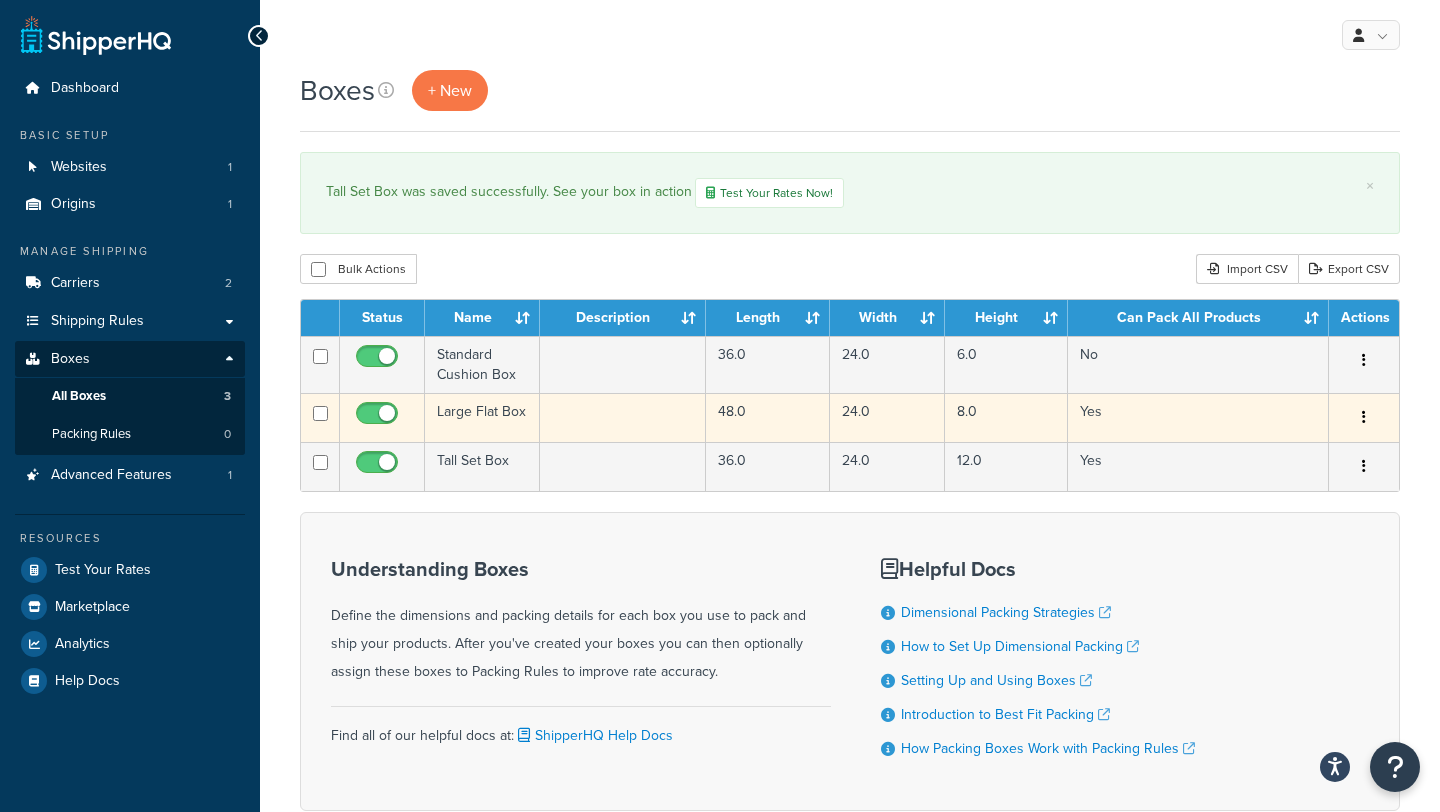click at bounding box center (1364, 418) 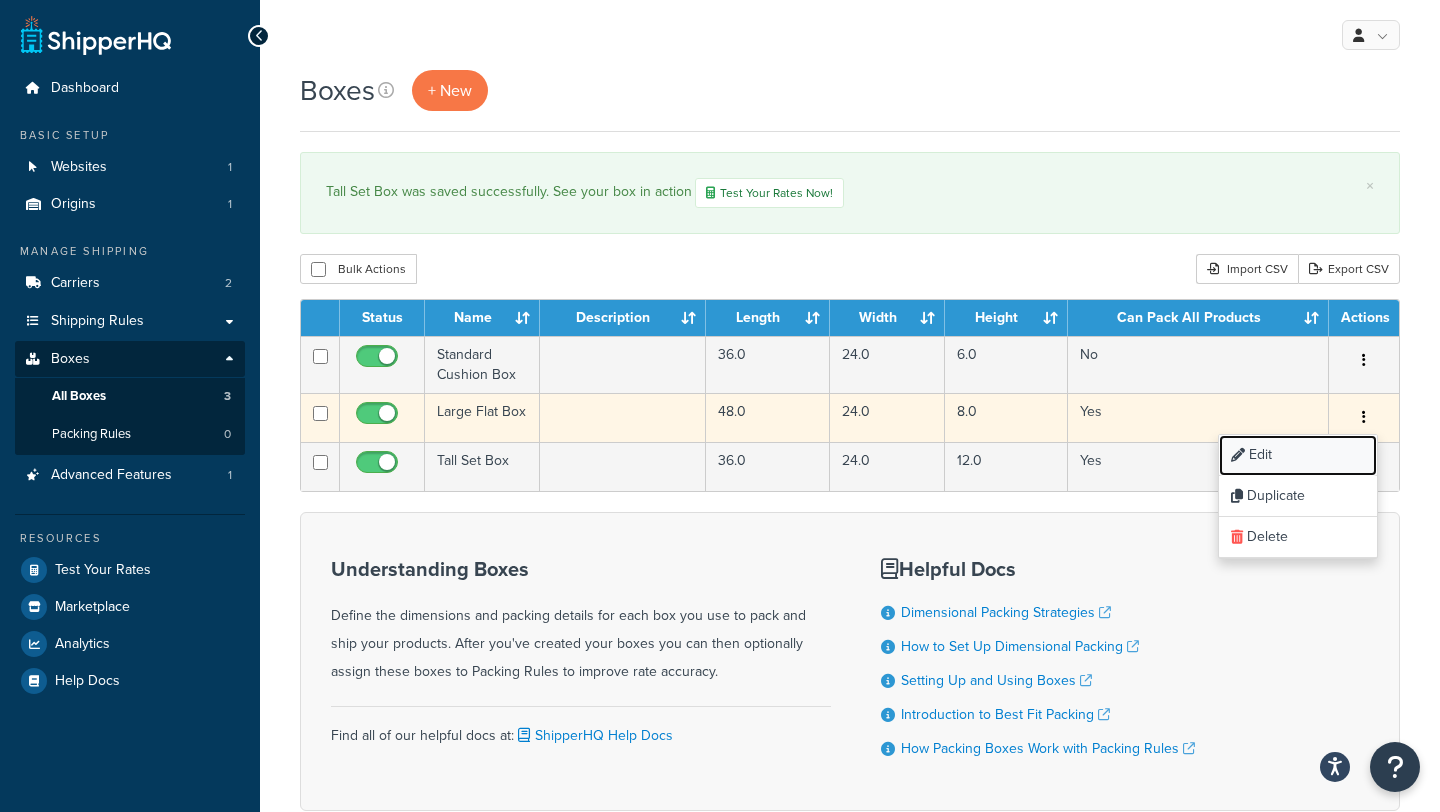 click on "Edit" at bounding box center (1298, 455) 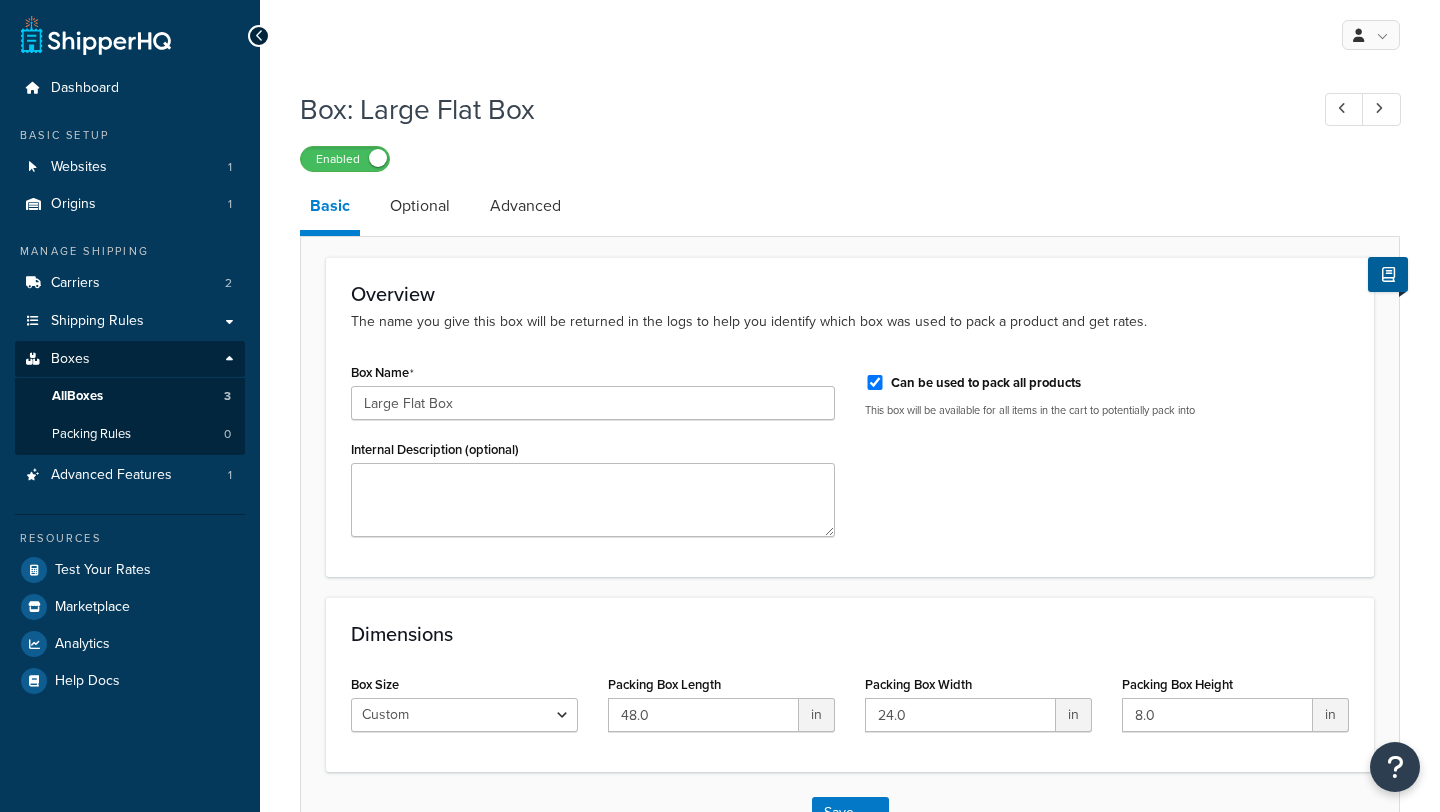 scroll, scrollTop: 0, scrollLeft: 0, axis: both 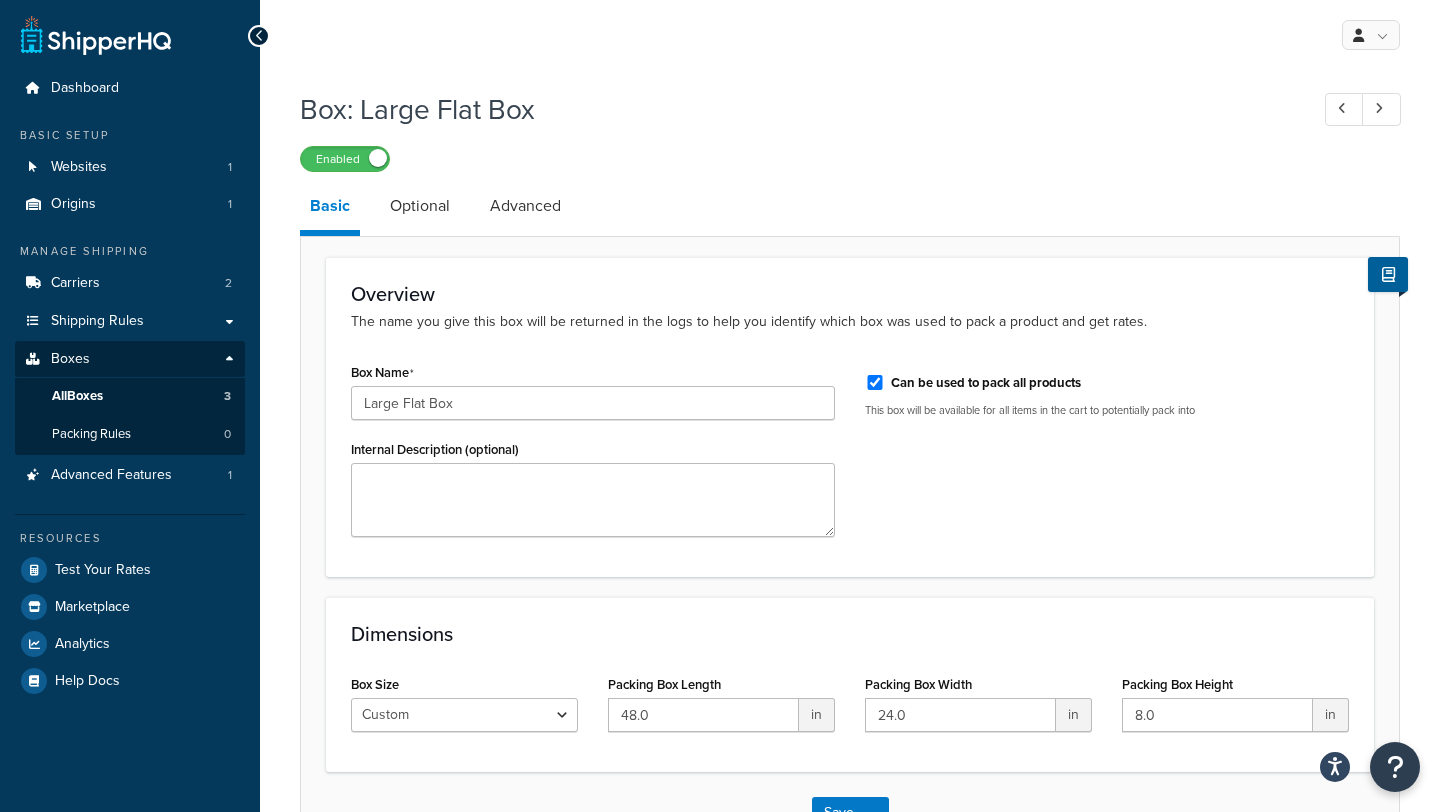 click on "Can be used to pack all products" at bounding box center (1107, 381) 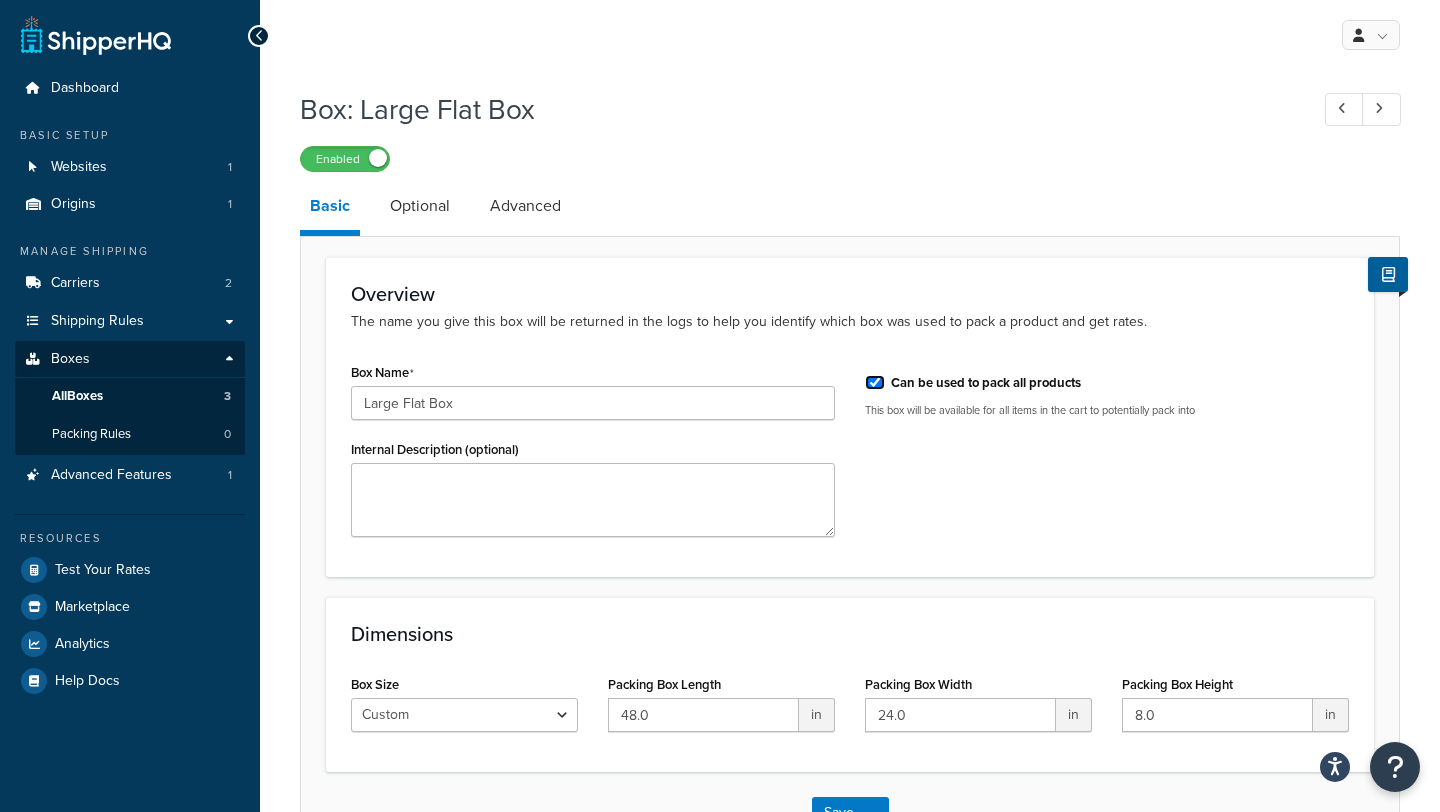 click on "Can be used to pack all products" at bounding box center [875, 382] 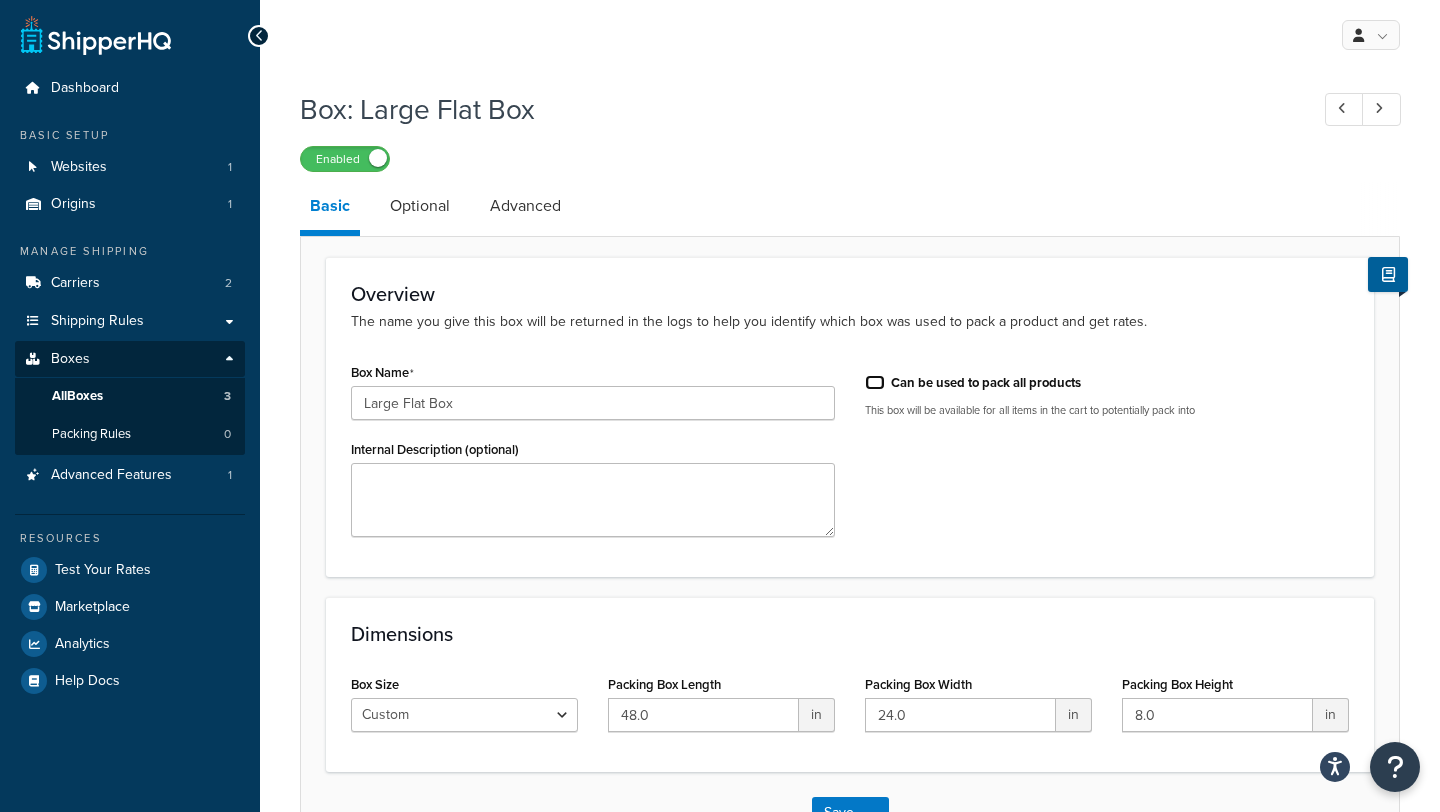 checkbox on "false" 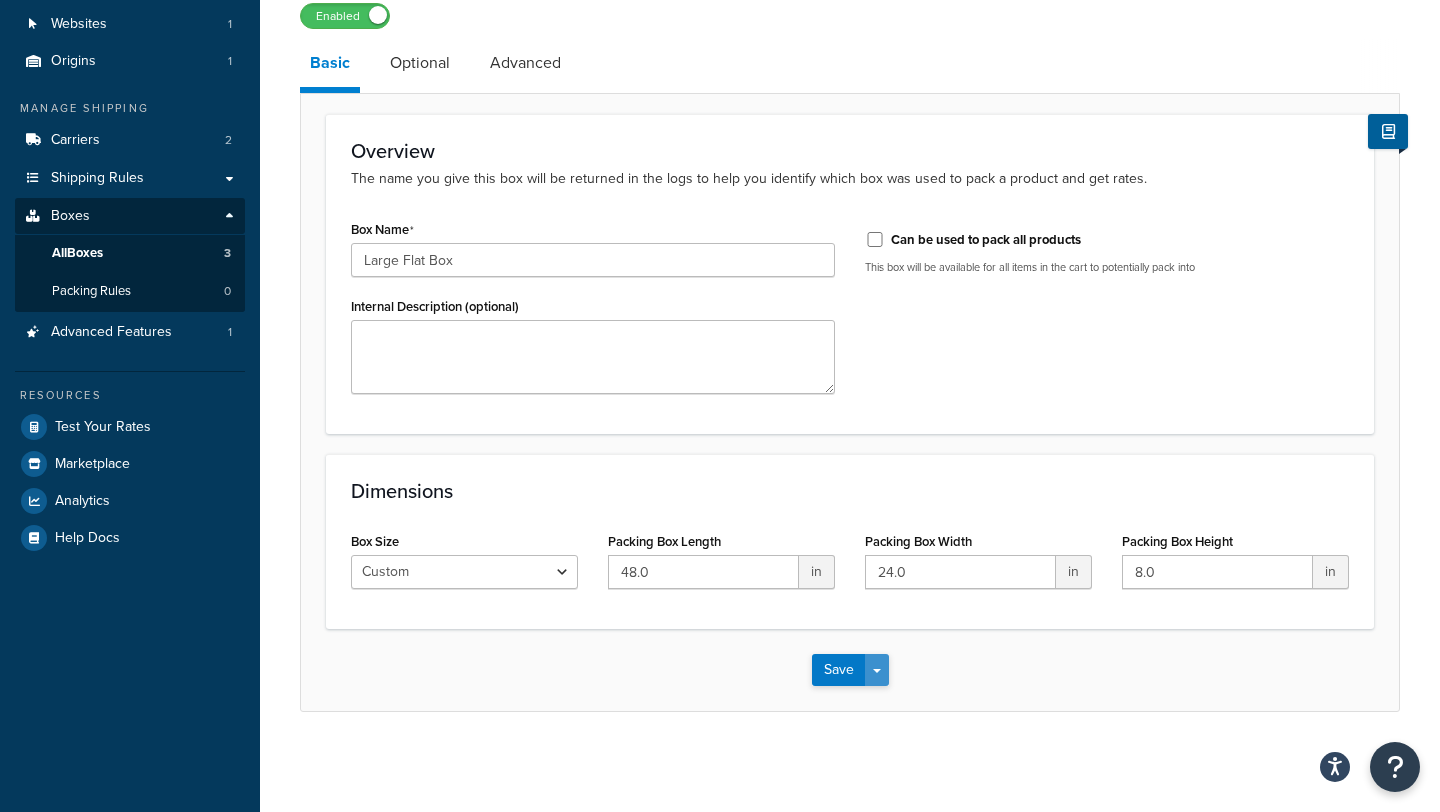 click on "Save Dropdown" at bounding box center [877, 670] 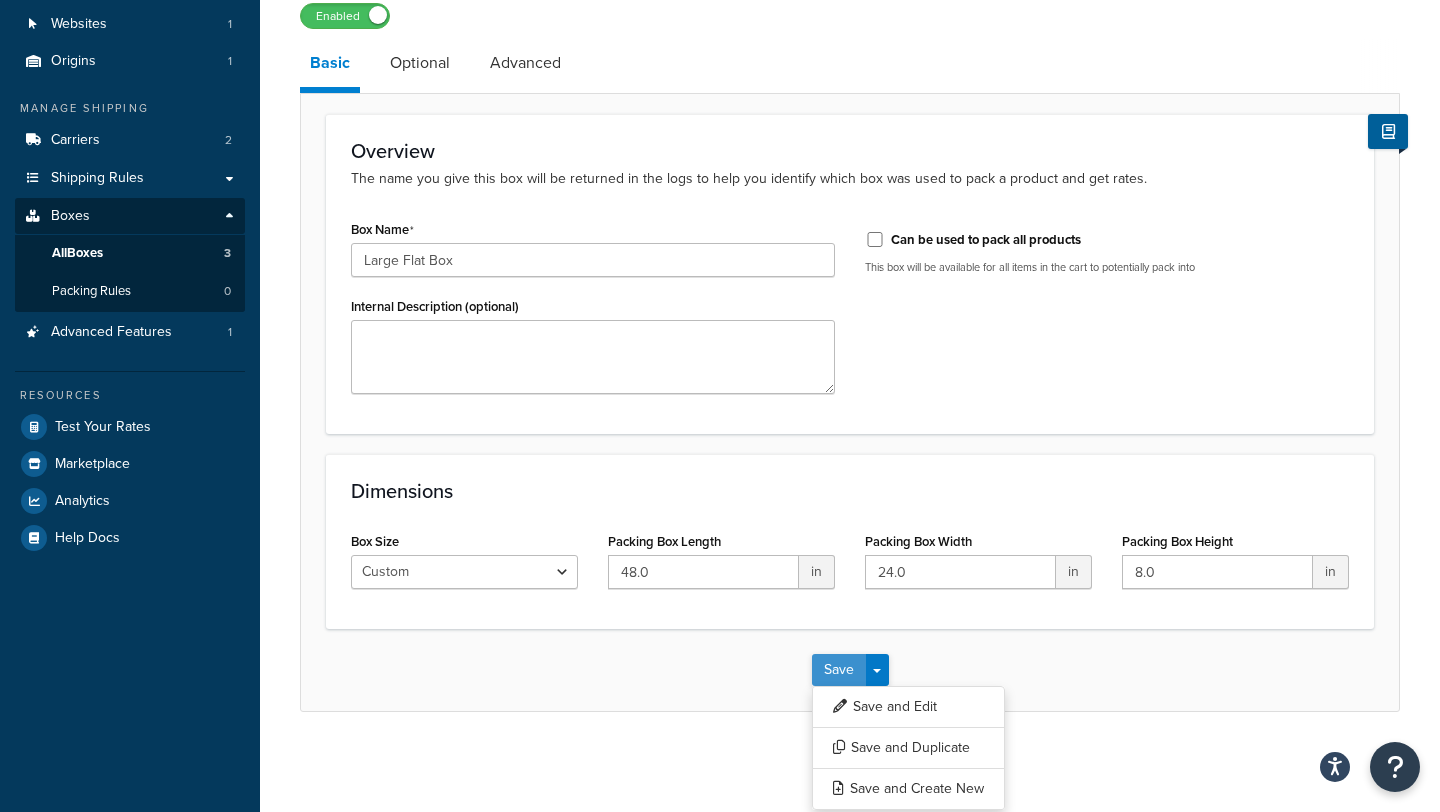 click on "Save" at bounding box center (839, 670) 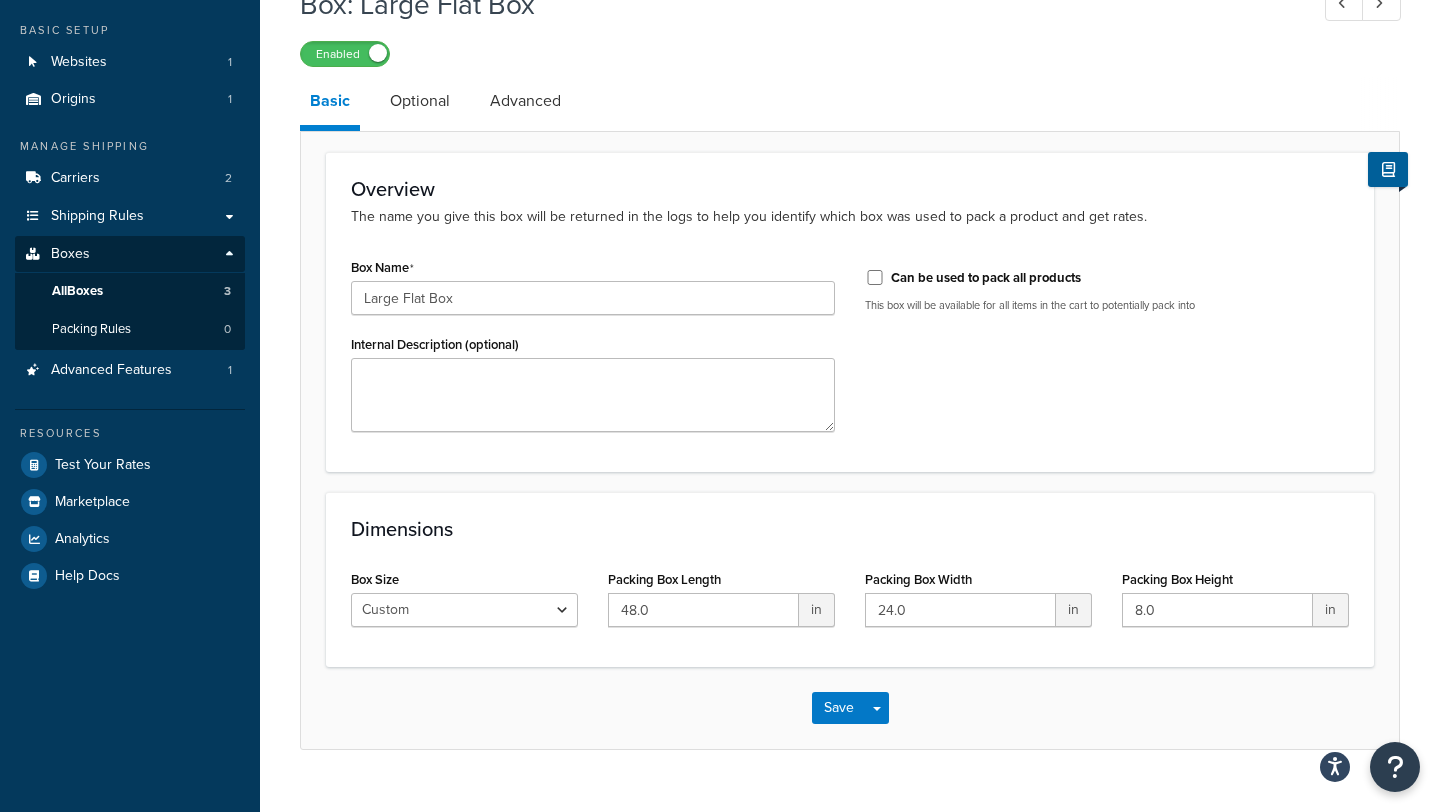 scroll, scrollTop: 140, scrollLeft: 0, axis: vertical 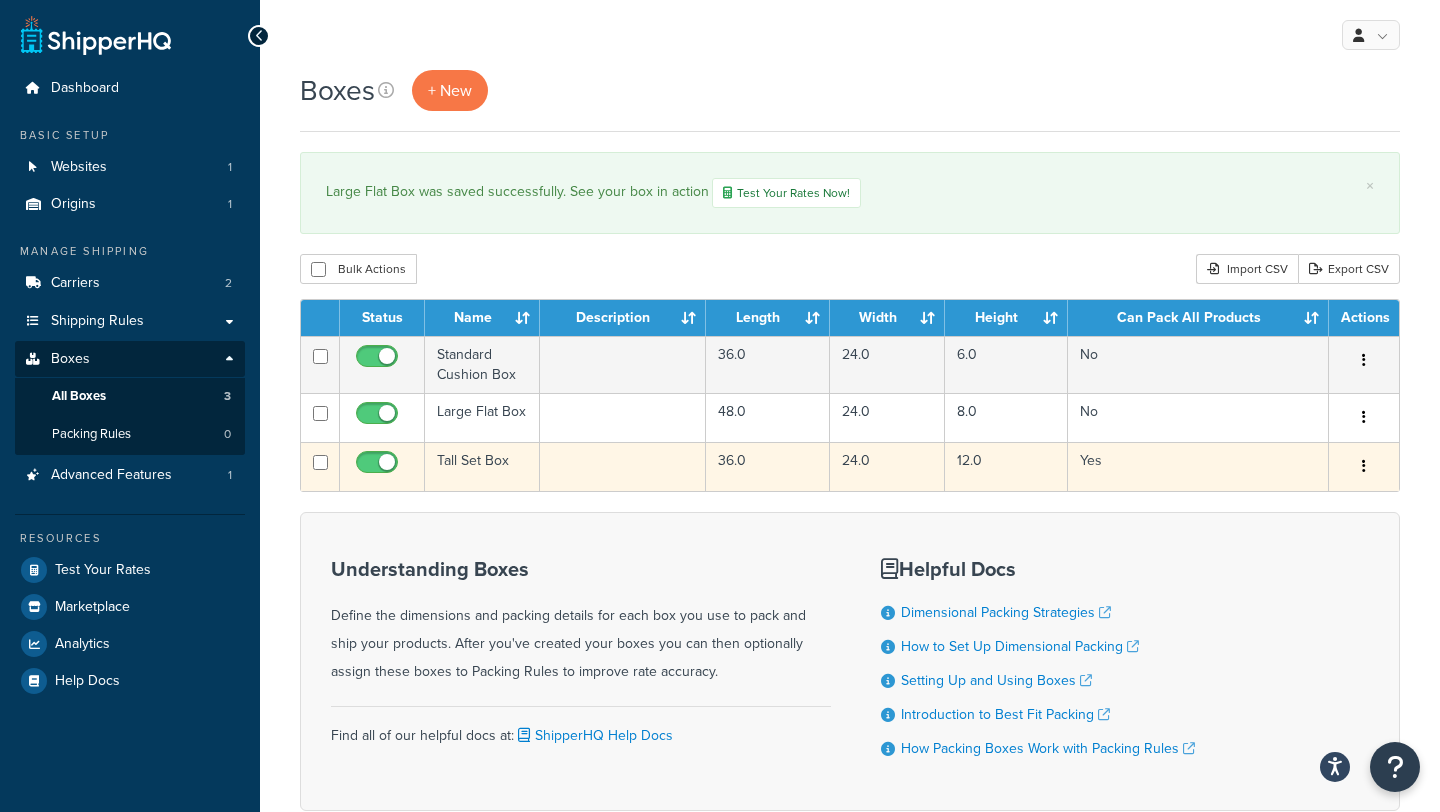 click at bounding box center (1364, 467) 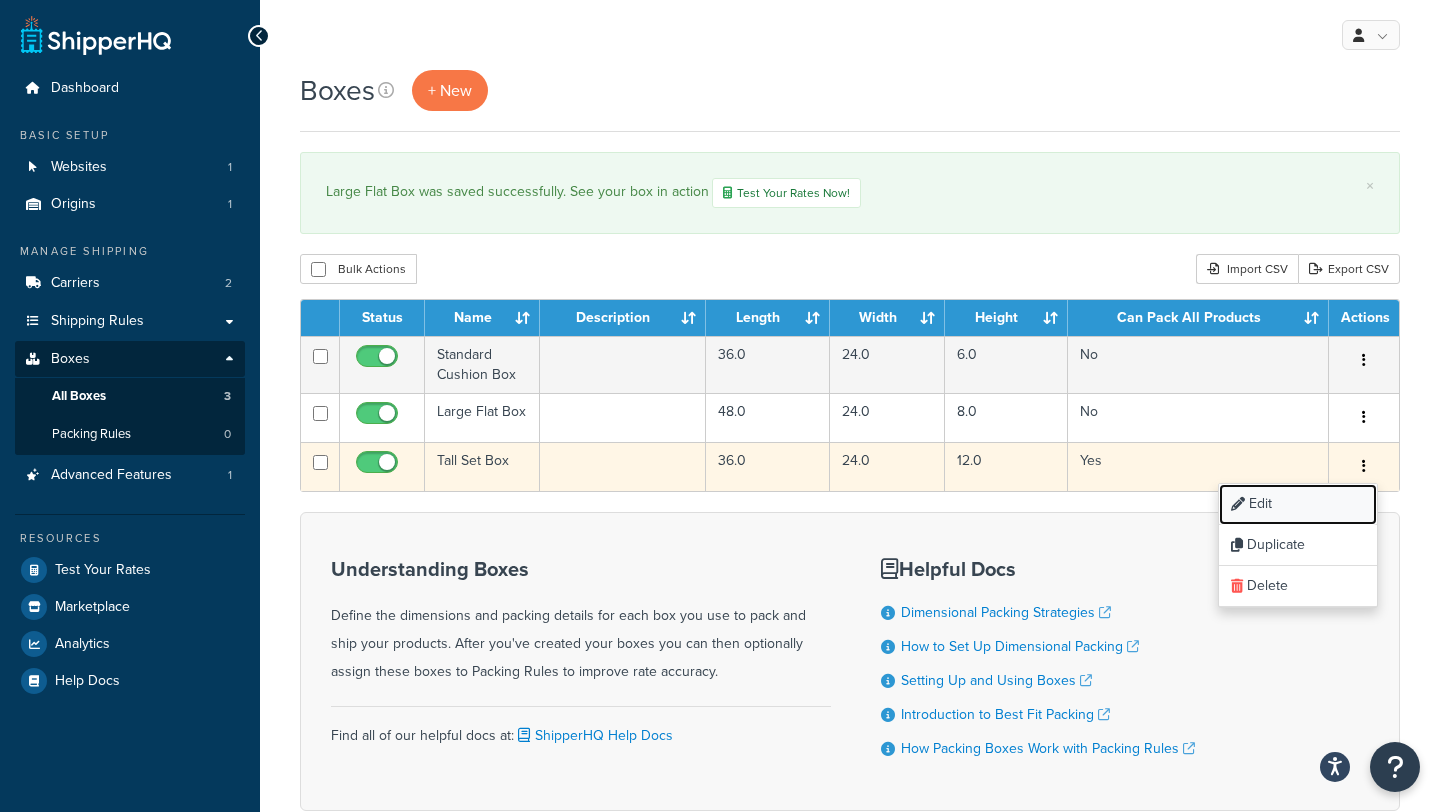 click on "Edit" at bounding box center (1298, 504) 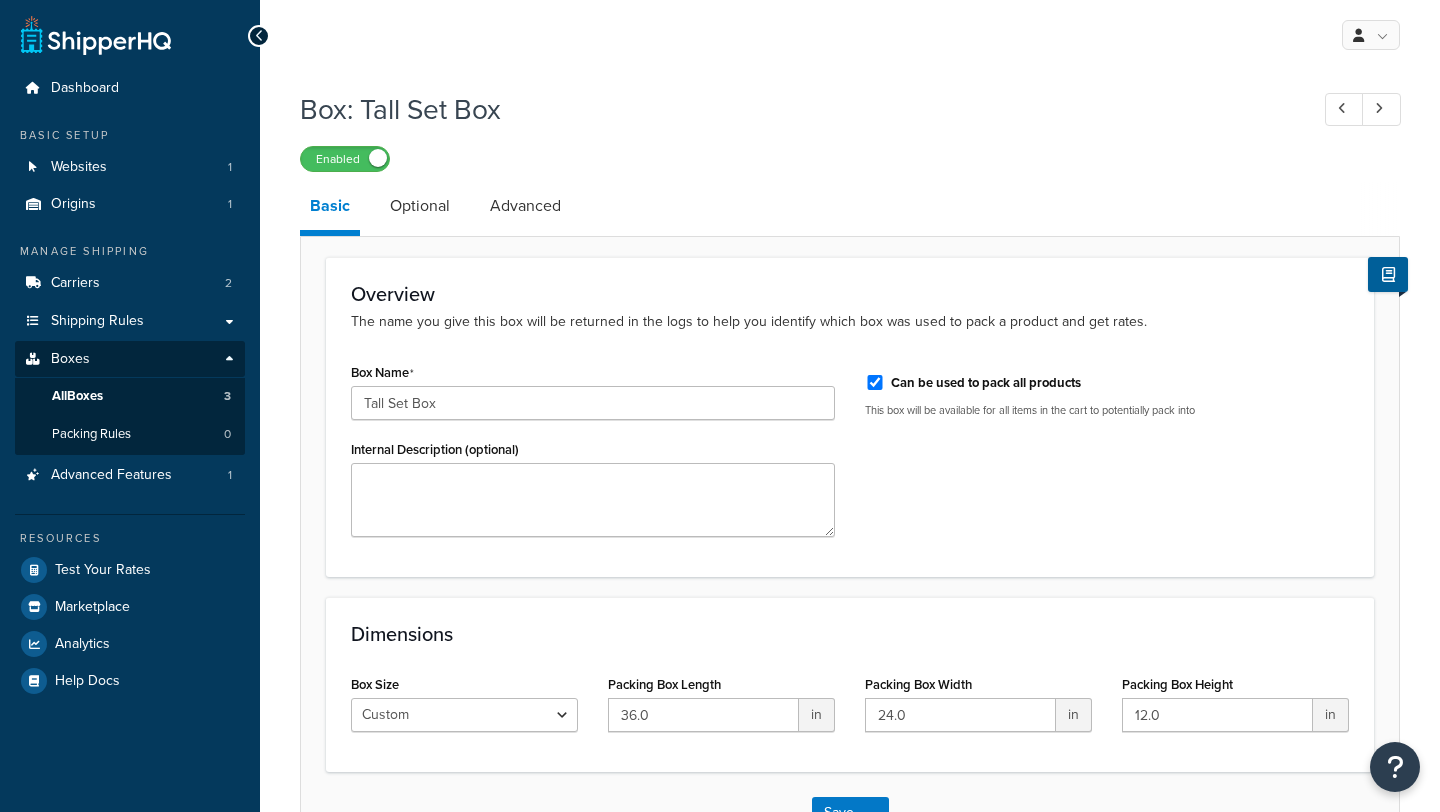 scroll, scrollTop: 0, scrollLeft: 0, axis: both 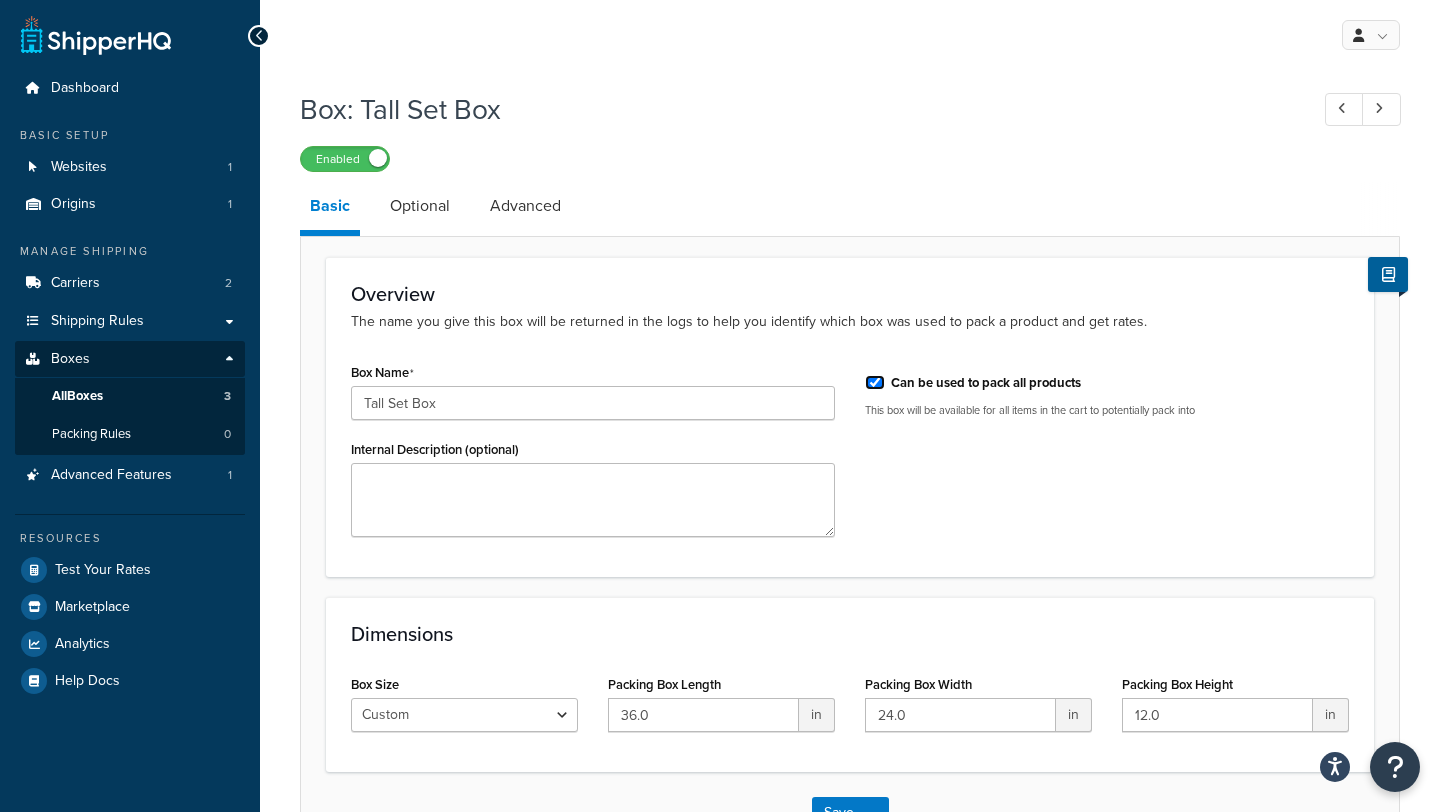 click on "Can be used to pack all products" at bounding box center [875, 382] 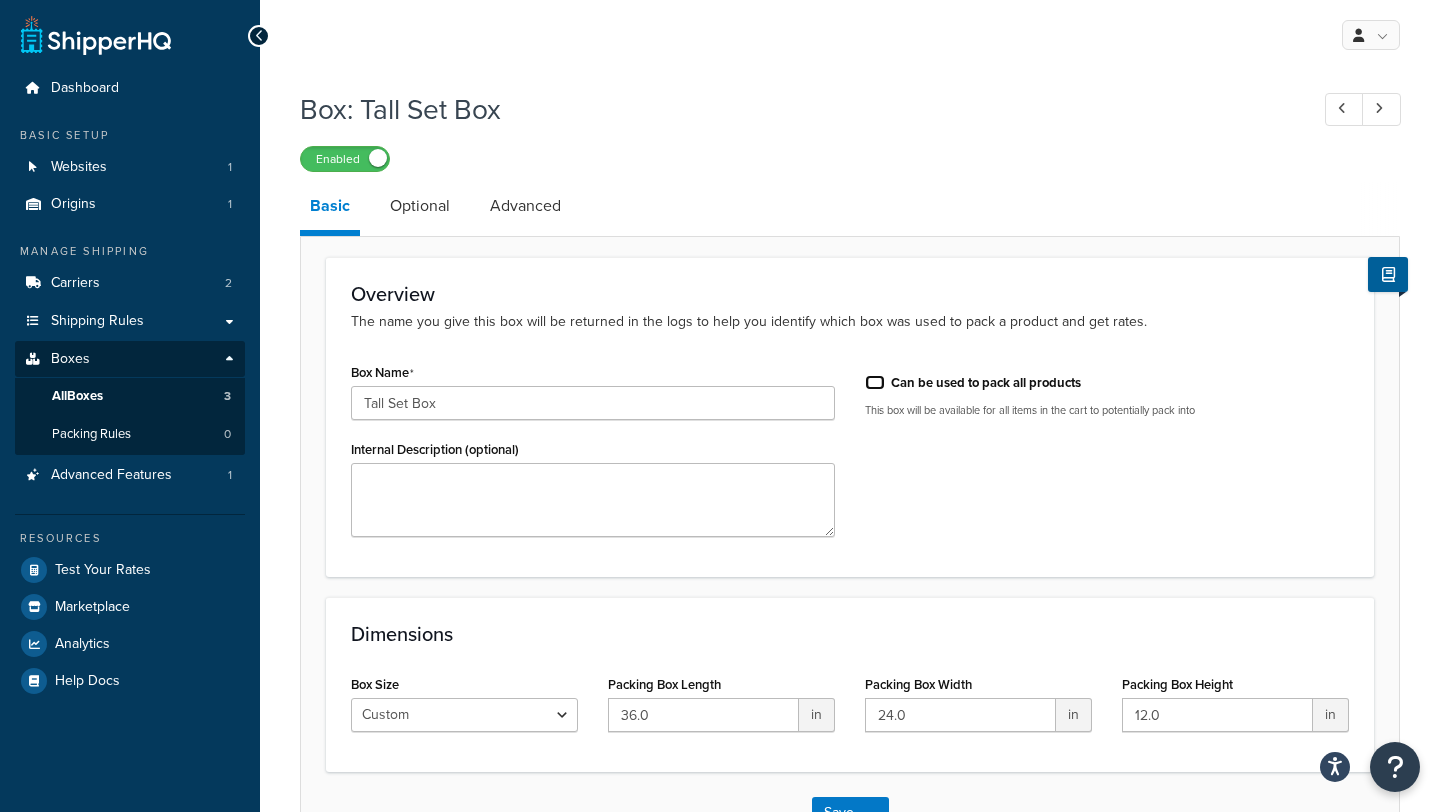checkbox on "false" 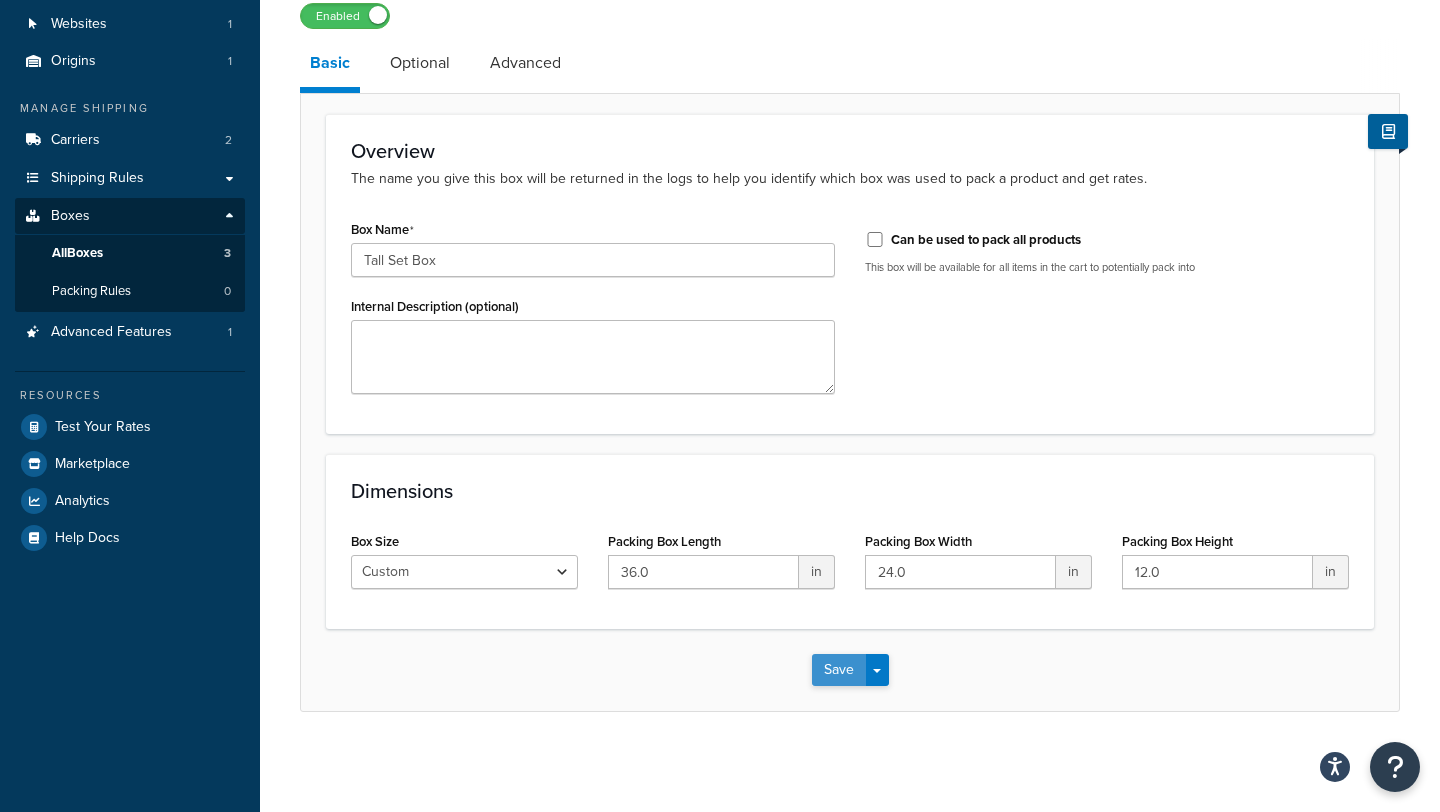 click on "Save" at bounding box center (839, 670) 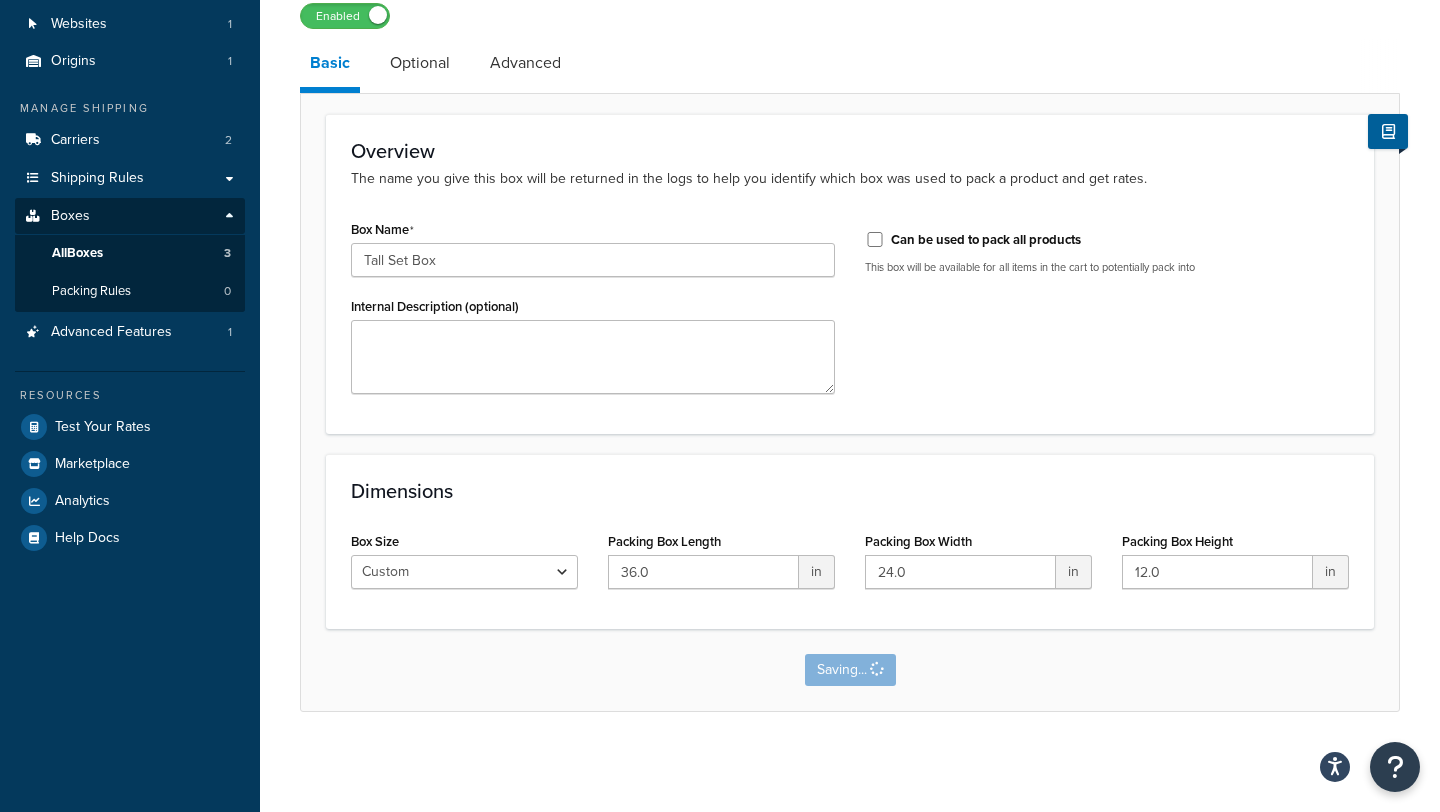 scroll, scrollTop: 0, scrollLeft: 0, axis: both 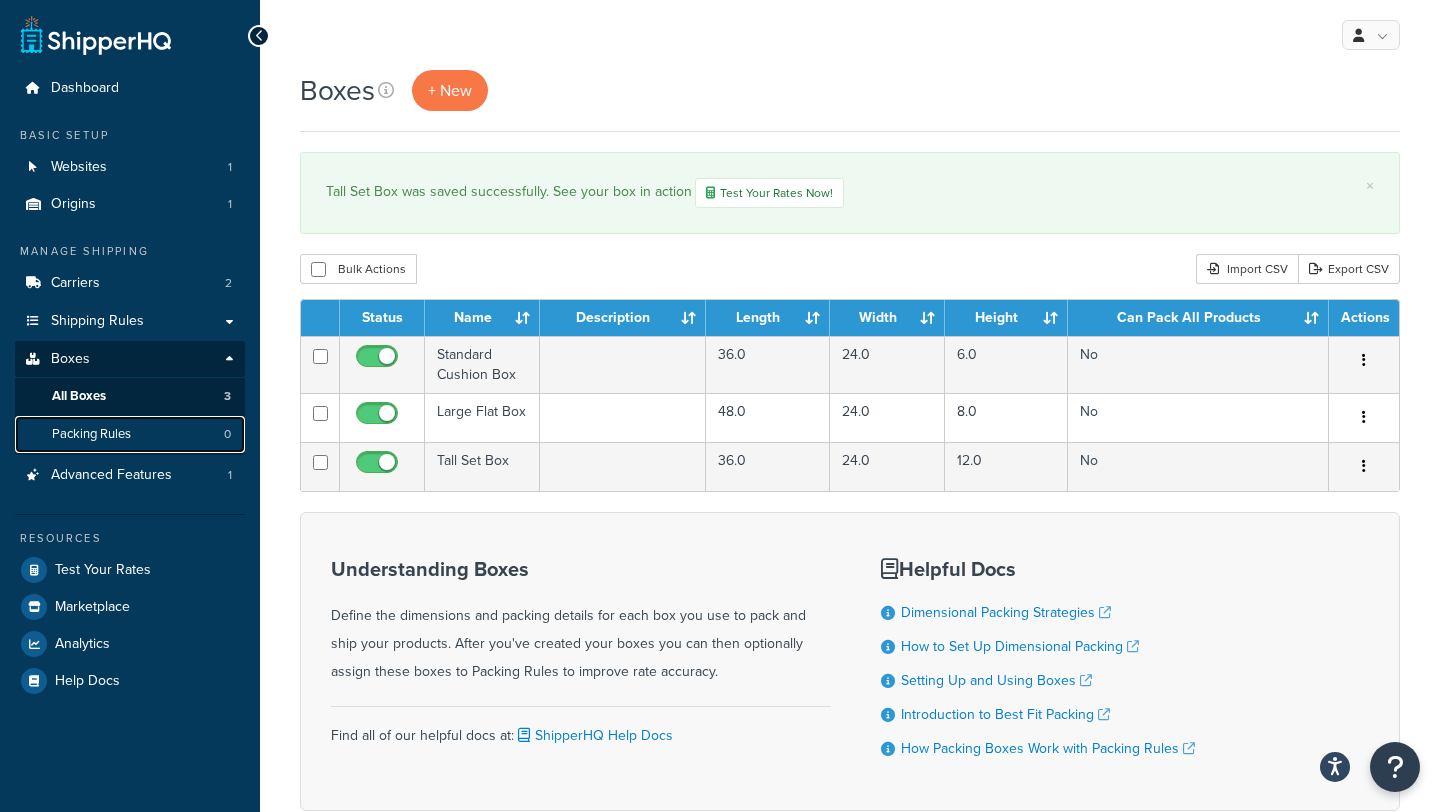 click on "Packing Rules
0" at bounding box center [130, 434] 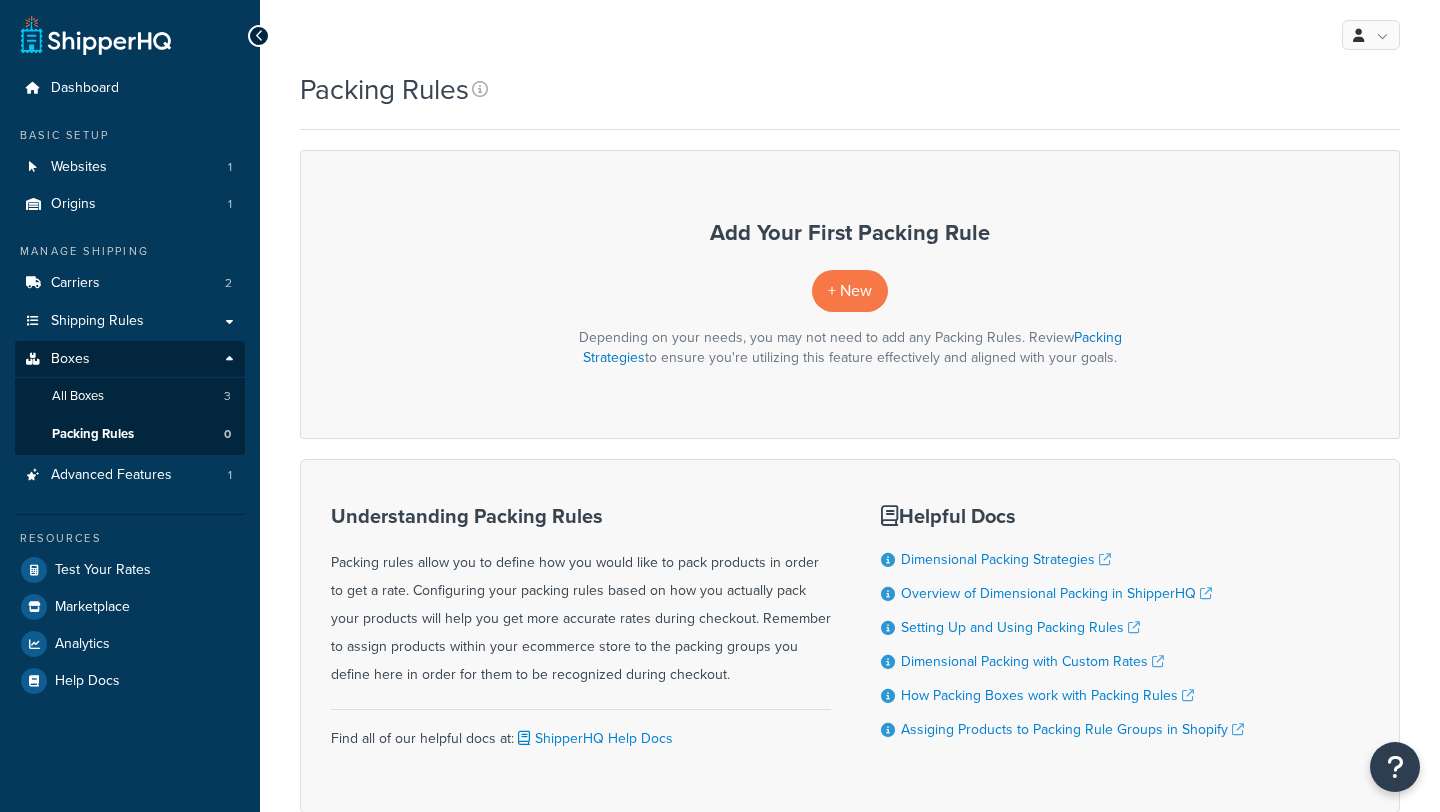 scroll, scrollTop: 0, scrollLeft: 0, axis: both 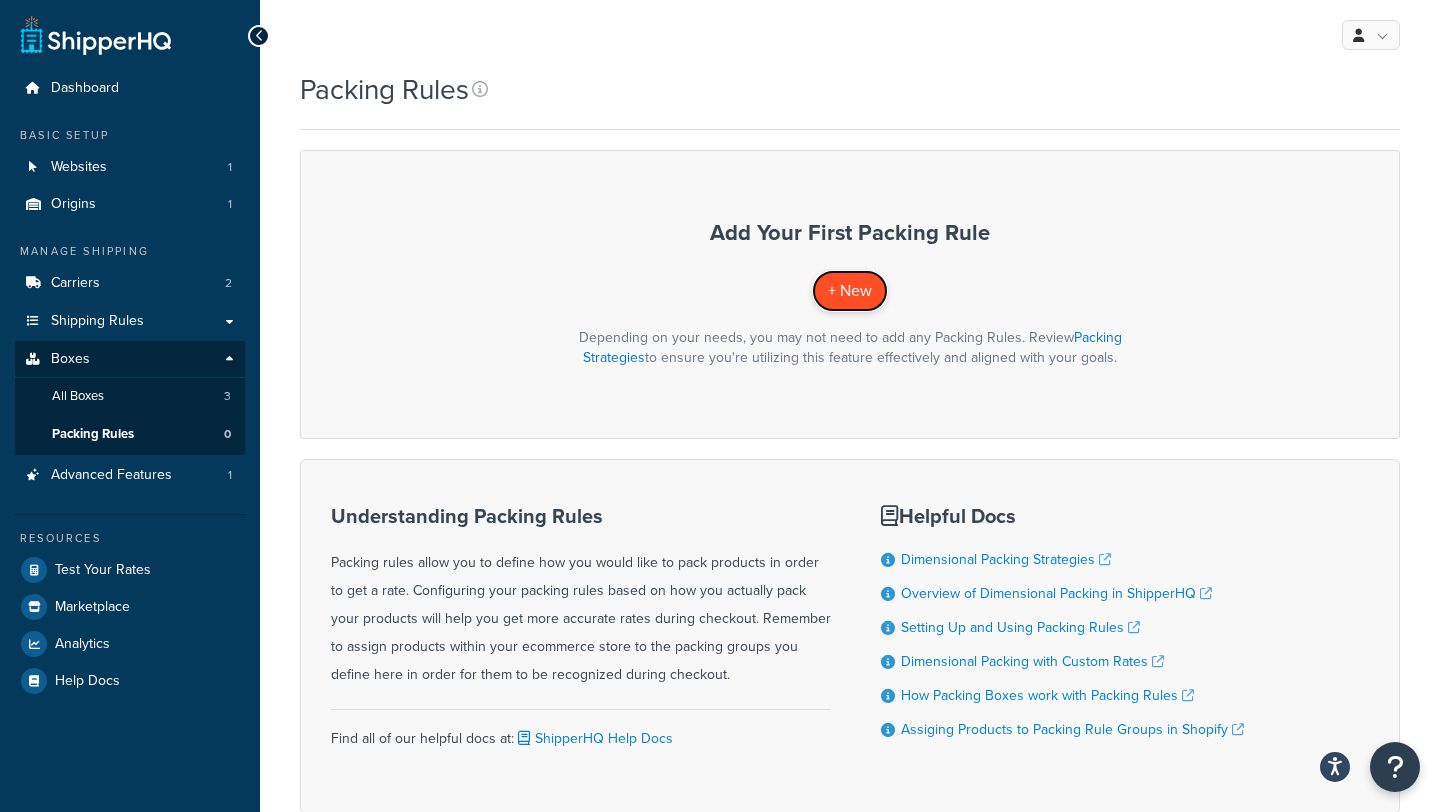 click on "+ New" at bounding box center [850, 290] 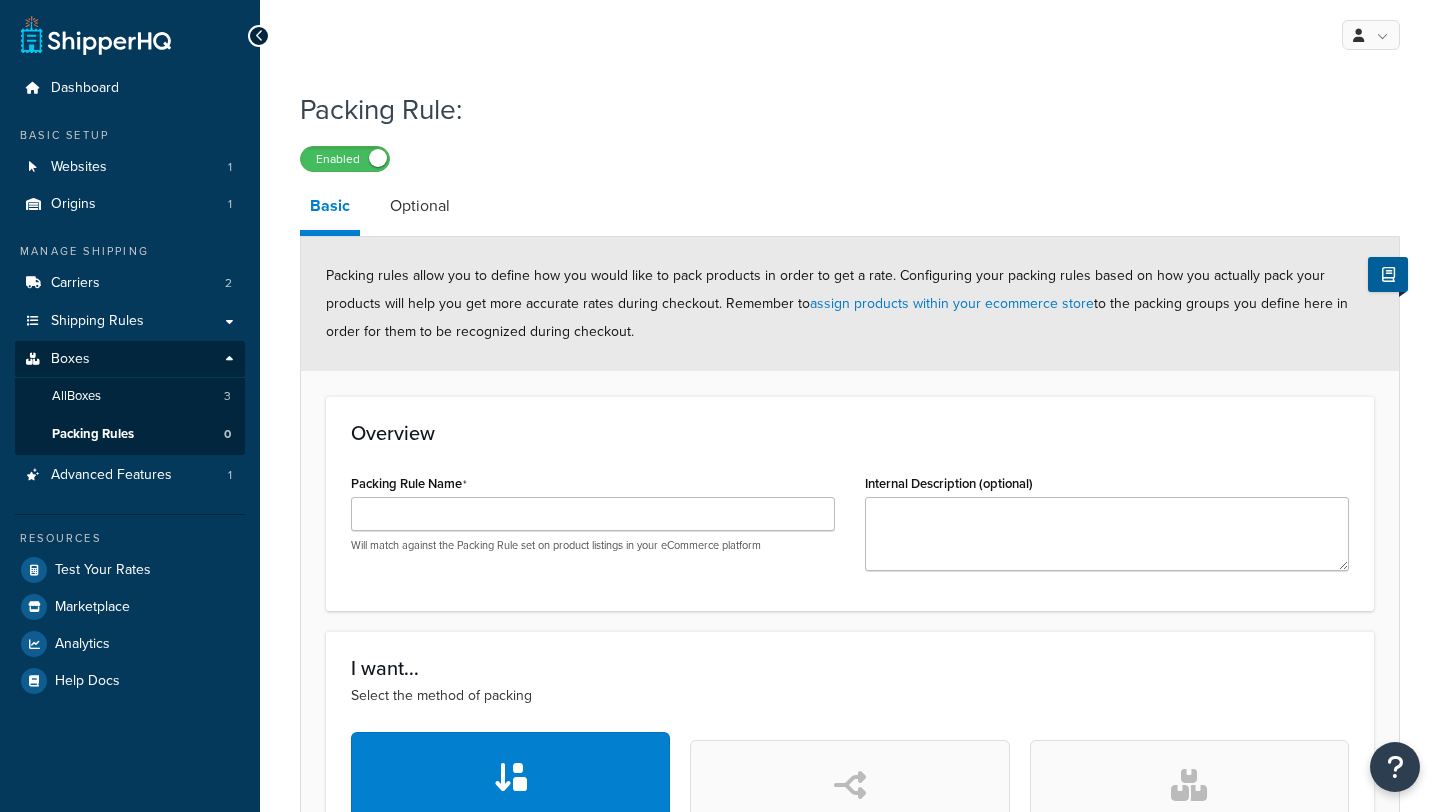 scroll, scrollTop: 0, scrollLeft: 0, axis: both 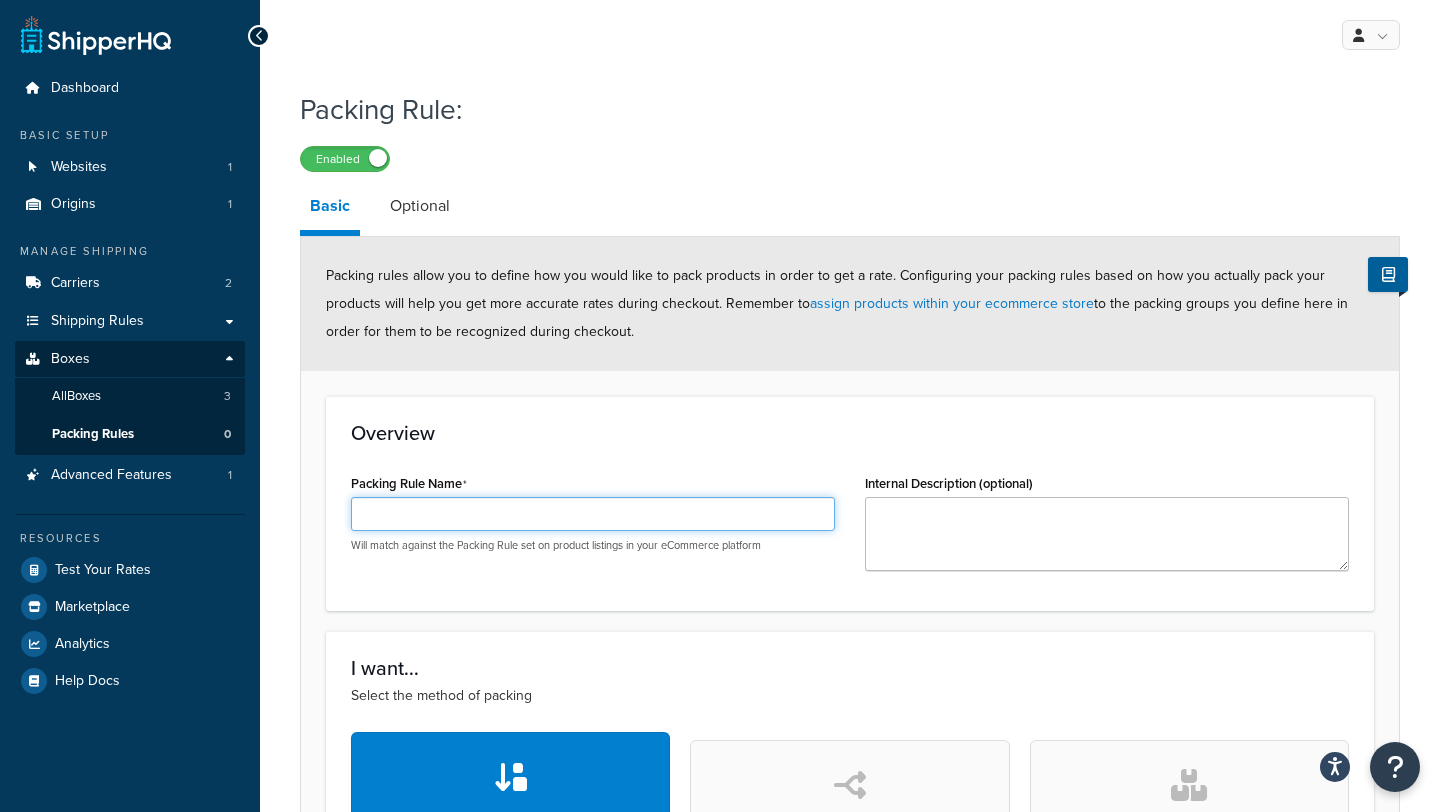 click on "Packing Rule Name" at bounding box center (593, 514) 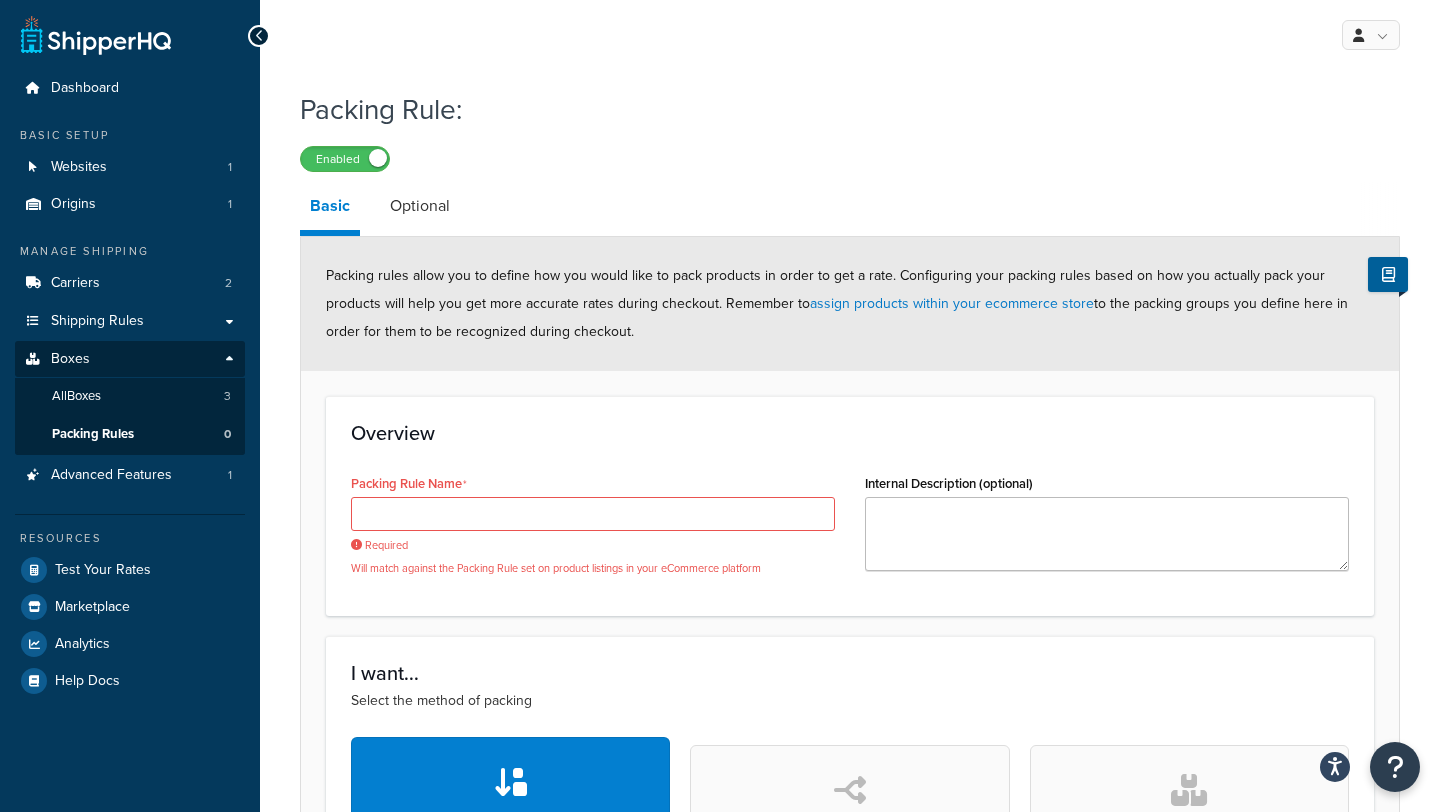 click on "Packing Rule Name     Required Will match against the Packing Rule set on product listings in your eCommerce platform" at bounding box center (593, 522) 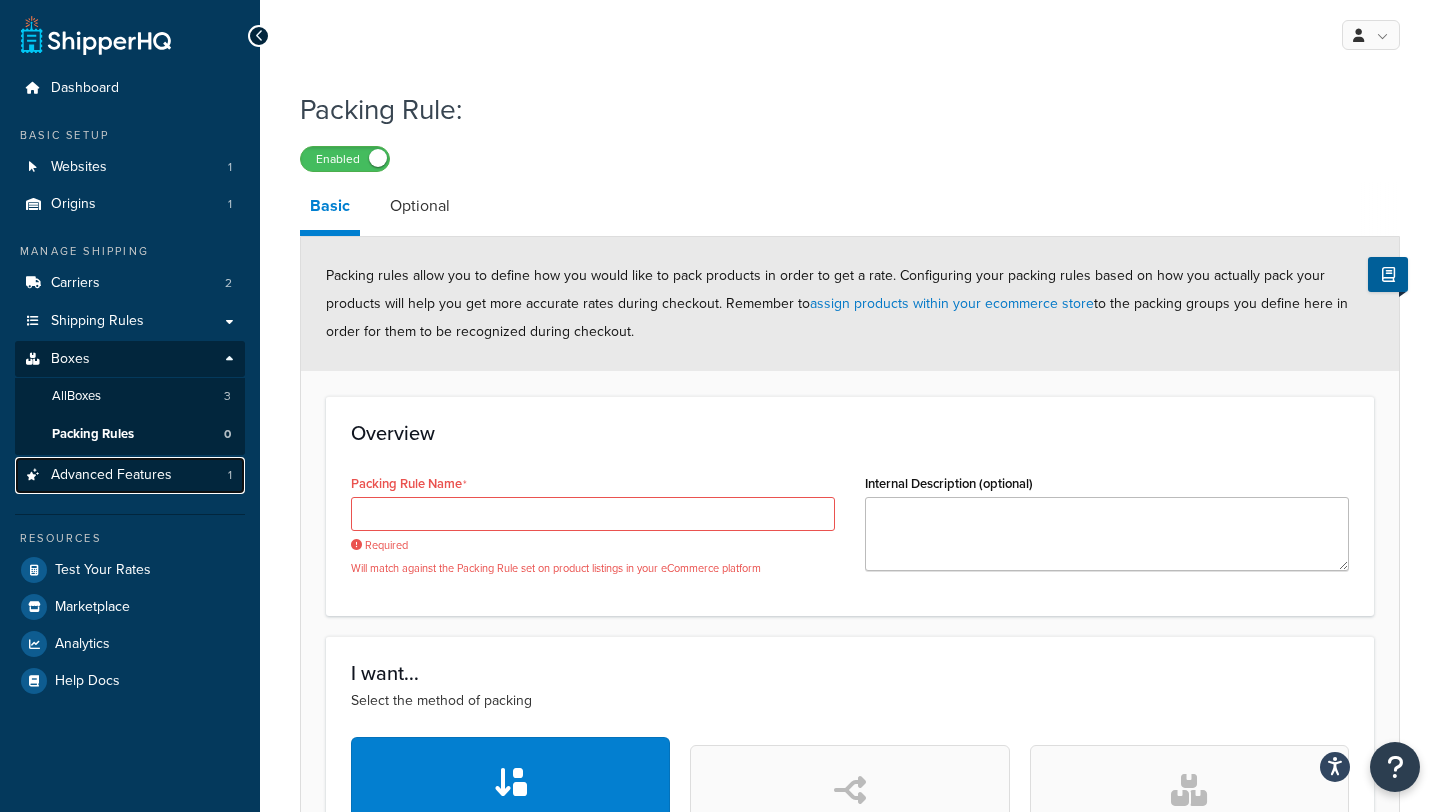 click on "Advanced Features" at bounding box center (111, 475) 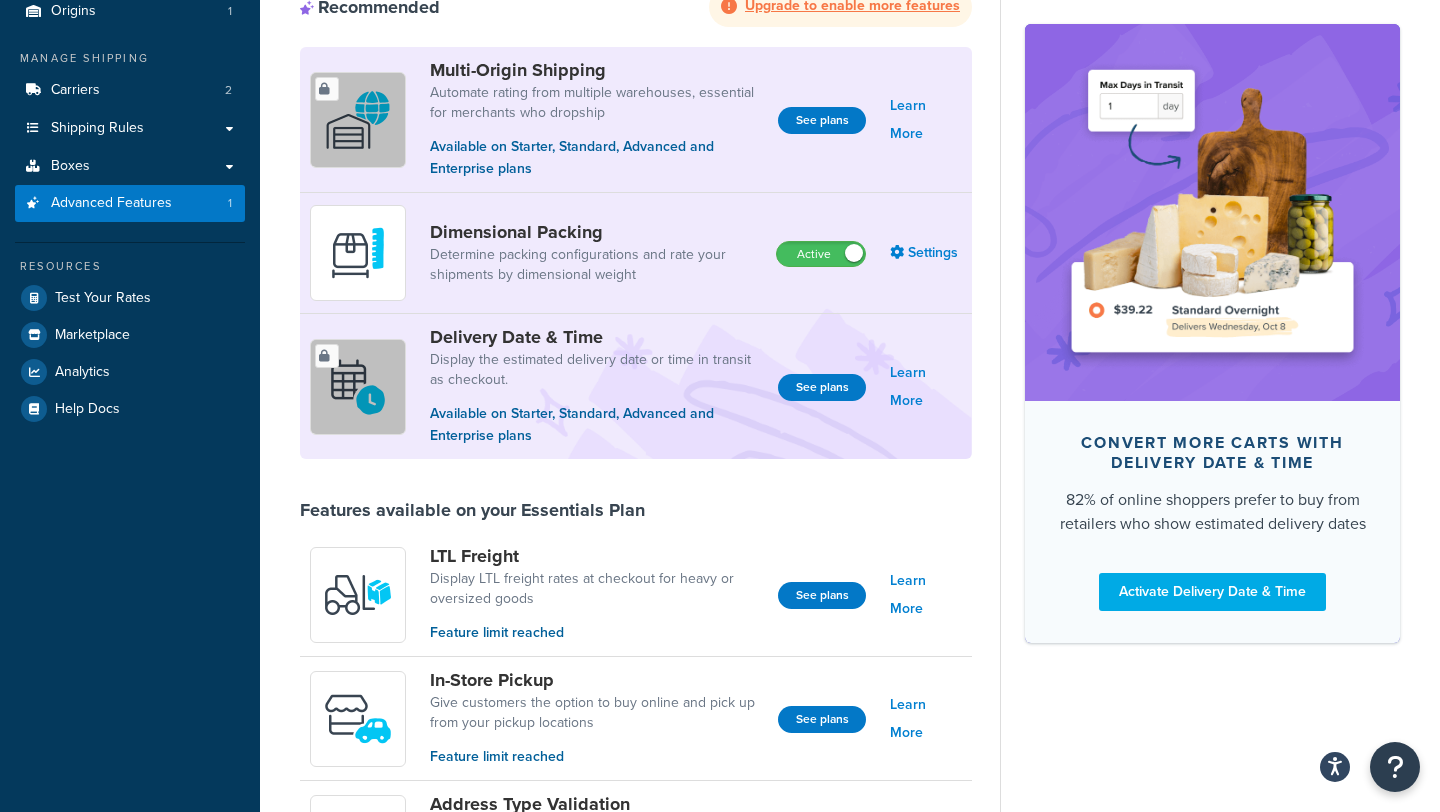 scroll, scrollTop: 0, scrollLeft: 0, axis: both 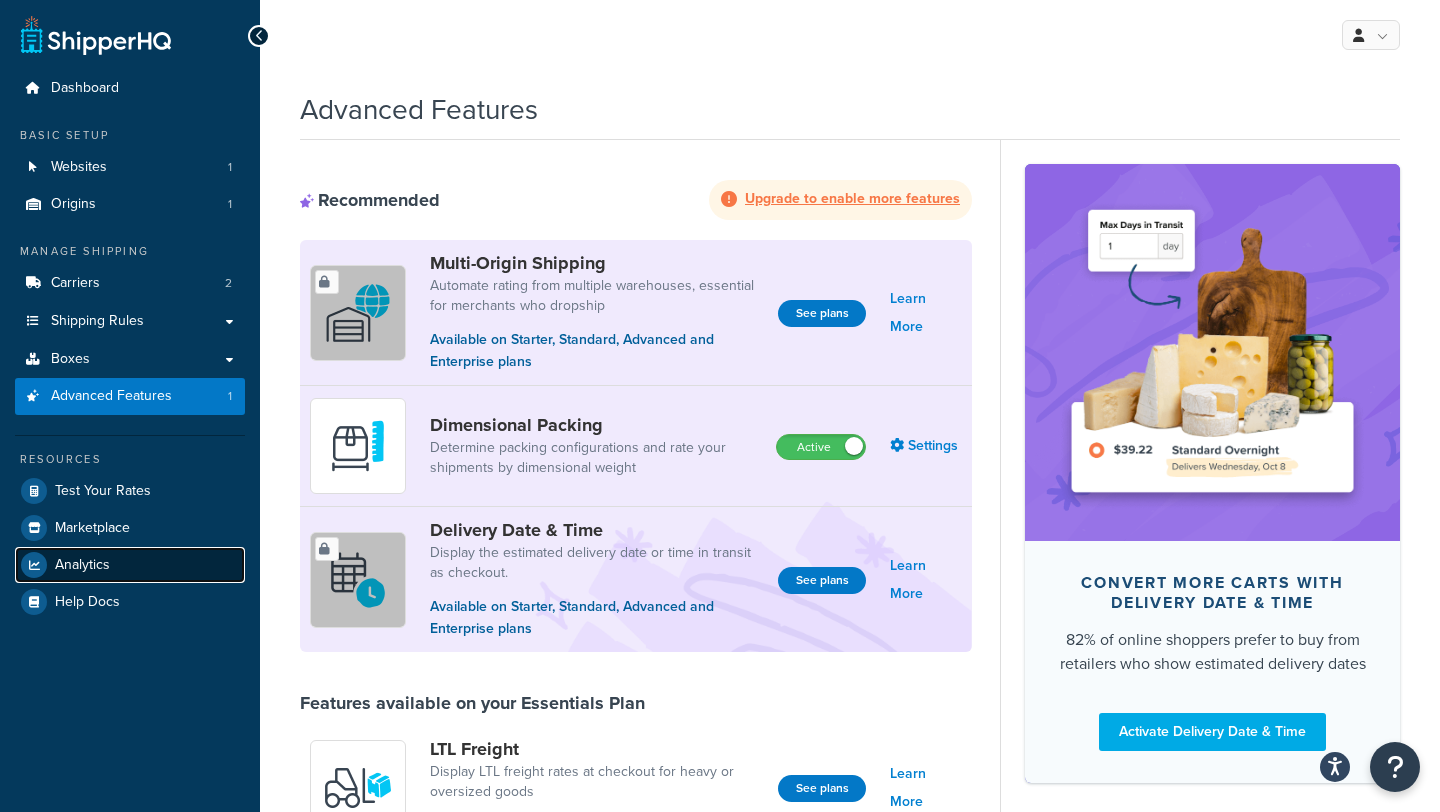 click on "Analytics" at bounding box center (130, 565) 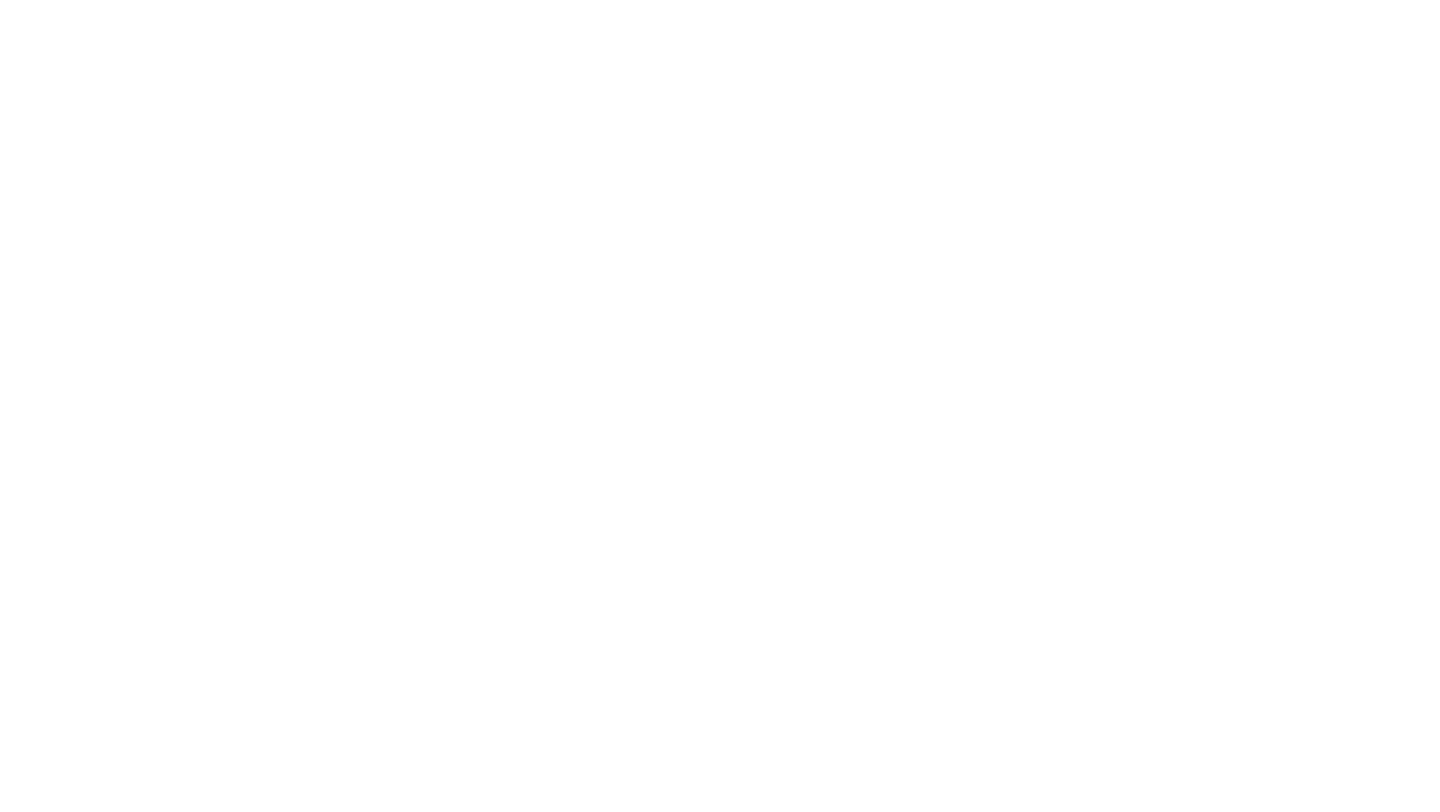 scroll, scrollTop: 0, scrollLeft: 0, axis: both 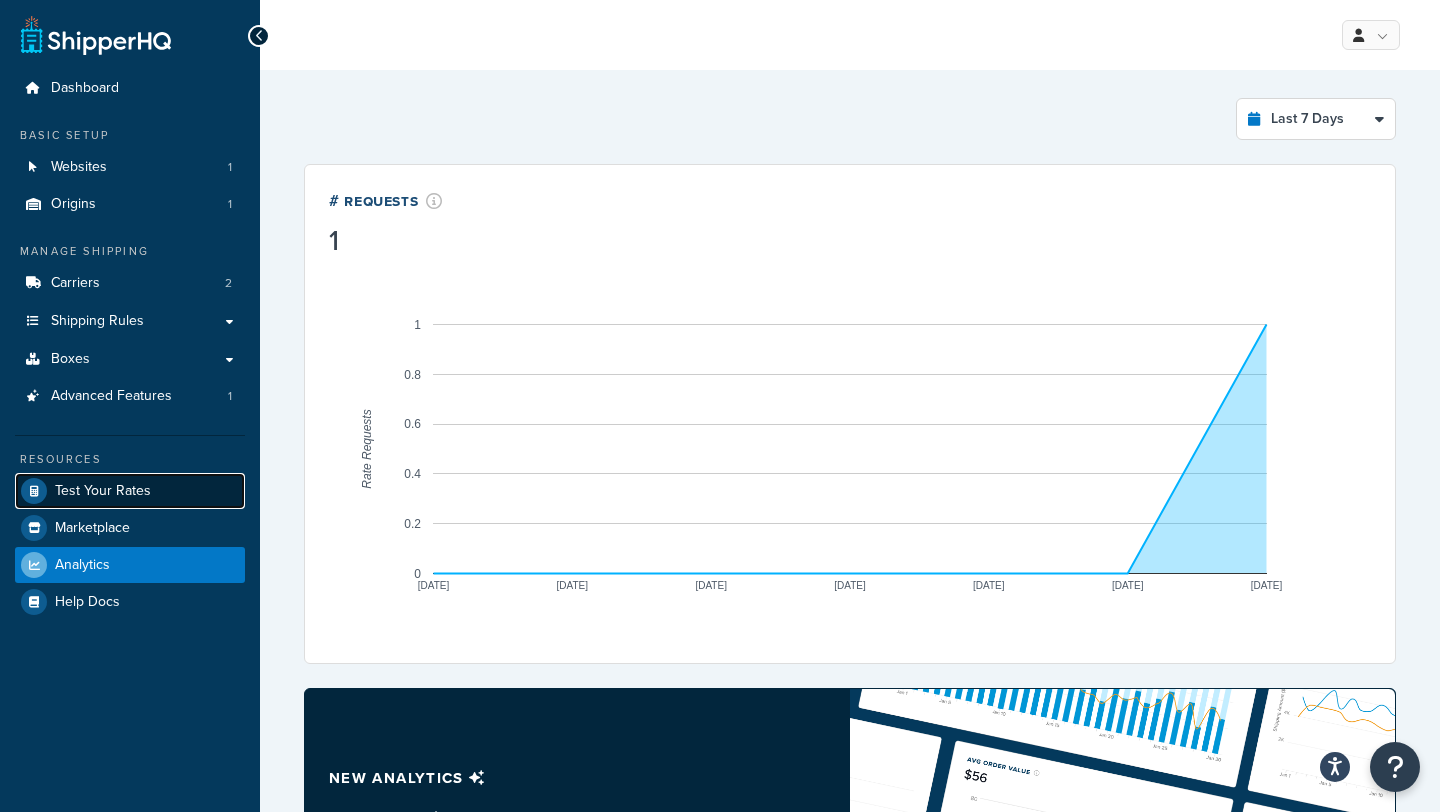 click on "Test Your Rates" at bounding box center [103, 491] 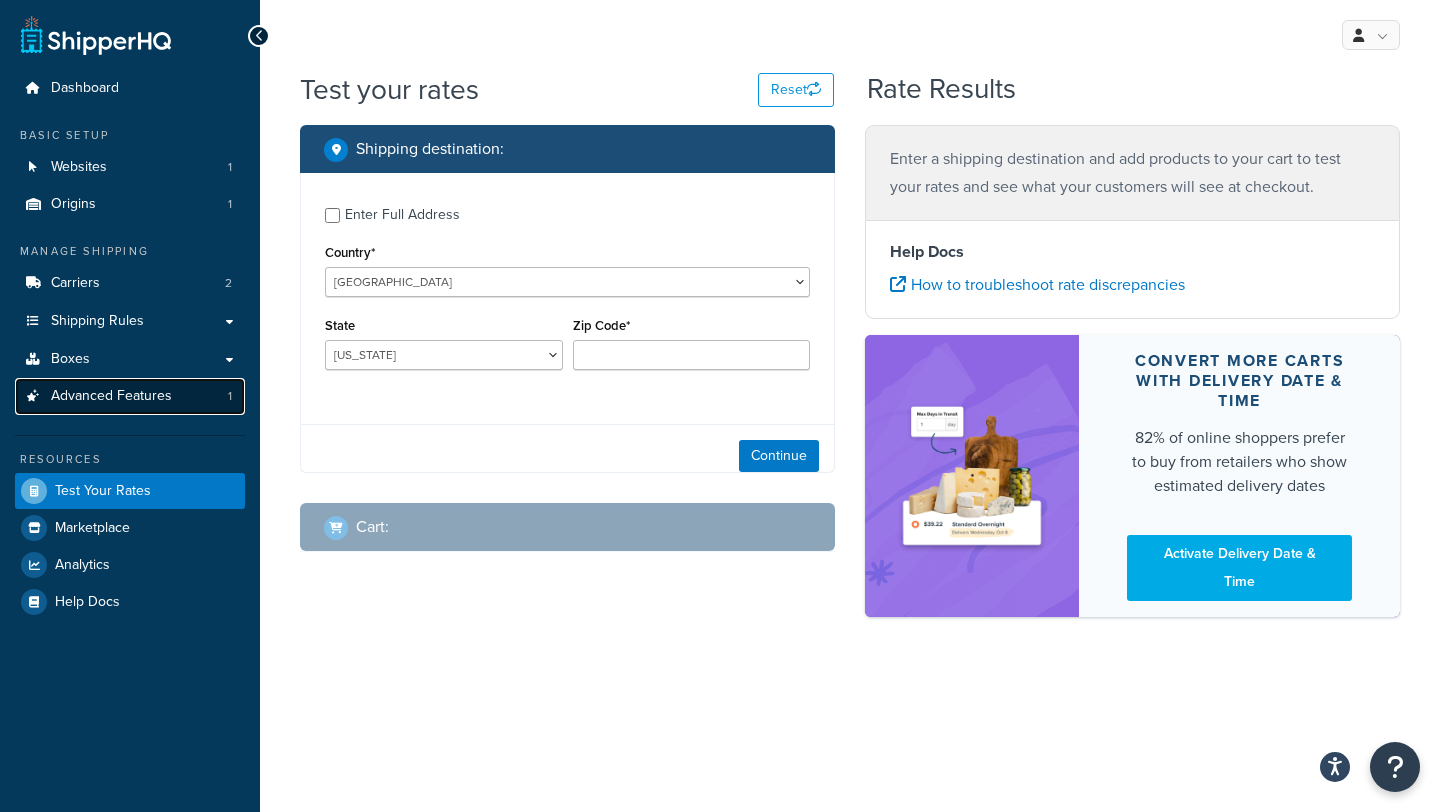 click on "Advanced Features" at bounding box center (111, 396) 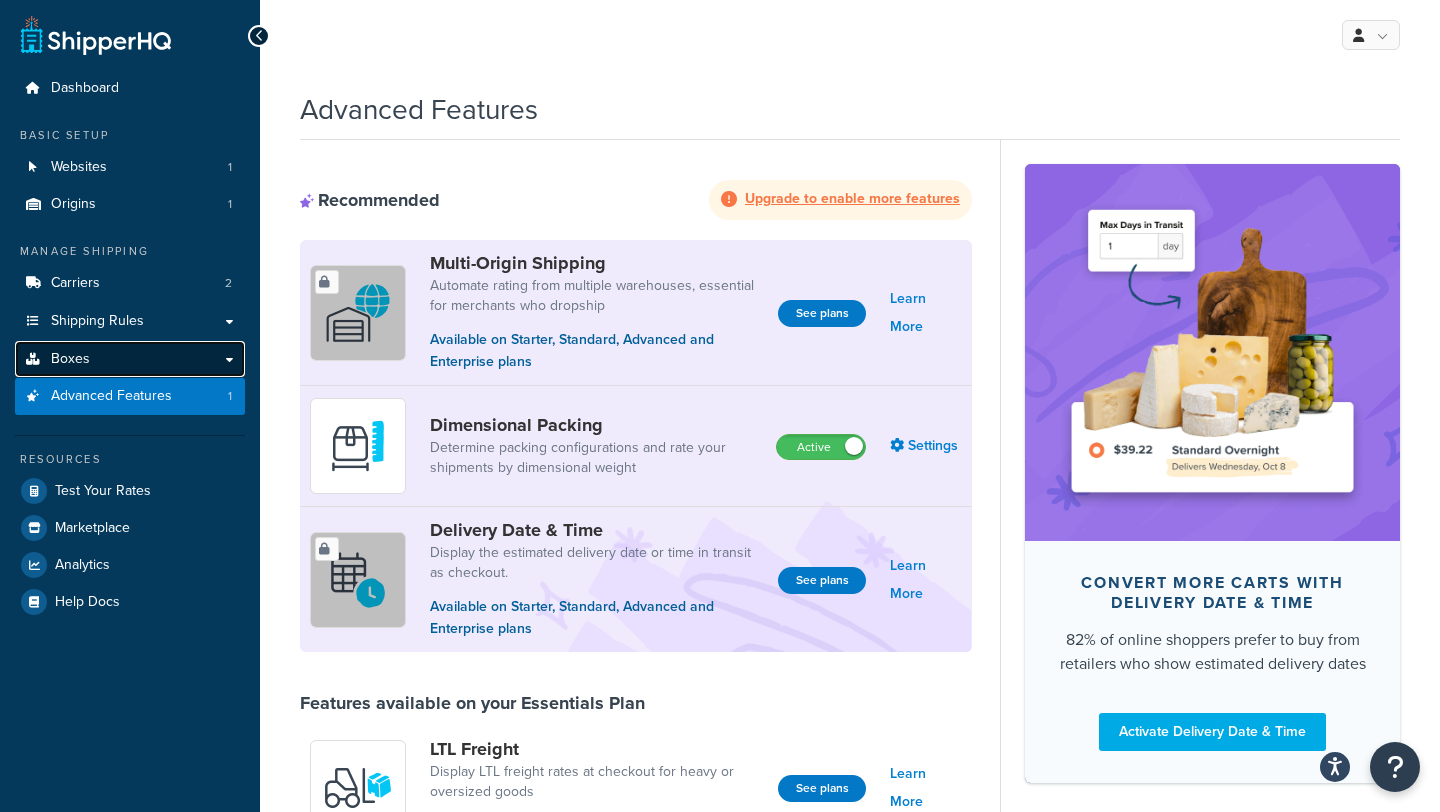 click on "Boxes" at bounding box center (130, 359) 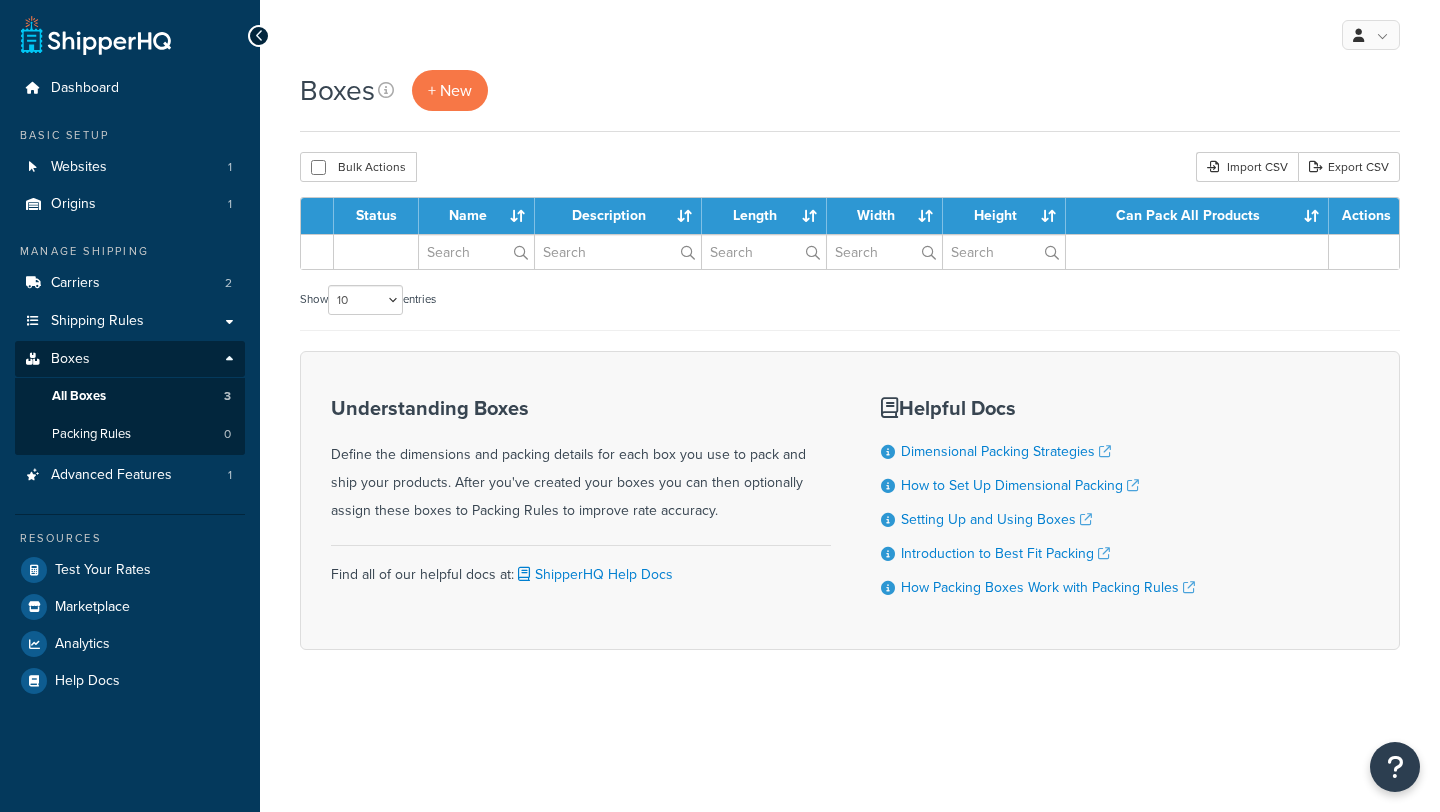 scroll, scrollTop: 0, scrollLeft: 0, axis: both 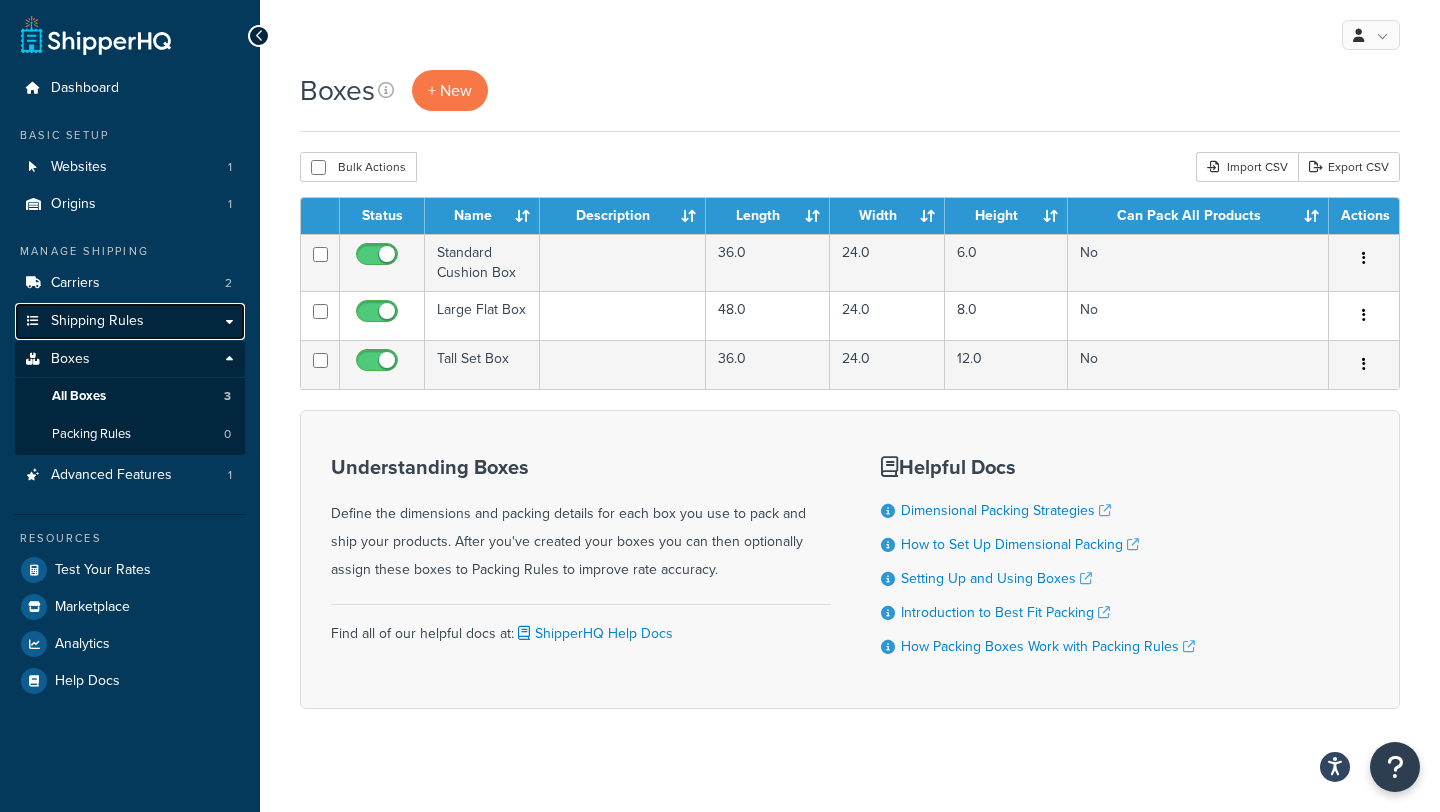 click on "Shipping Rules" at bounding box center [97, 321] 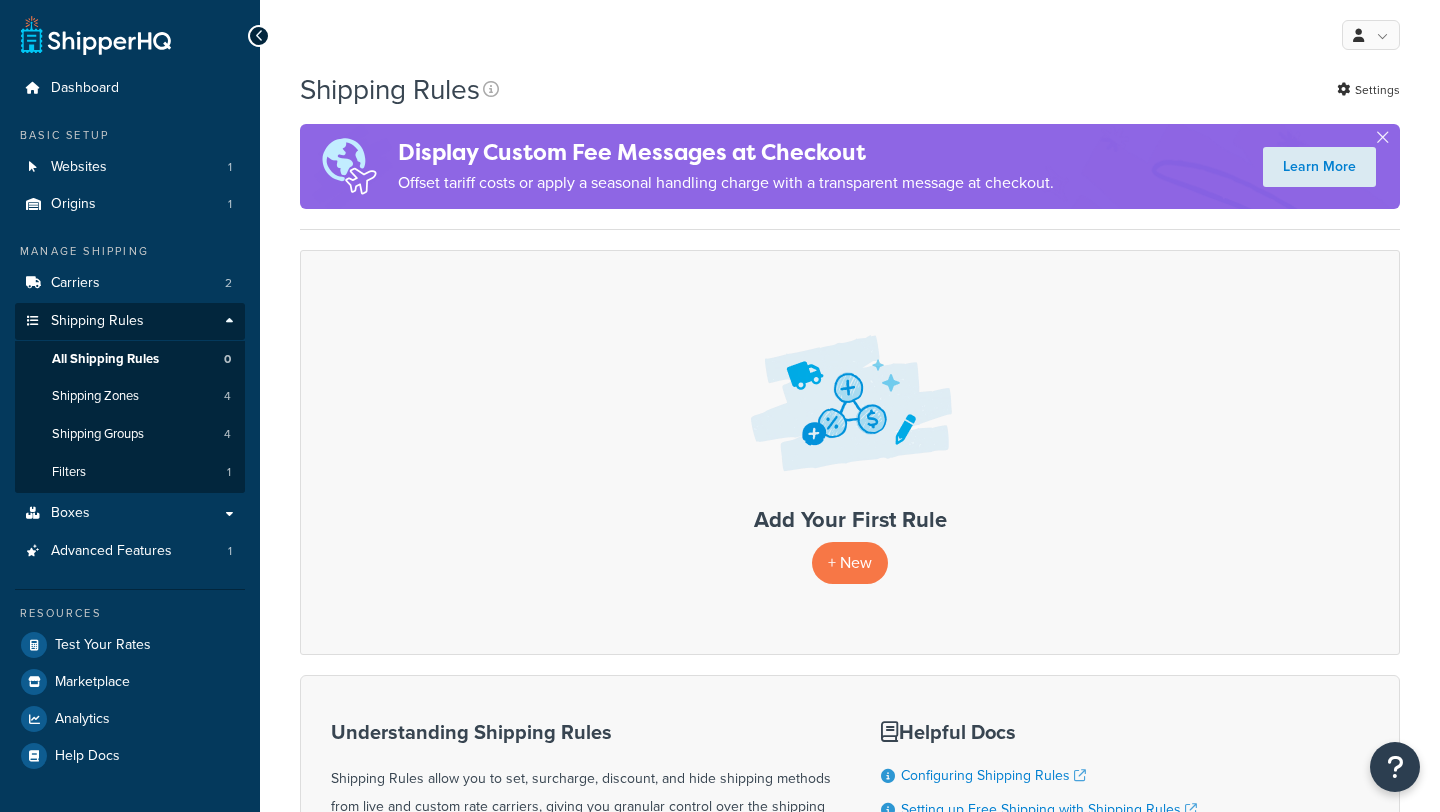 scroll, scrollTop: 0, scrollLeft: 0, axis: both 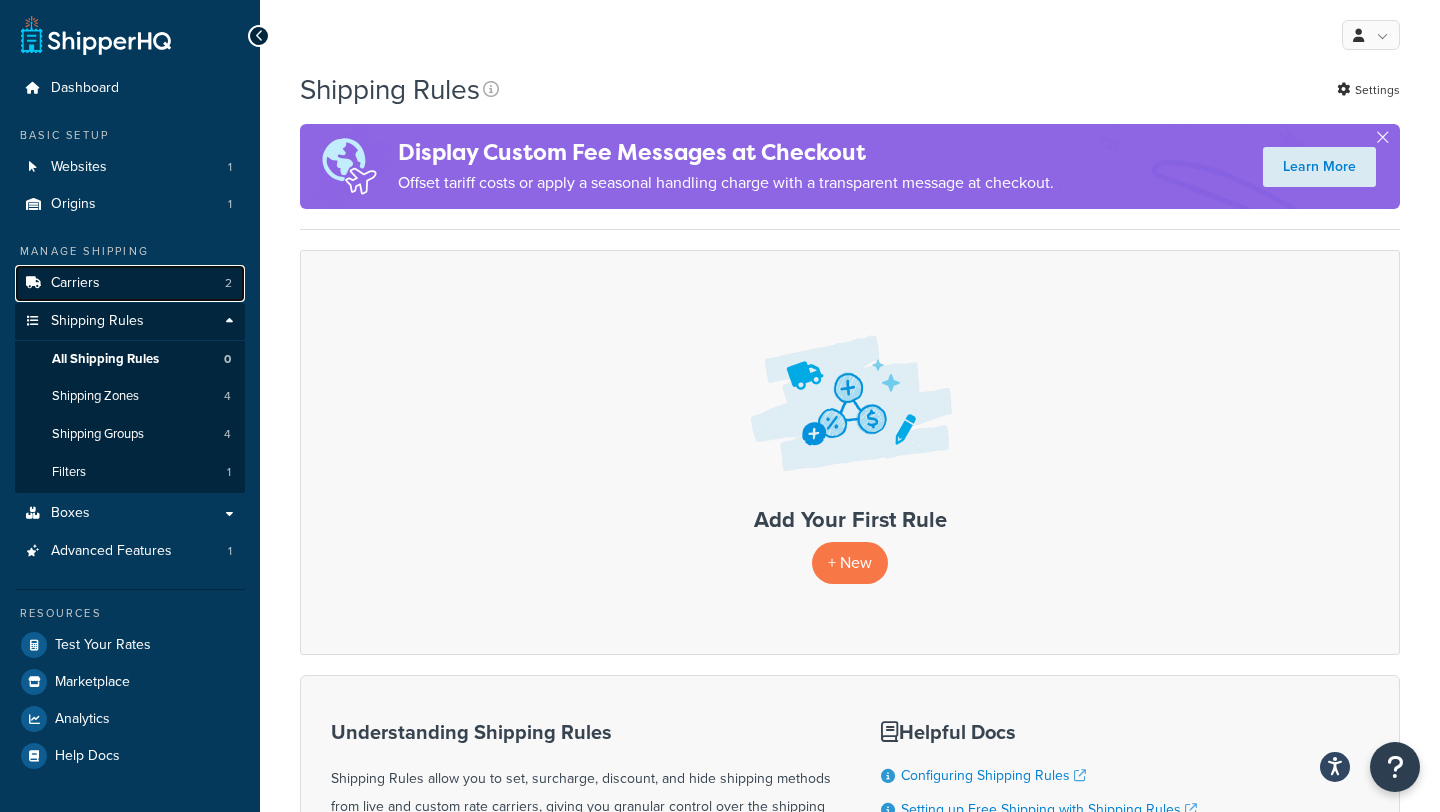 click on "Carriers
2" at bounding box center (130, 283) 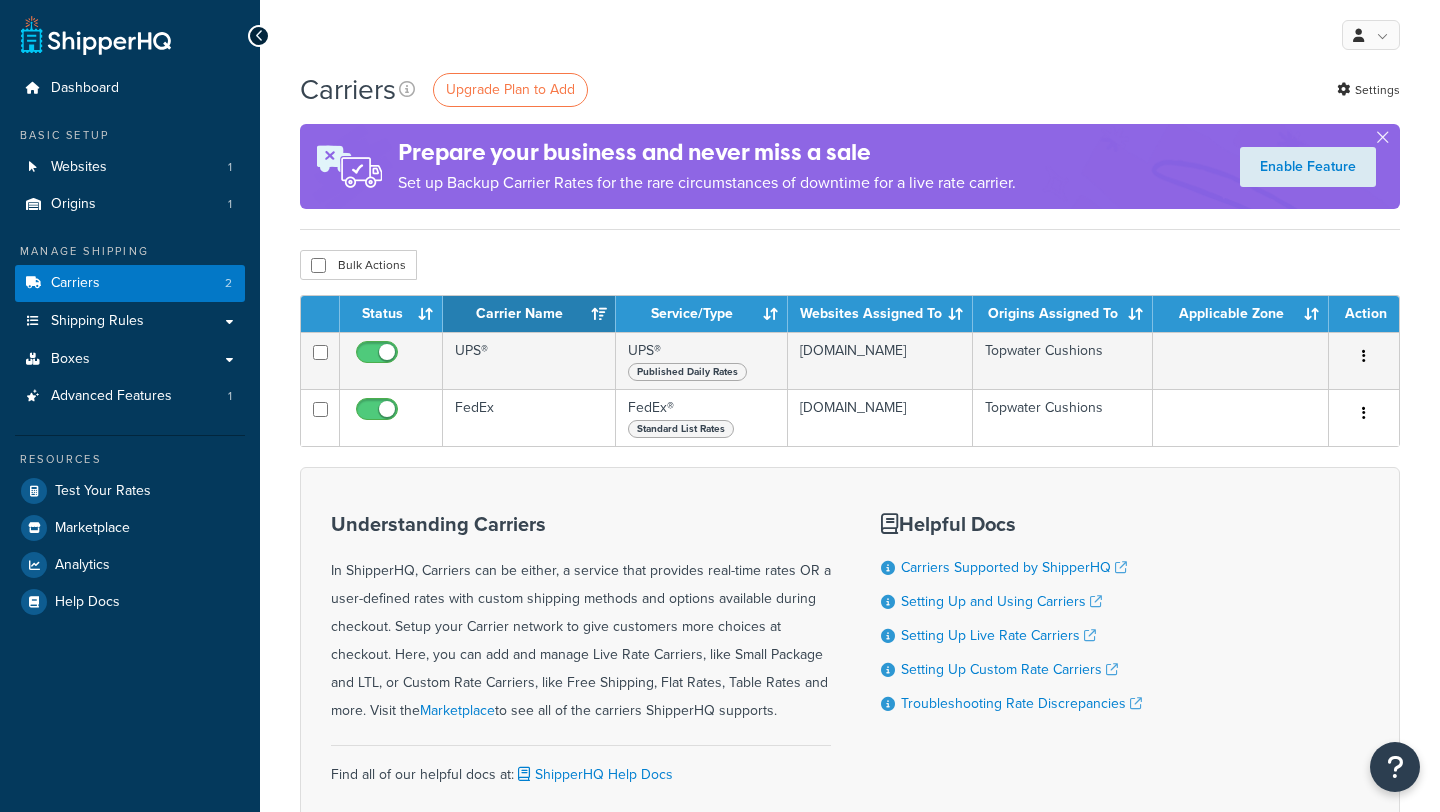 scroll, scrollTop: 0, scrollLeft: 0, axis: both 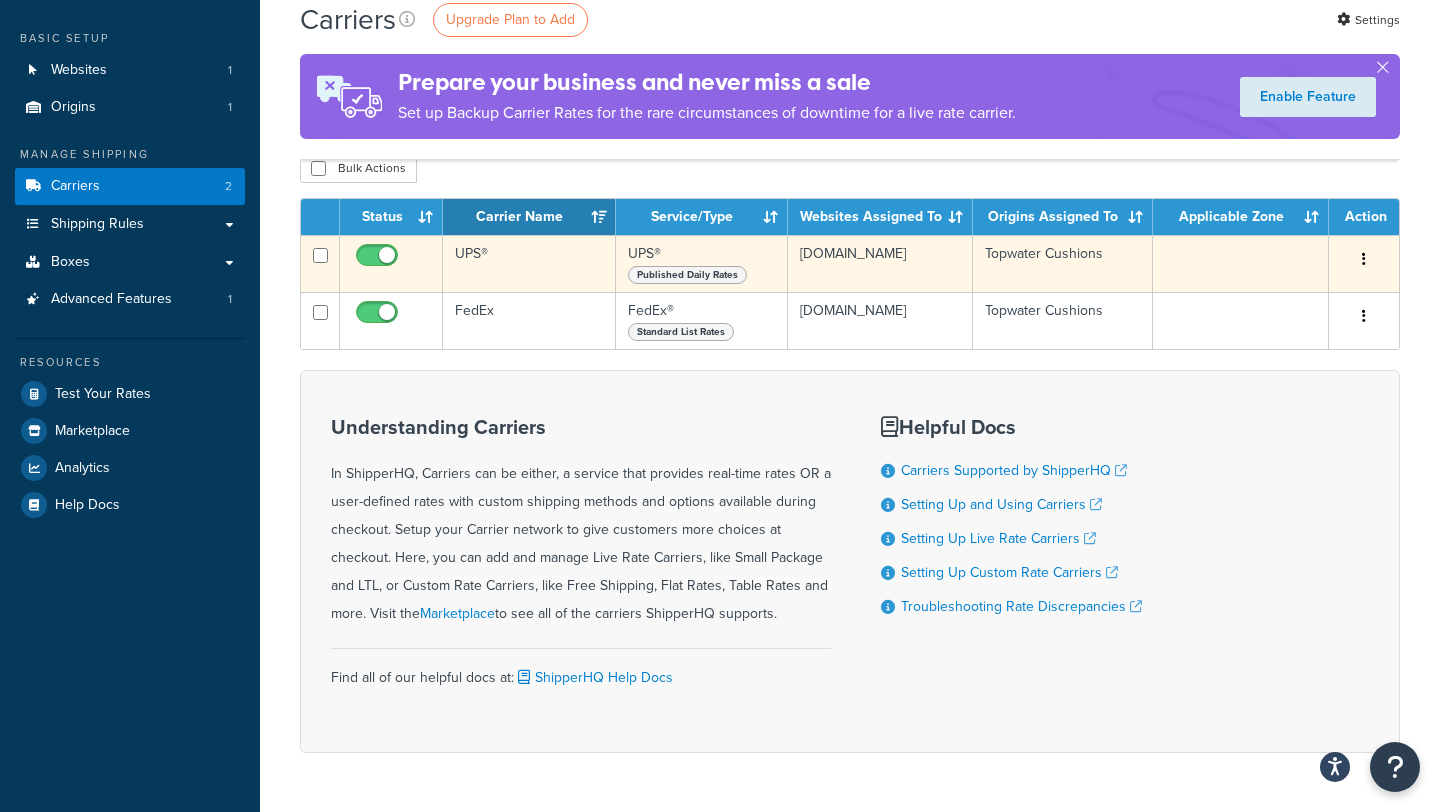 click on "[DOMAIN_NAME]" at bounding box center (880, 263) 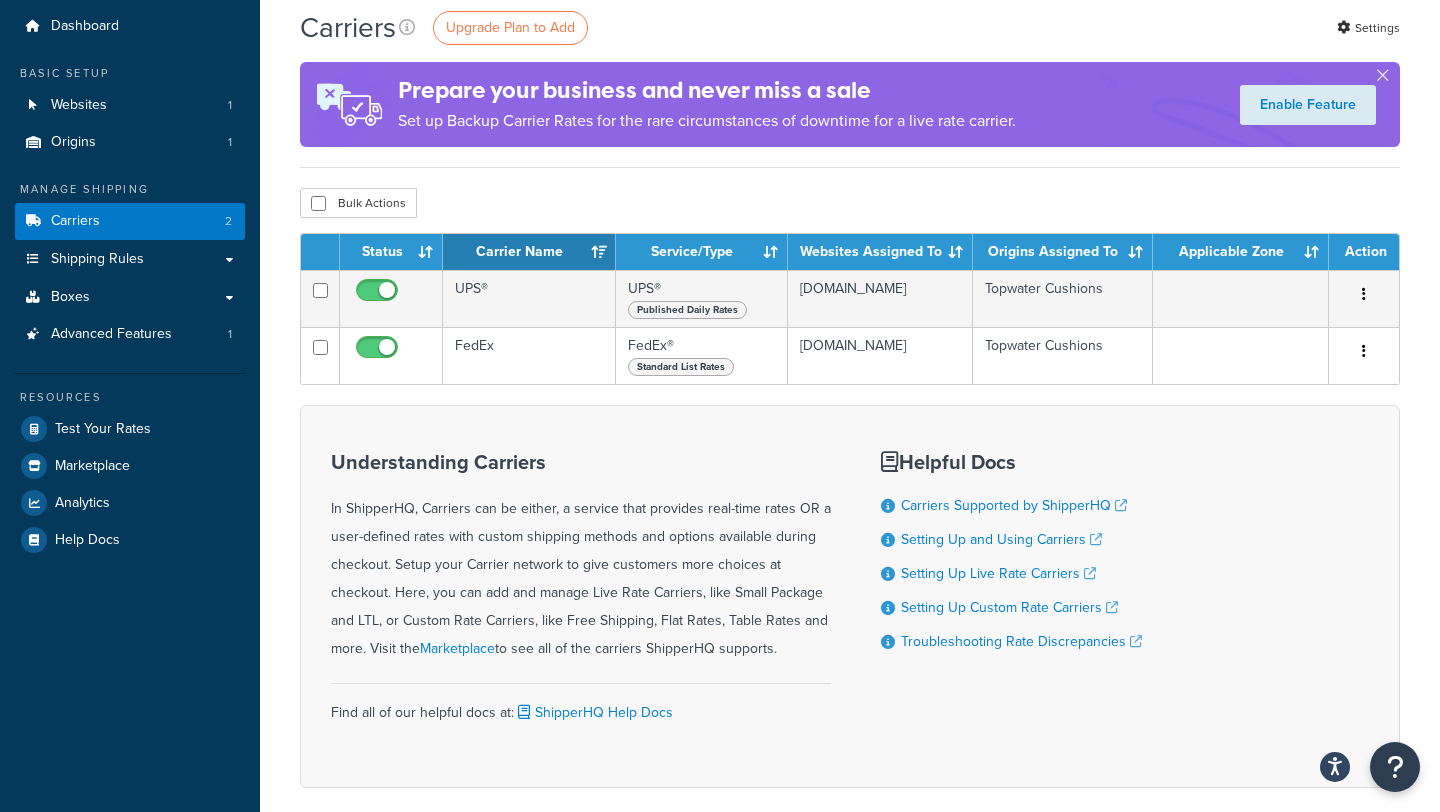 scroll, scrollTop: 59, scrollLeft: 0, axis: vertical 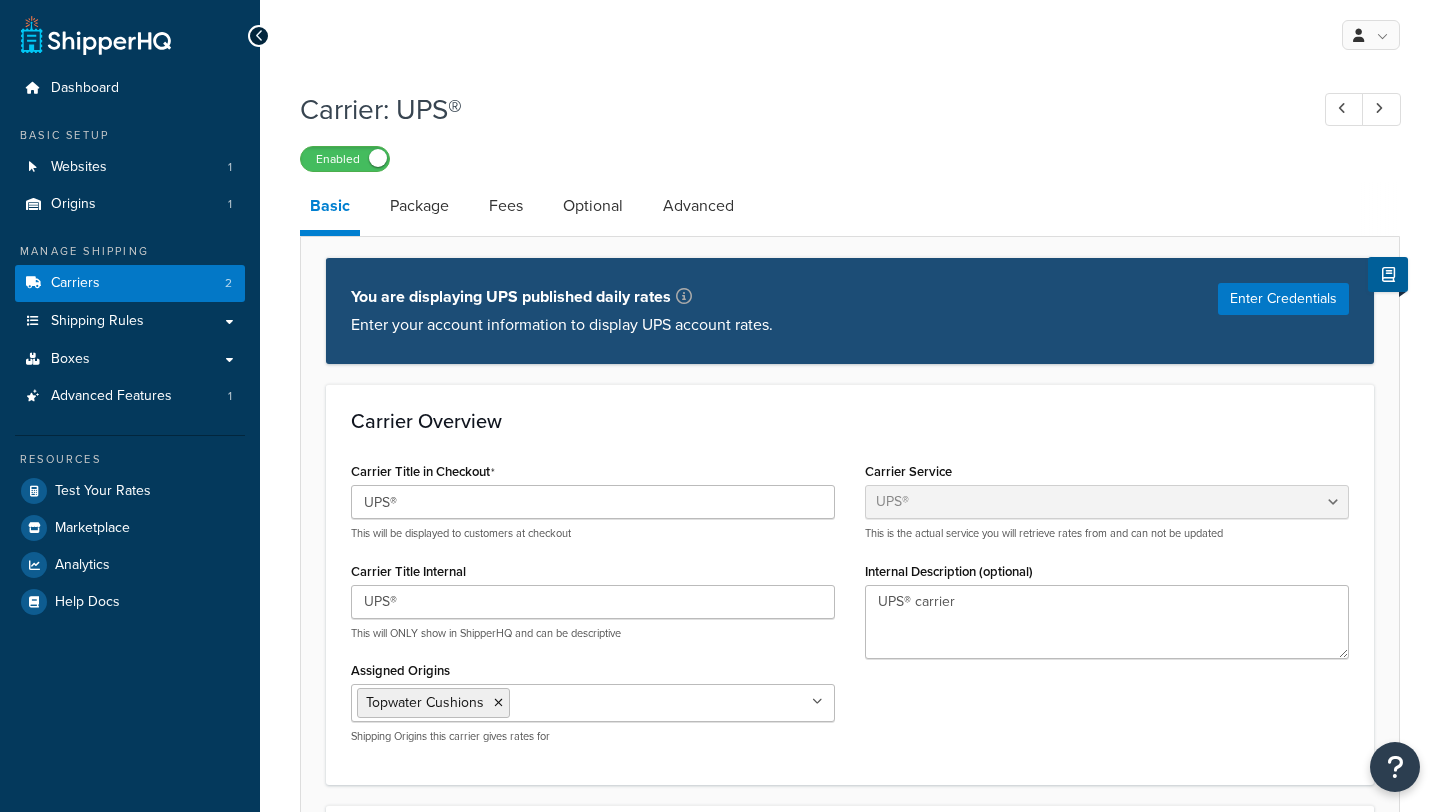 select on "ups" 